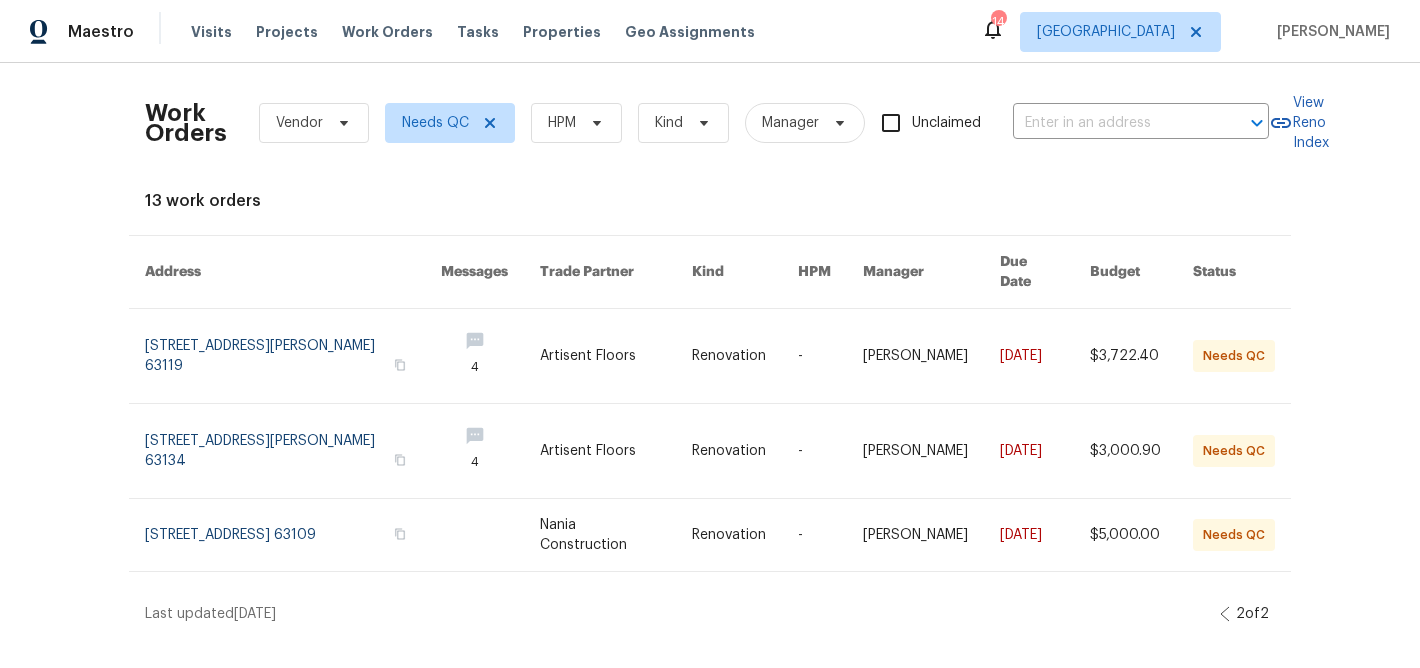 scroll, scrollTop: 0, scrollLeft: 0, axis: both 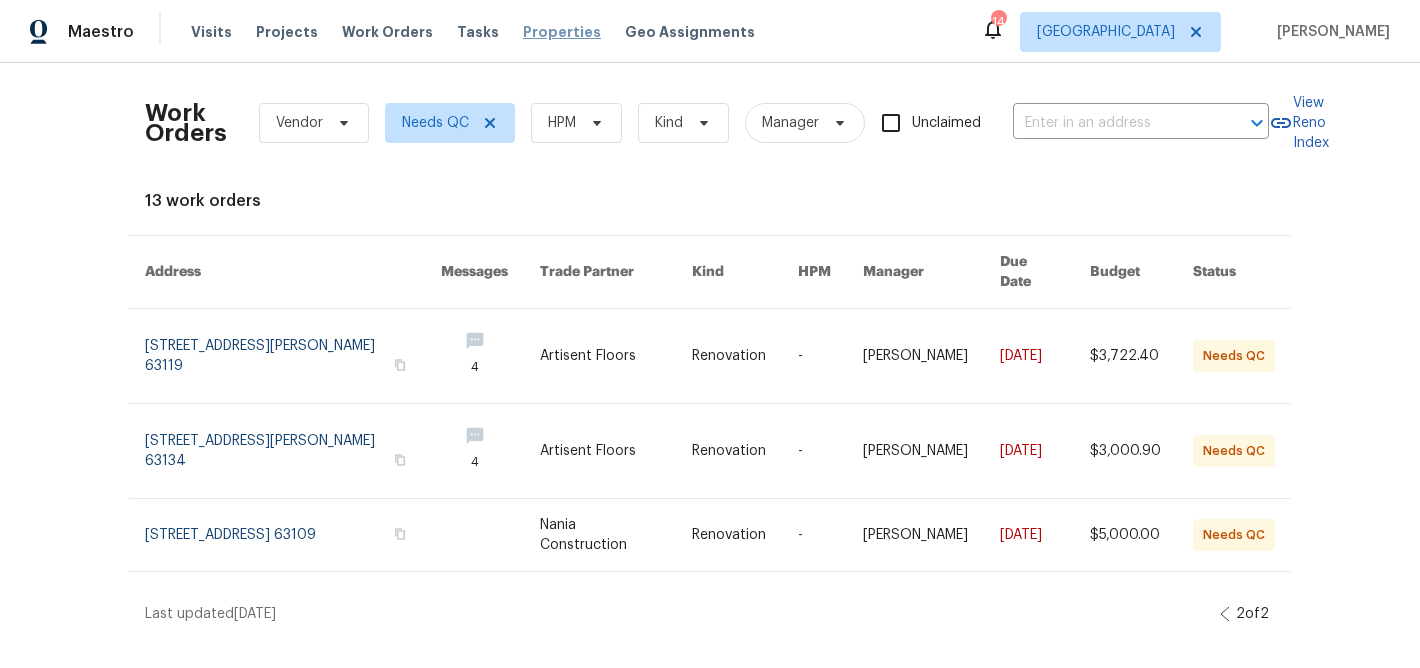 click on "Properties" at bounding box center [562, 32] 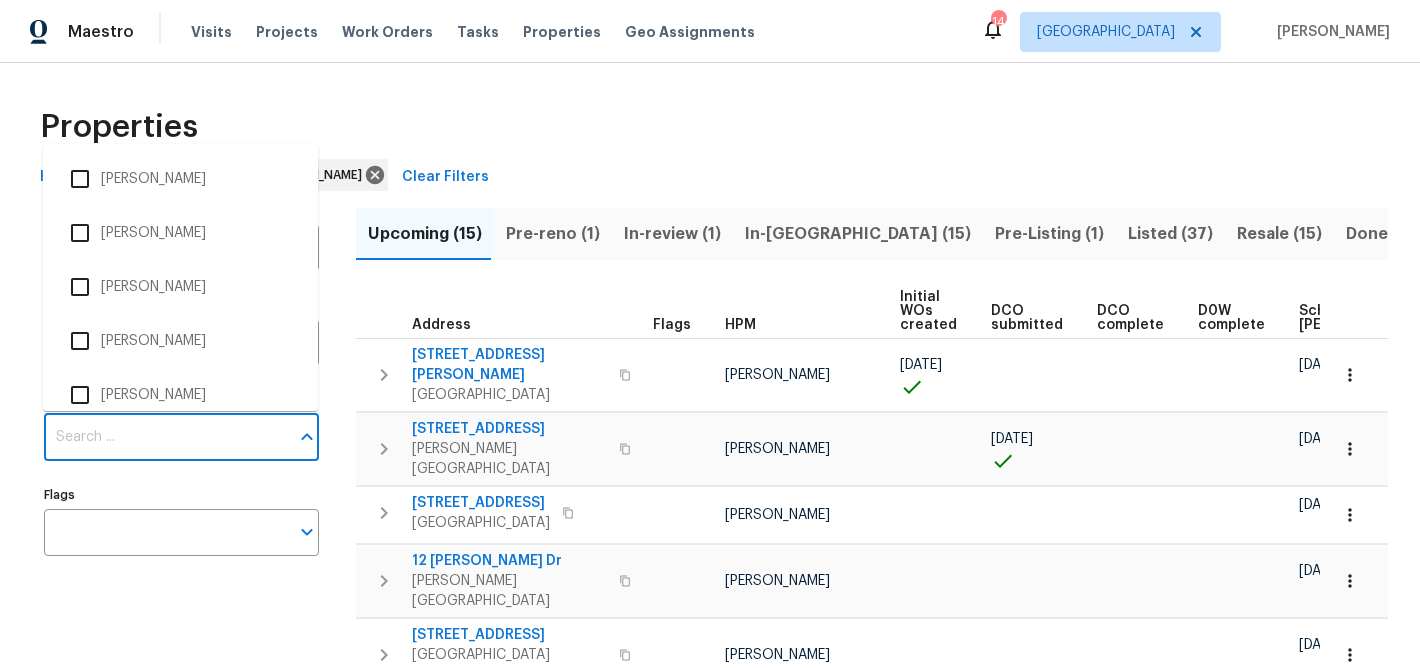 click on "Individuals" at bounding box center [166, 437] 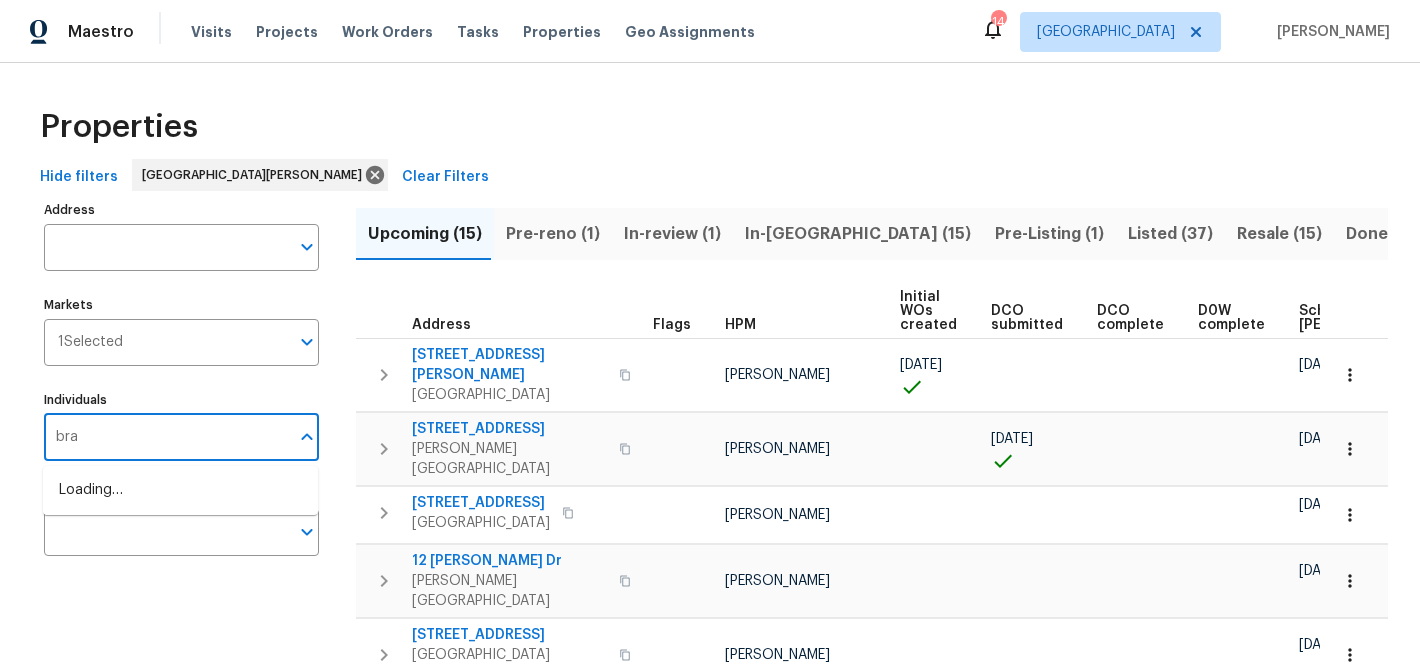 type on "brad" 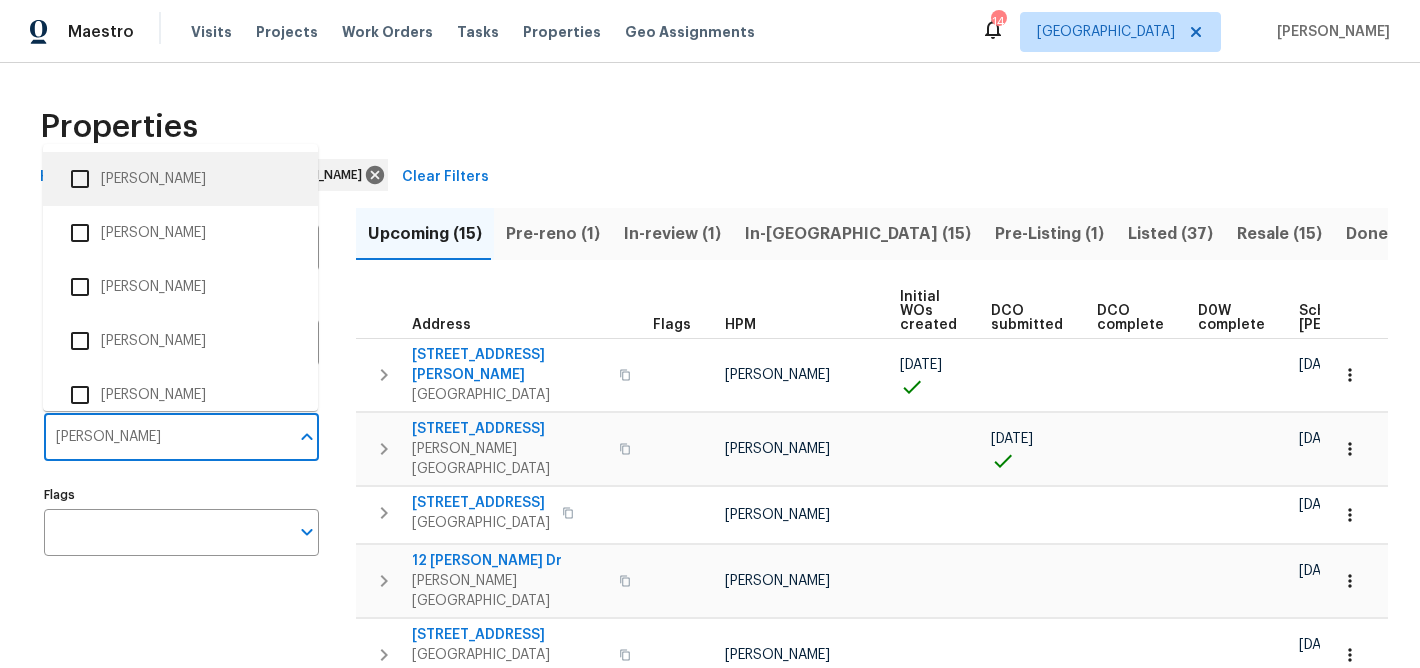 click at bounding box center [80, 179] 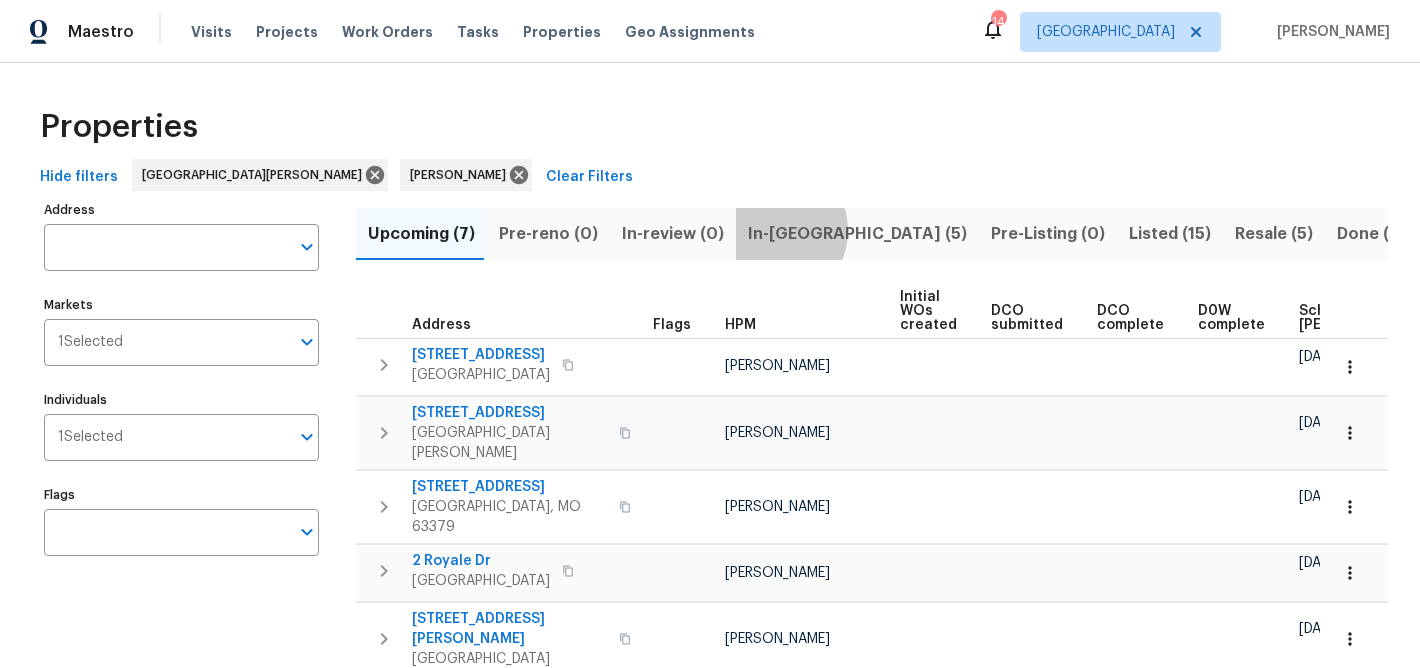 click on "In-reno (5)" at bounding box center (857, 234) 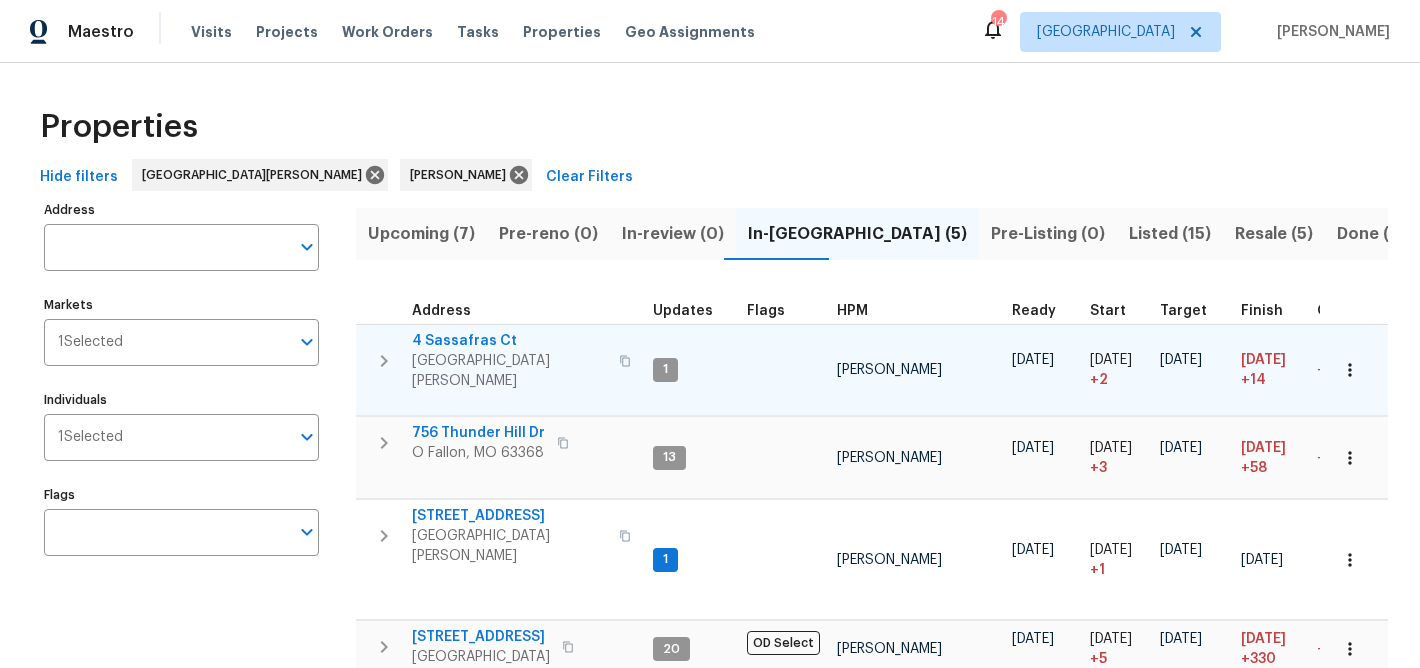 type 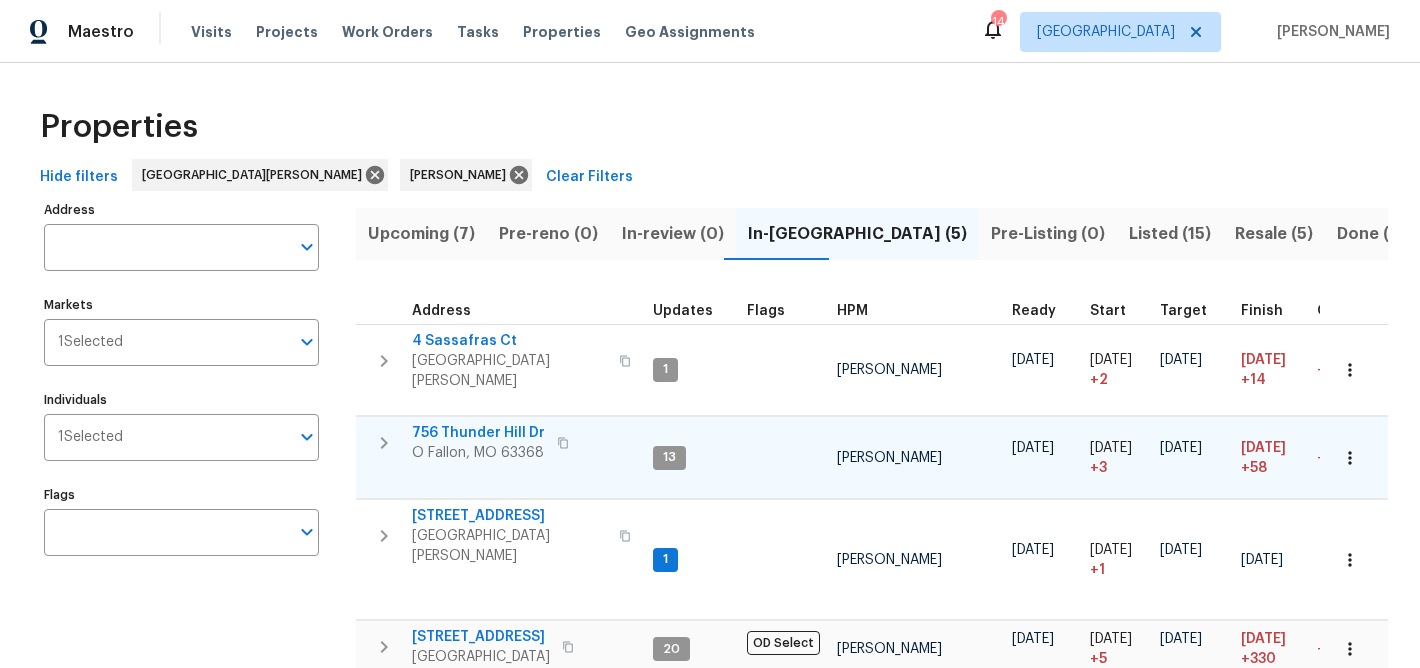 click on "756 Thunder Hill Dr" at bounding box center [478, 433] 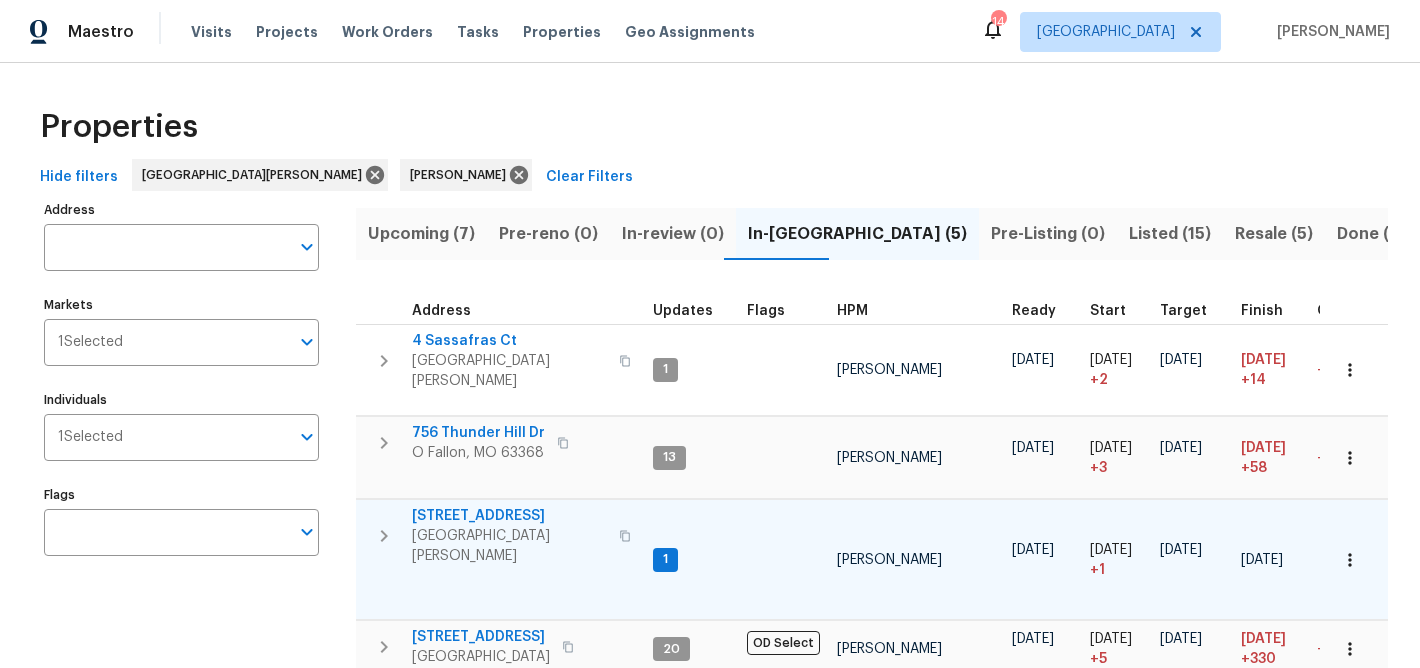 click on "417 Dove Dr" at bounding box center [509, 516] 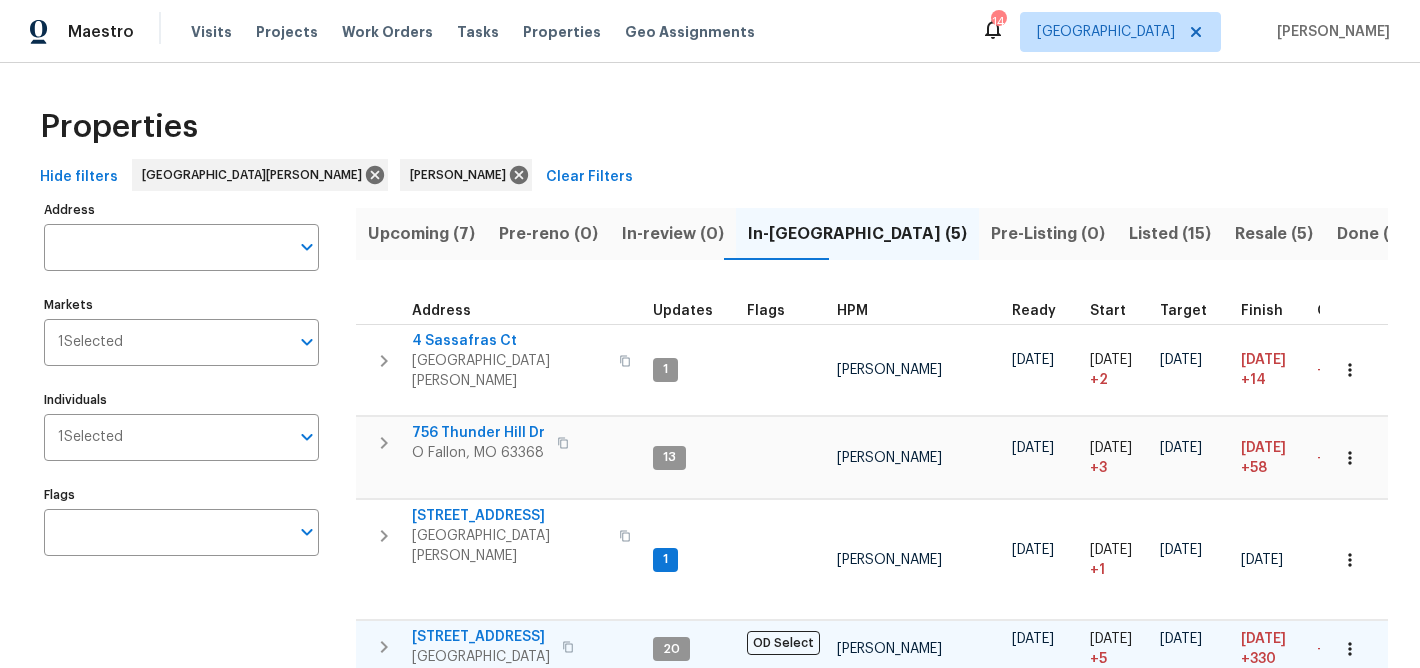 click on "15464 Country Ridge Dr" at bounding box center (481, 637) 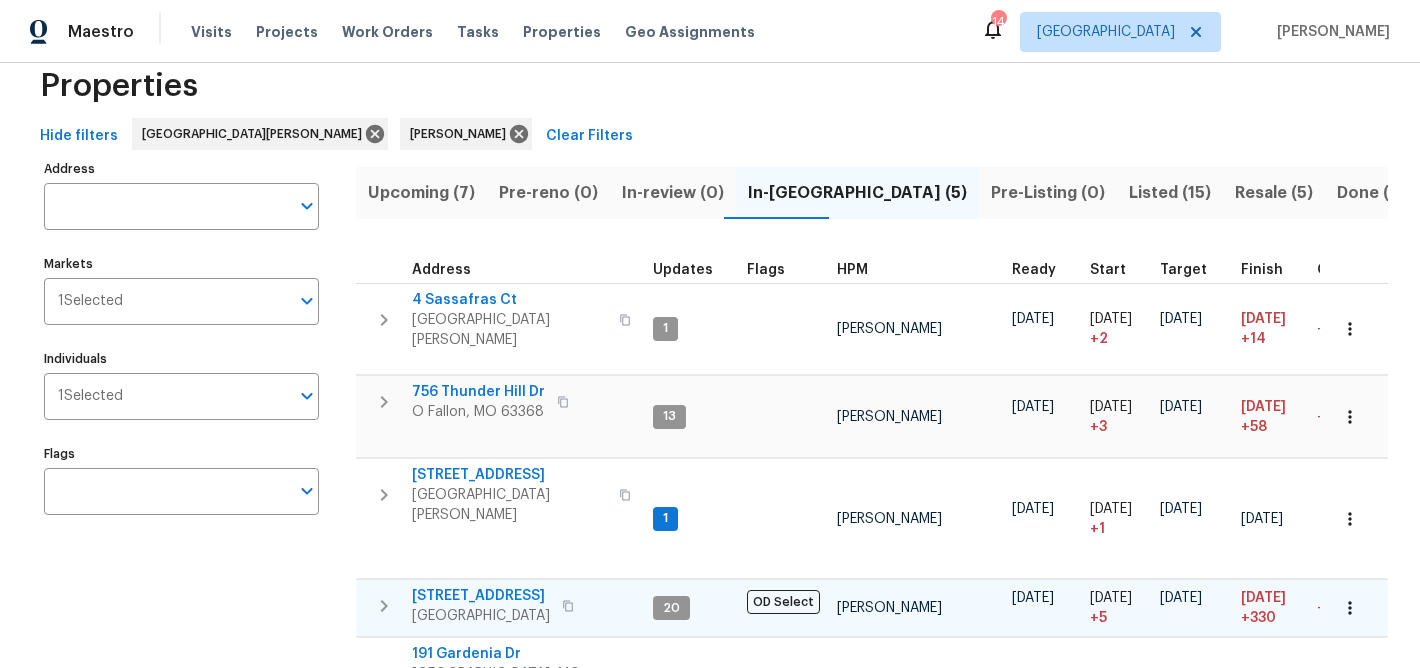 scroll, scrollTop: 108, scrollLeft: 0, axis: vertical 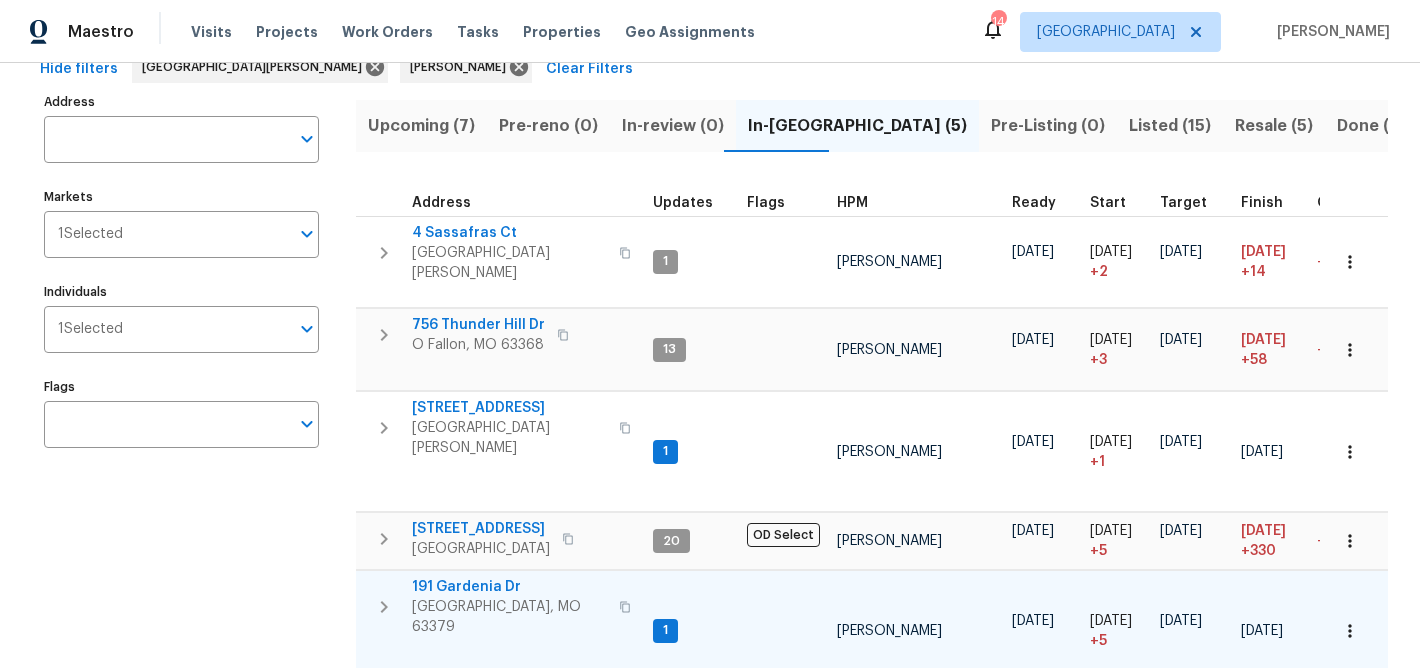 click on "191 Gardenia Dr" at bounding box center [509, 587] 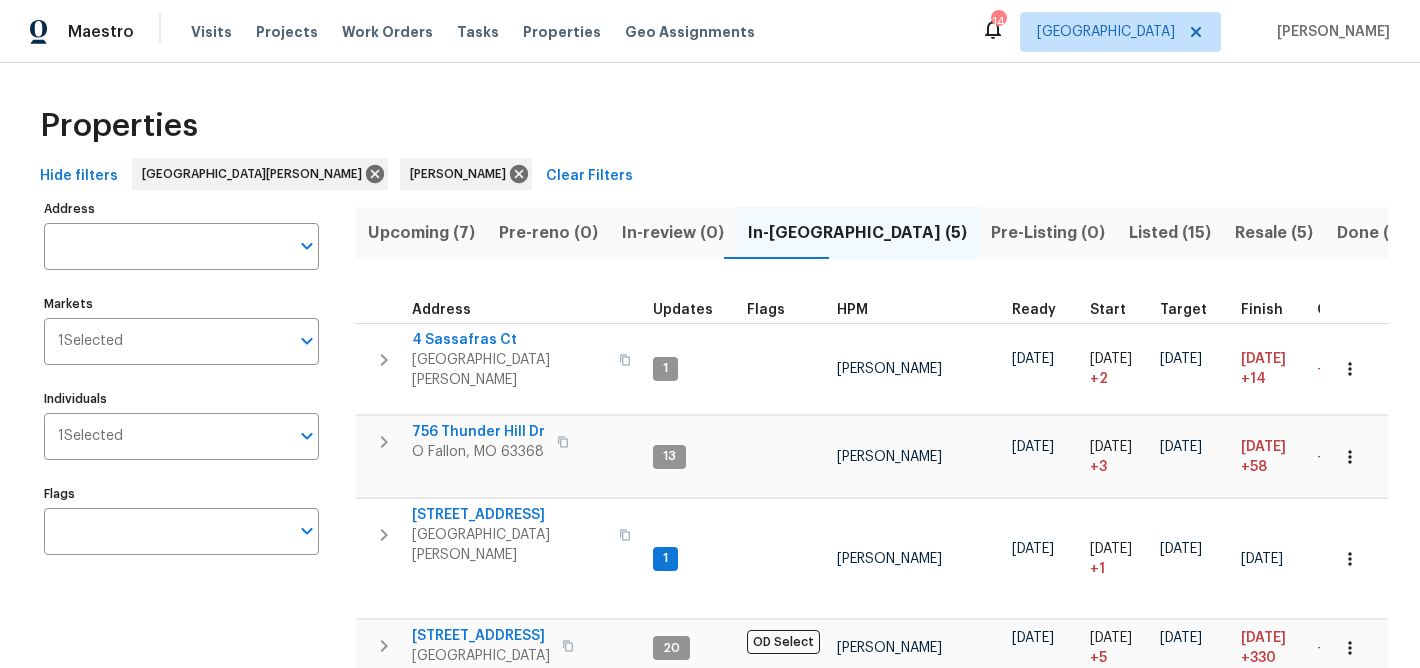scroll, scrollTop: 0, scrollLeft: 0, axis: both 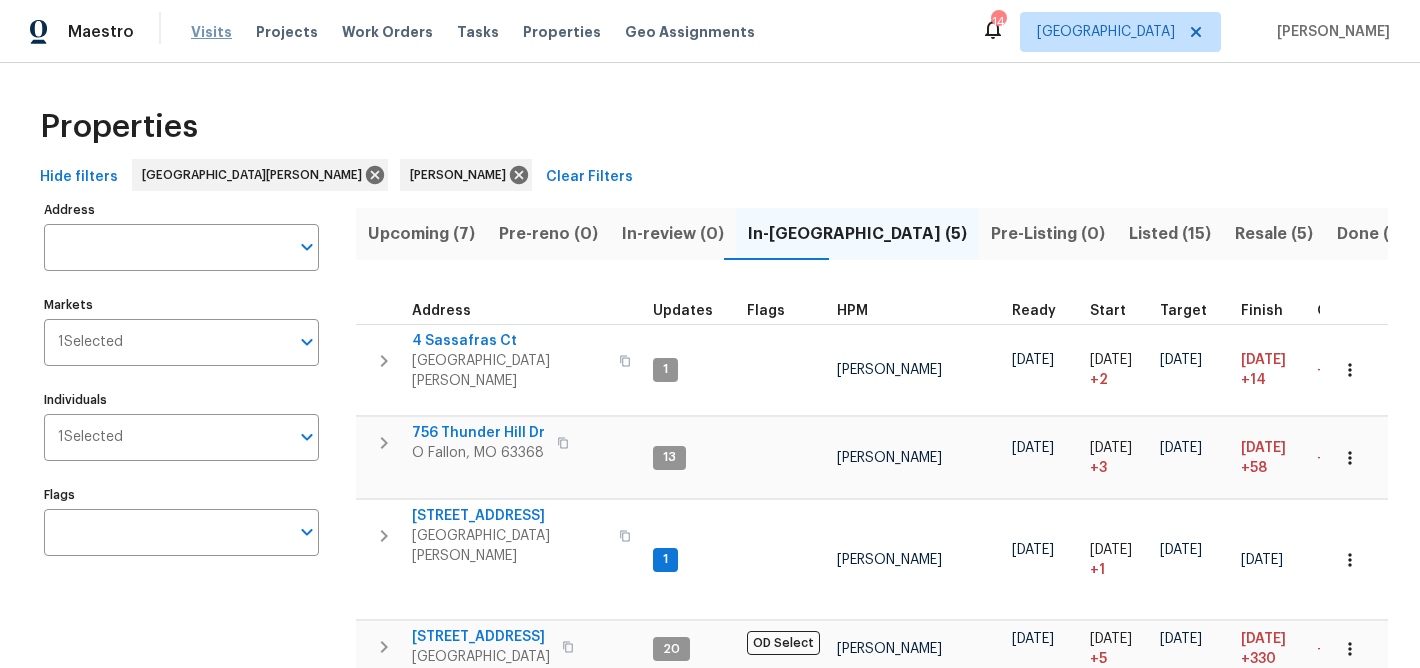 click on "Visits" at bounding box center [211, 32] 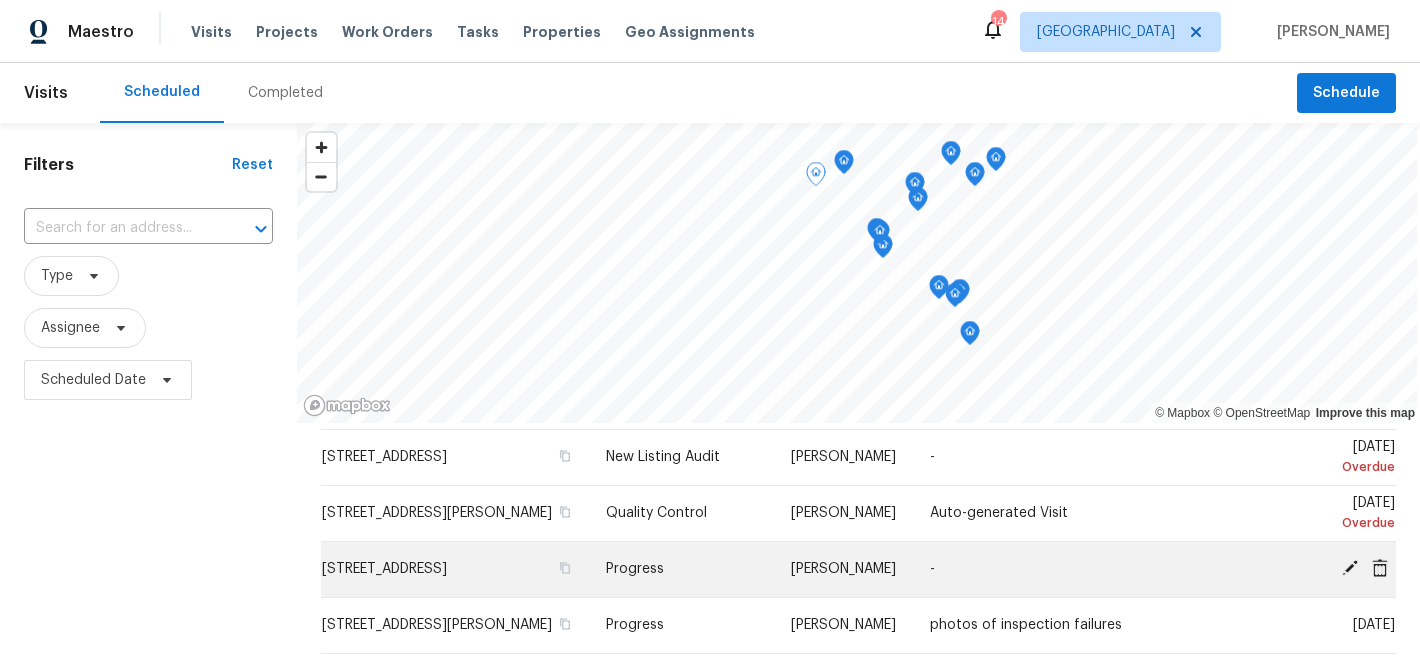 scroll, scrollTop: 55, scrollLeft: 0, axis: vertical 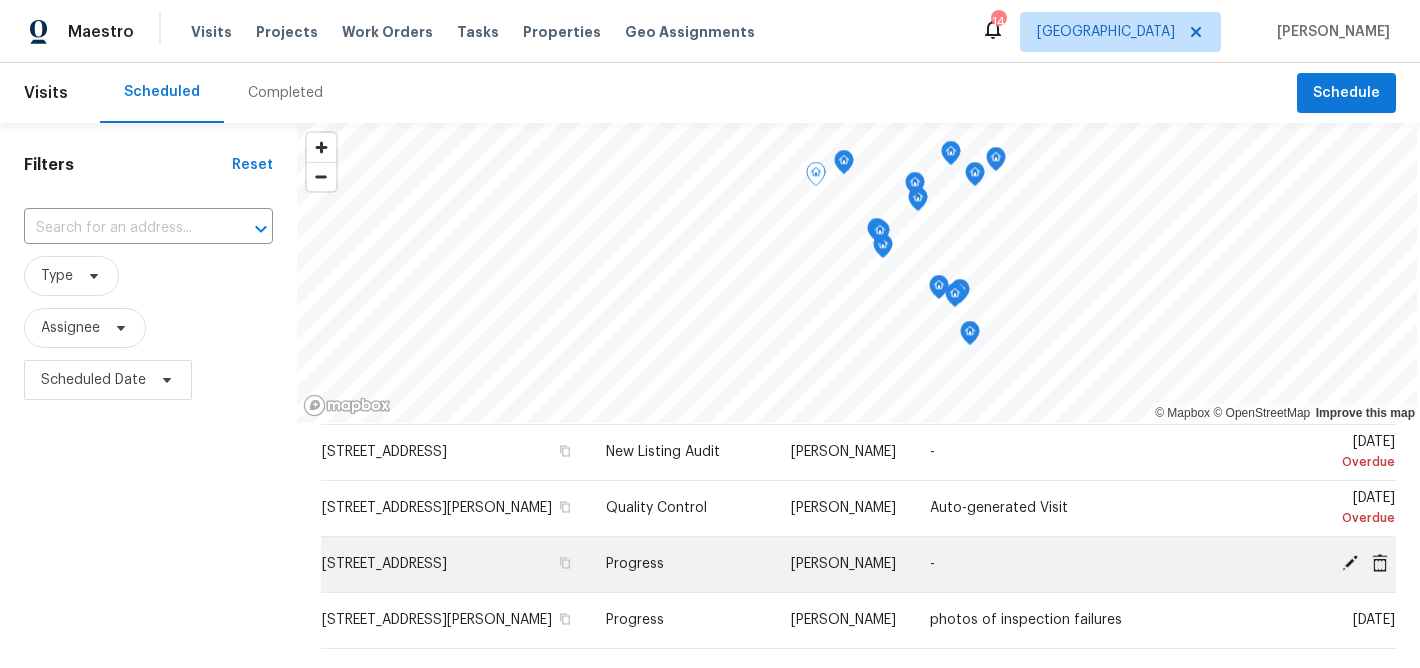 click 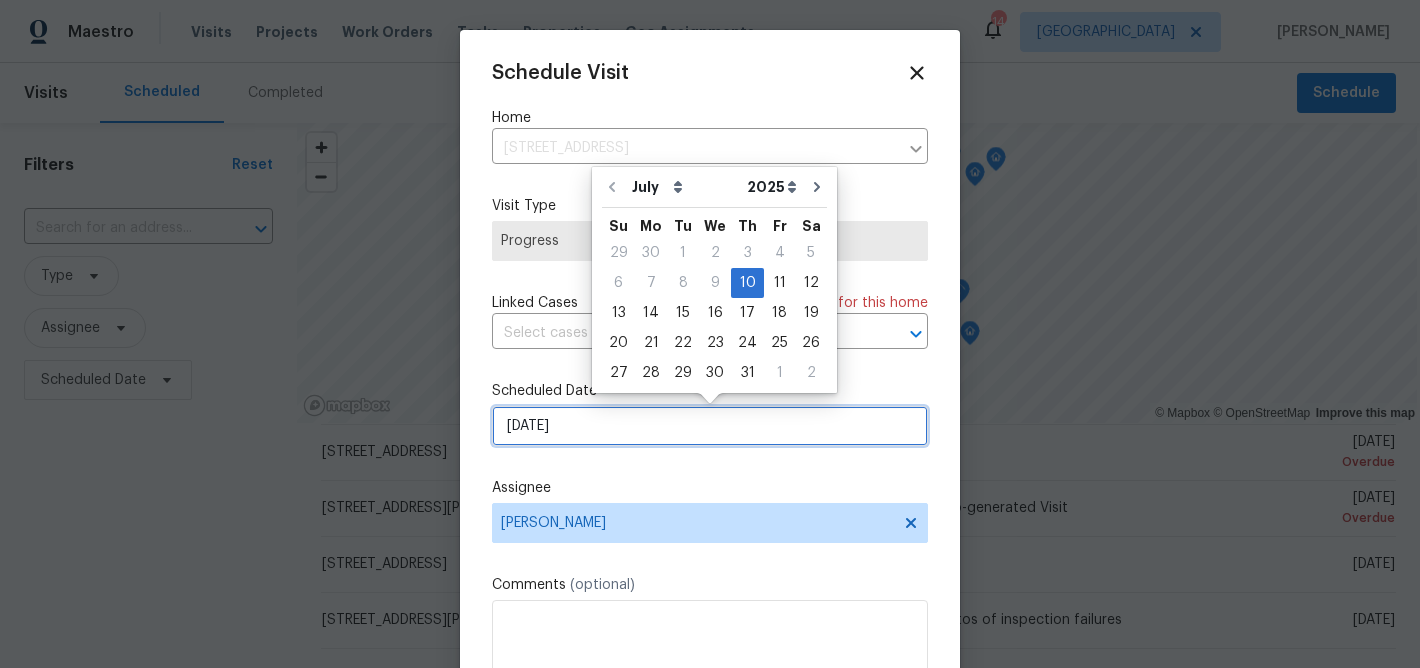 click on "[DATE]" at bounding box center (710, 426) 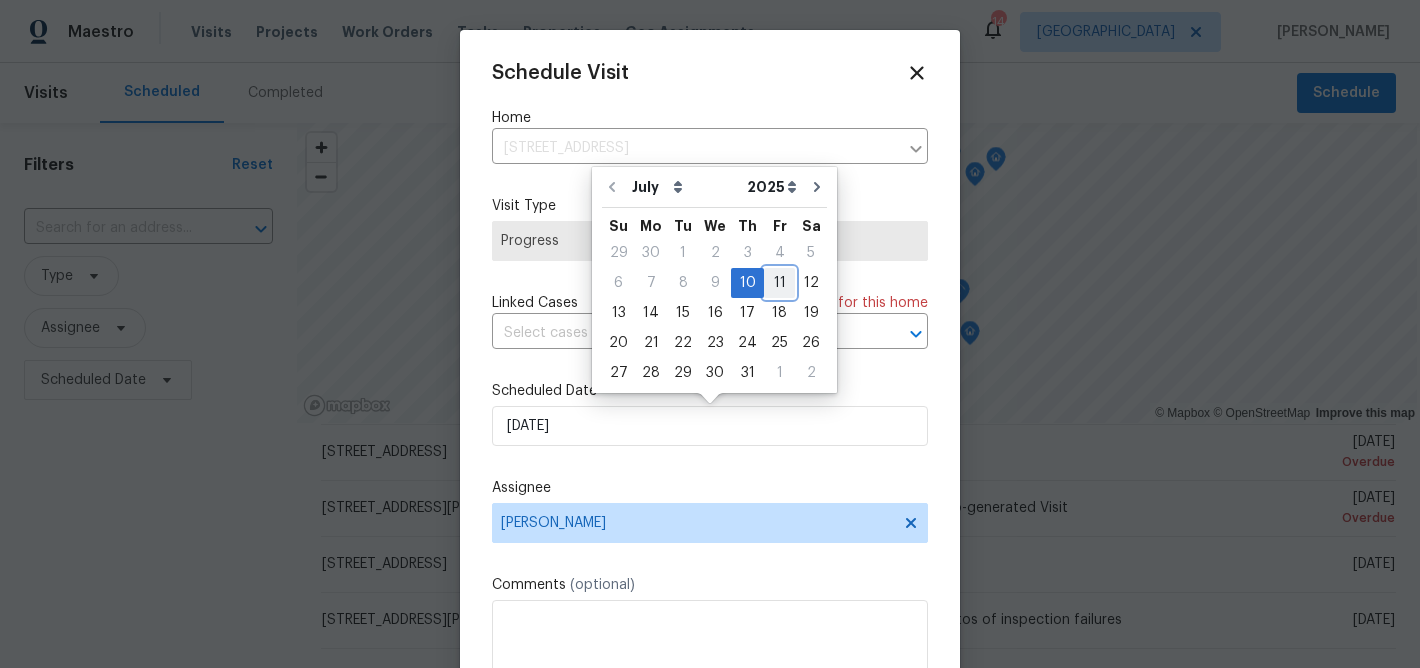 click on "11" at bounding box center [779, 283] 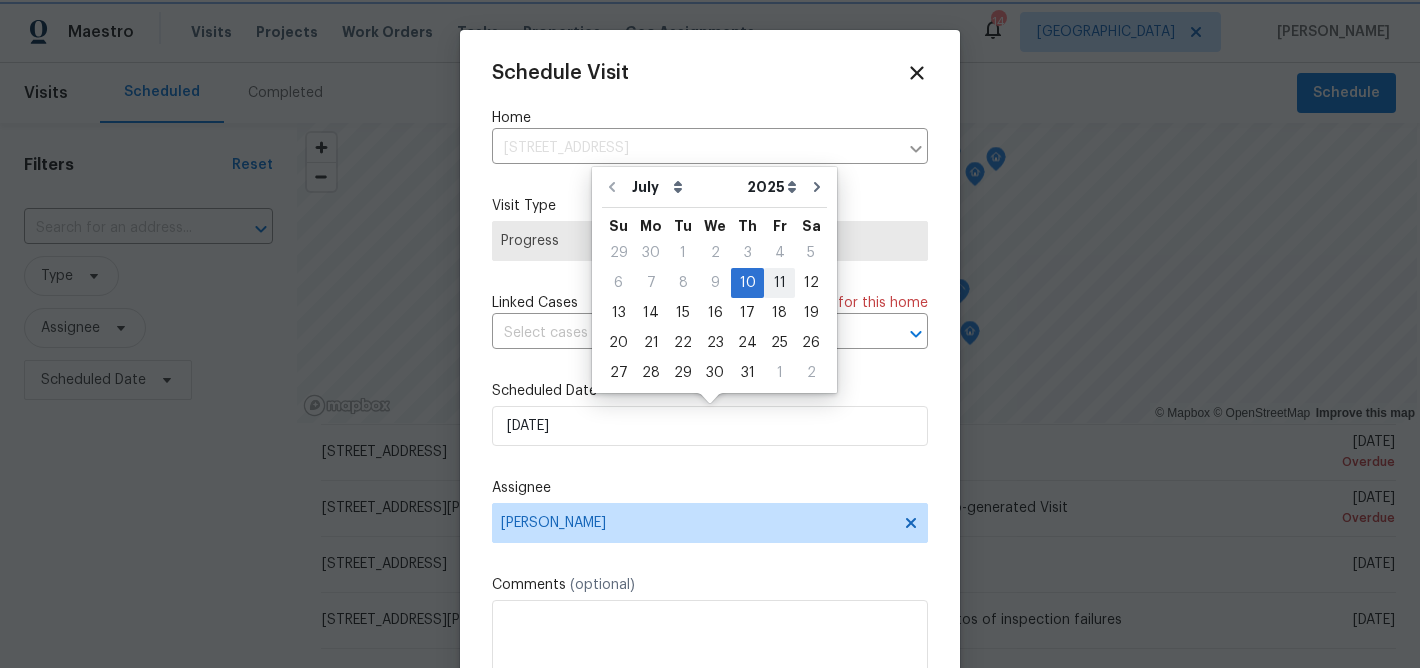 type on "[DATE]" 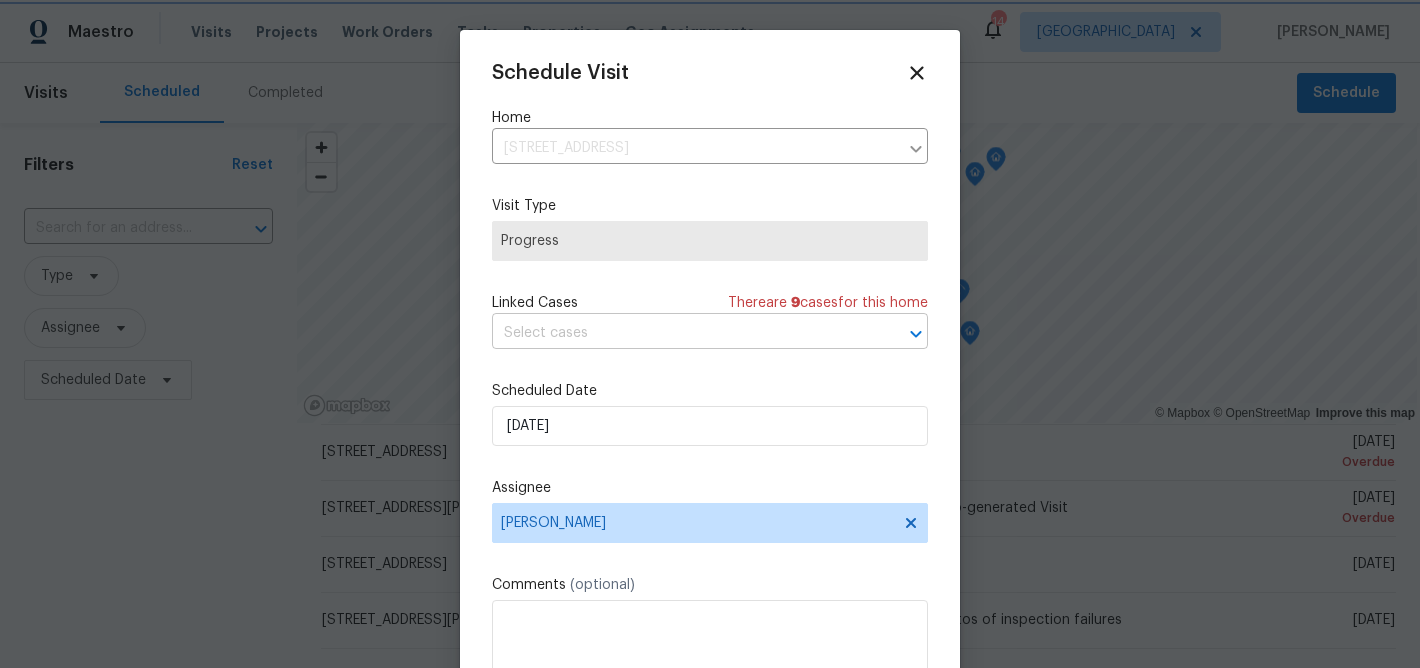 scroll, scrollTop: 36, scrollLeft: 0, axis: vertical 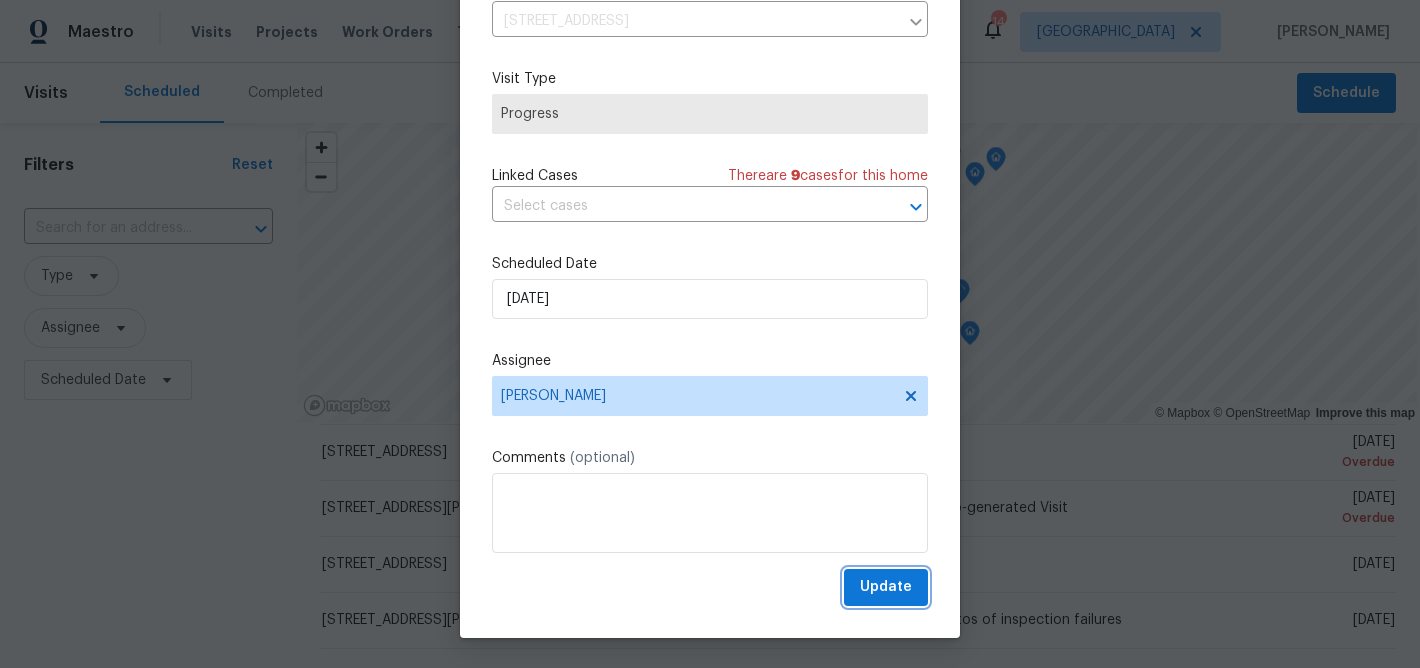 click on "Update" at bounding box center [886, 587] 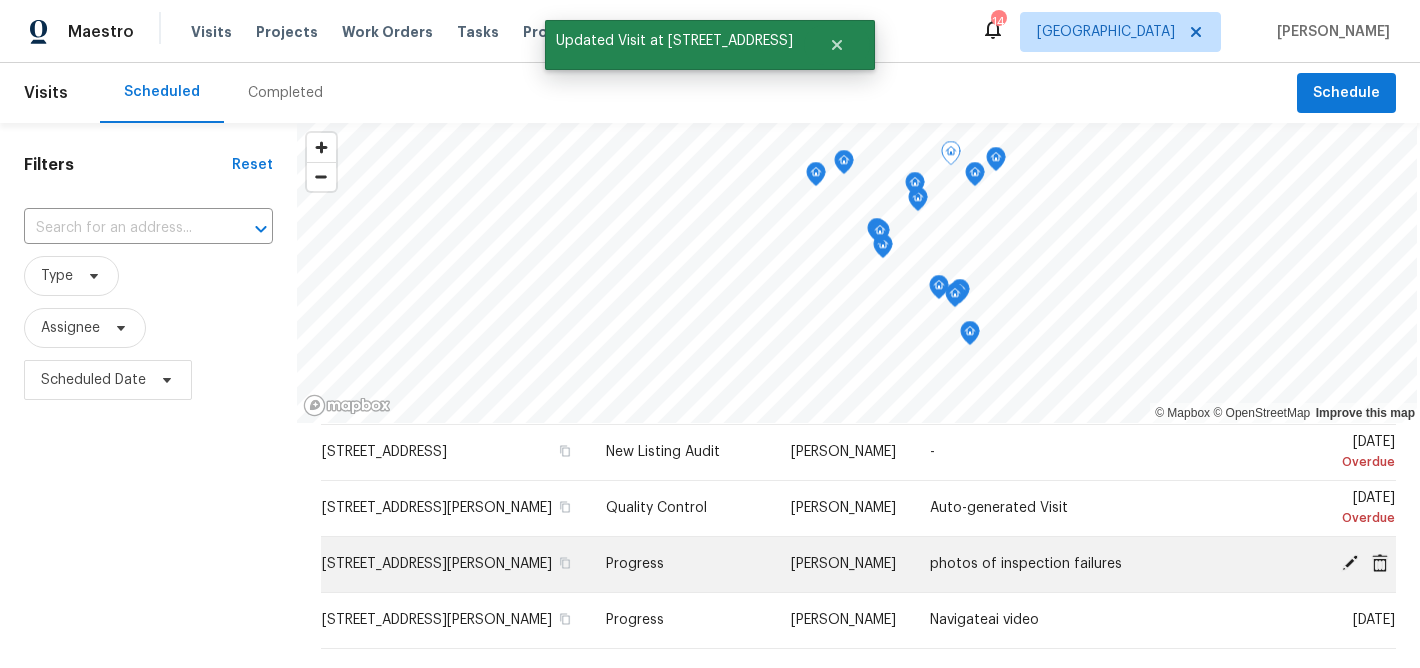 click 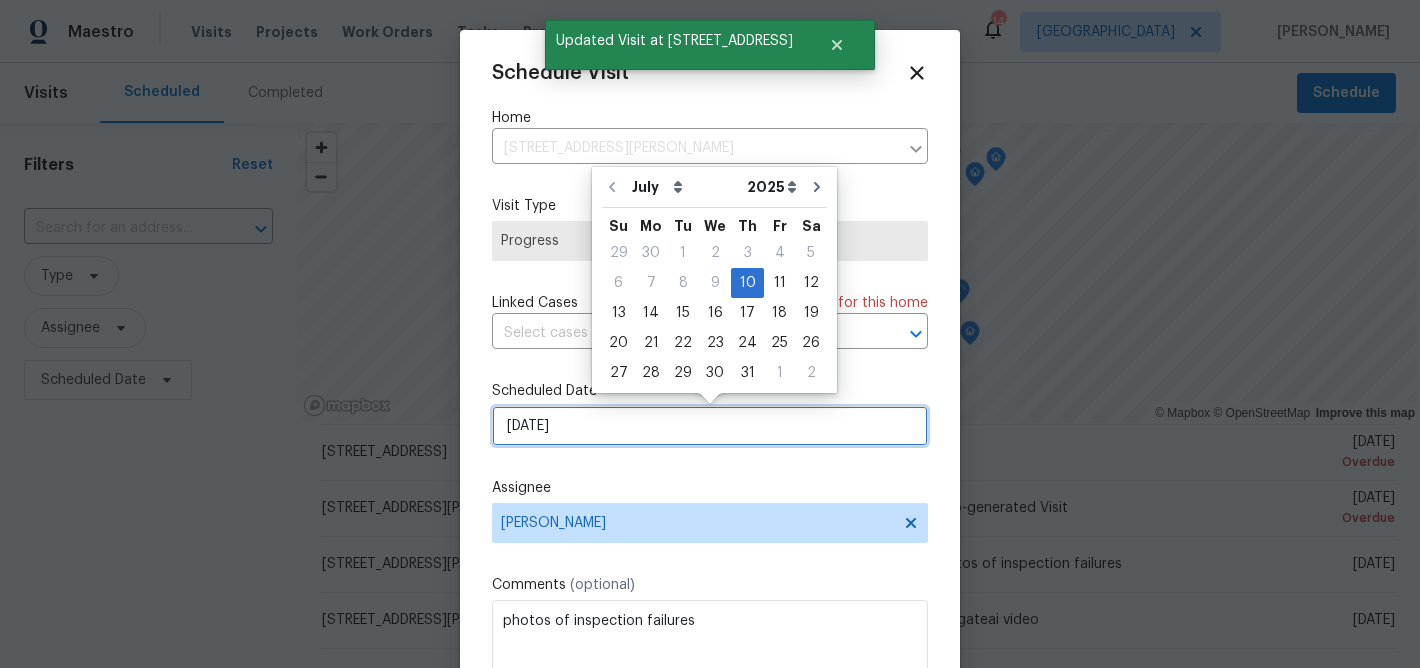 click on "[DATE]" at bounding box center (710, 426) 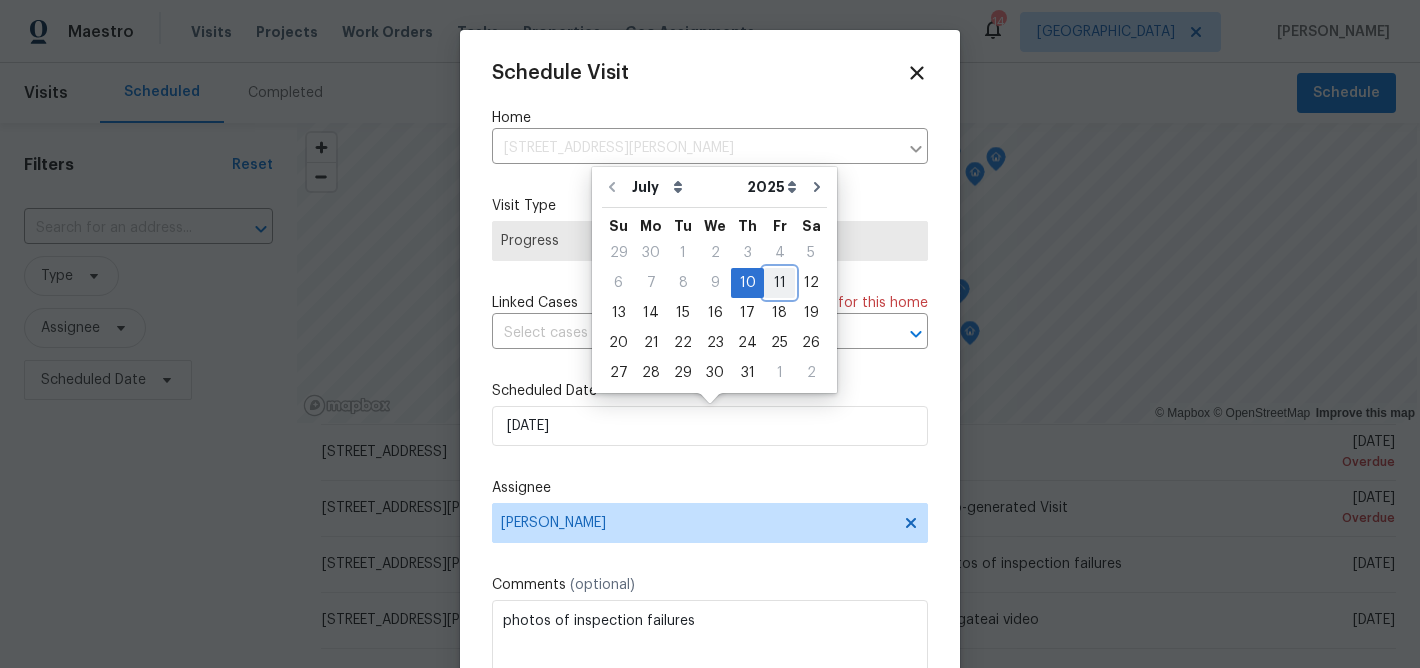 click on "11" at bounding box center (779, 283) 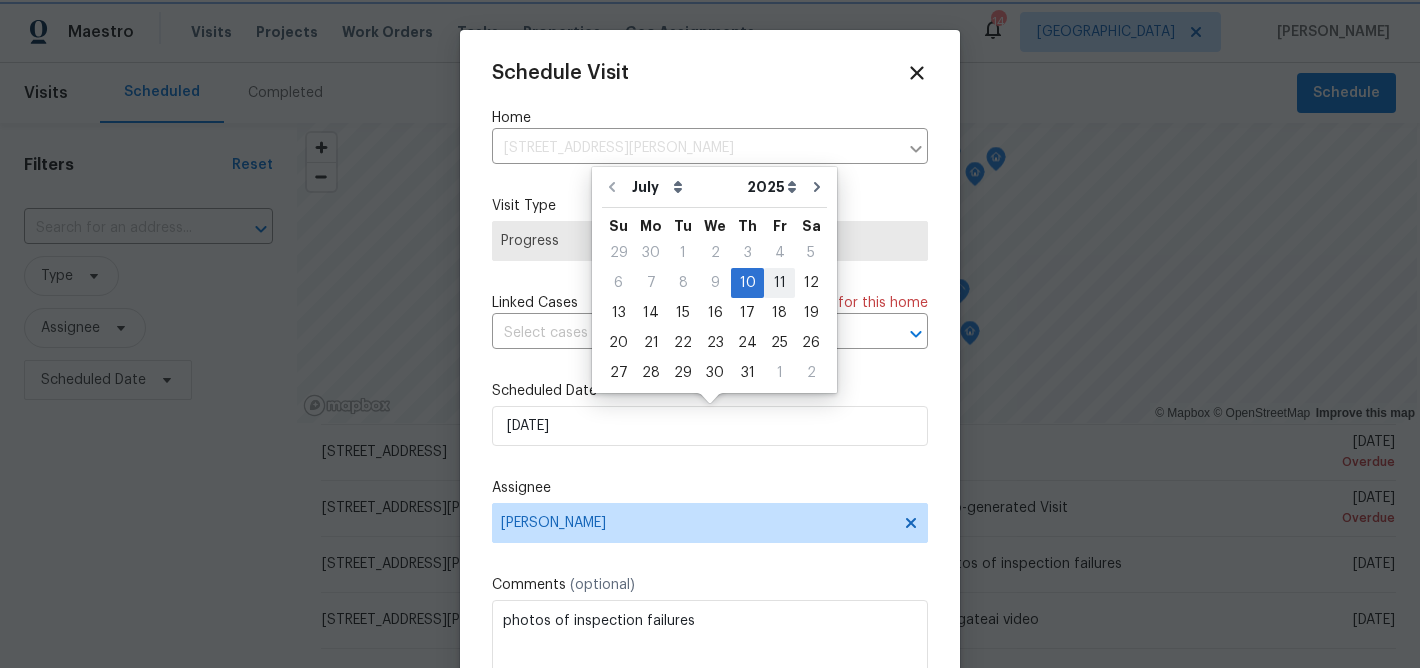 type on "[DATE]" 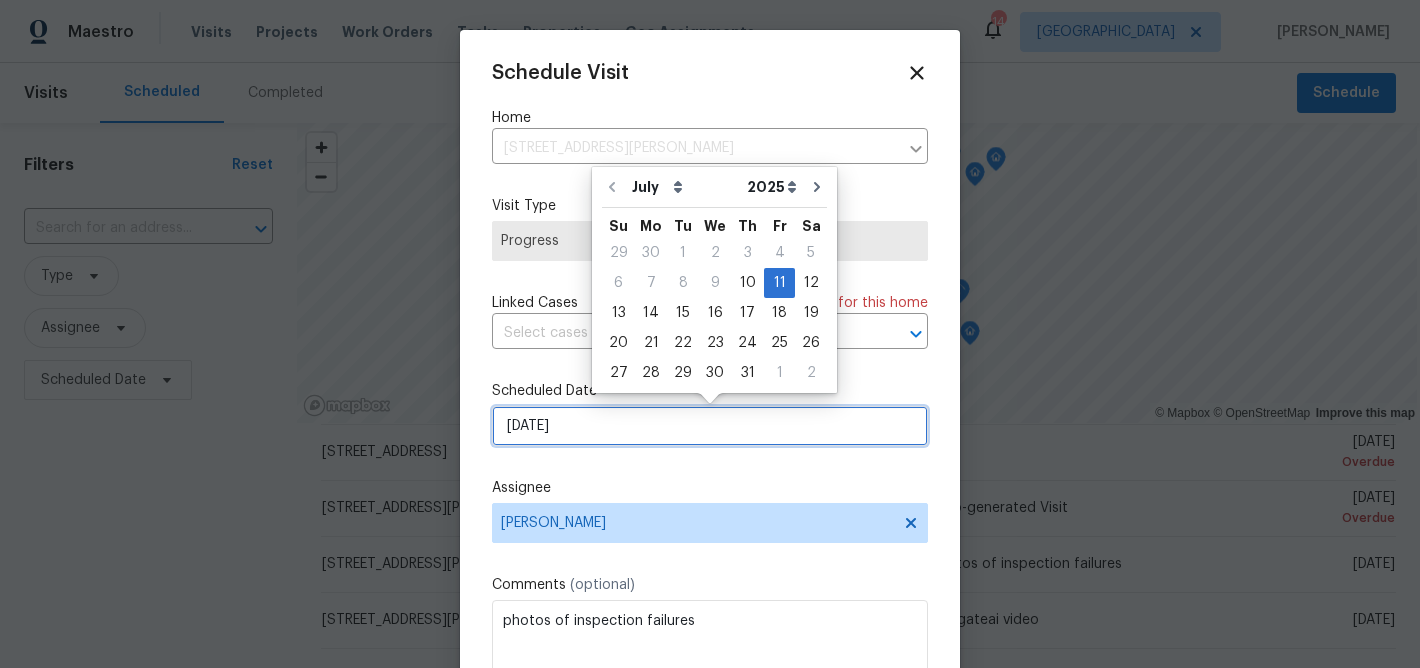 click on "[DATE]" at bounding box center [710, 426] 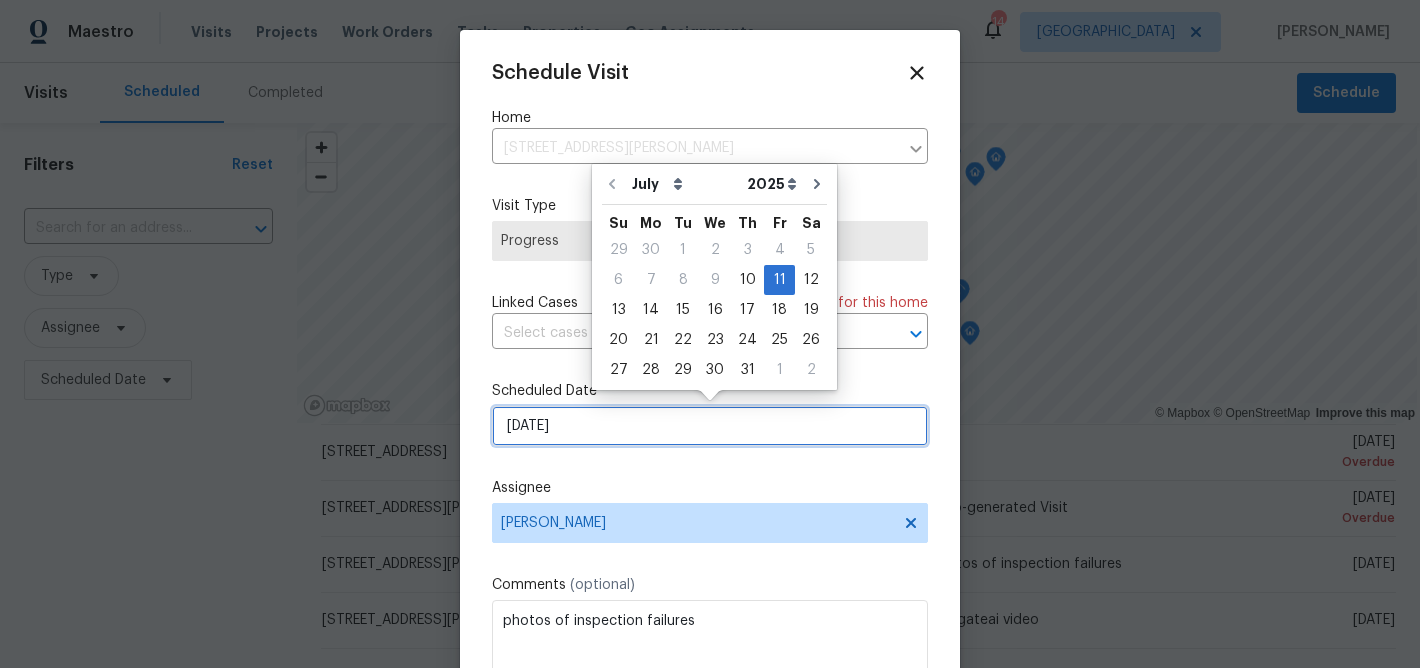 scroll, scrollTop: 36, scrollLeft: 0, axis: vertical 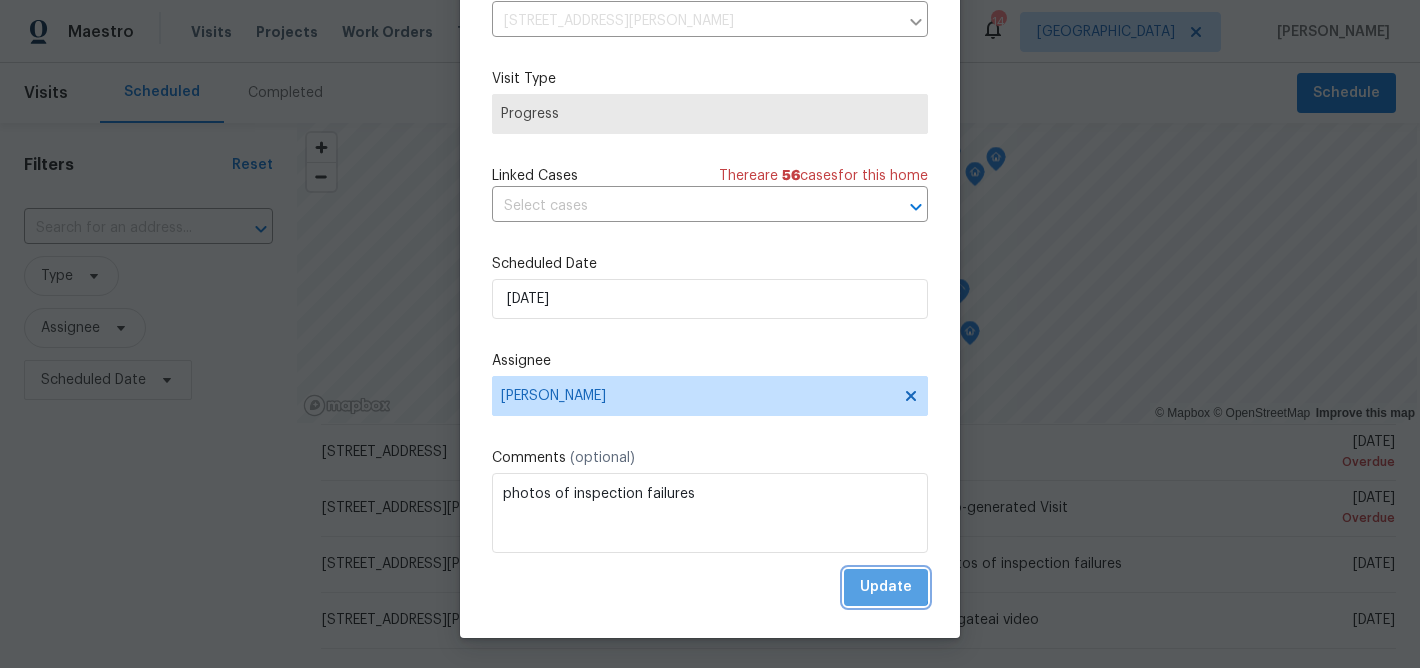 click on "Update" at bounding box center [886, 587] 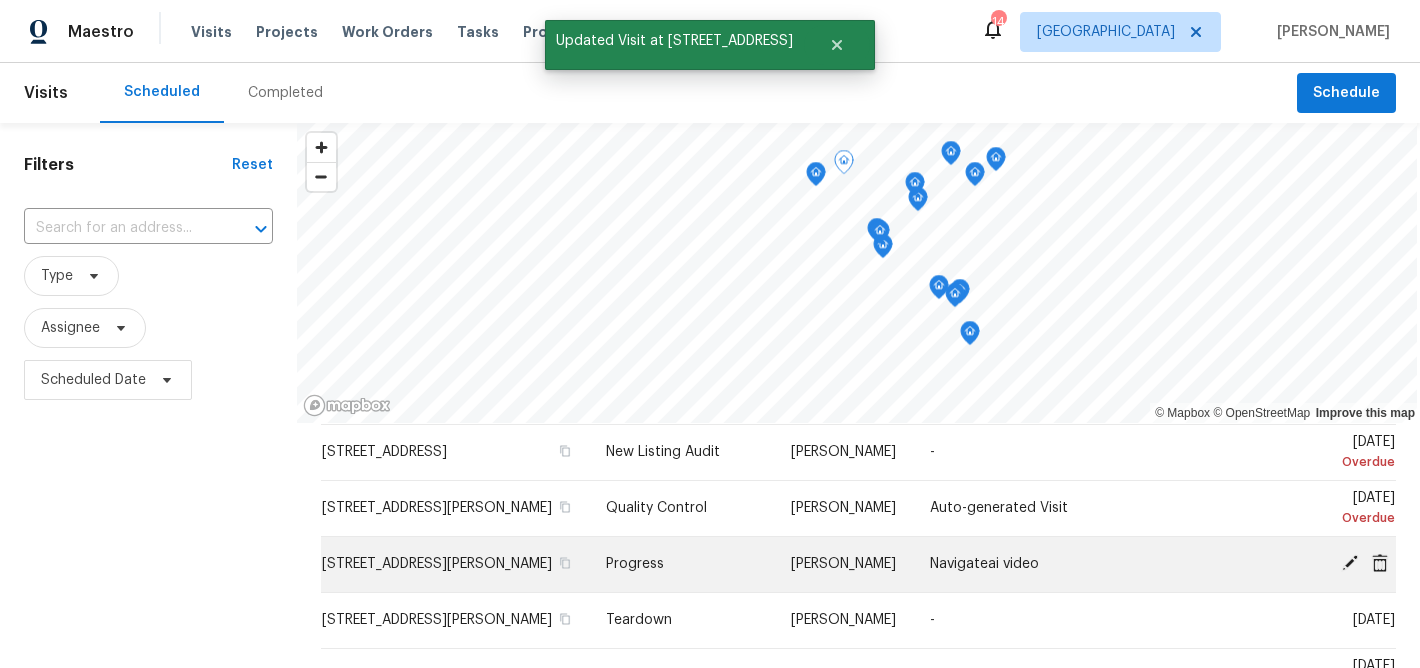 click 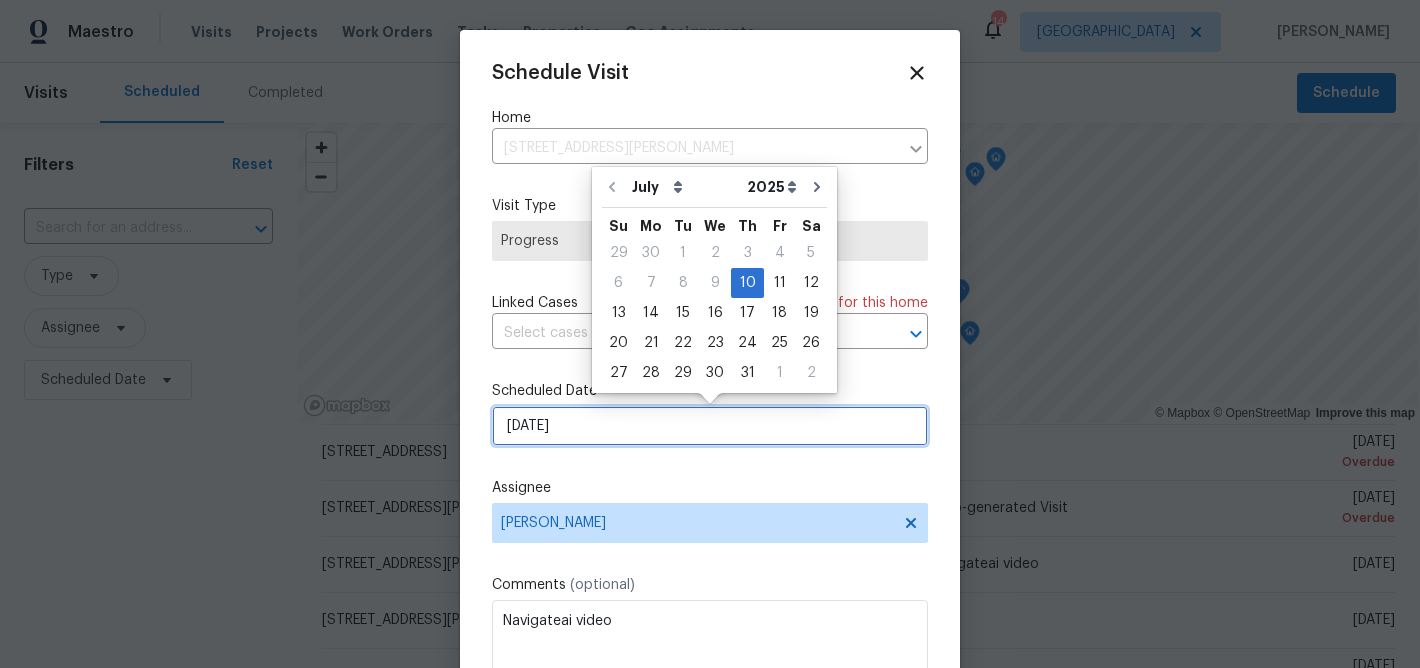 click on "[DATE]" at bounding box center (710, 426) 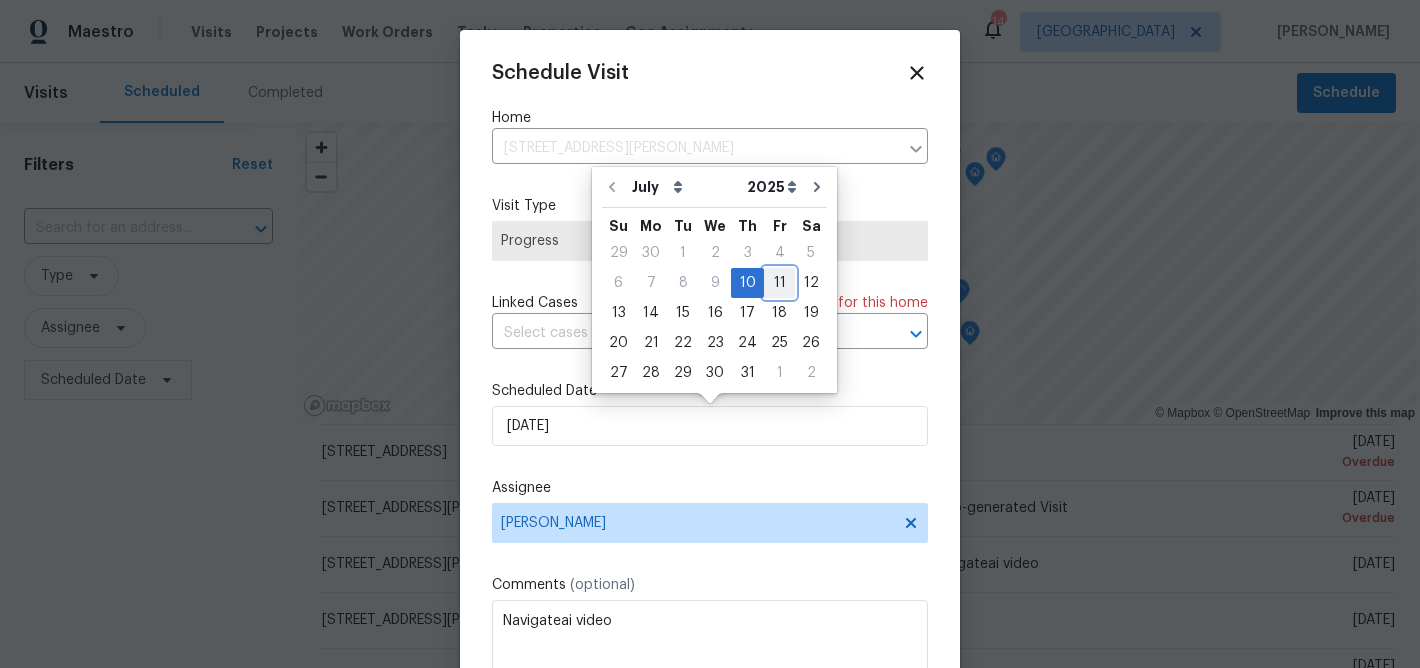 click on "11" at bounding box center (779, 283) 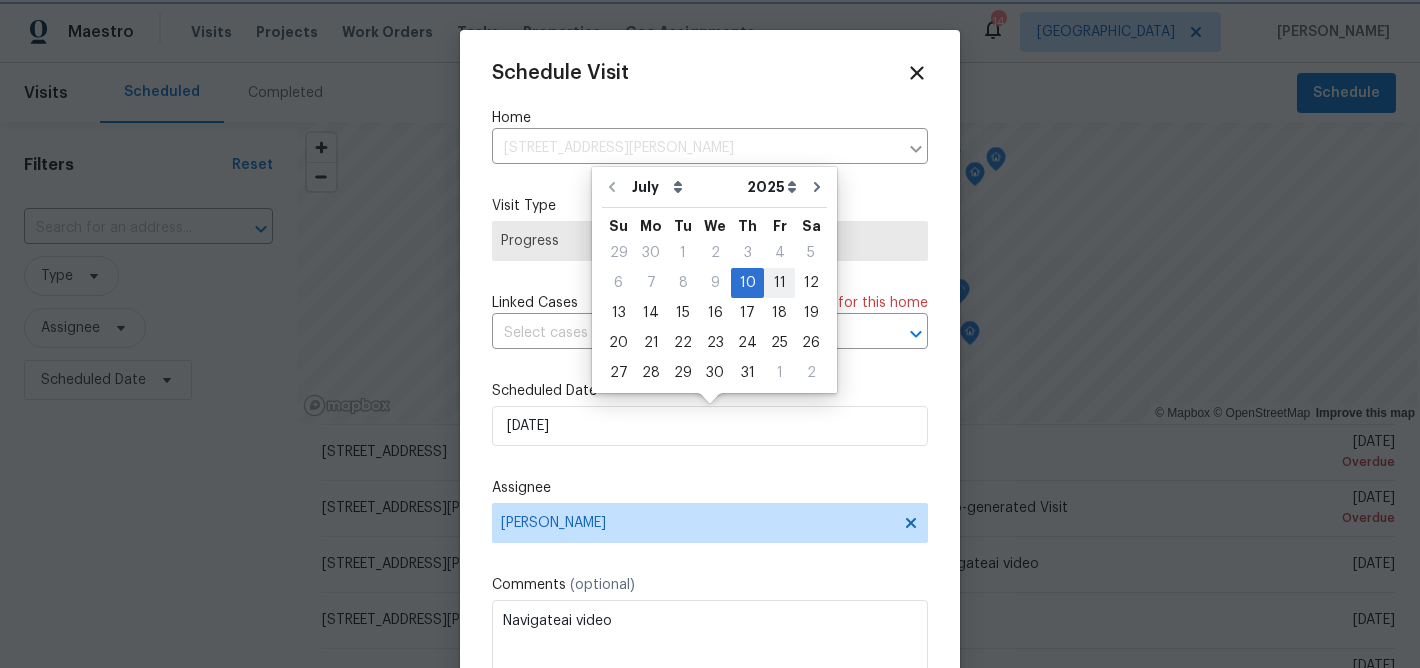 type on "[DATE]" 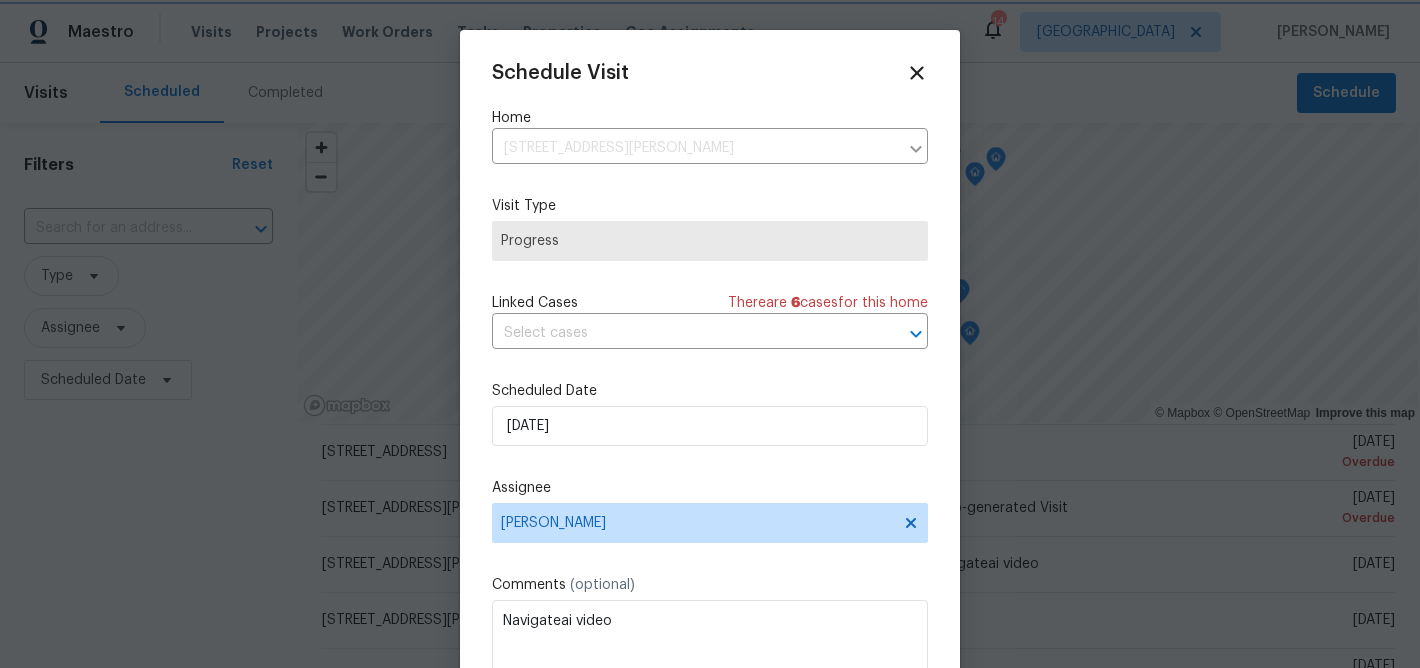 scroll, scrollTop: 36, scrollLeft: 0, axis: vertical 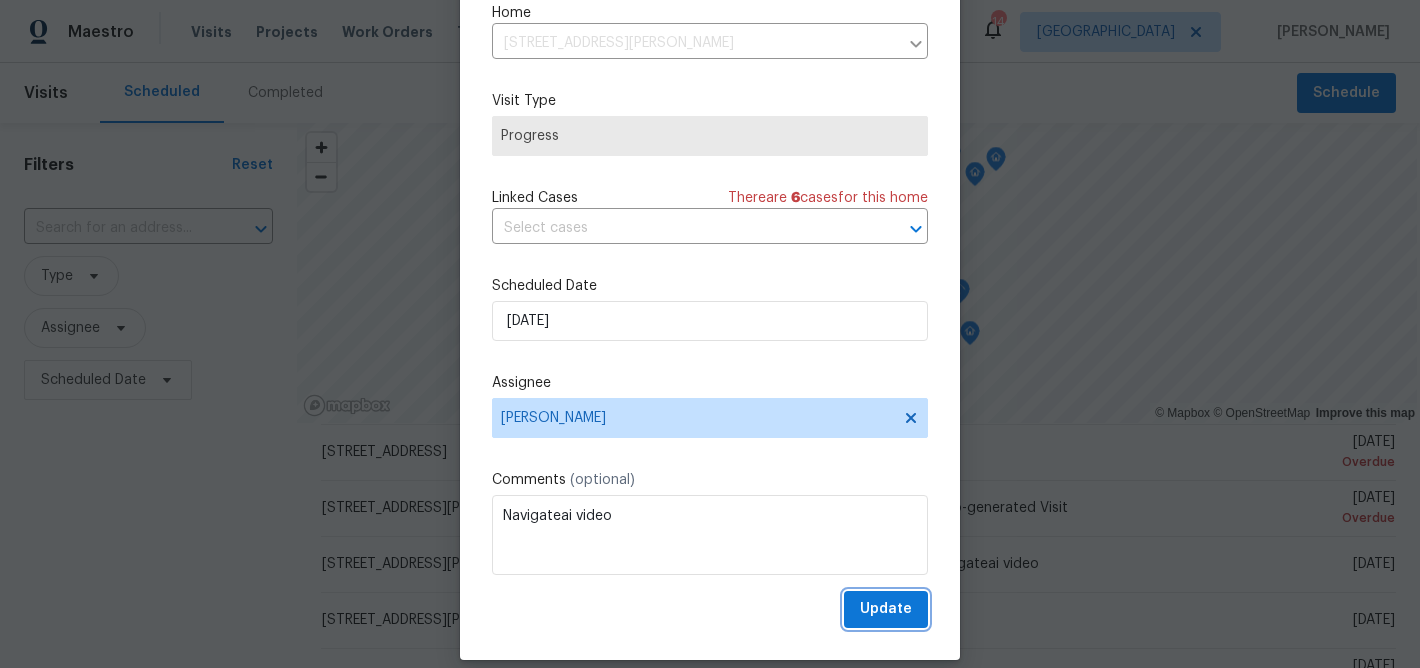 click on "Update" at bounding box center (886, 609) 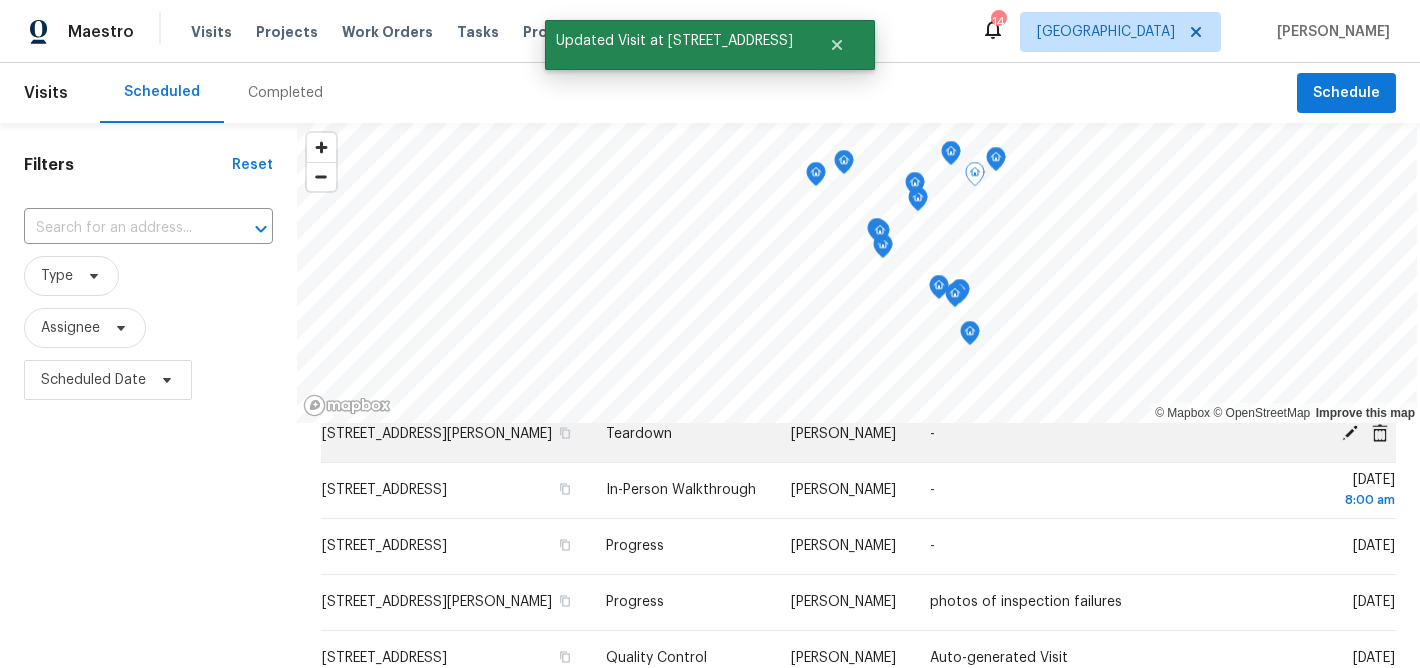 scroll, scrollTop: 186, scrollLeft: 0, axis: vertical 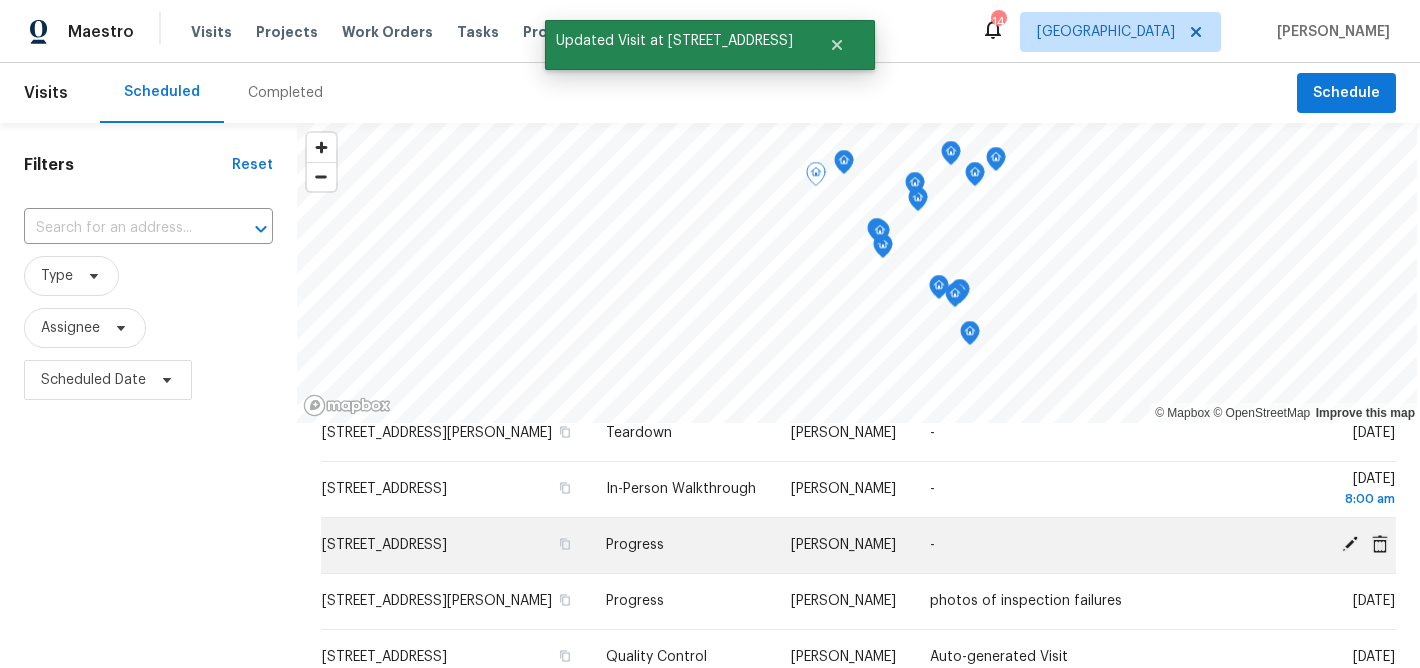 click 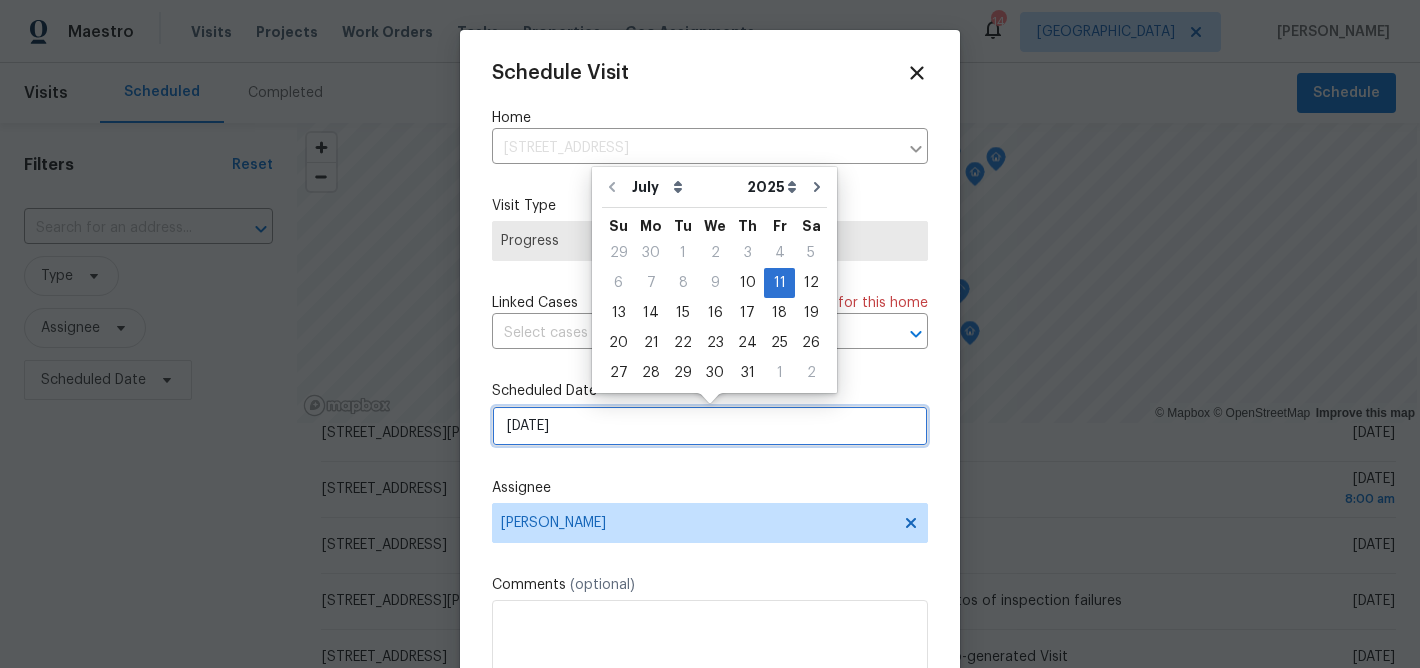 click on "[DATE]" at bounding box center [710, 426] 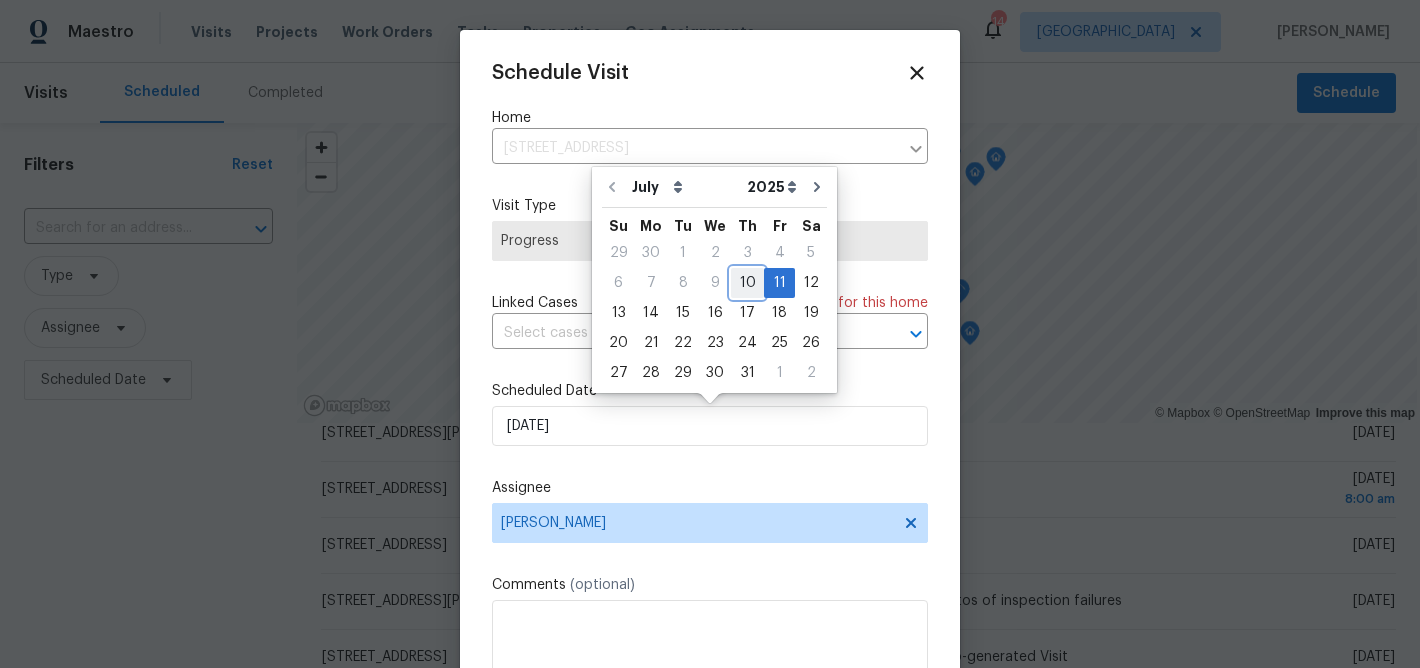click on "10" at bounding box center [747, 283] 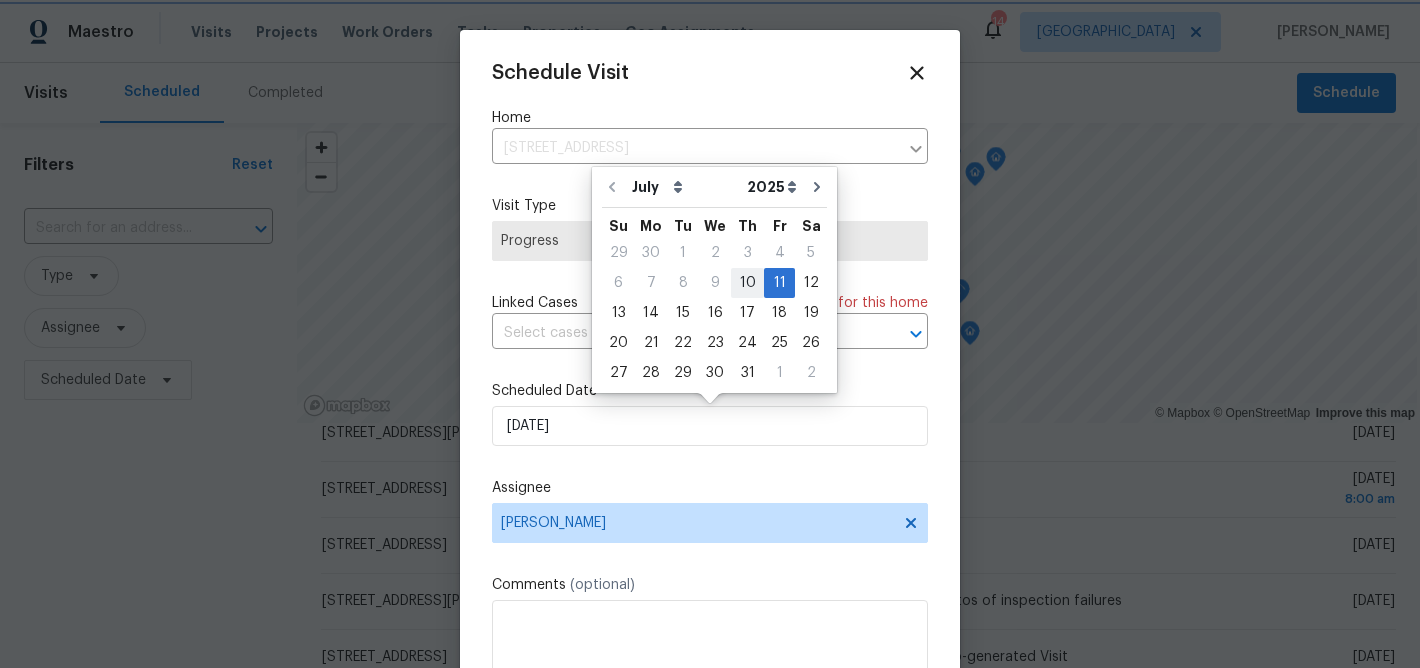type on "[DATE]" 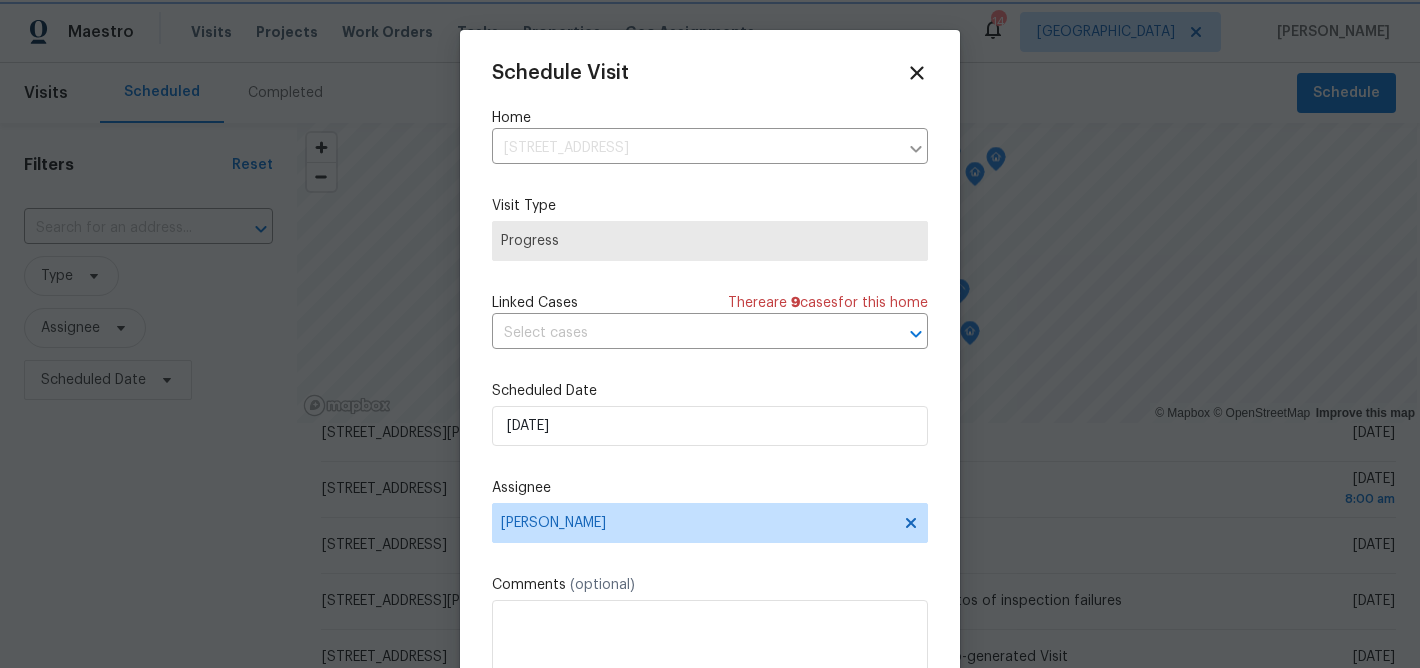 scroll, scrollTop: 36, scrollLeft: 0, axis: vertical 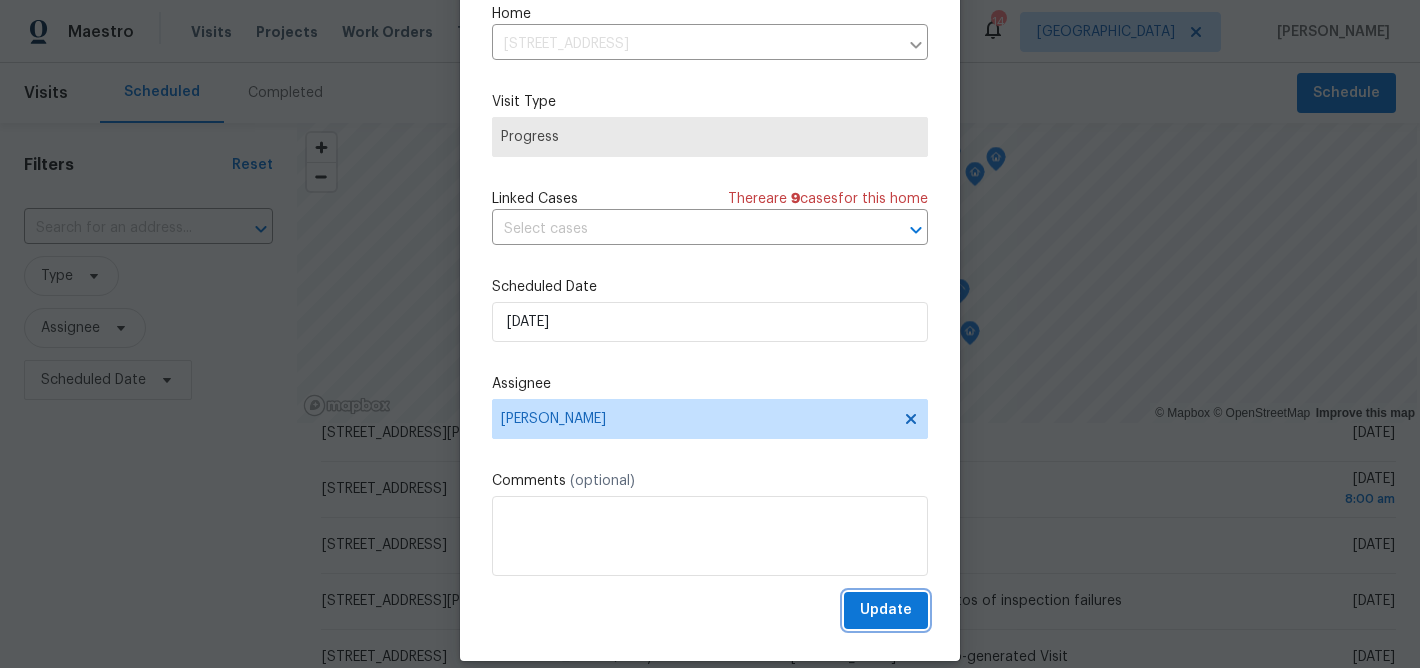 click on "Update" at bounding box center [886, 610] 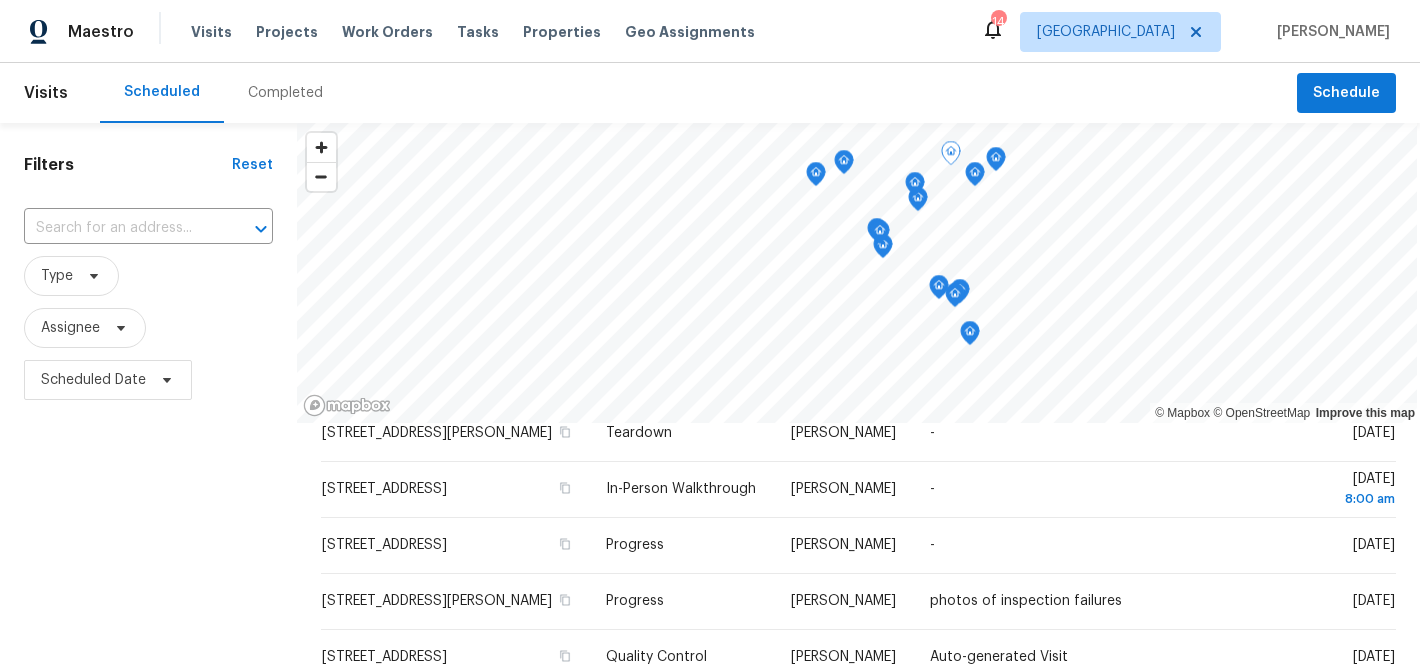 scroll, scrollTop: 74, scrollLeft: 0, axis: vertical 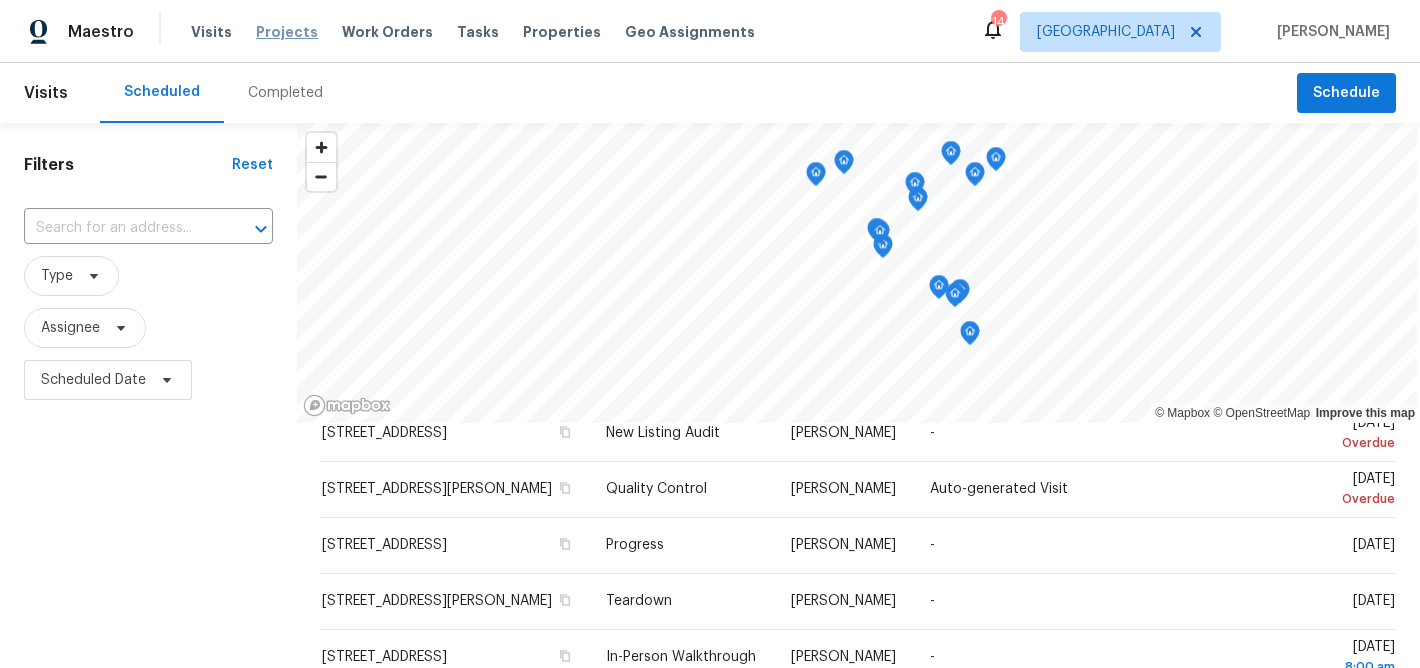 click on "Projects" at bounding box center [287, 32] 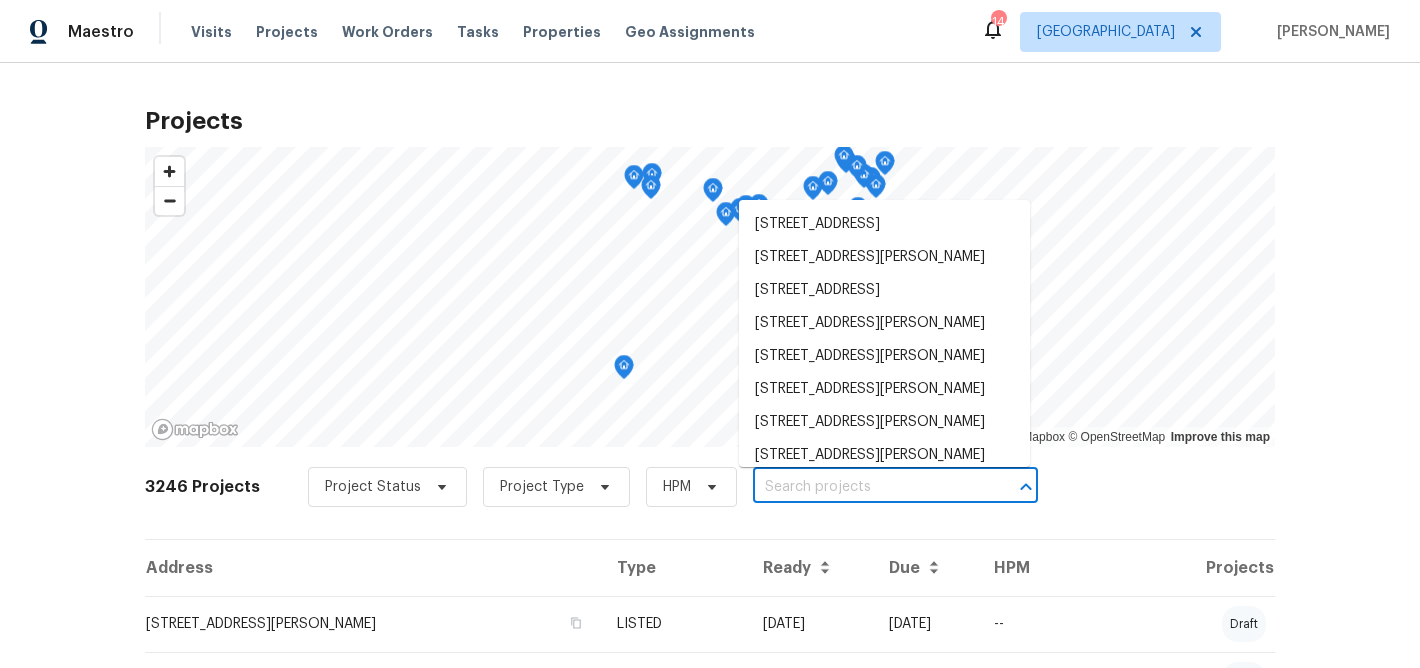 click at bounding box center (867, 487) 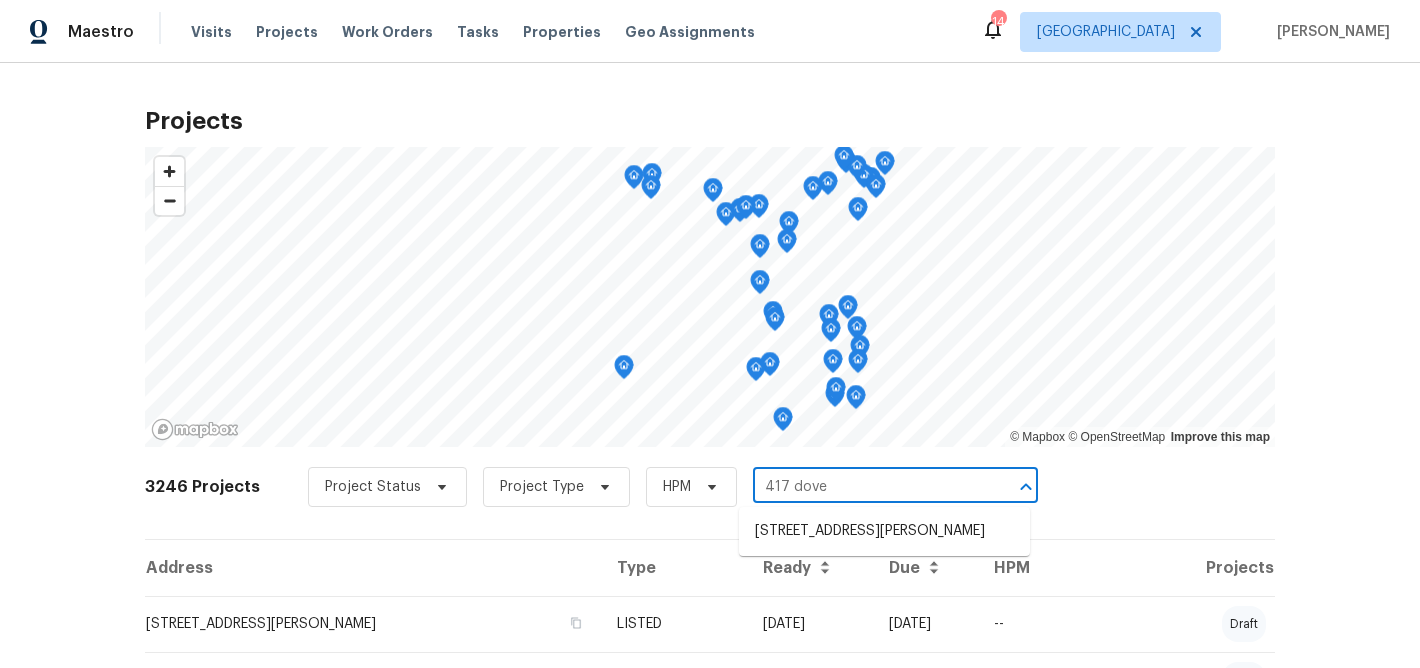 type on "417 dove" 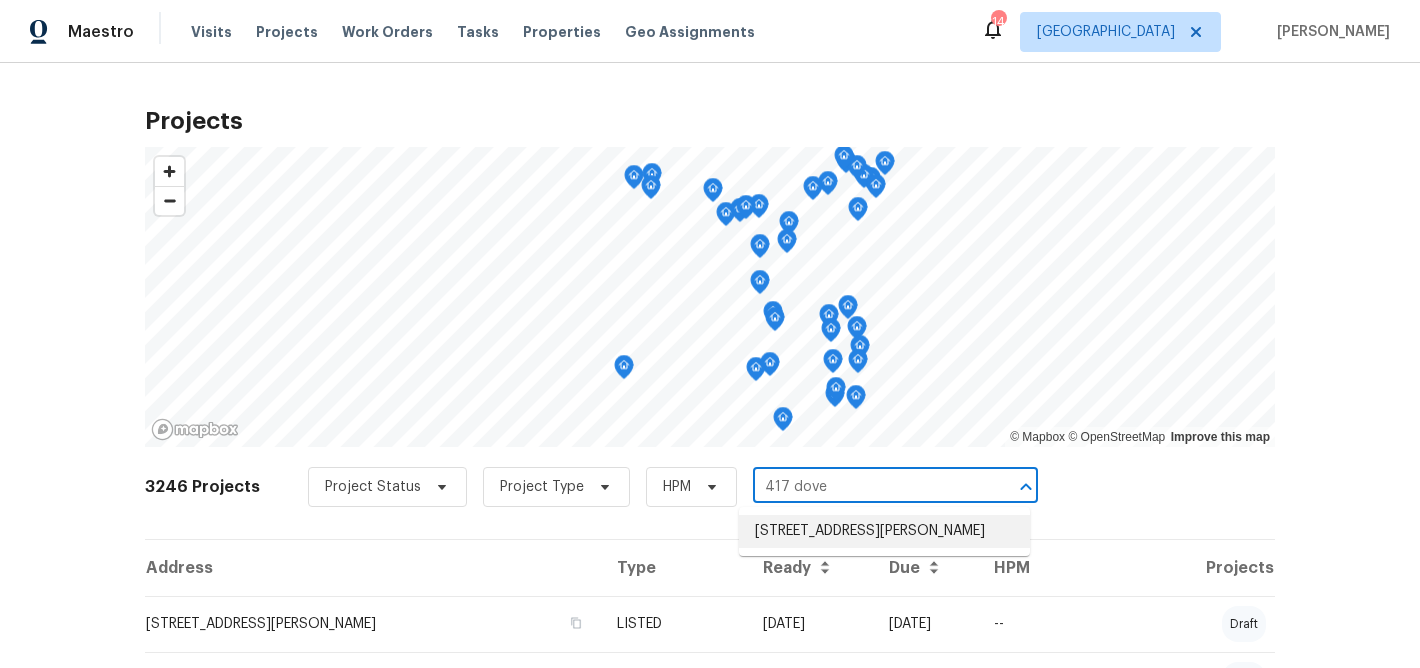 click on "417 Dove Dr, Saint Charles, MO 63301" at bounding box center [884, 531] 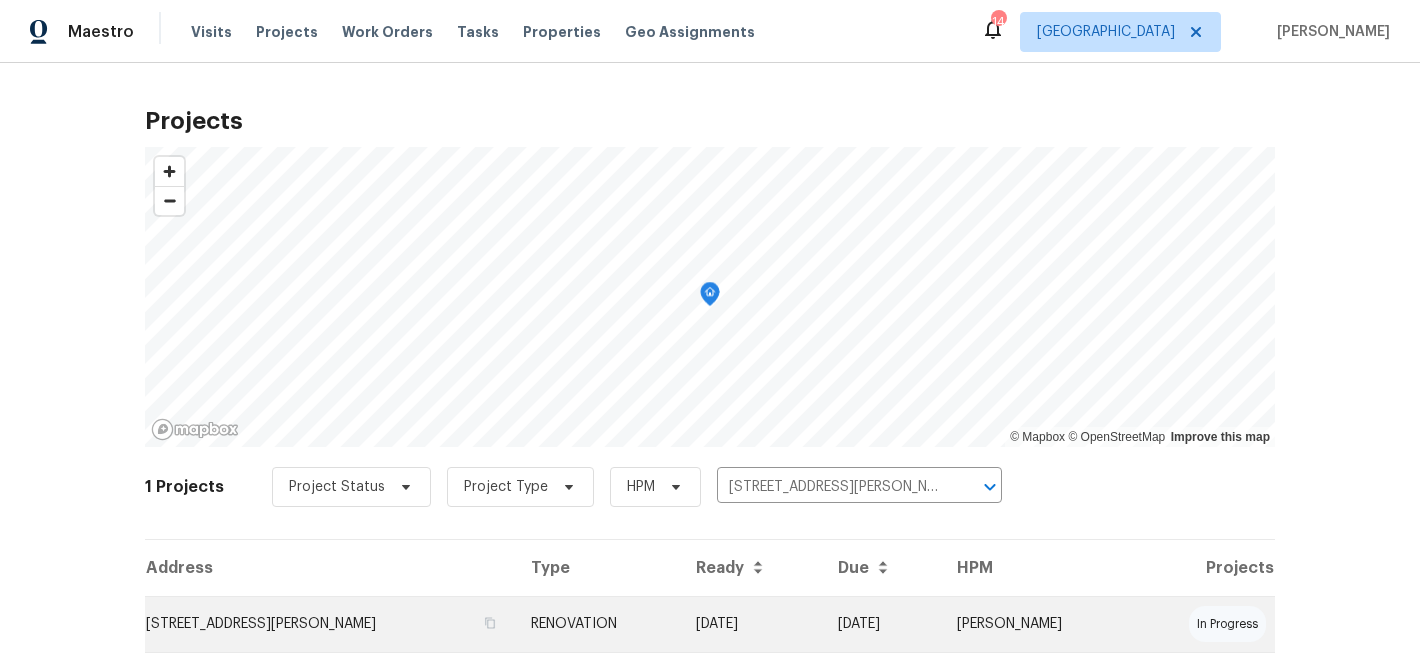 click on "417 Dove Dr, Saint Charles, MO 63301" at bounding box center (330, 624) 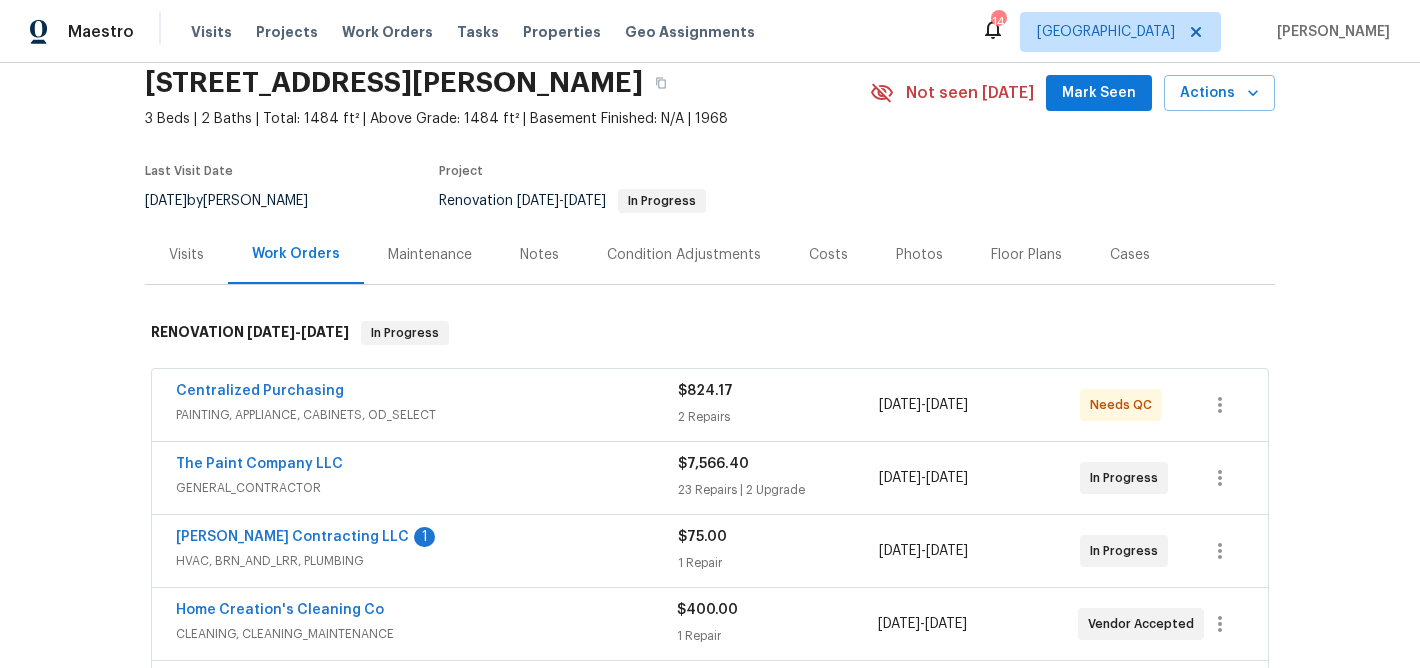 scroll, scrollTop: 103, scrollLeft: 0, axis: vertical 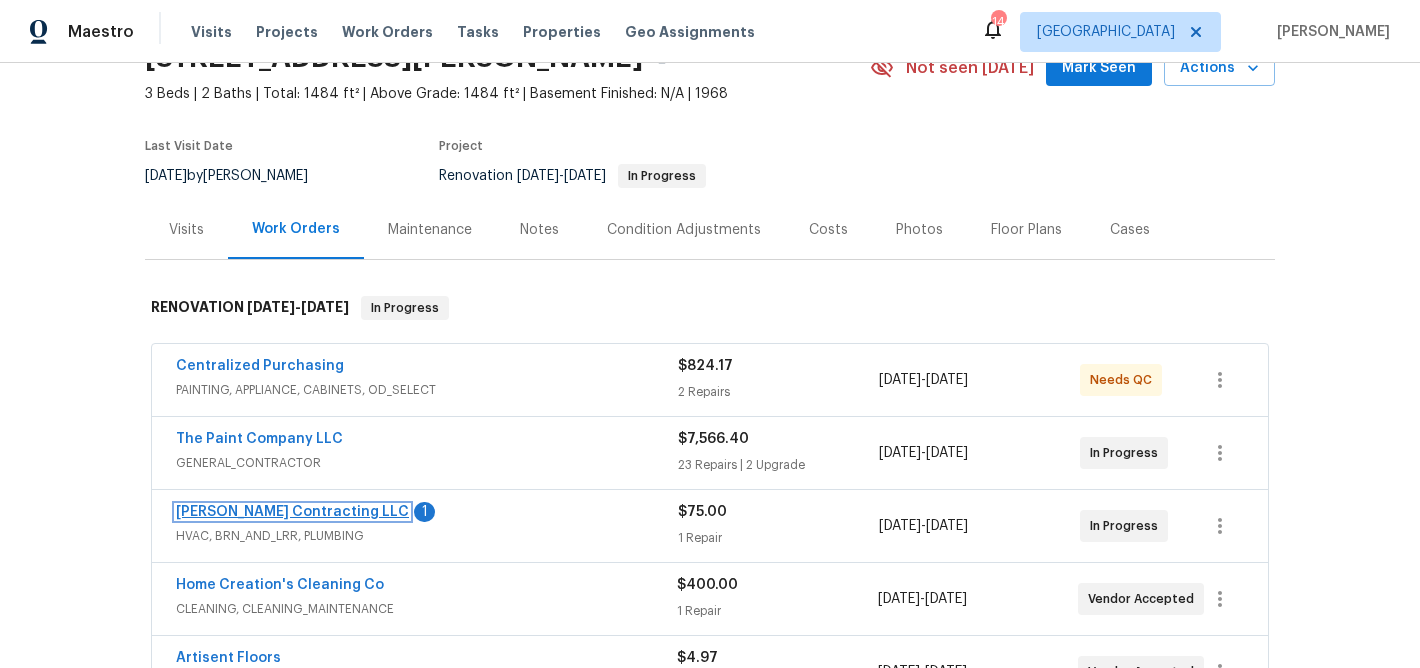 click on "Loftin Contracting LLC" at bounding box center (292, 512) 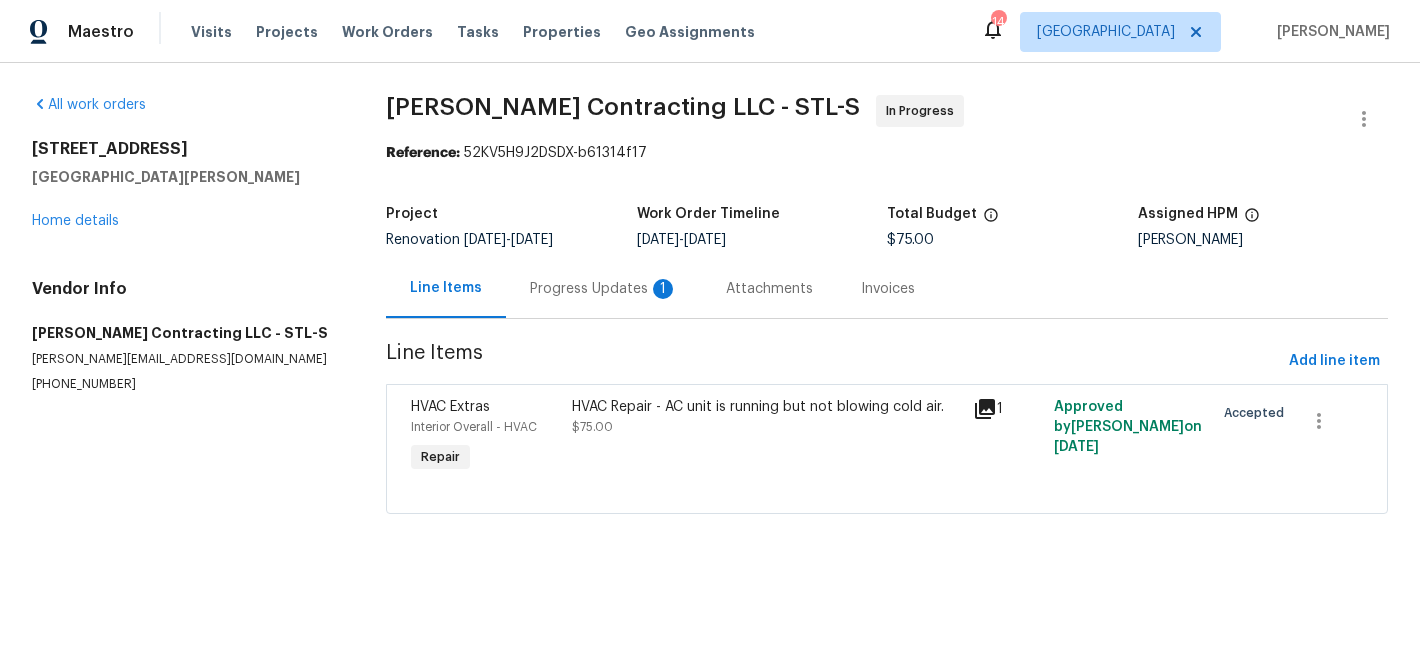 click on "Progress Updates 1" at bounding box center [604, 289] 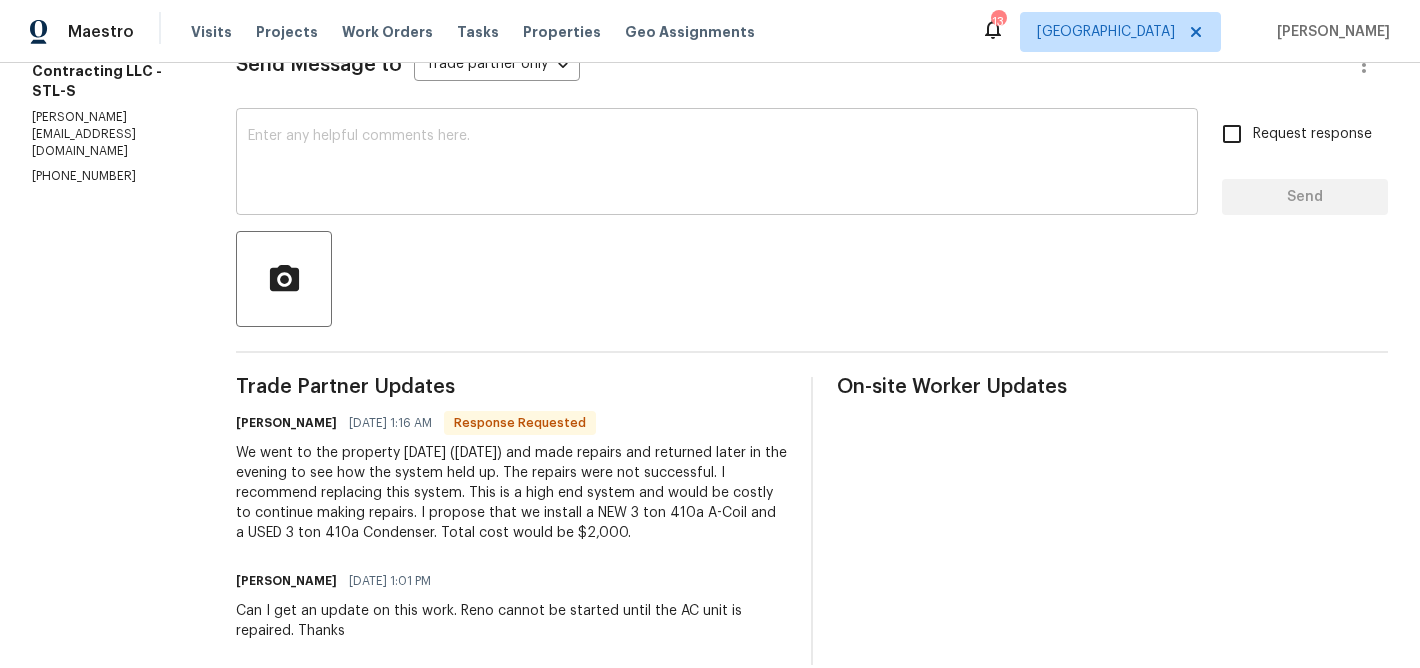 scroll, scrollTop: 308, scrollLeft: 0, axis: vertical 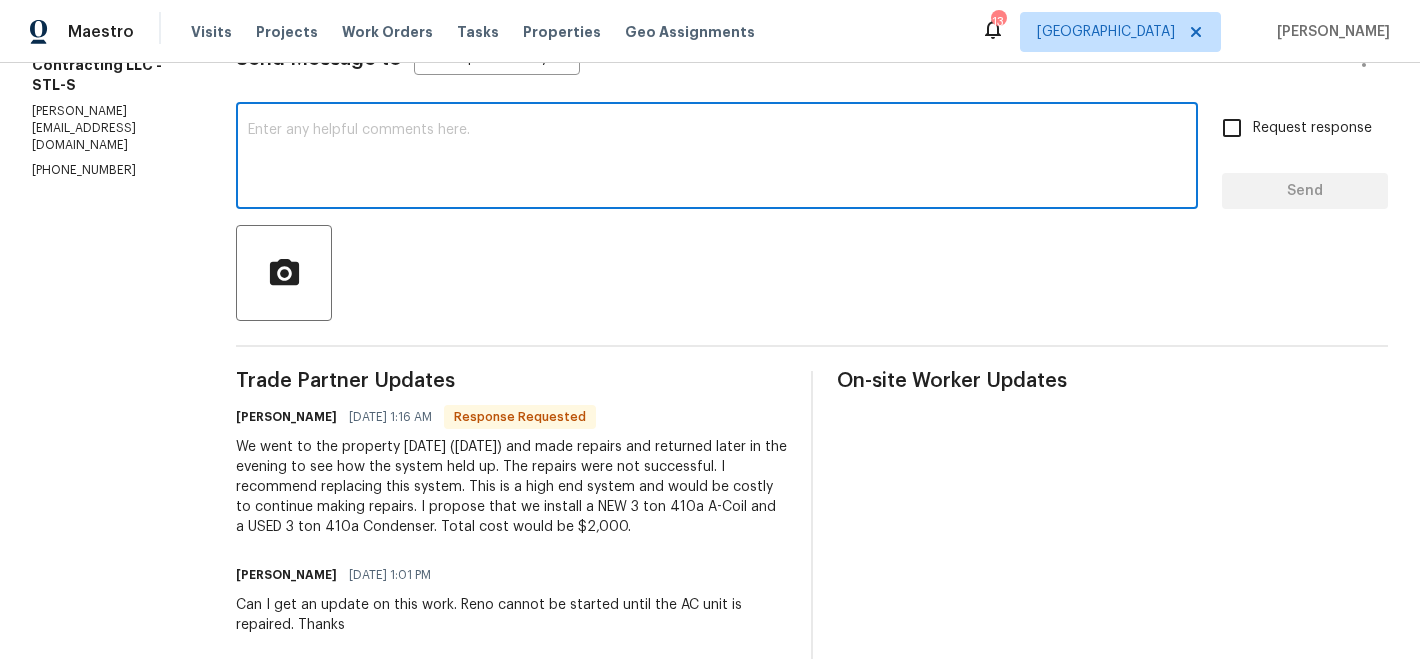 drag, startPoint x: 490, startPoint y: 153, endPoint x: 492, endPoint y: 138, distance: 15.132746 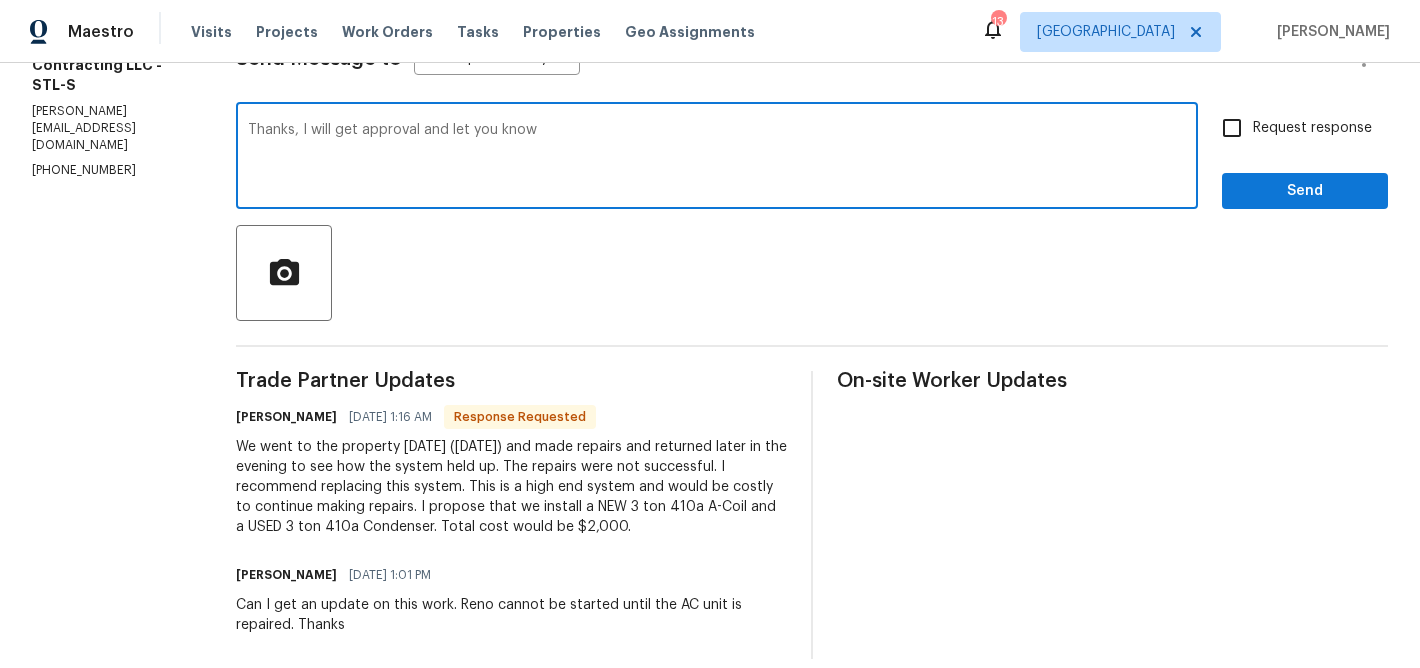type on "Thanks, I will get approval and let you know" 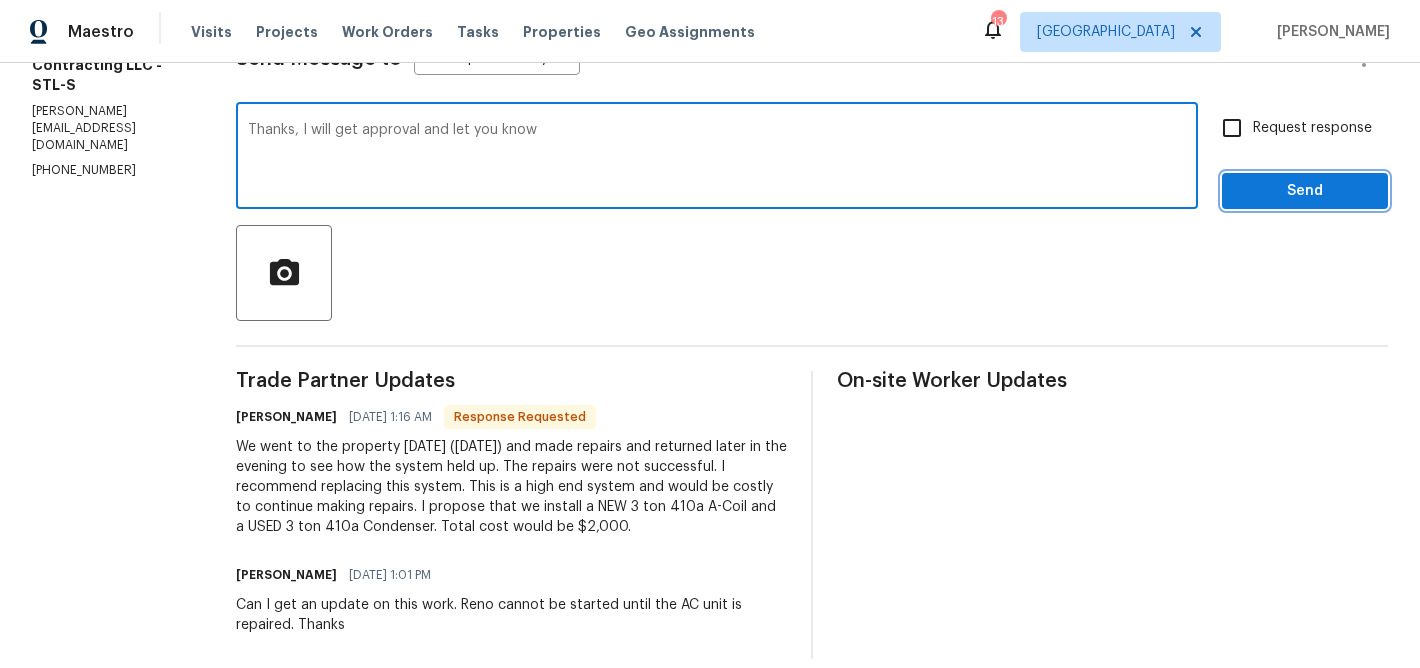 click on "Send" at bounding box center [1305, 191] 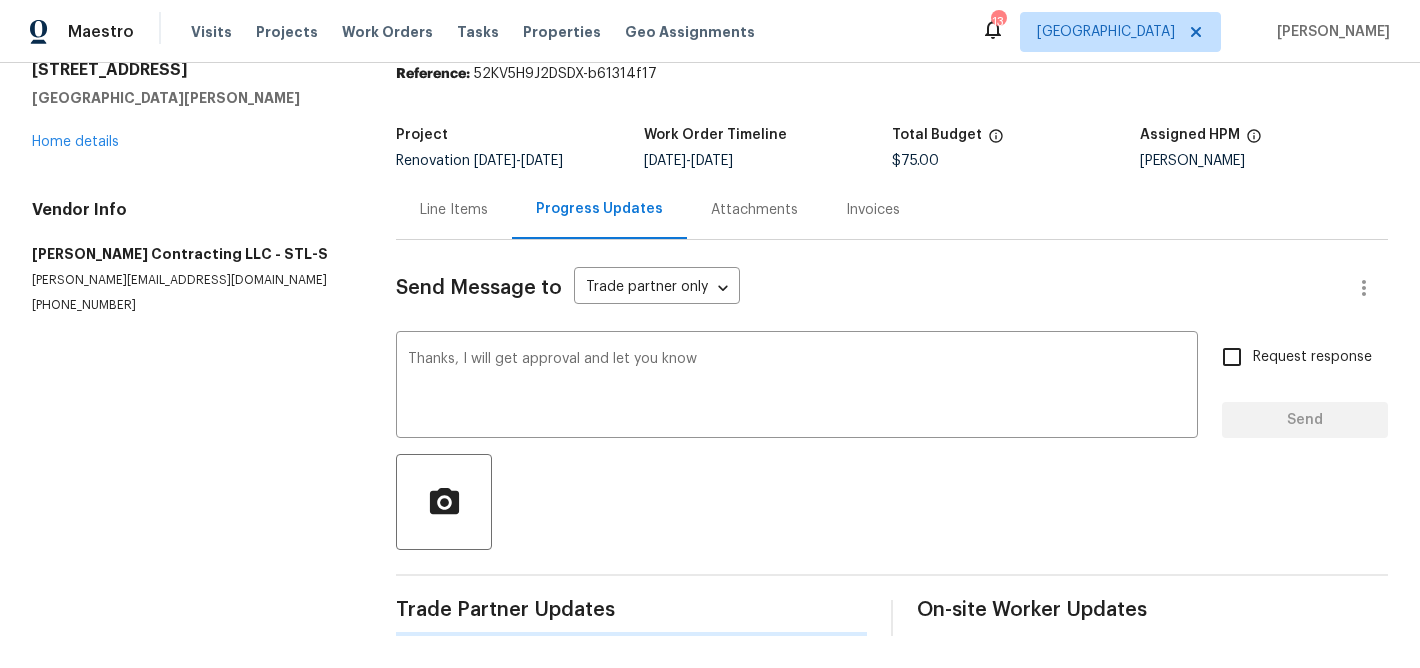 type 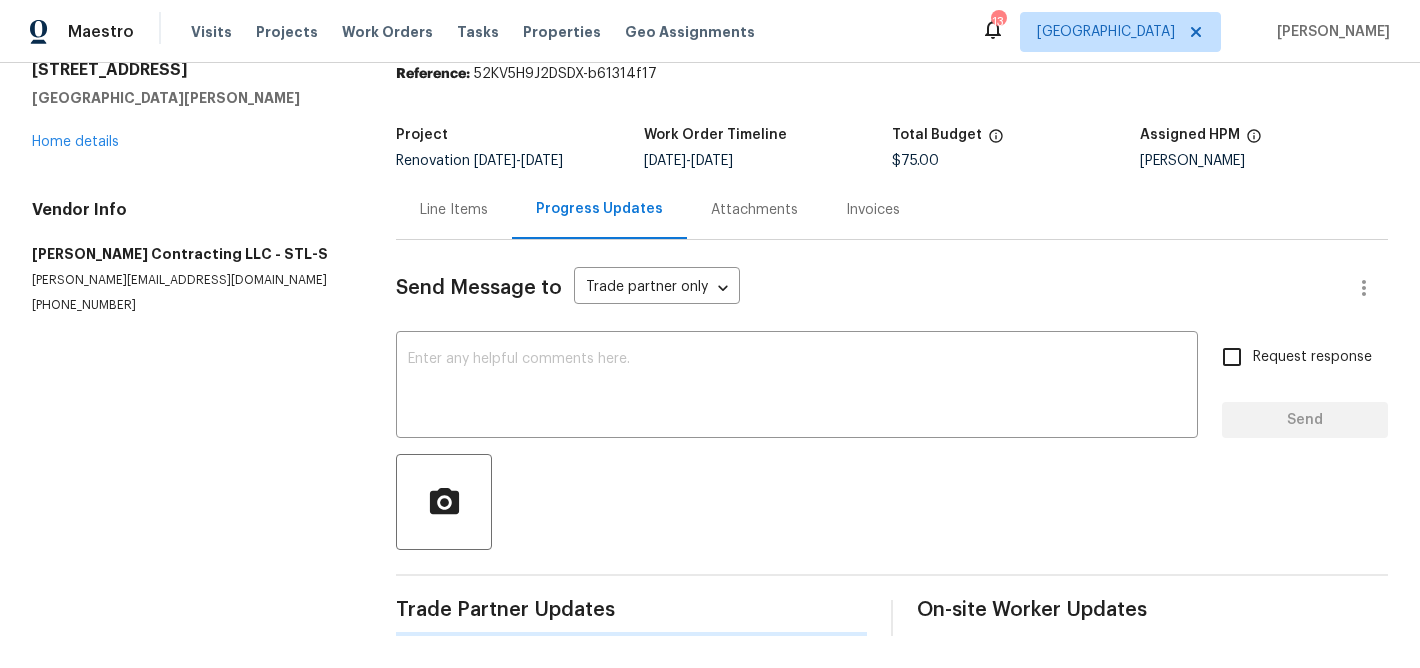 scroll, scrollTop: 308, scrollLeft: 0, axis: vertical 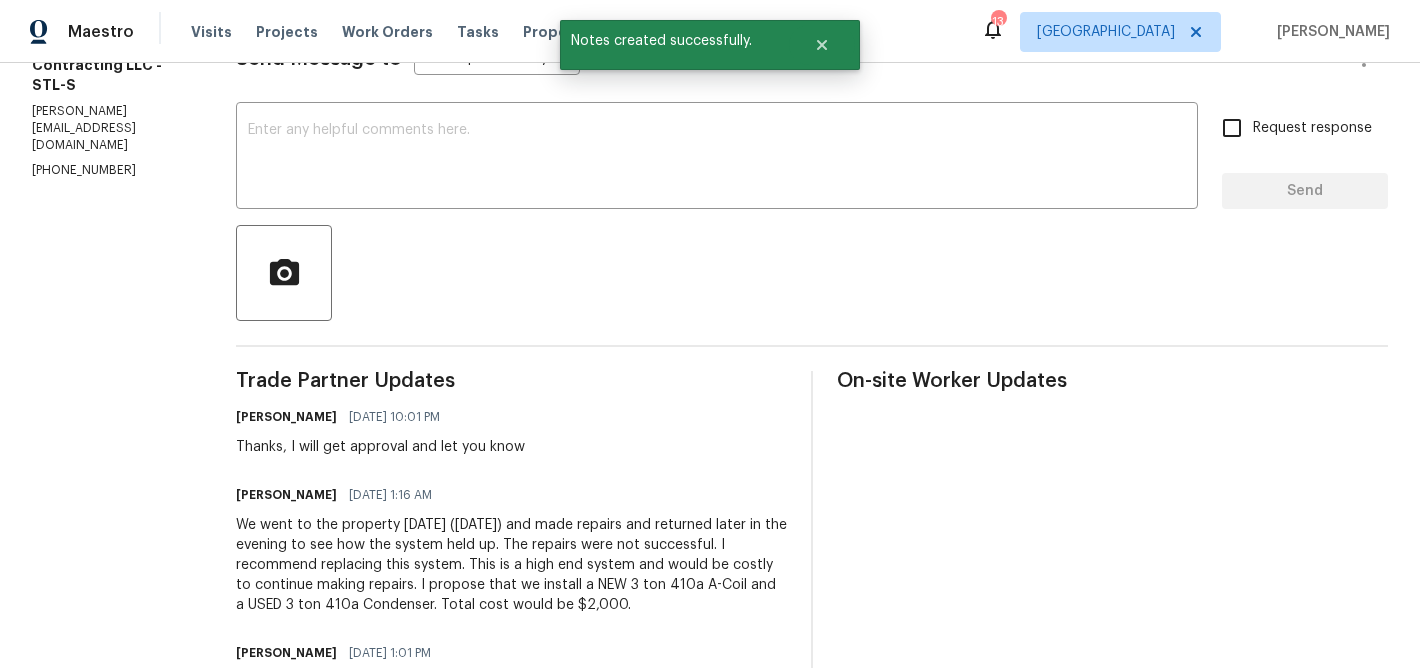 drag, startPoint x: 611, startPoint y: 601, endPoint x: 234, endPoint y: 521, distance: 385.3946 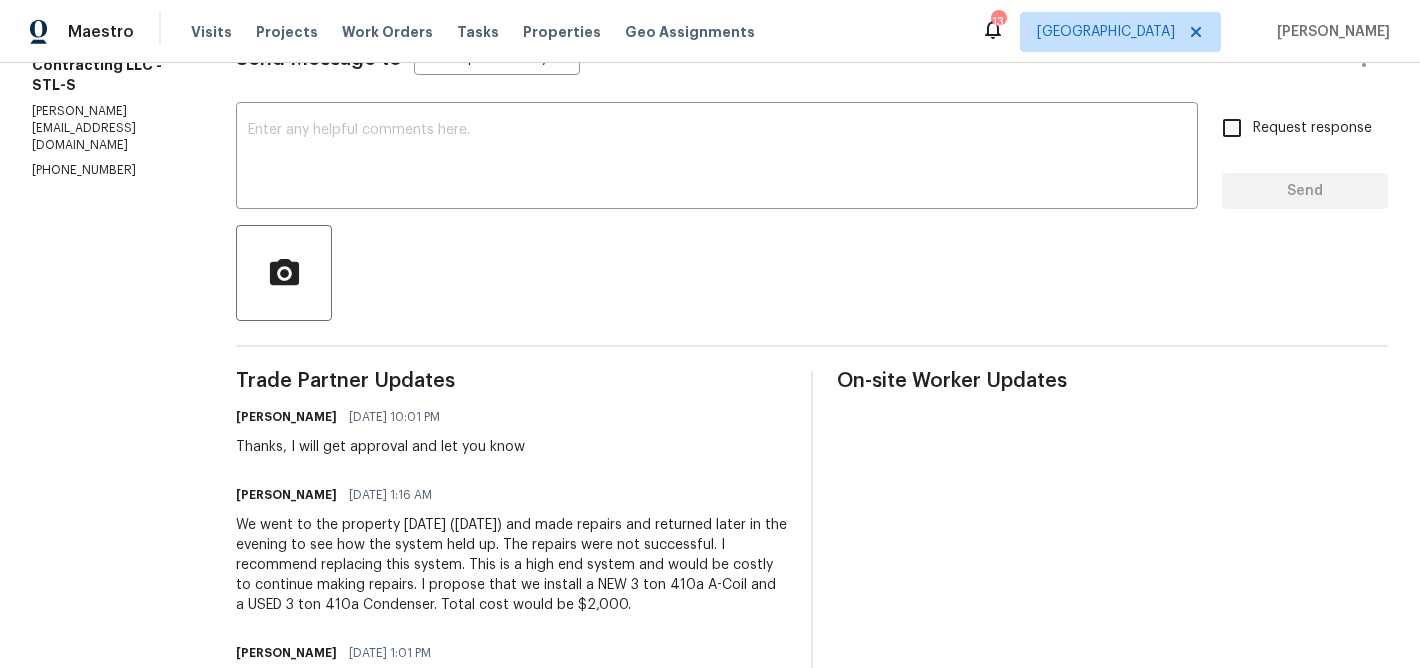 copy on "We went to the property today (Wednesday) and made repairs and returned later in the evening to see how the system held up. The repairs were not successful. I recommend replacing this system. This is a high end system and would be costly to continue making repairs.
I propose that we install a NEW 3 ton 410a A-Coil and a USED 3 ton 410a Condenser. Total cost would be $2,000." 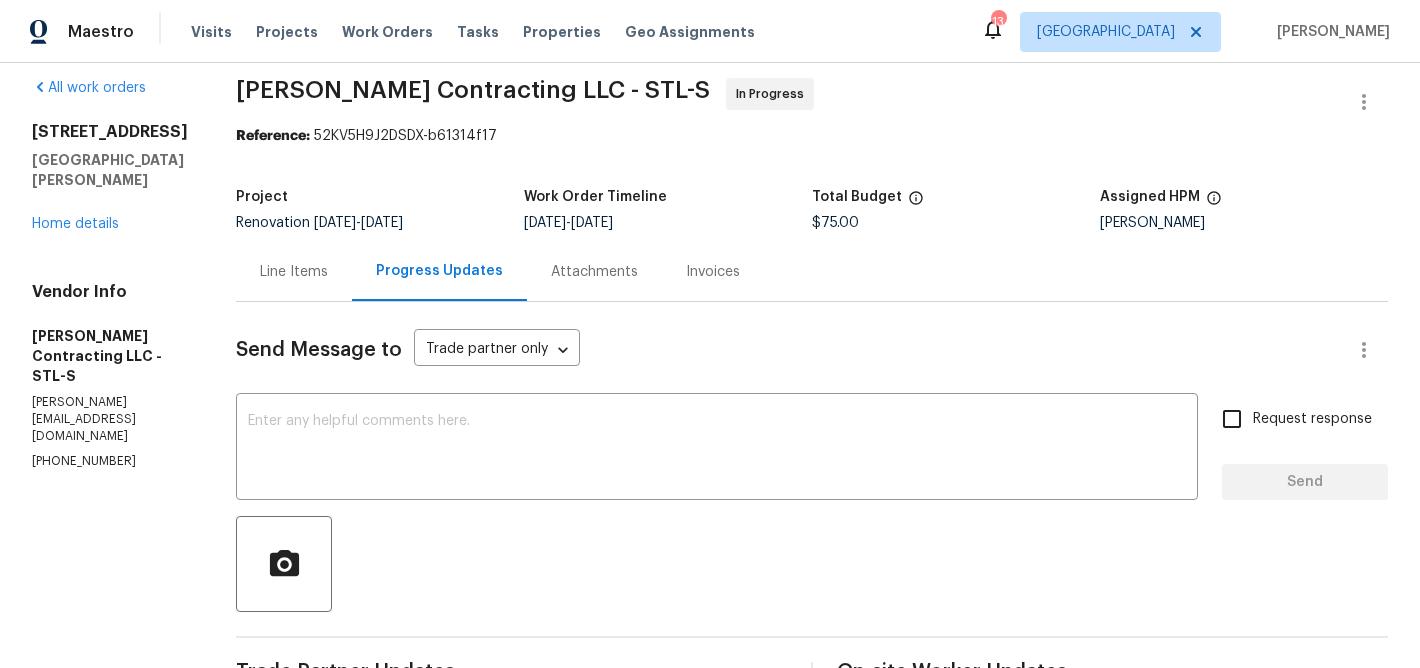 scroll, scrollTop: 0, scrollLeft: 0, axis: both 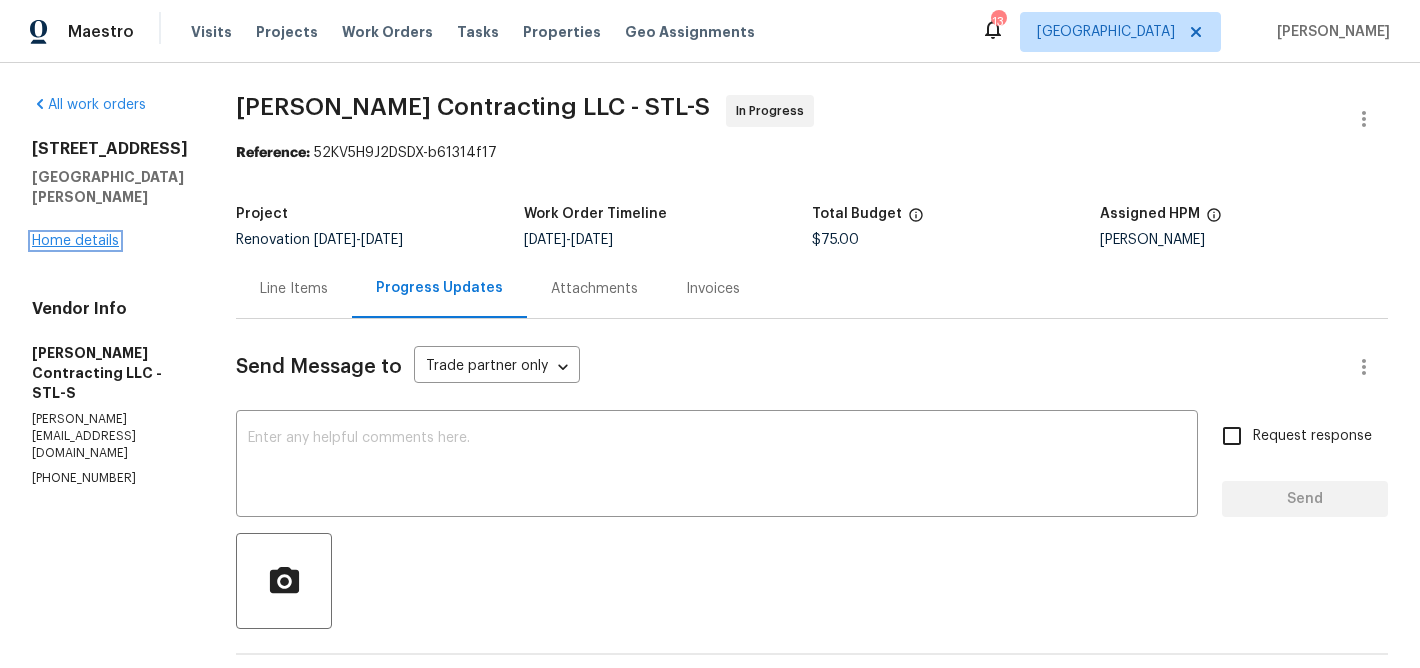 click on "Home details" at bounding box center (75, 241) 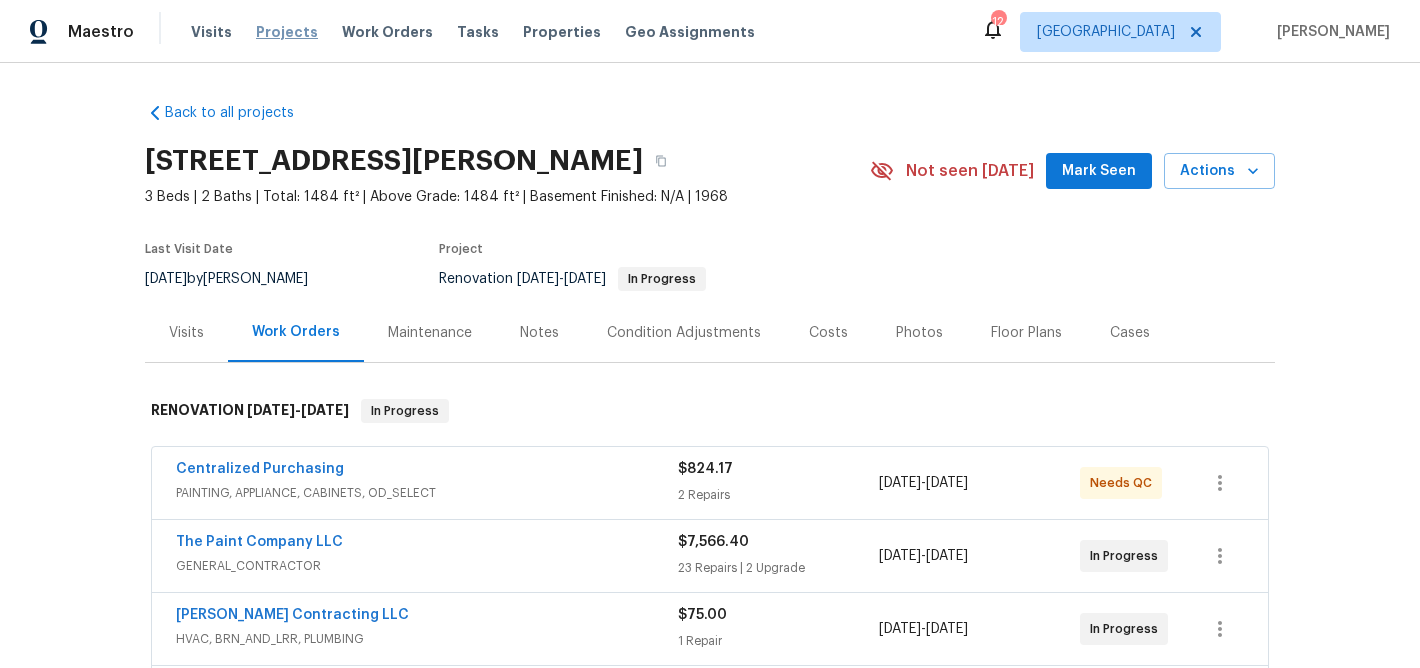 click on "Projects" at bounding box center (287, 32) 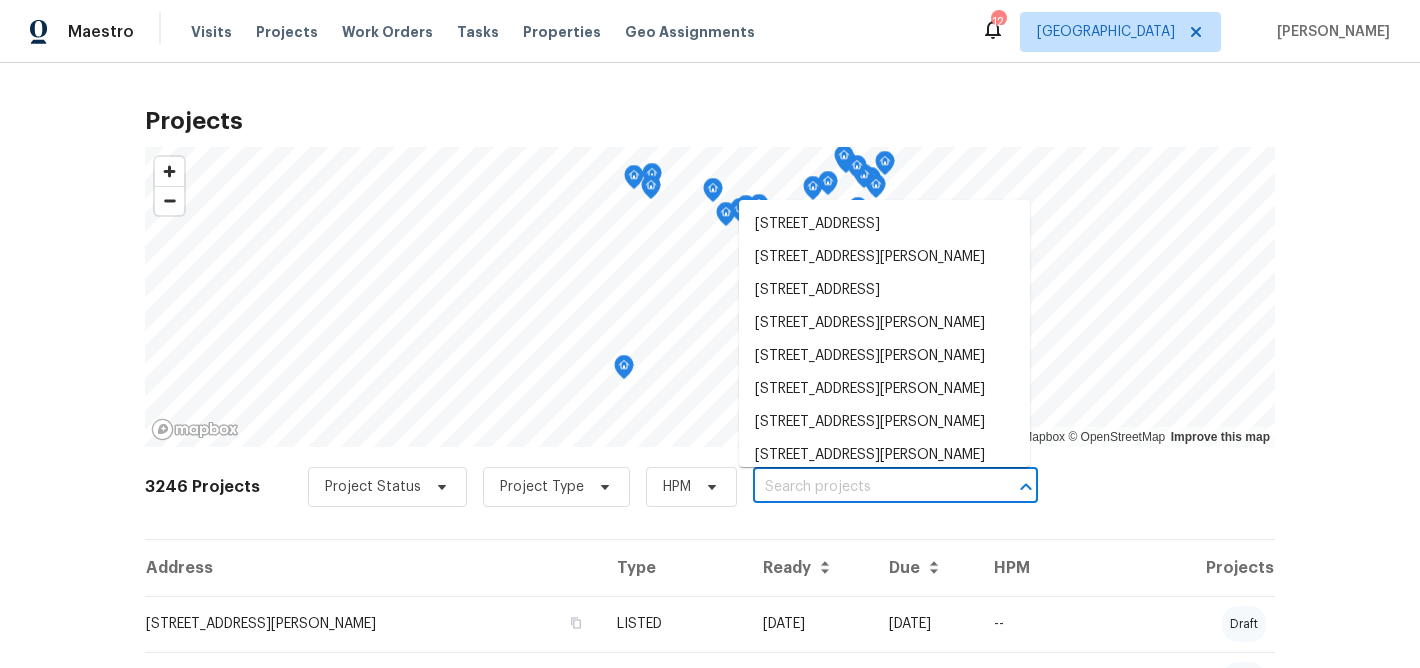 click at bounding box center (867, 487) 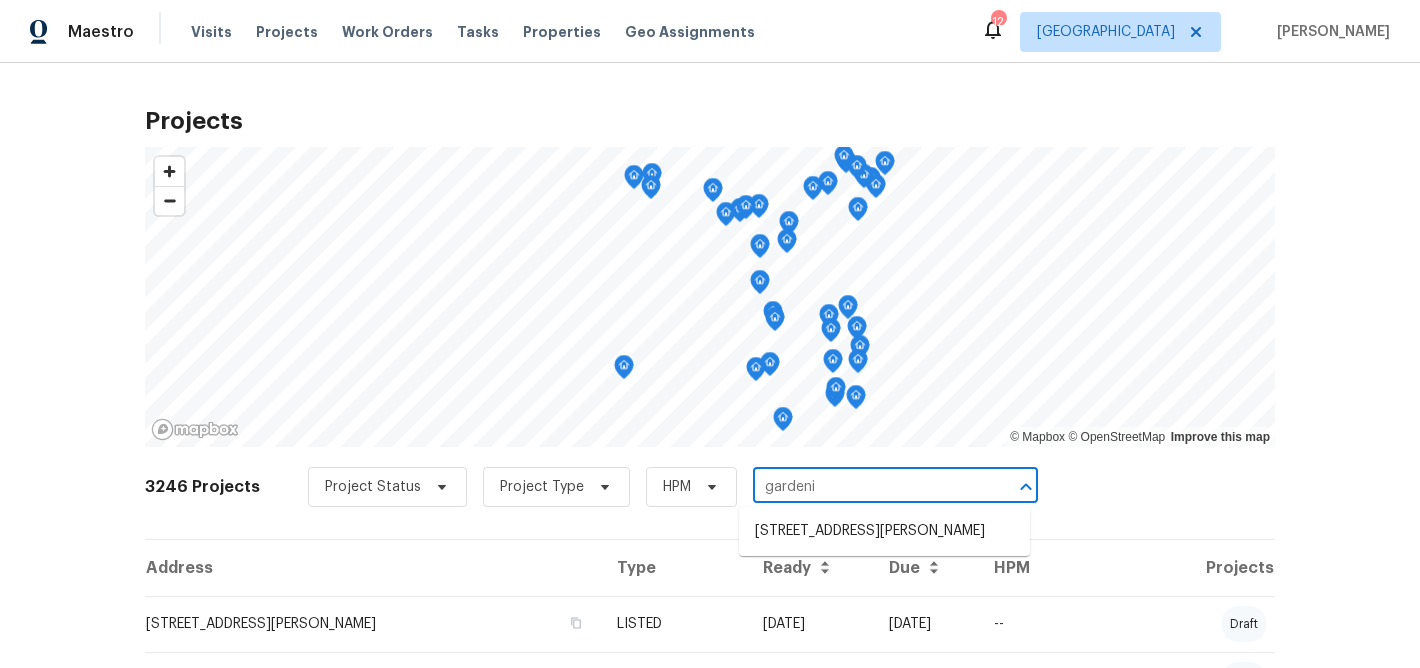 type on "gardenia" 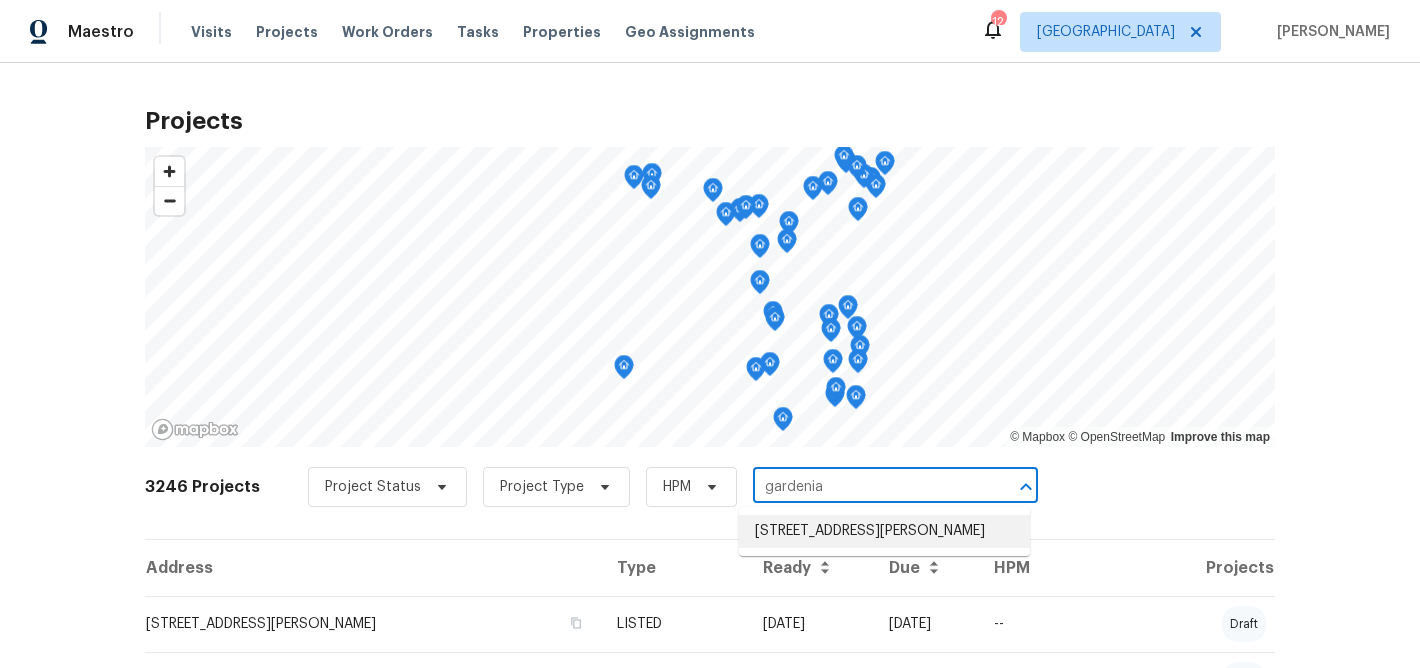 click on "[STREET_ADDRESS][PERSON_NAME]" at bounding box center [884, 531] 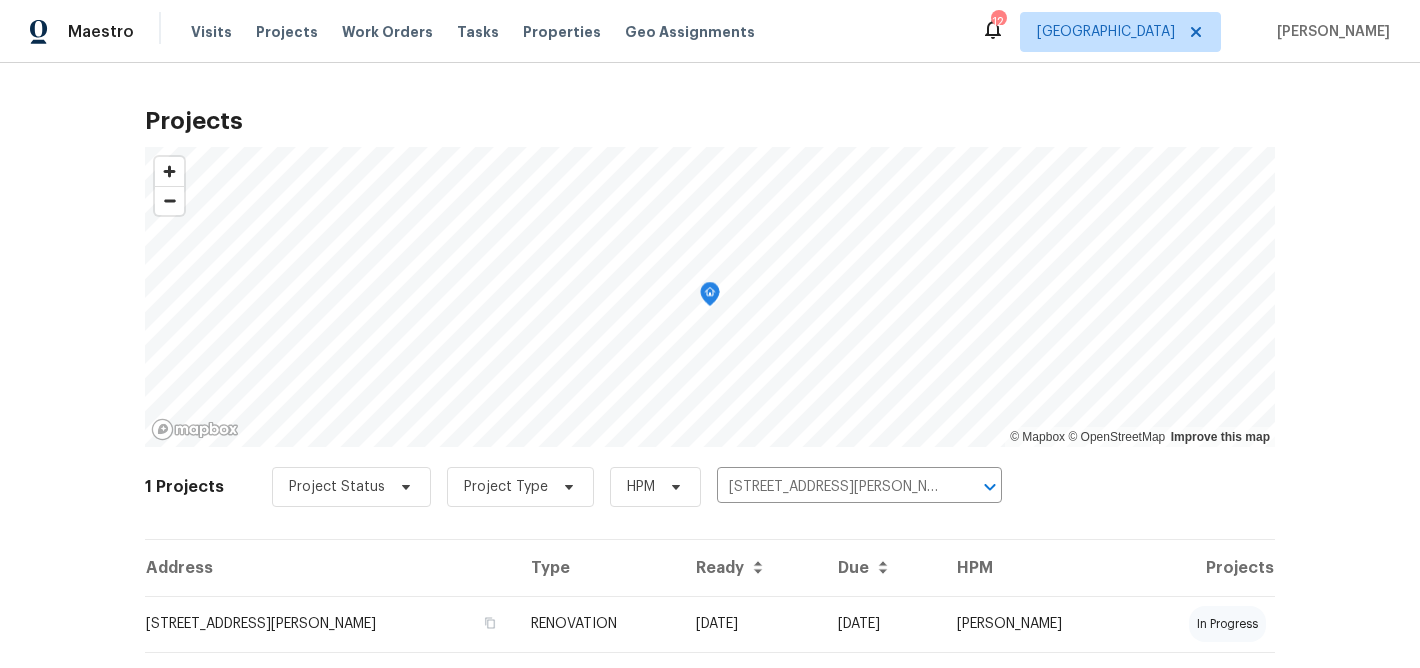scroll, scrollTop: 48, scrollLeft: 0, axis: vertical 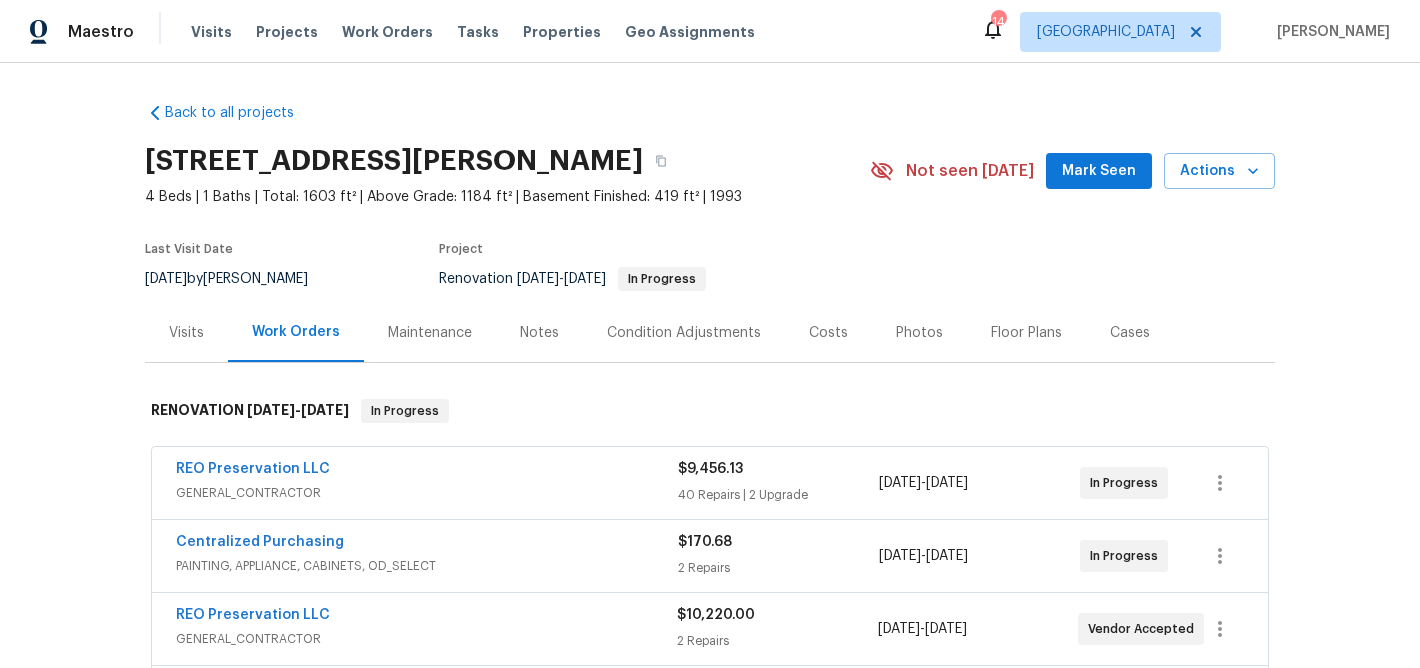 click on "Notes" at bounding box center (539, 333) 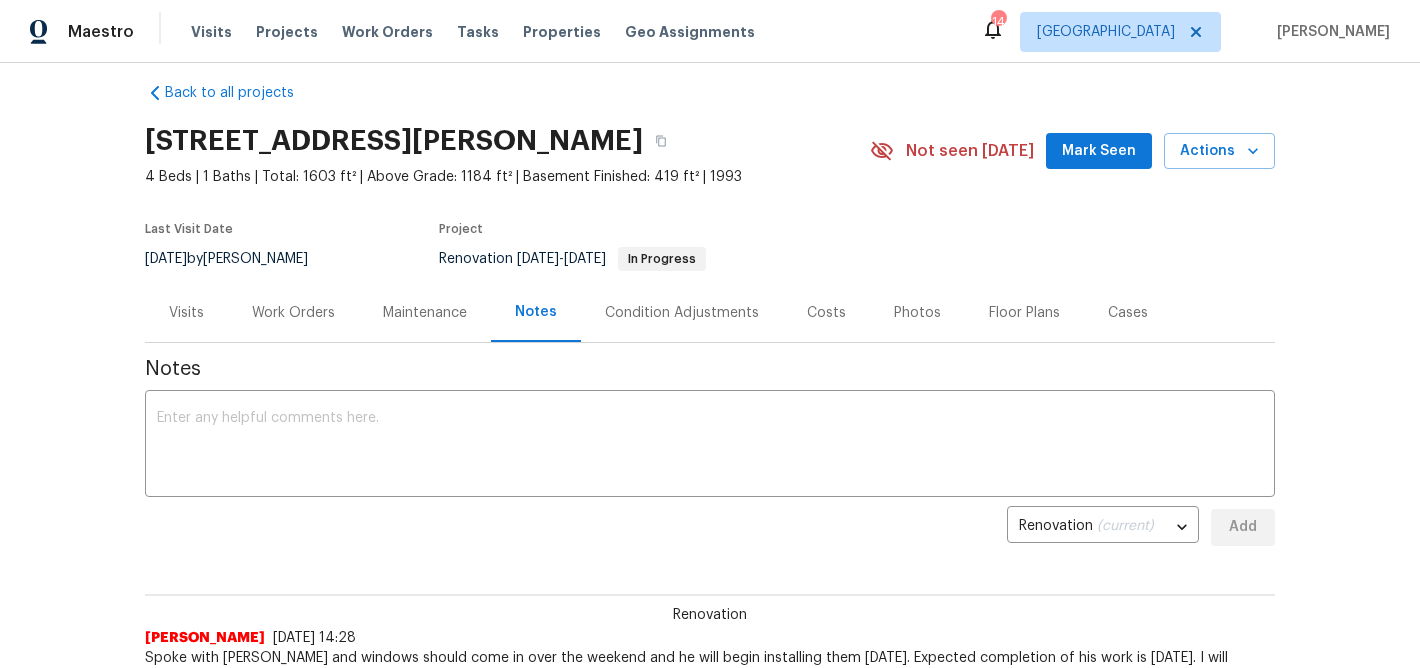 scroll, scrollTop: 0, scrollLeft: 0, axis: both 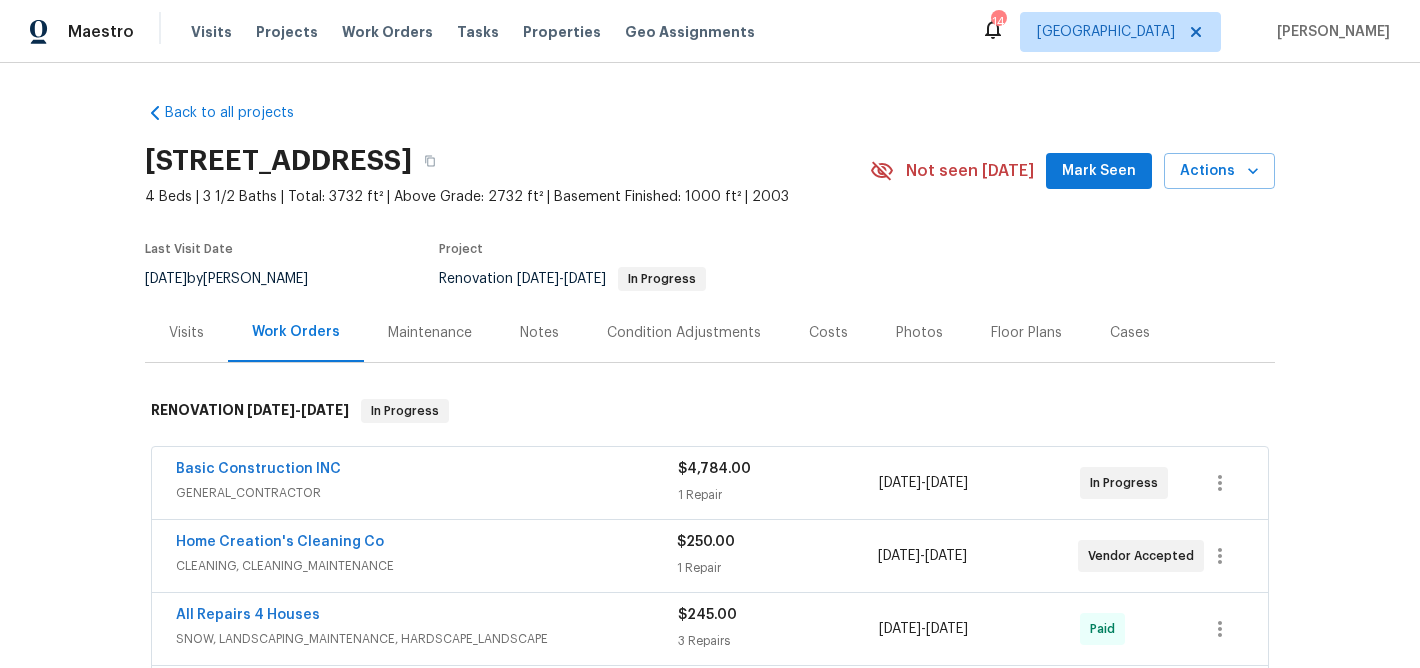 click on "Maintenance" at bounding box center [430, 333] 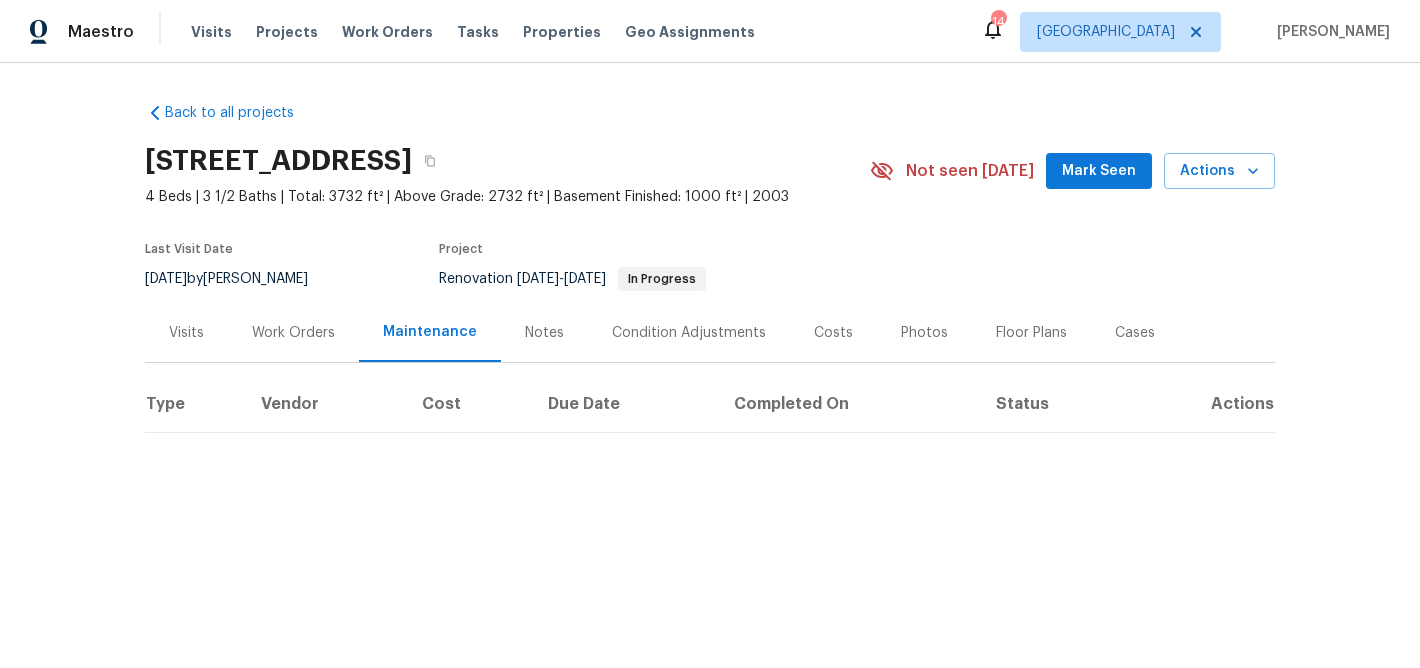 click on "Work Orders" at bounding box center (293, 333) 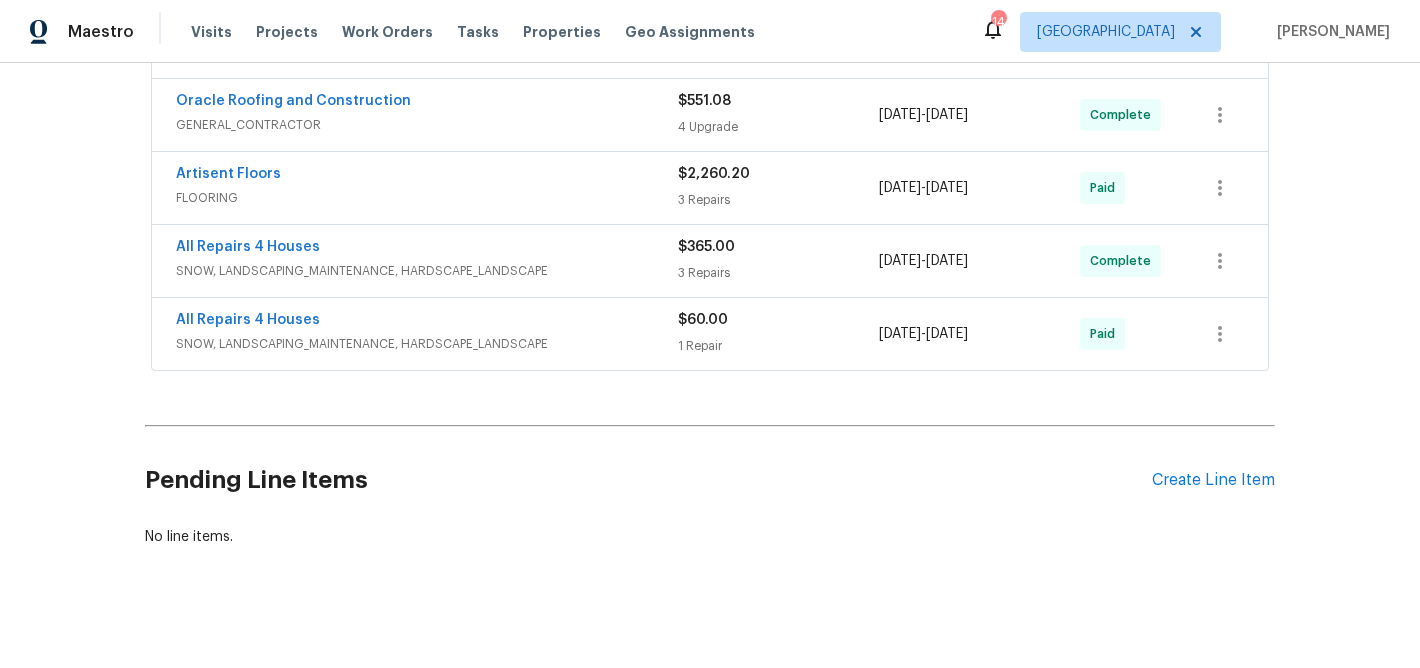 scroll, scrollTop: 664, scrollLeft: 0, axis: vertical 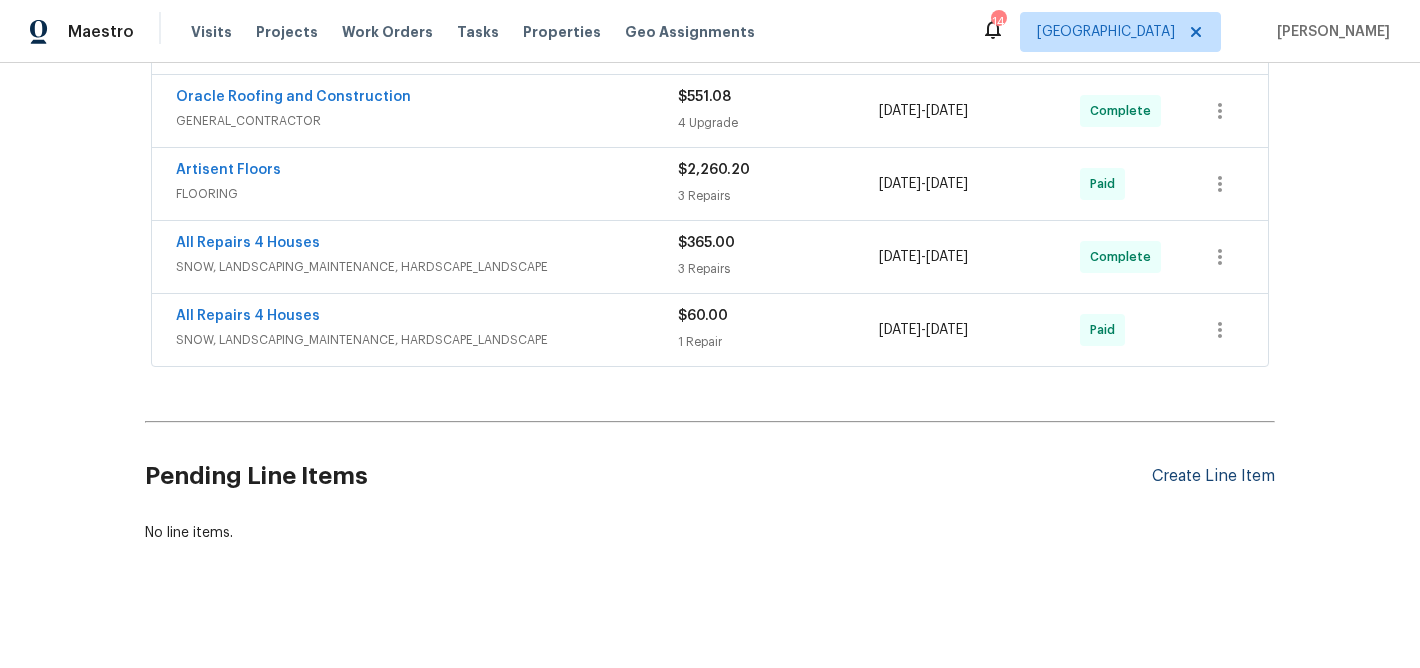click on "Create Line Item" at bounding box center [1213, 476] 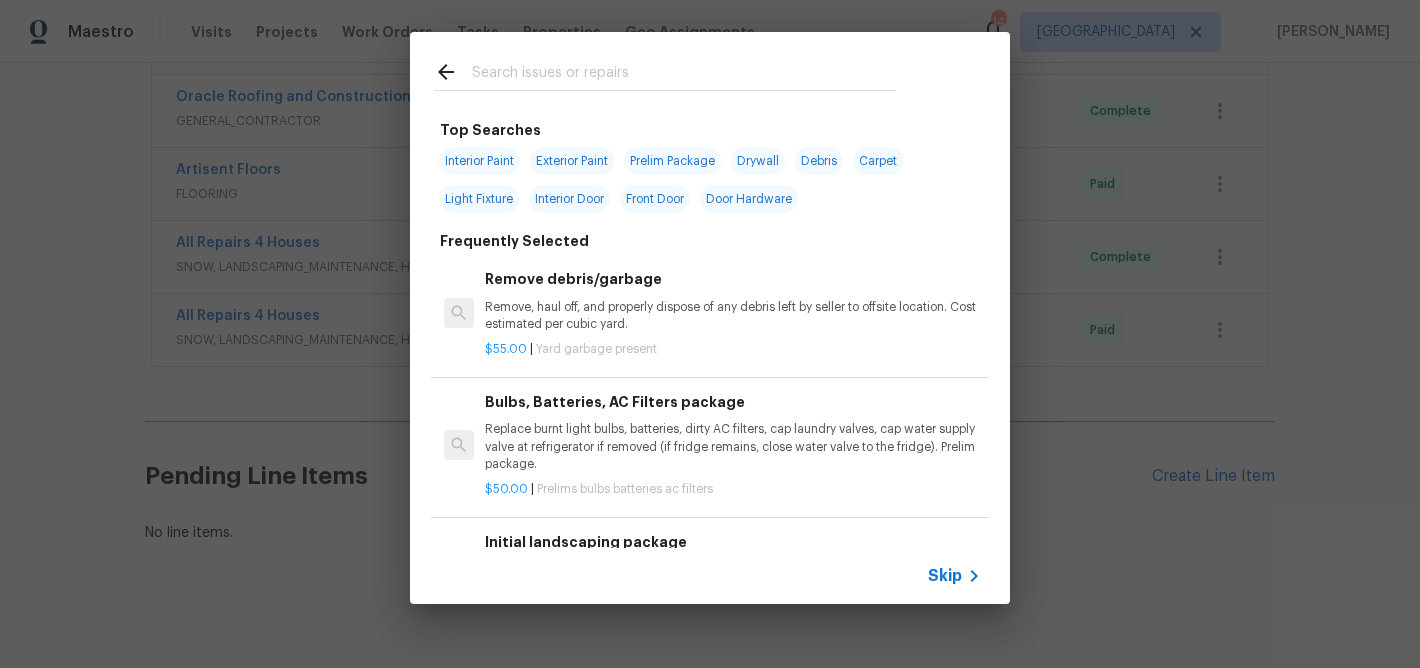 click at bounding box center (684, 75) 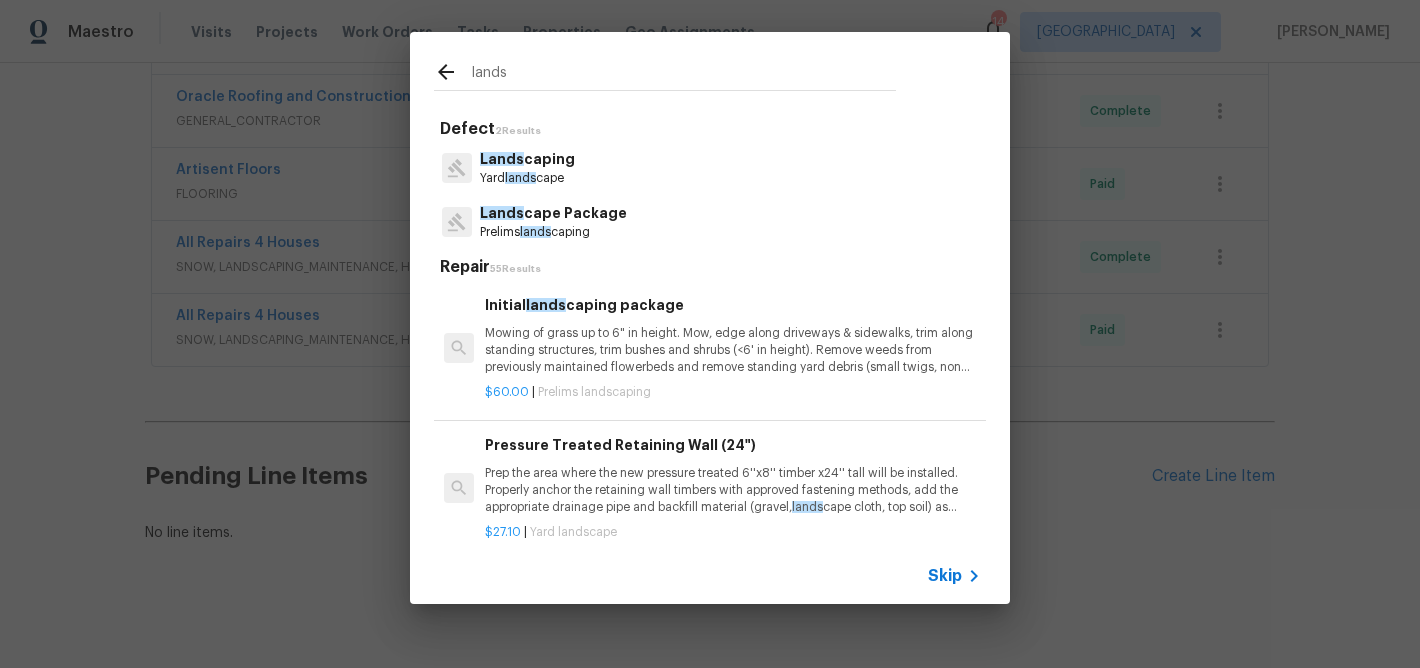 type on "lands" 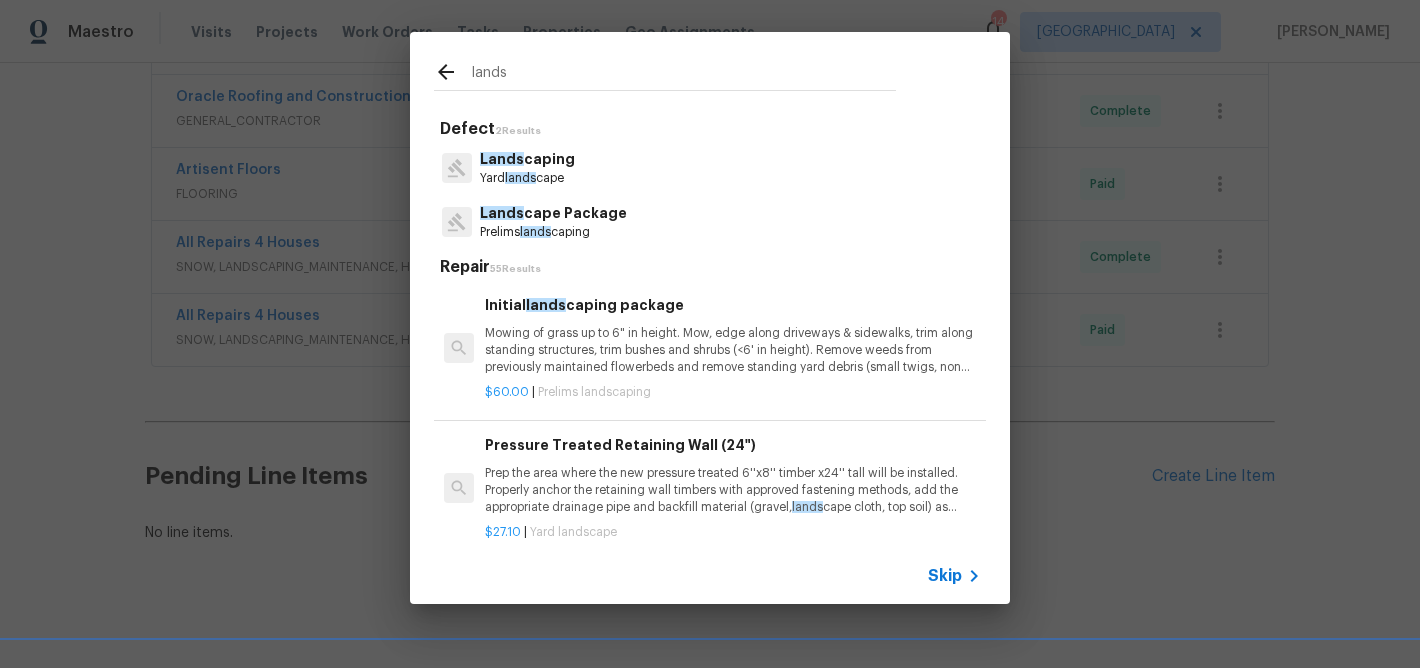 click on "Lands cape Package" at bounding box center [553, 213] 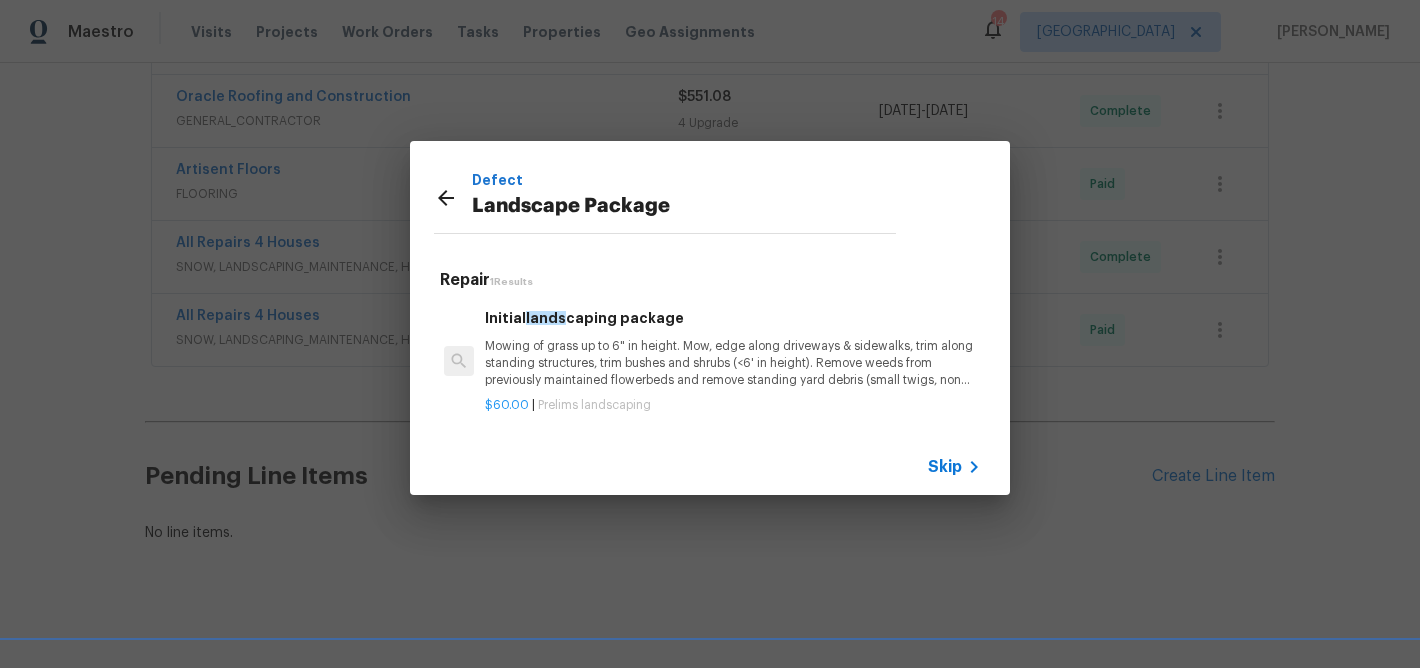 click on "Mowing of grass up to 6" in height. Mow, edge along driveways & sidewalks, trim along standing structures, trim bushes and shrubs (<6' in height). Remove weeds from previously maintained flowerbeds and remove standing yard debris (small twigs, non seasonal falling leaves).  Use leaf blower to remove clippings from hard surfaces."" at bounding box center [733, 363] 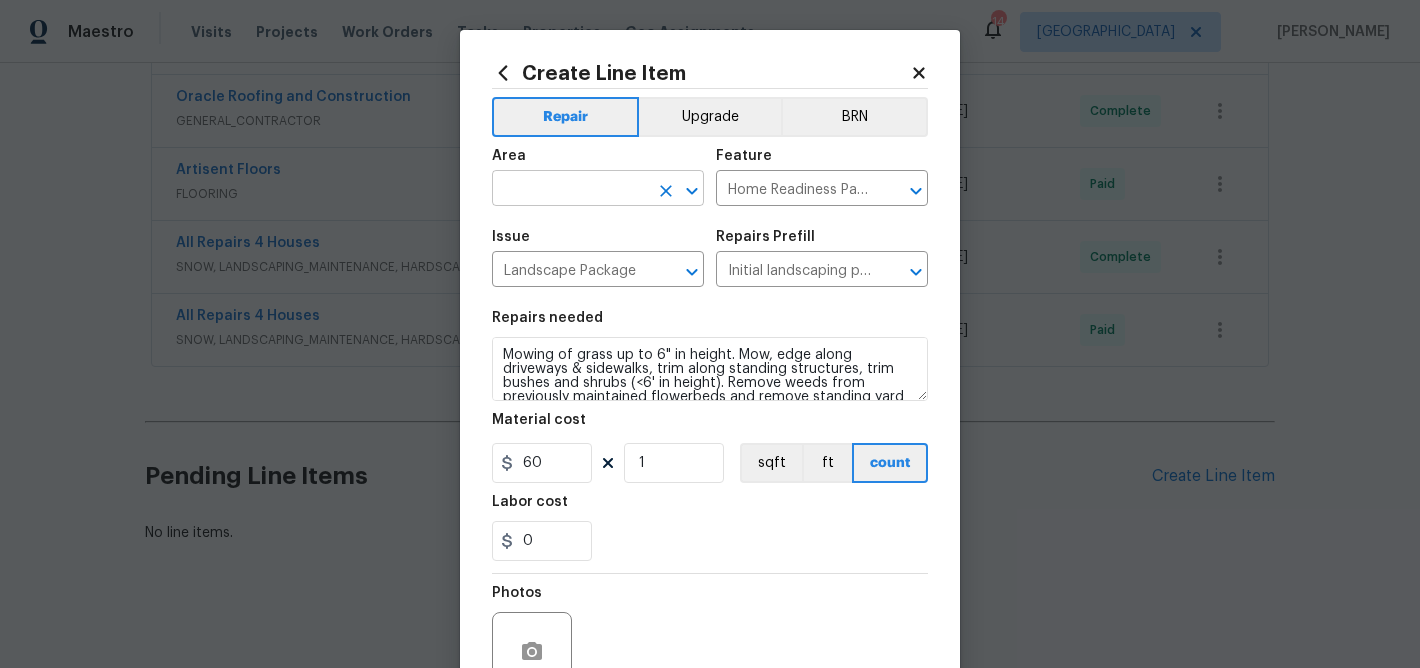 click at bounding box center [570, 190] 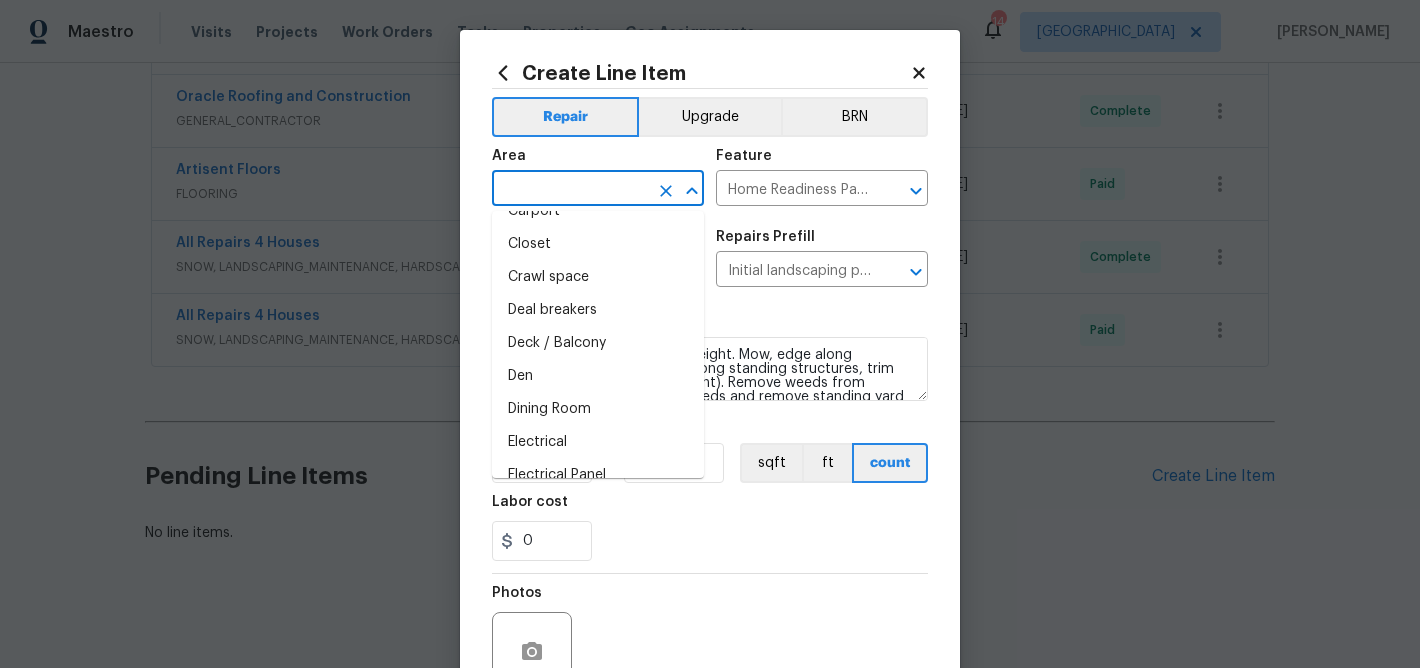 scroll, scrollTop: 0, scrollLeft: 0, axis: both 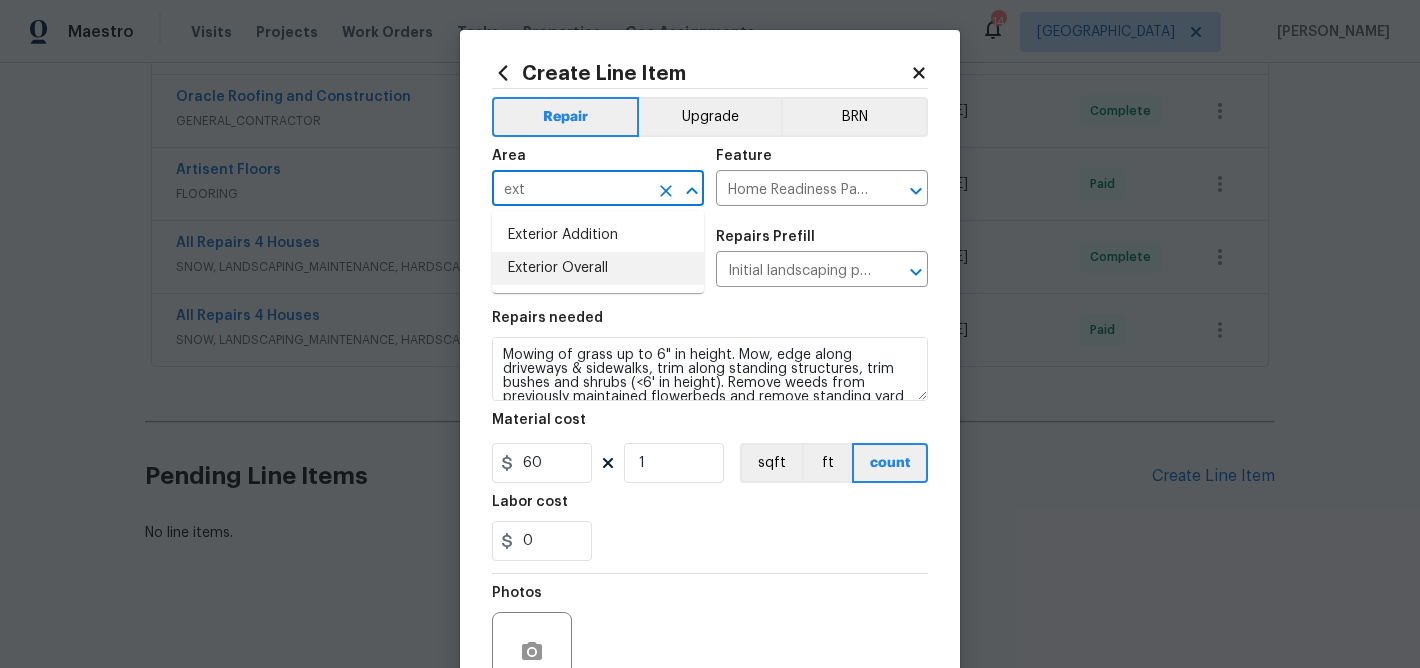 click on "Exterior Overall" at bounding box center (598, 268) 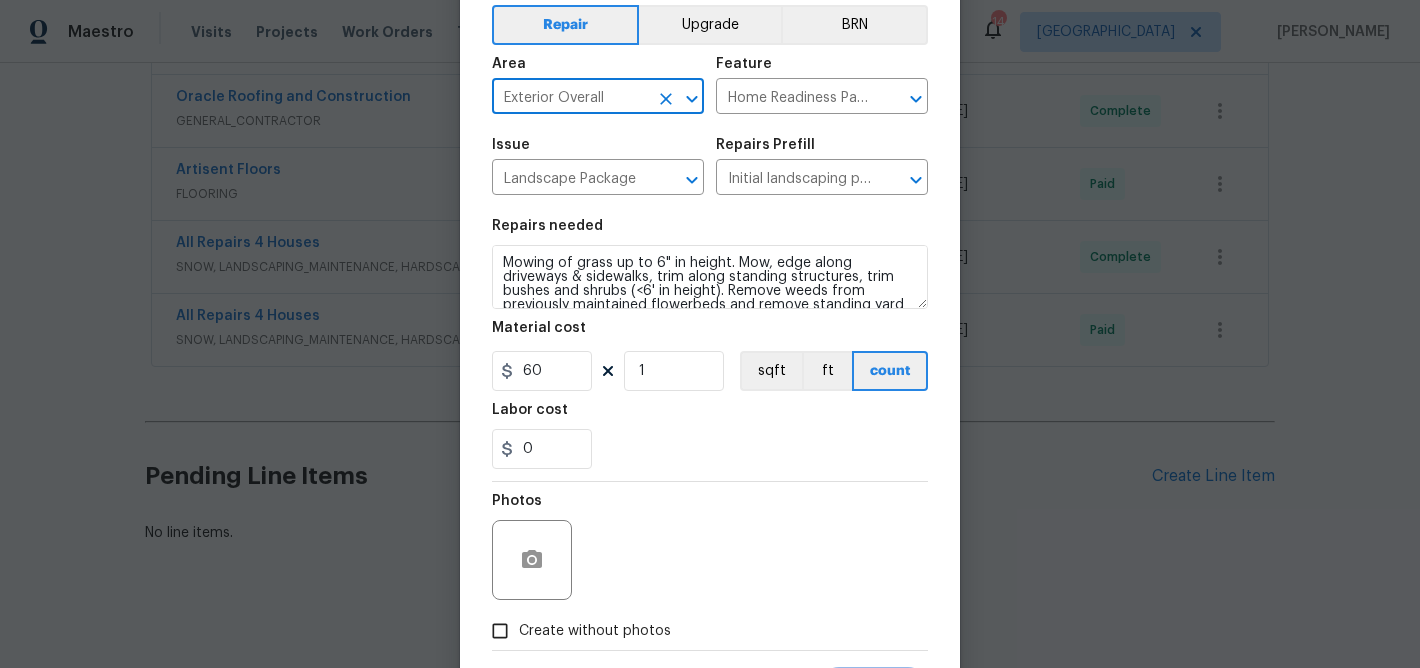 scroll, scrollTop: 149, scrollLeft: 0, axis: vertical 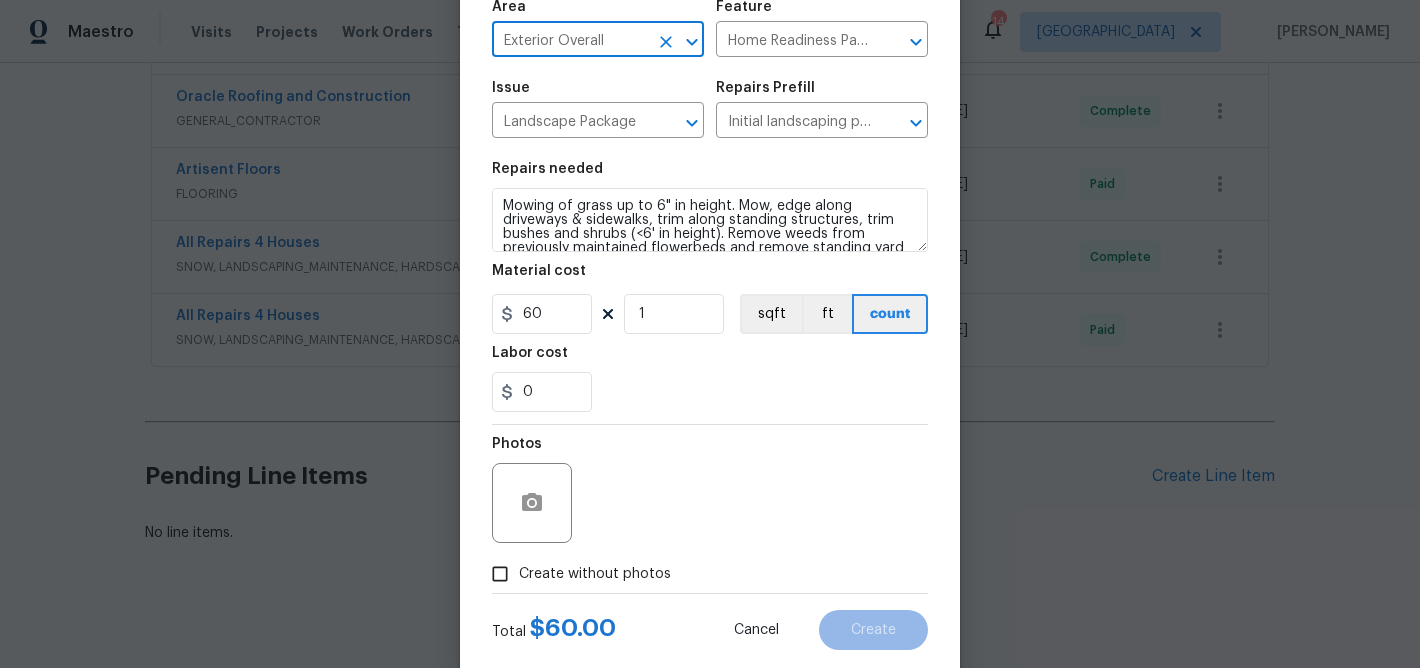 type on "Exterior Overall" 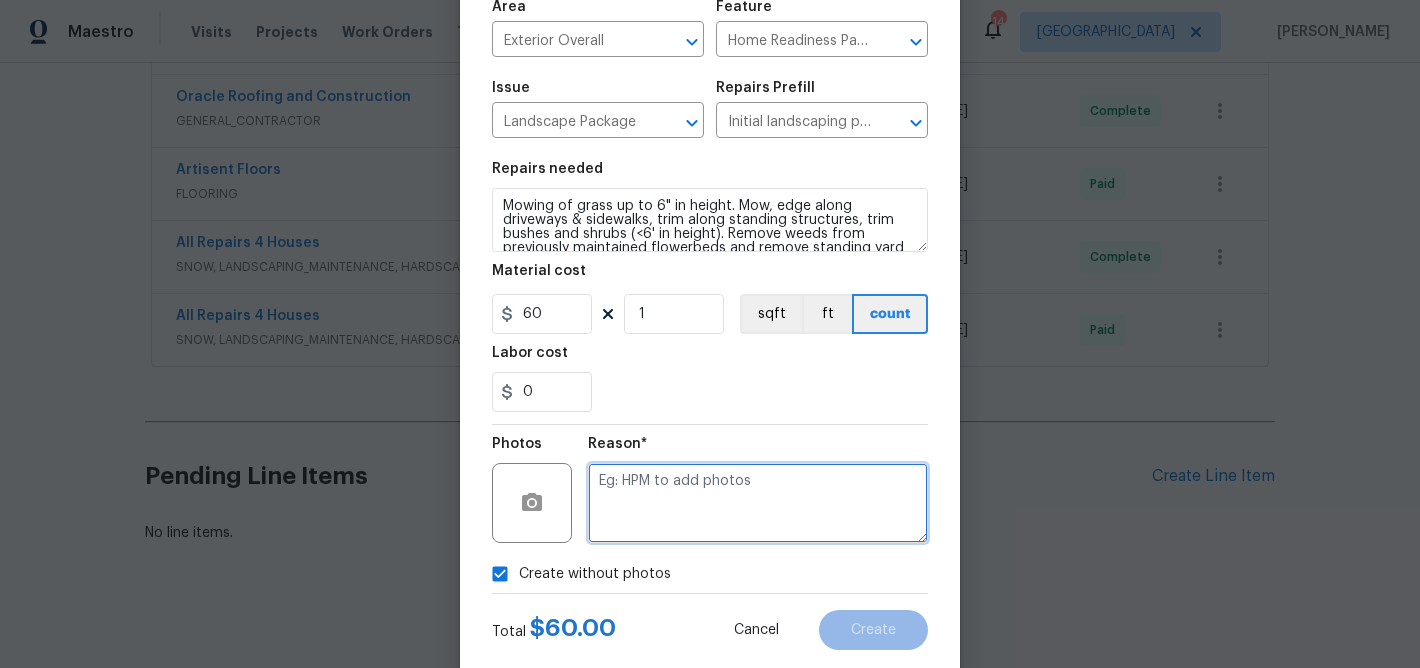 click at bounding box center (758, 503) 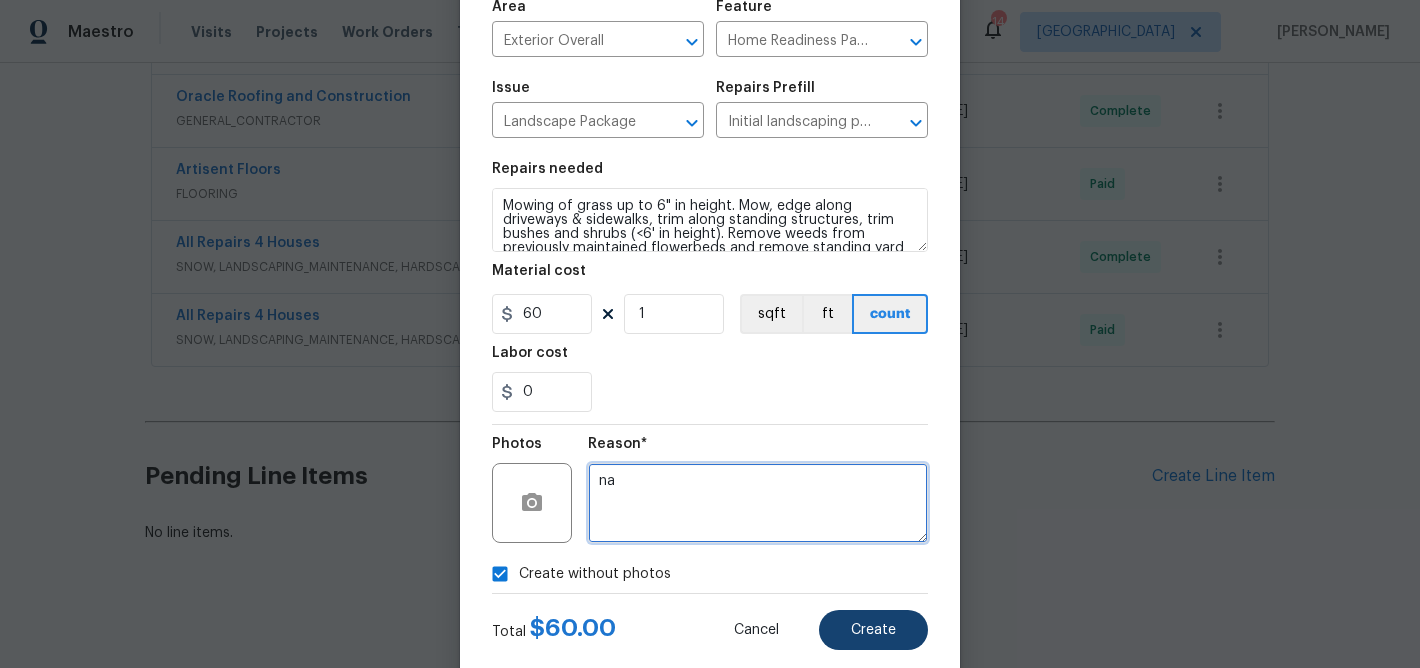 type on "na" 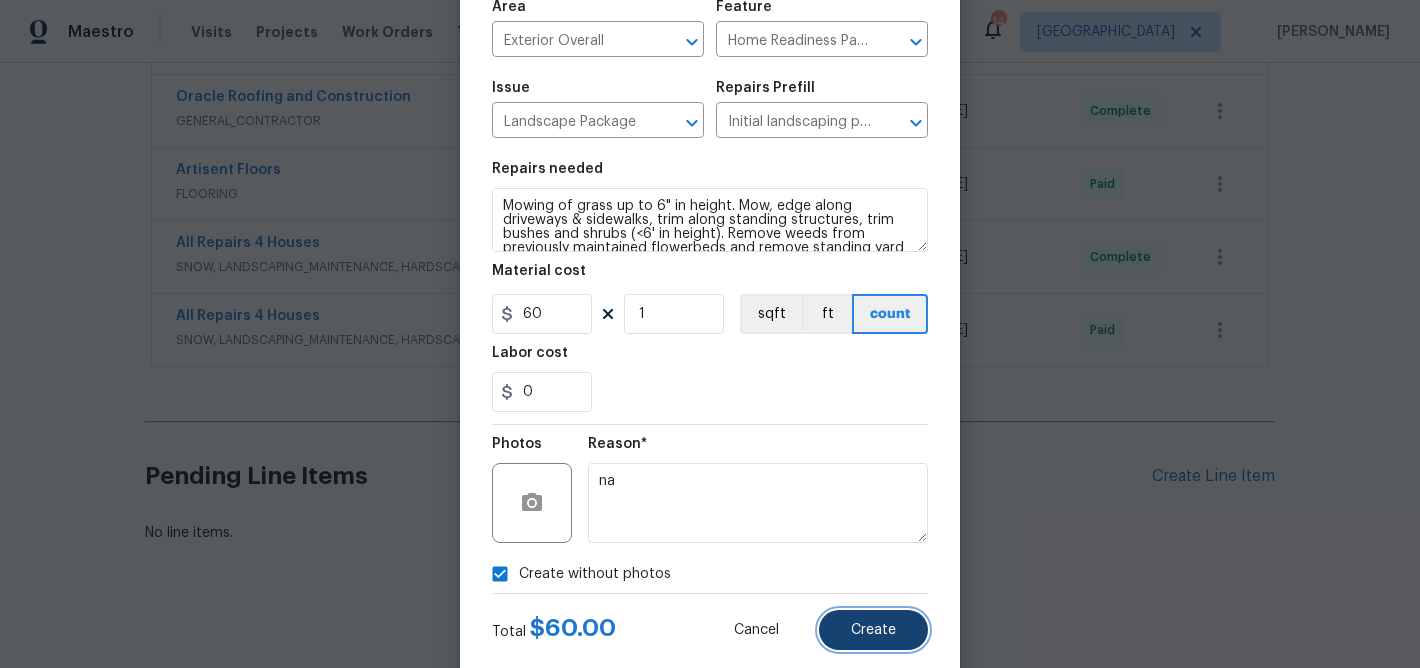click on "Create" at bounding box center [873, 630] 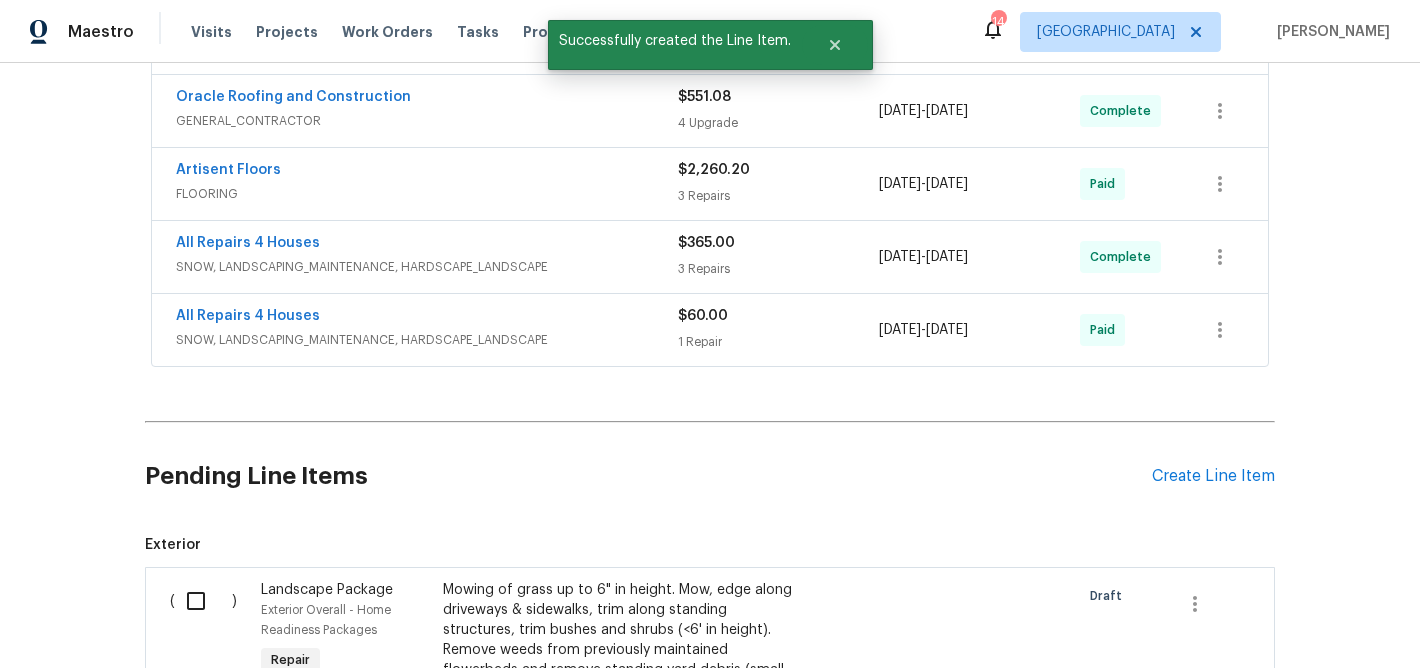 click at bounding box center (203, 601) 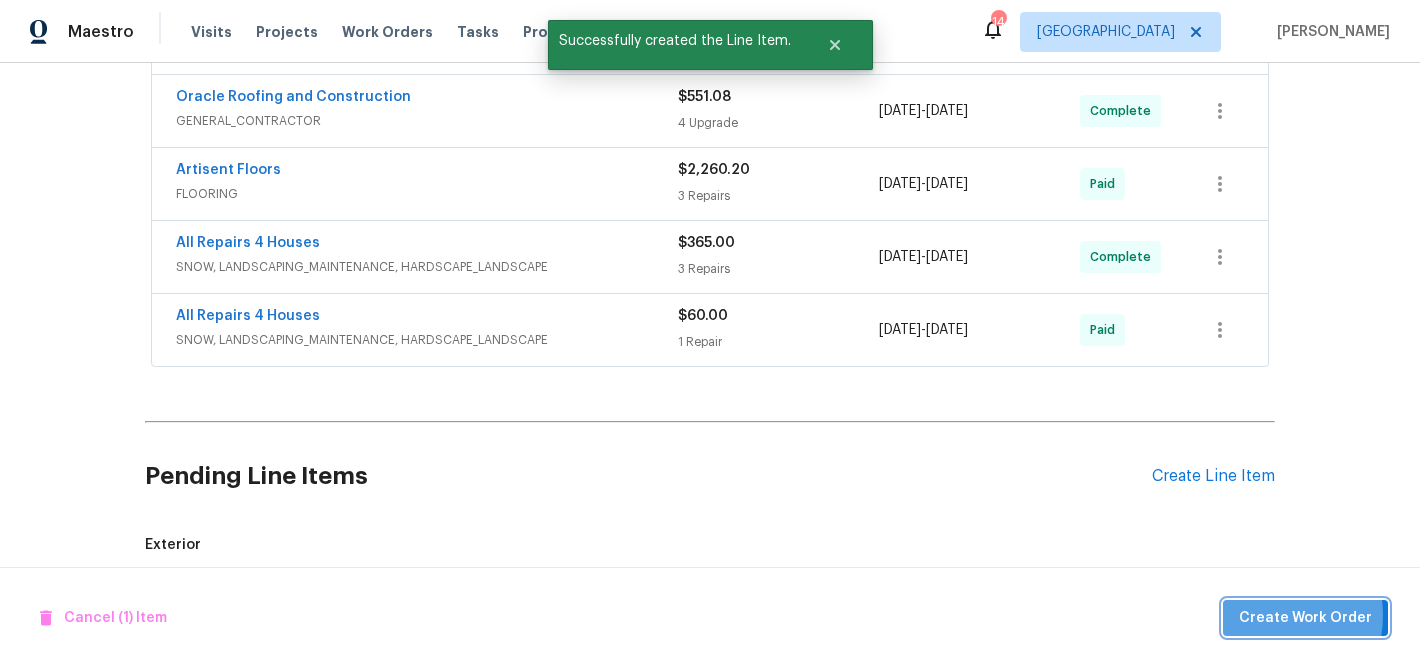 click on "Create Work Order" at bounding box center [1305, 618] 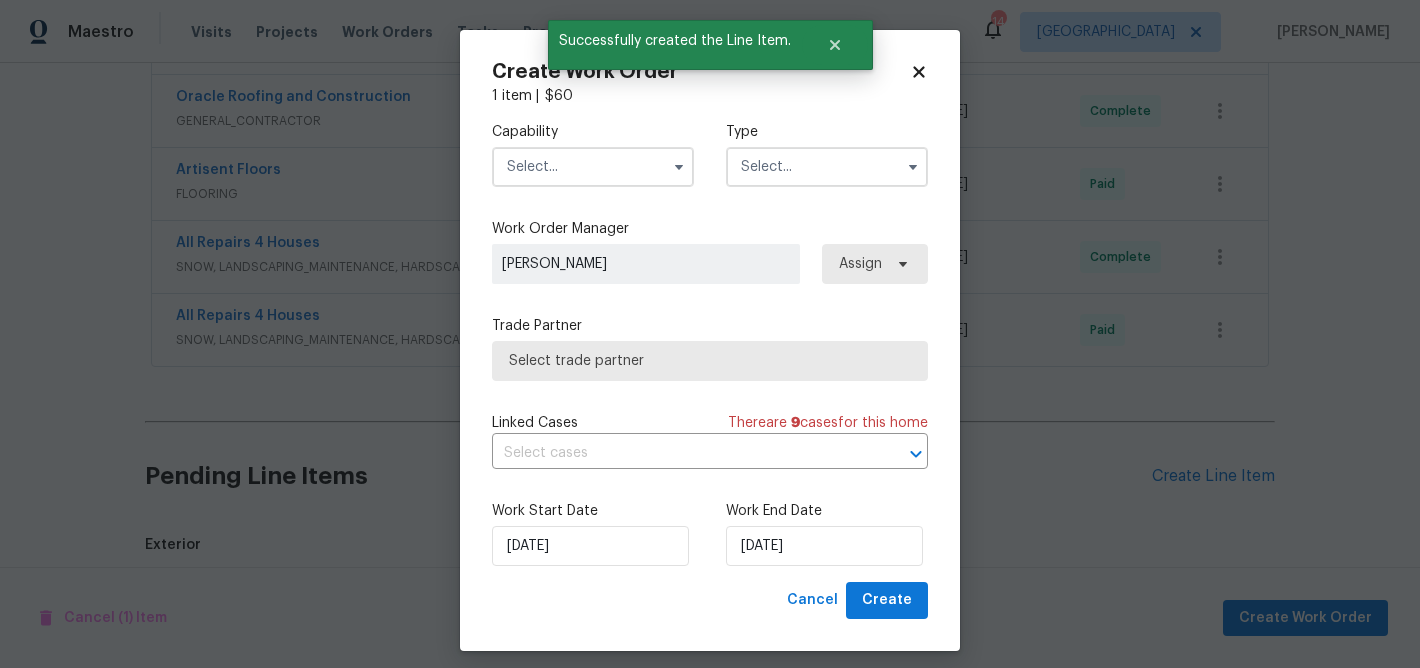 click at bounding box center (593, 167) 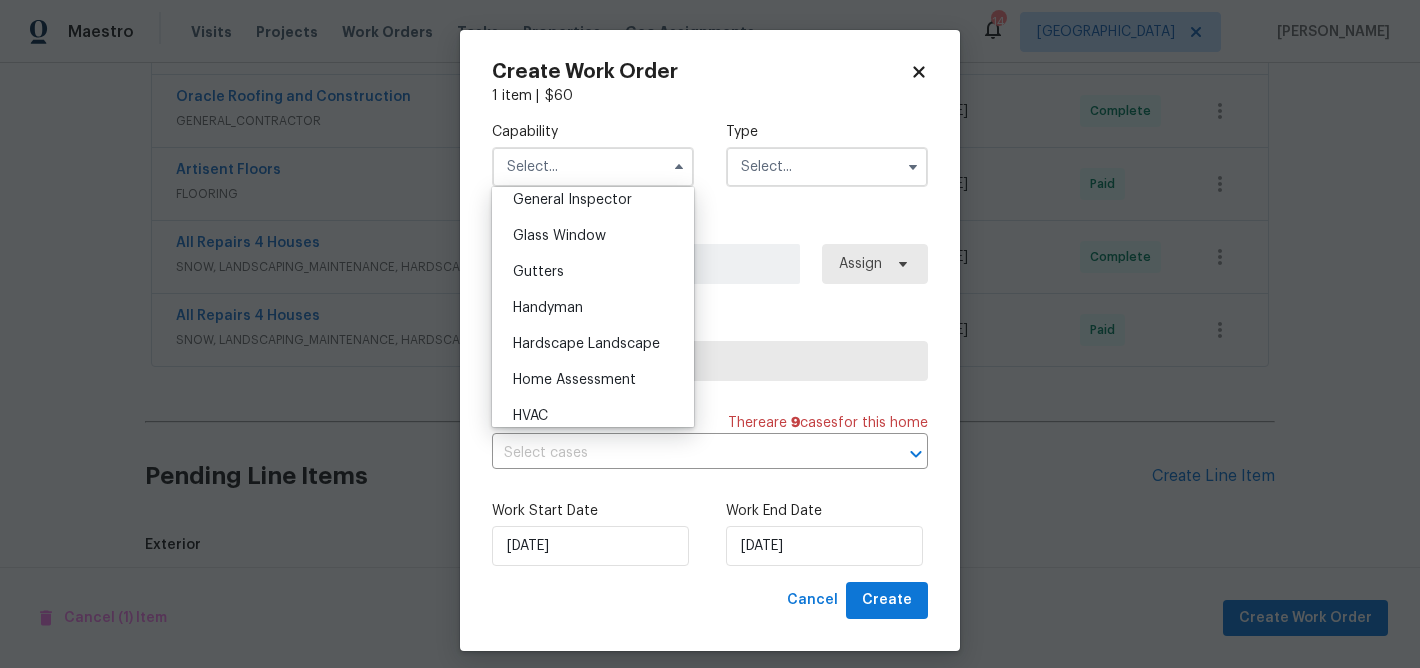 scroll, scrollTop: 1012, scrollLeft: 0, axis: vertical 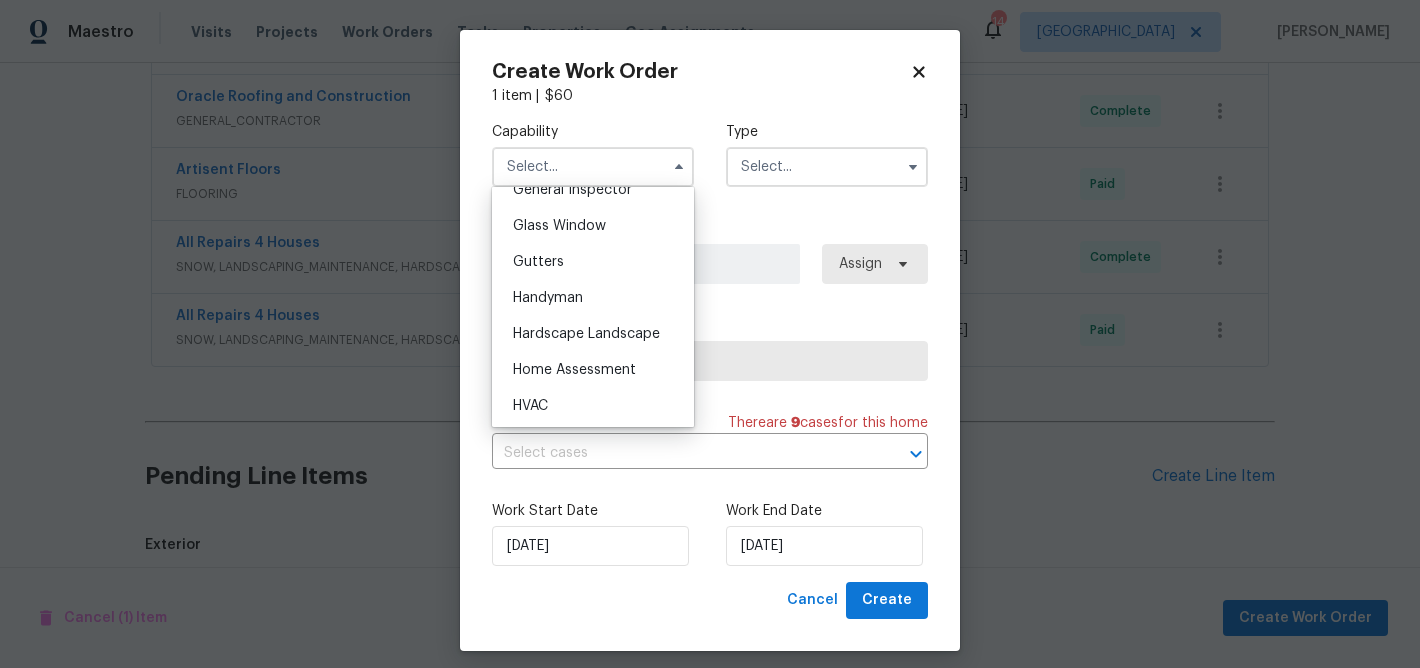 click on "Hardscape Landscape" at bounding box center [586, 334] 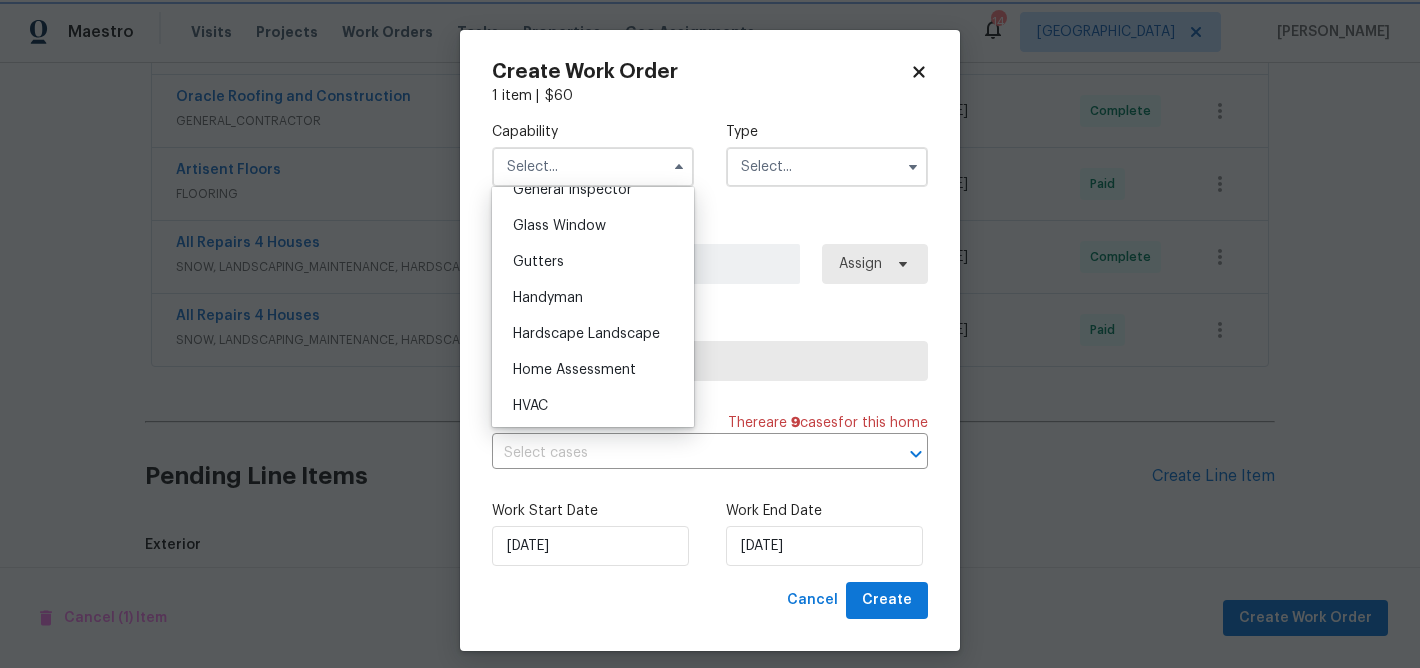 type on "Hardscape Landscape" 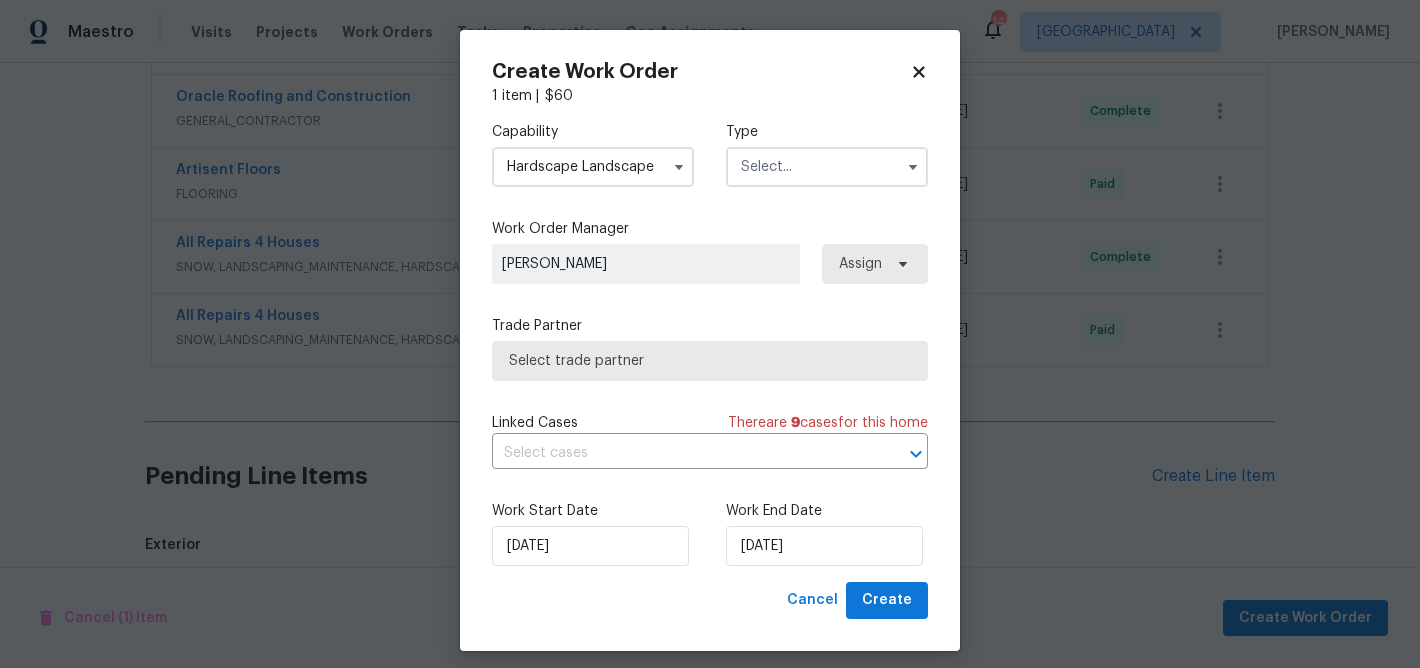 click at bounding box center [827, 167] 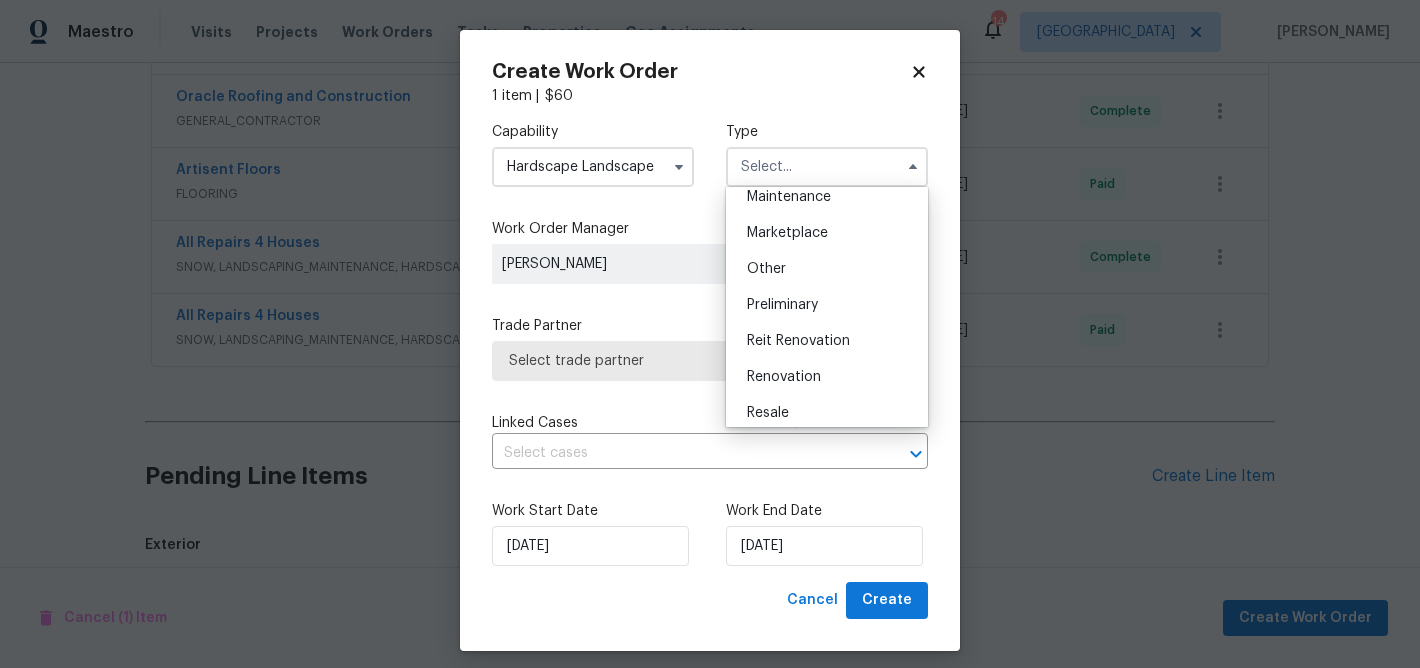 scroll, scrollTop: 344, scrollLeft: 0, axis: vertical 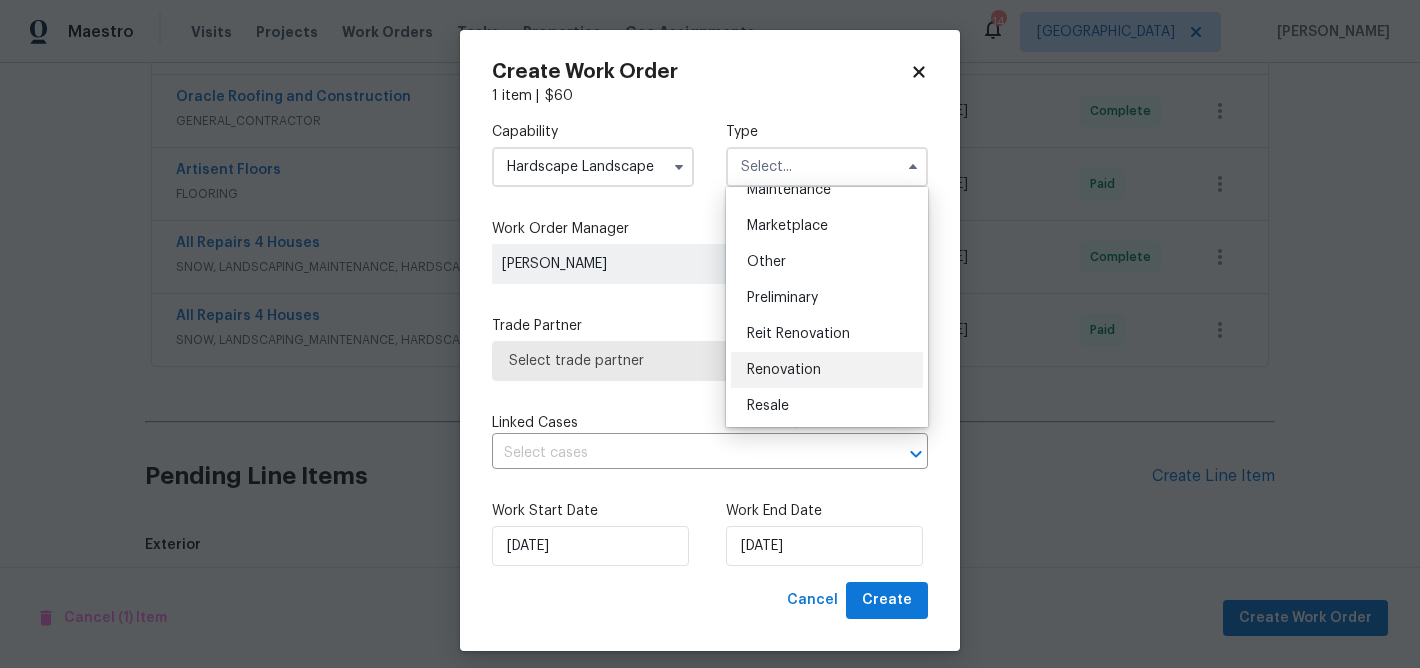 click on "Renovation" at bounding box center [784, 370] 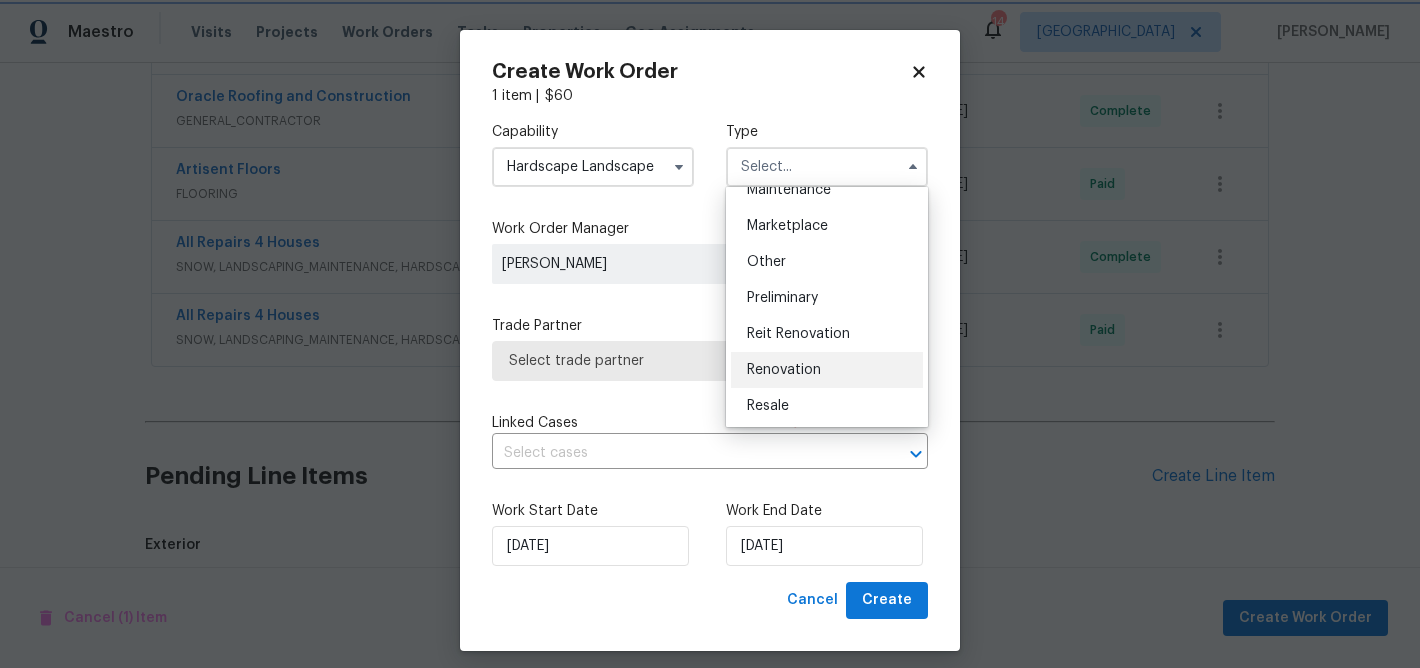 type on "Renovation" 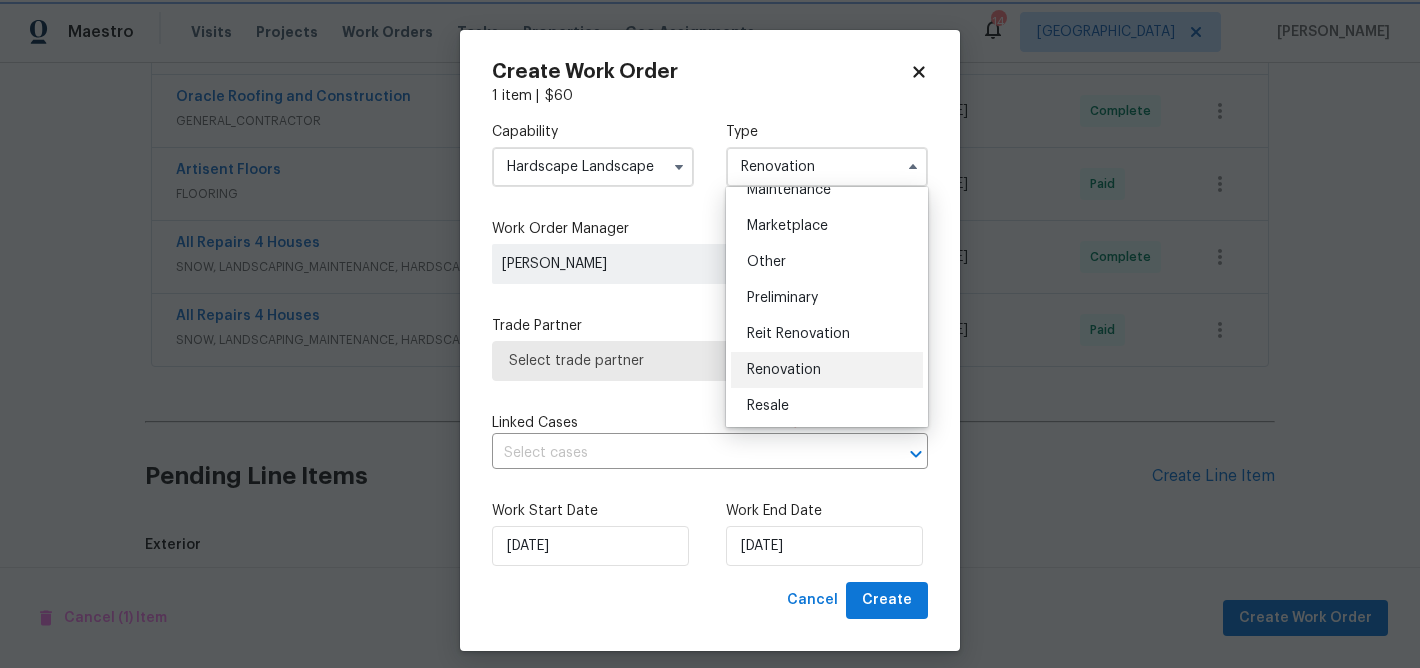 scroll, scrollTop: 0, scrollLeft: 0, axis: both 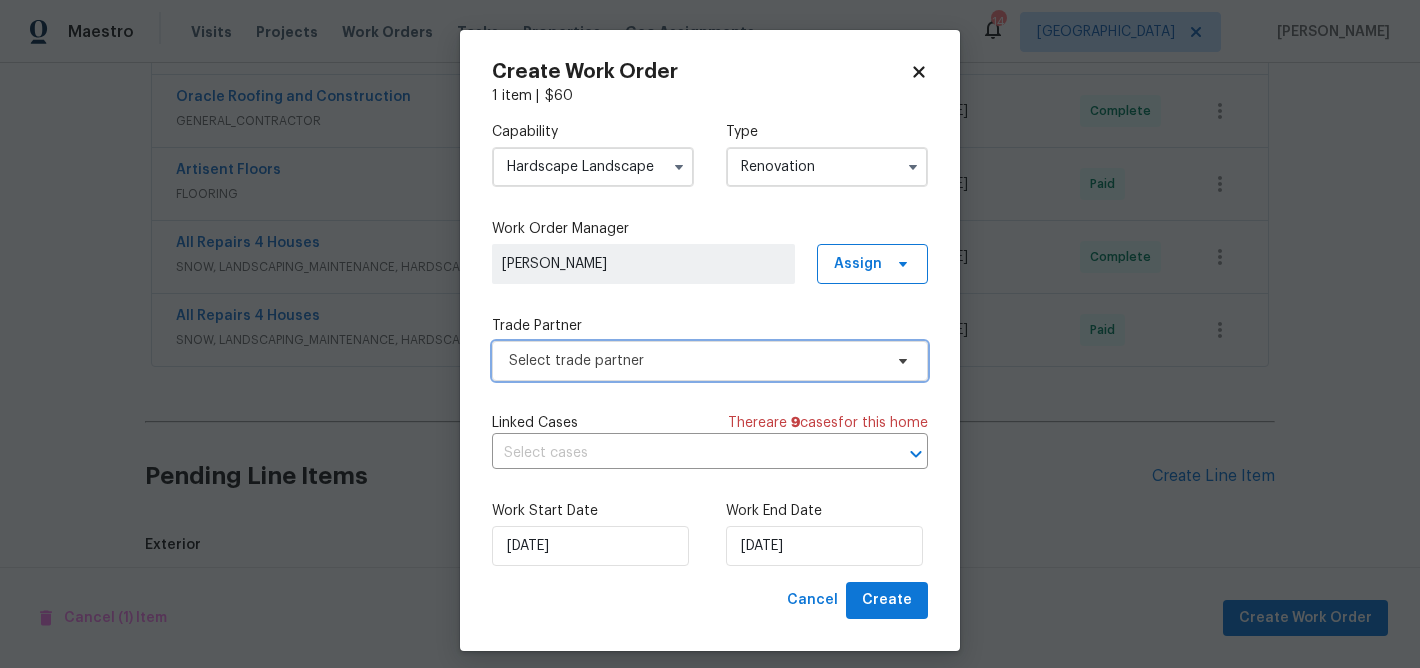 click on "Select trade partner" at bounding box center [695, 361] 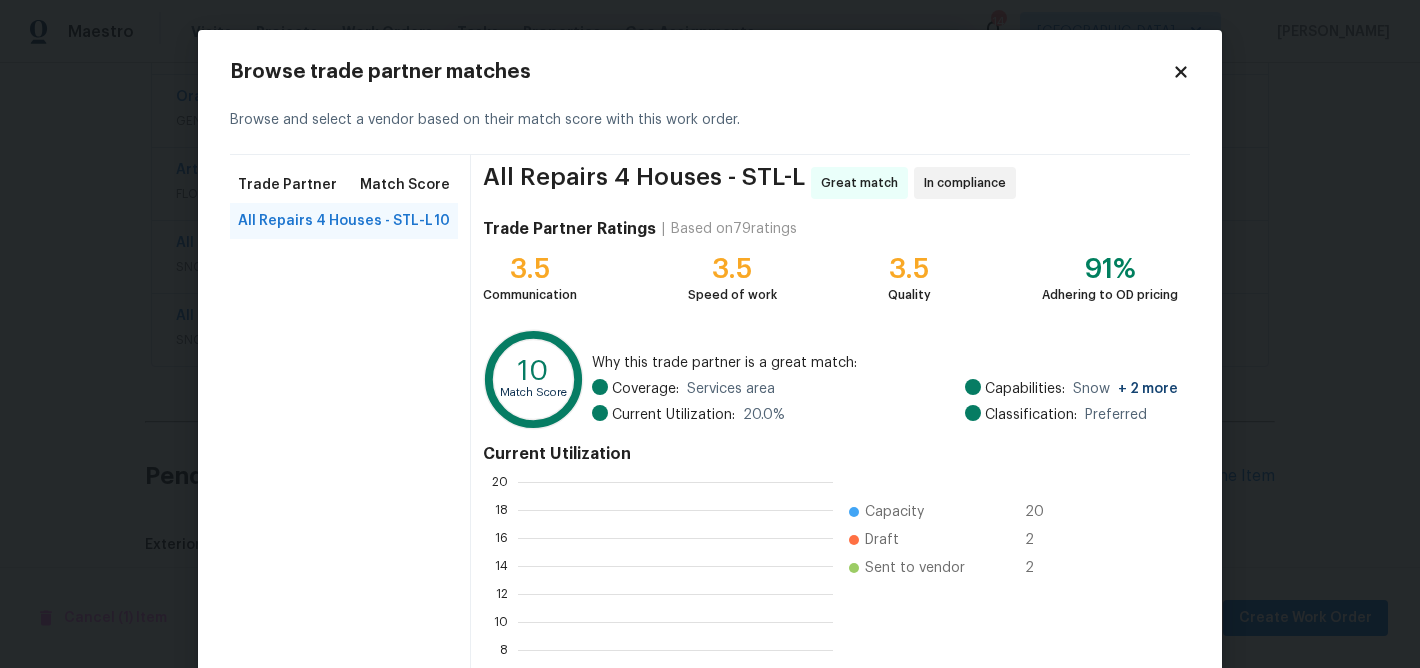 scroll, scrollTop: 2, scrollLeft: 2, axis: both 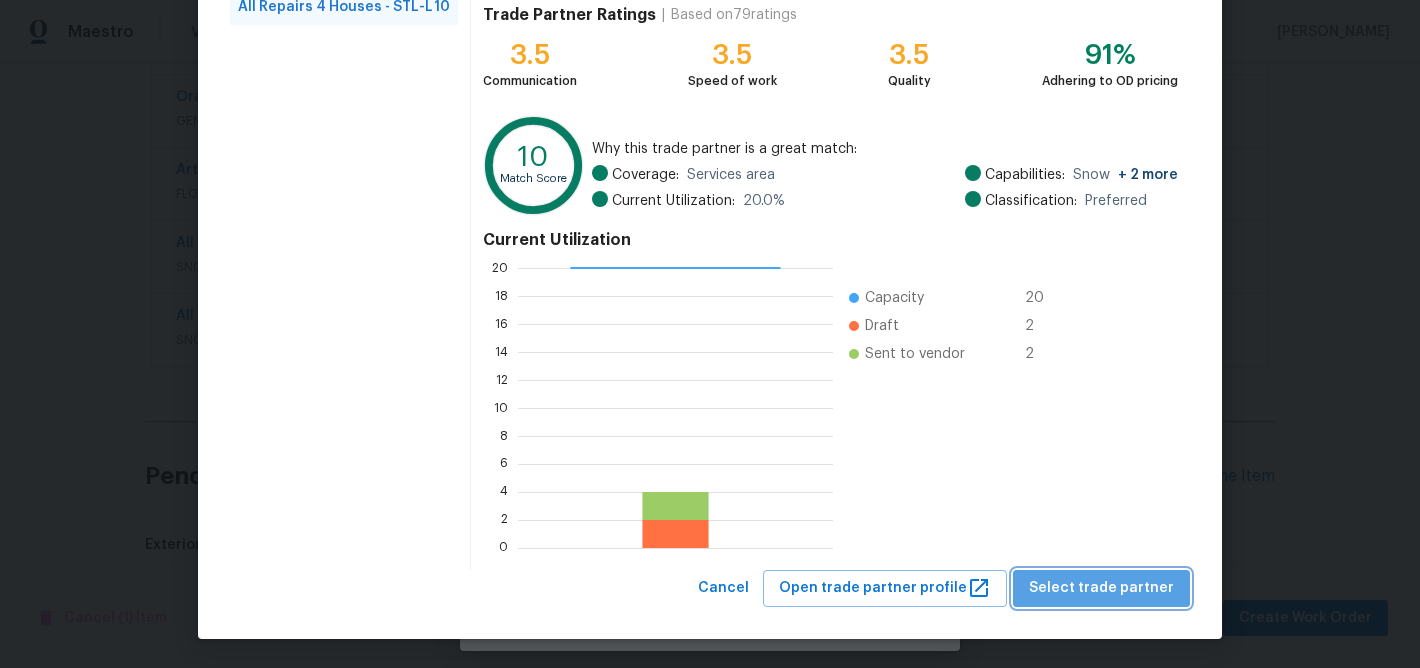 click on "Select trade partner" at bounding box center [1101, 588] 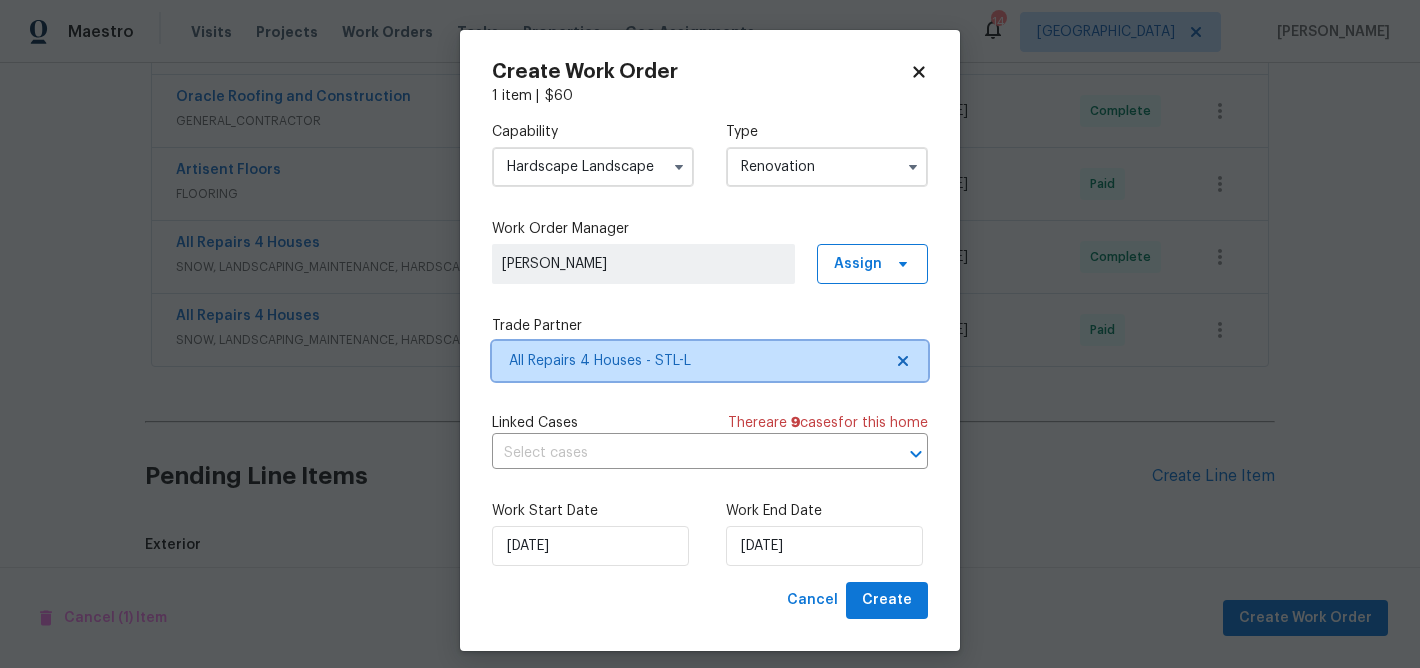 scroll, scrollTop: 0, scrollLeft: 0, axis: both 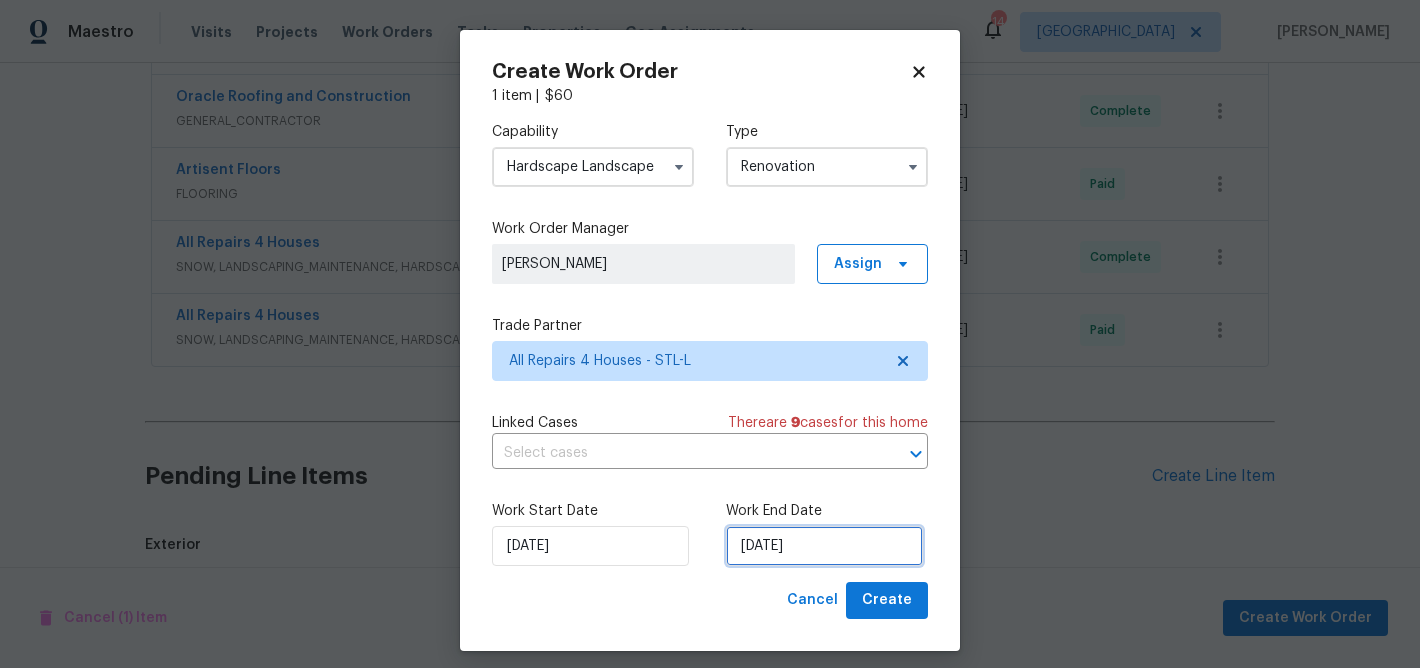click on "7/10/2025" at bounding box center (824, 546) 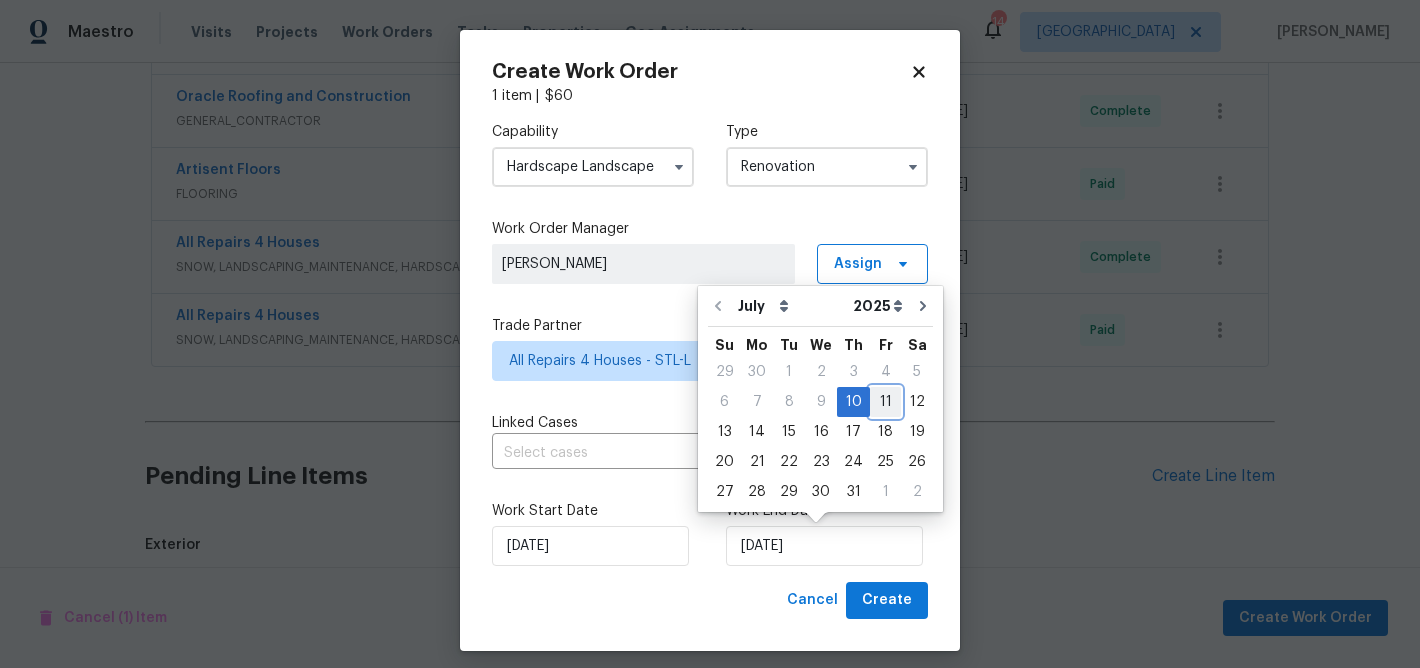 click on "11" at bounding box center (885, 402) 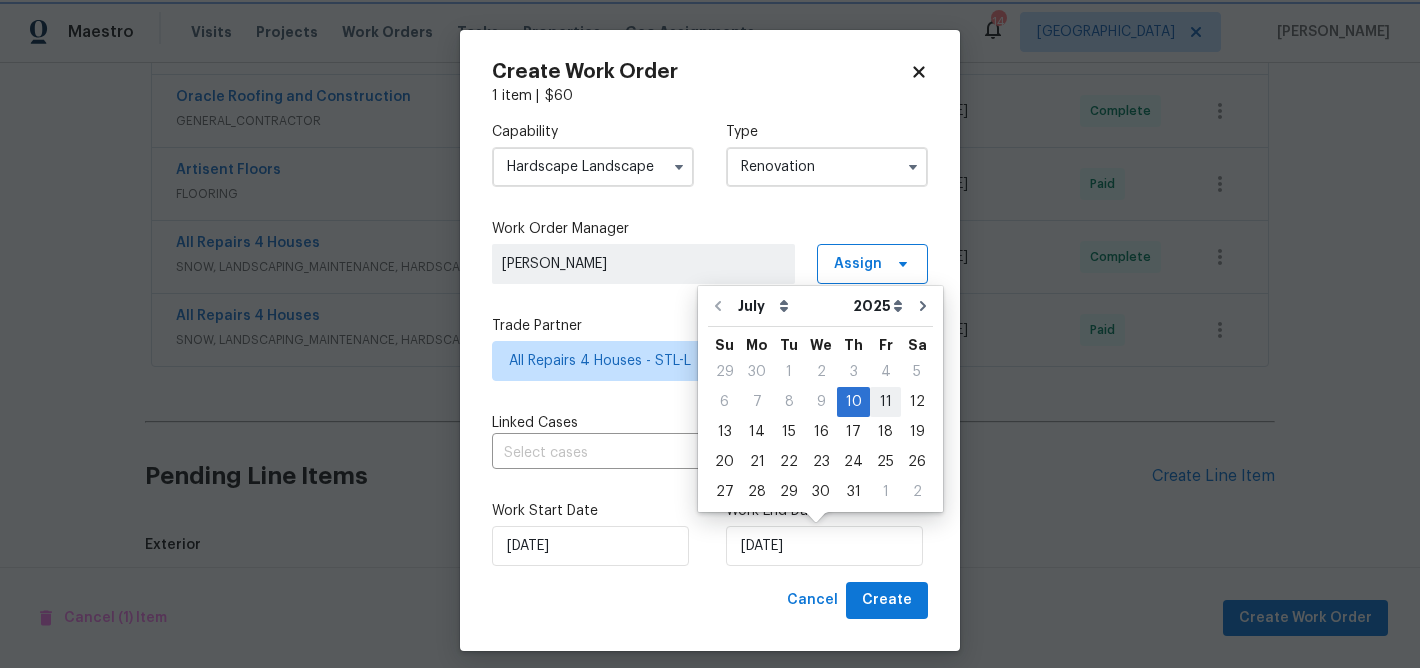 type on "7/11/2025" 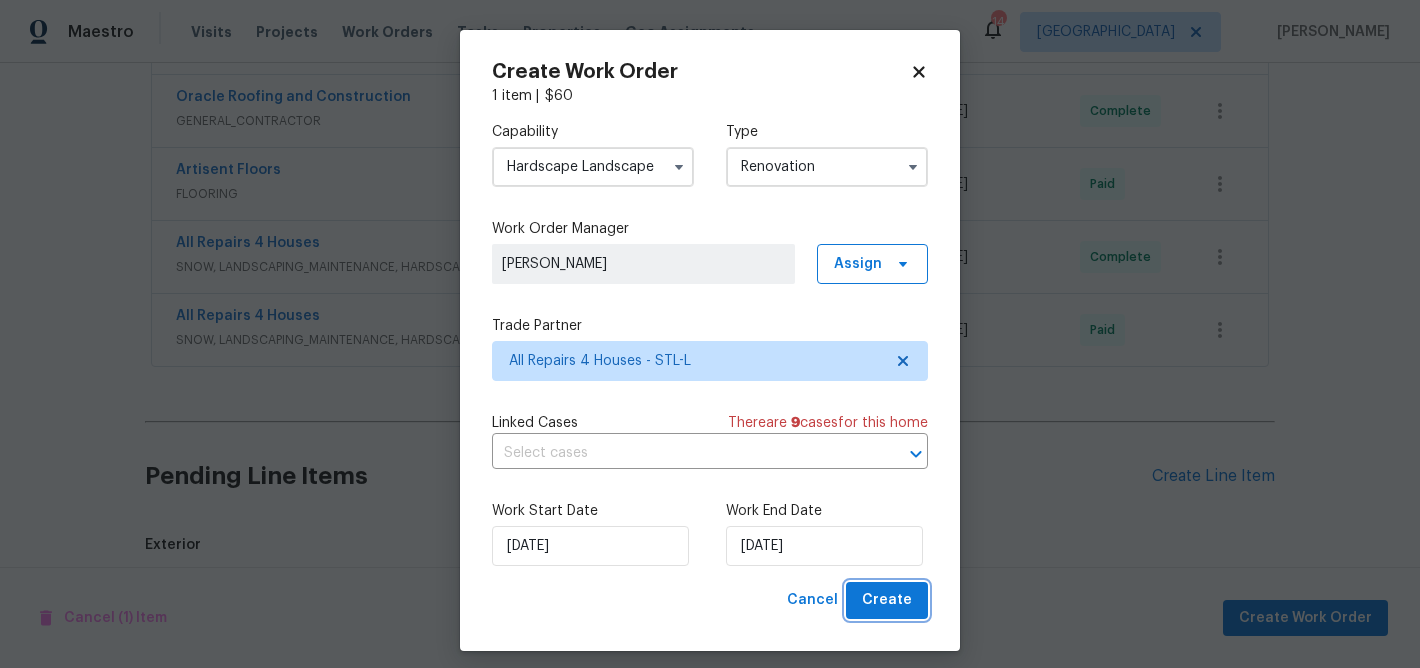 click on "Create" at bounding box center [887, 600] 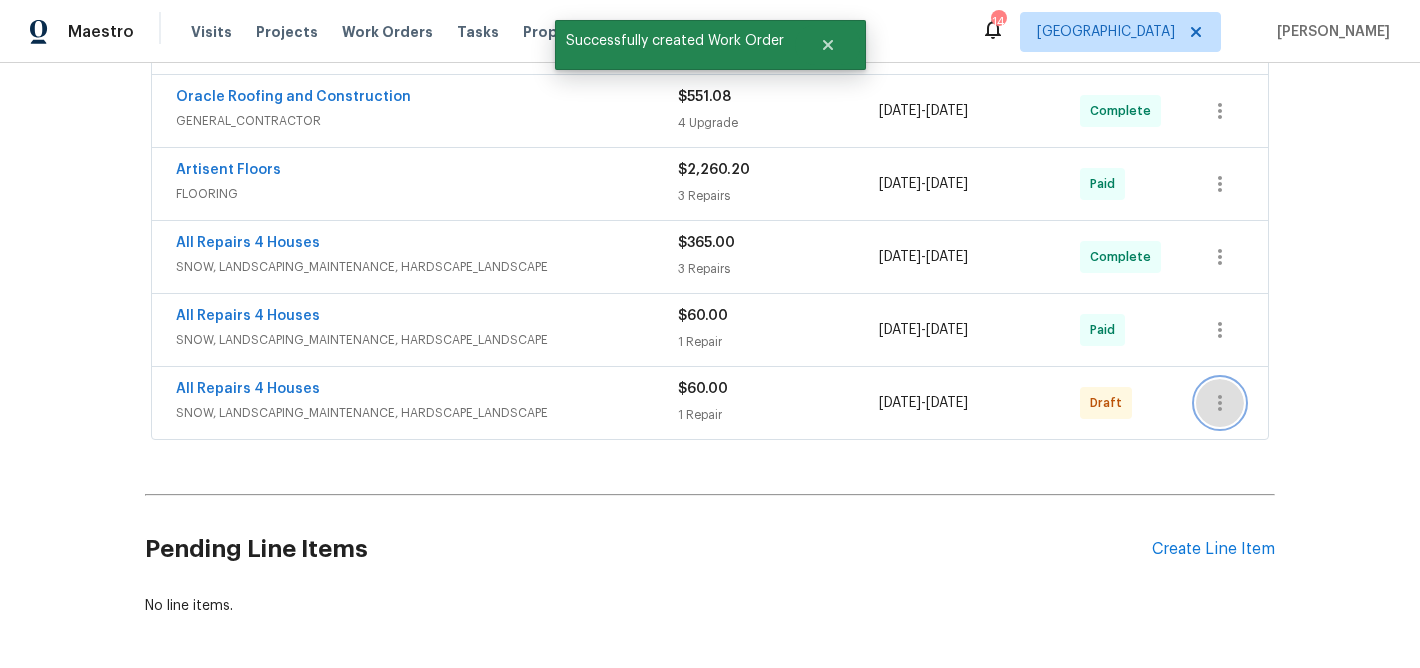 click 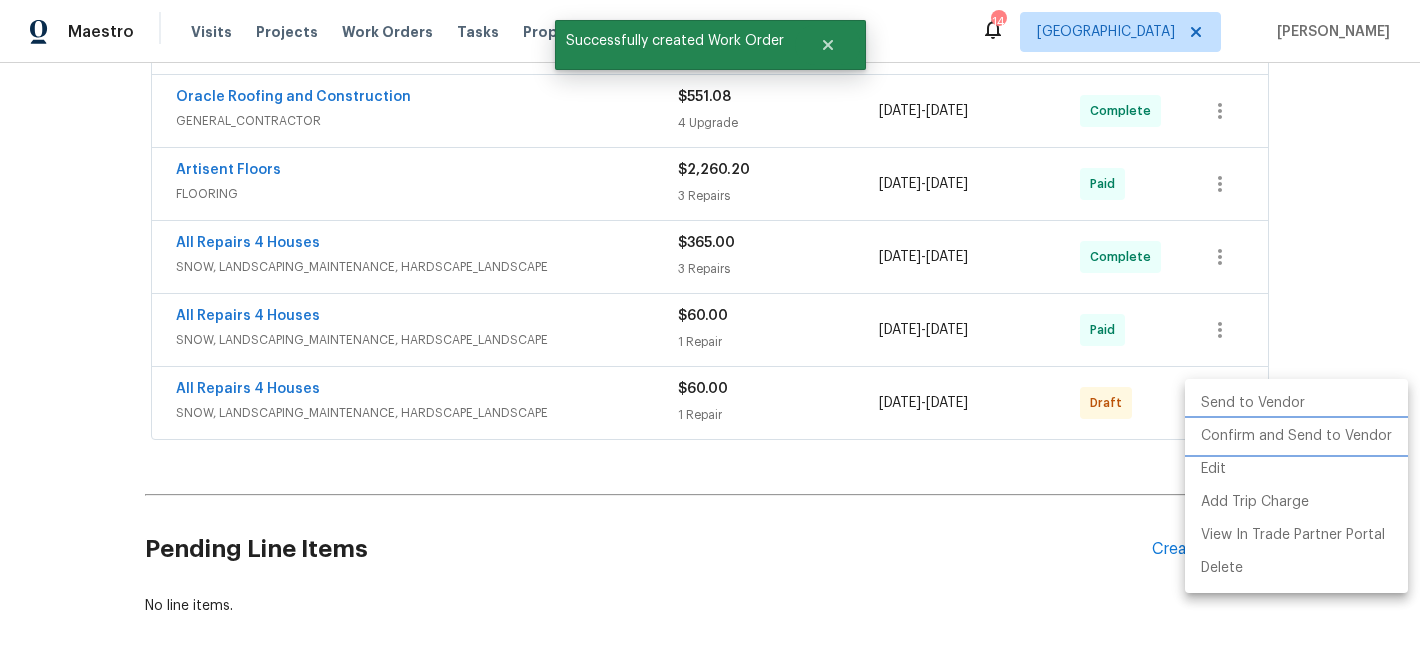 click on "Confirm and Send to Vendor" at bounding box center [1296, 436] 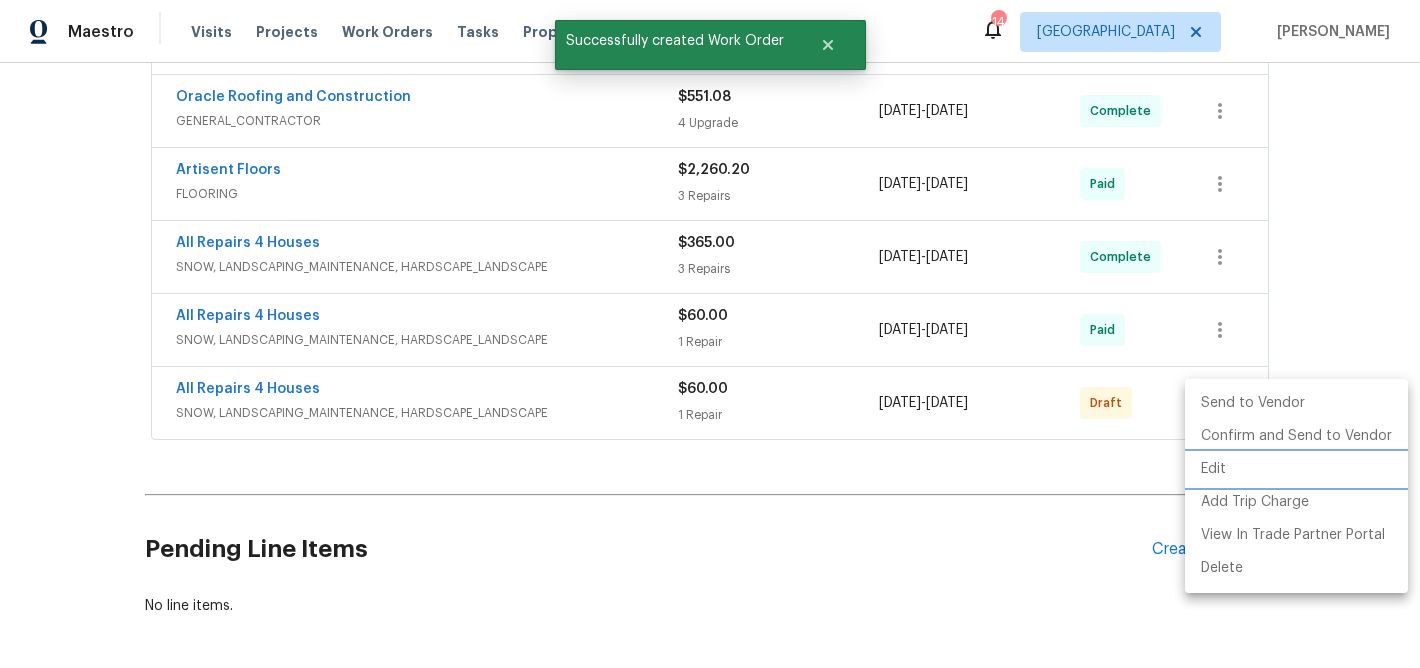 scroll, scrollTop: 226, scrollLeft: 0, axis: vertical 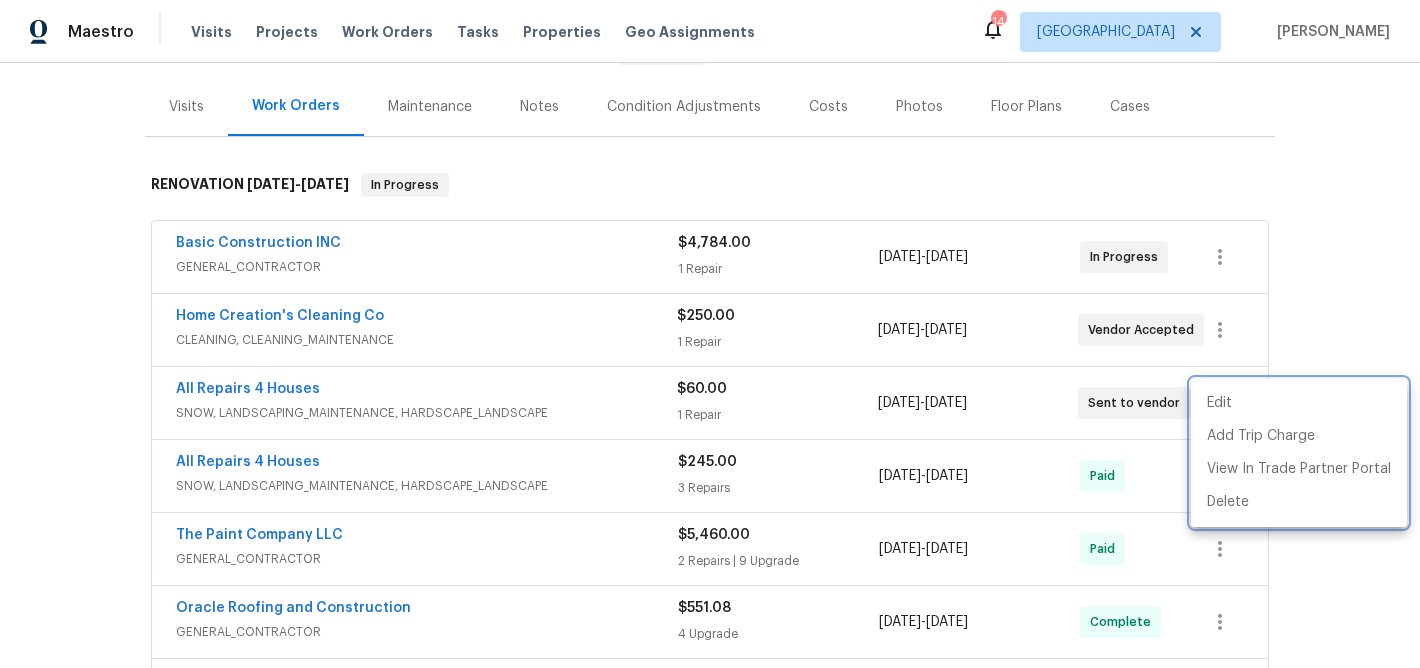 click at bounding box center [710, 334] 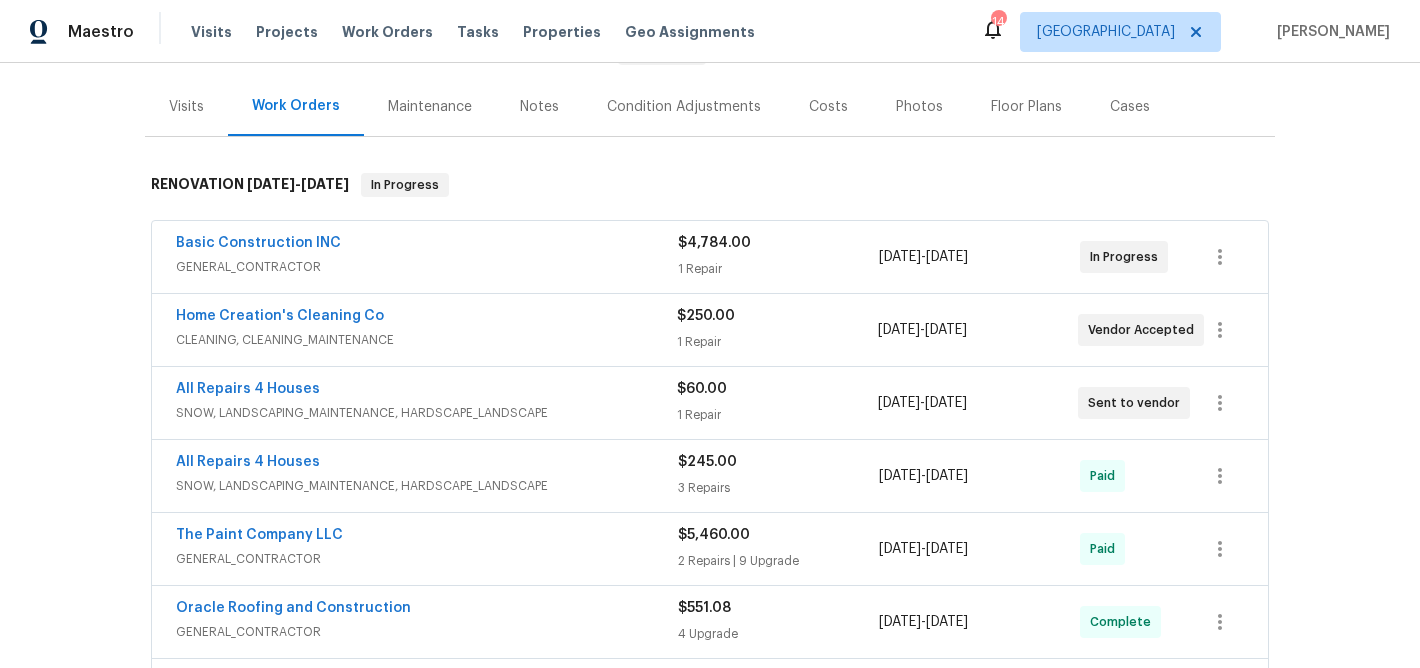 click on "Notes" at bounding box center (539, 107) 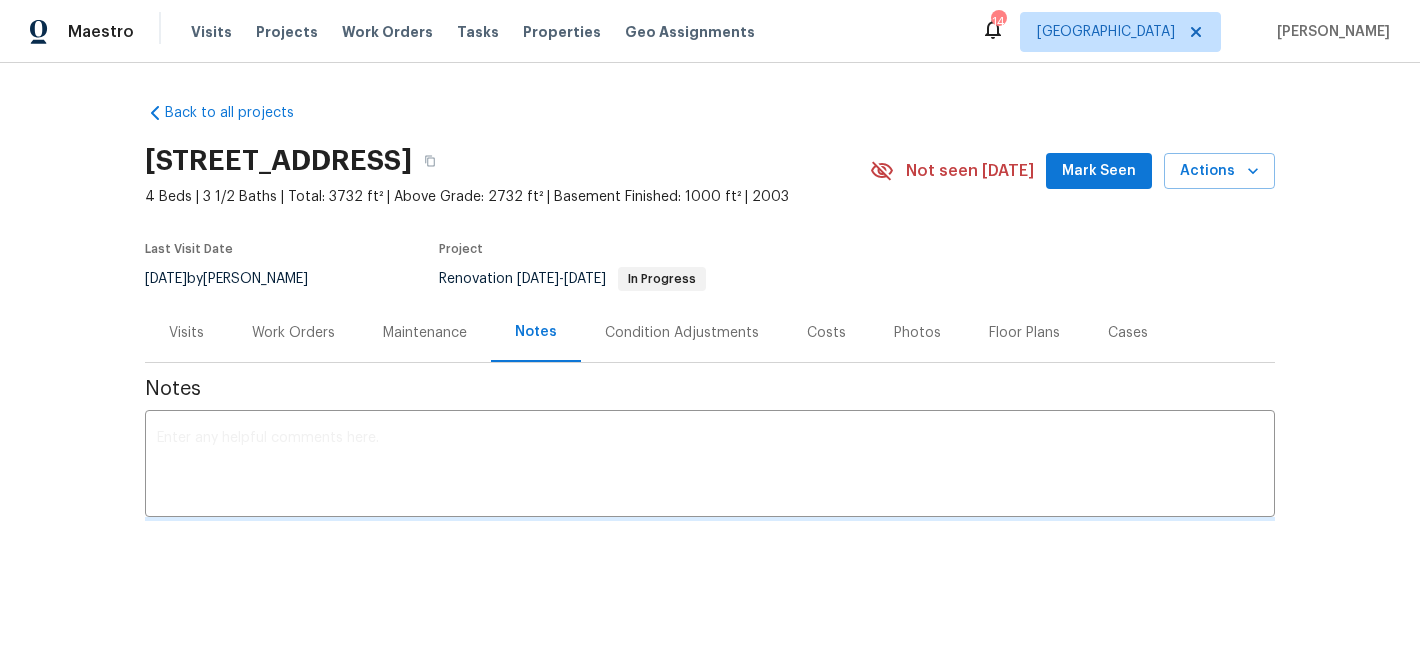 scroll, scrollTop: 0, scrollLeft: 0, axis: both 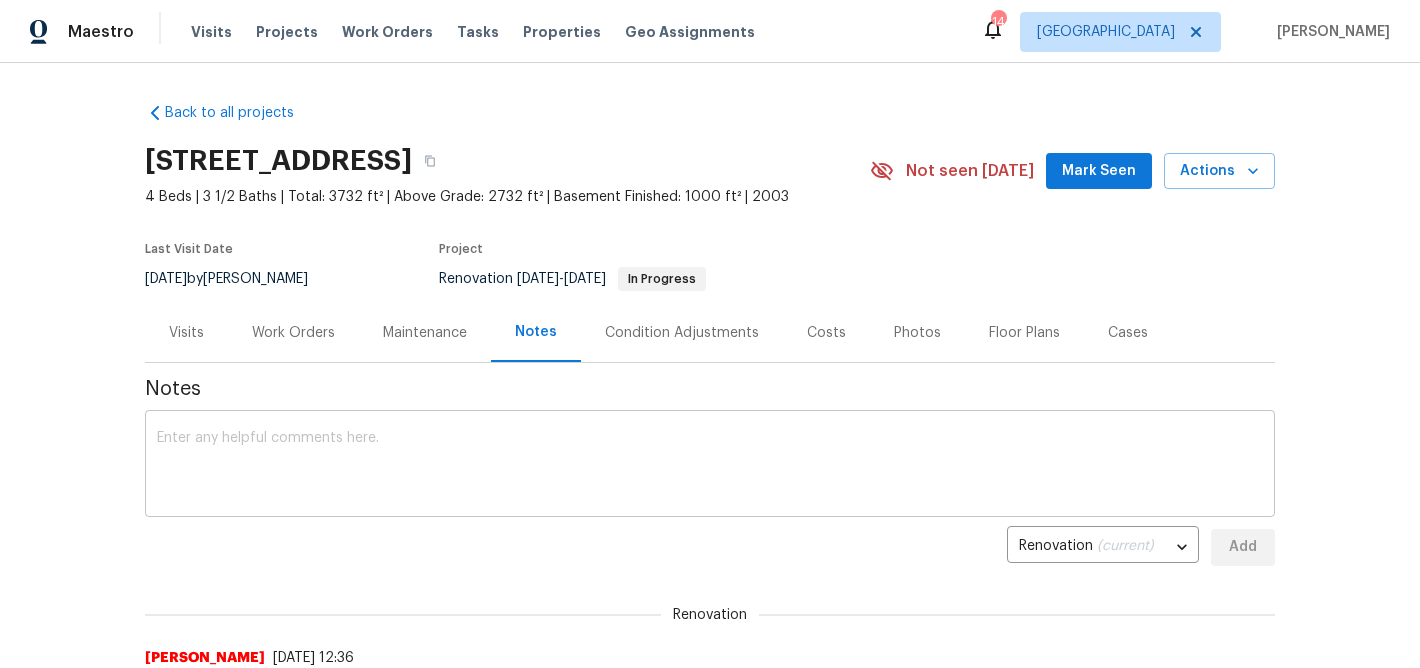 click at bounding box center [710, 466] 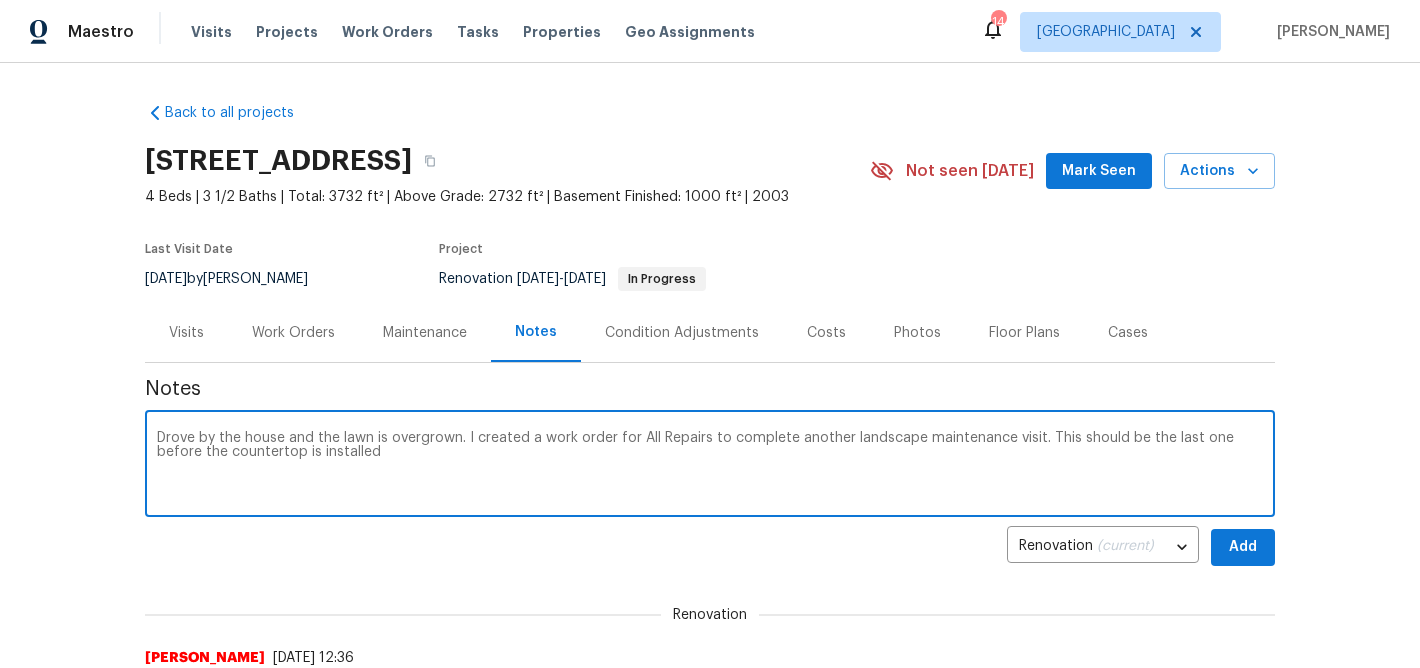 type on "Drove by the house and the lawn is overgrown. I created a work order for All Repairs to complete another landscape maintenance visit. This should be the last one before the countertop is installed" 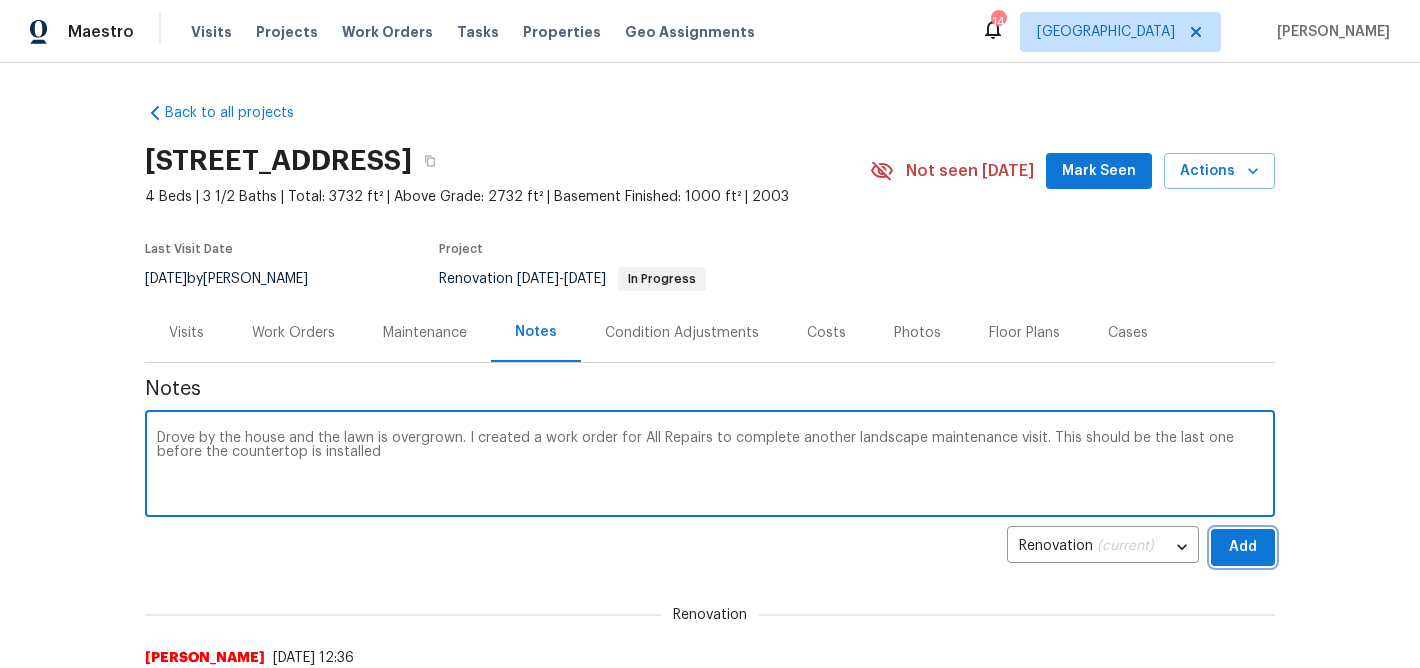 click on "Add" at bounding box center [1243, 547] 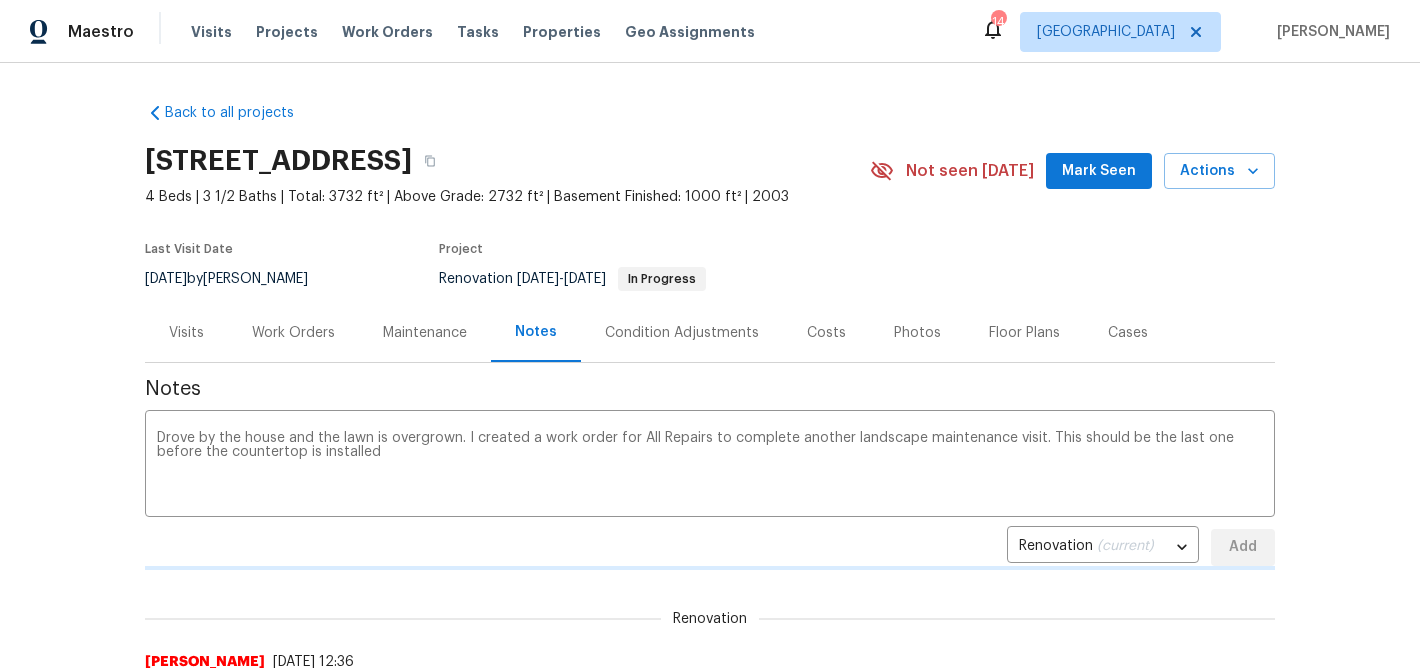 type 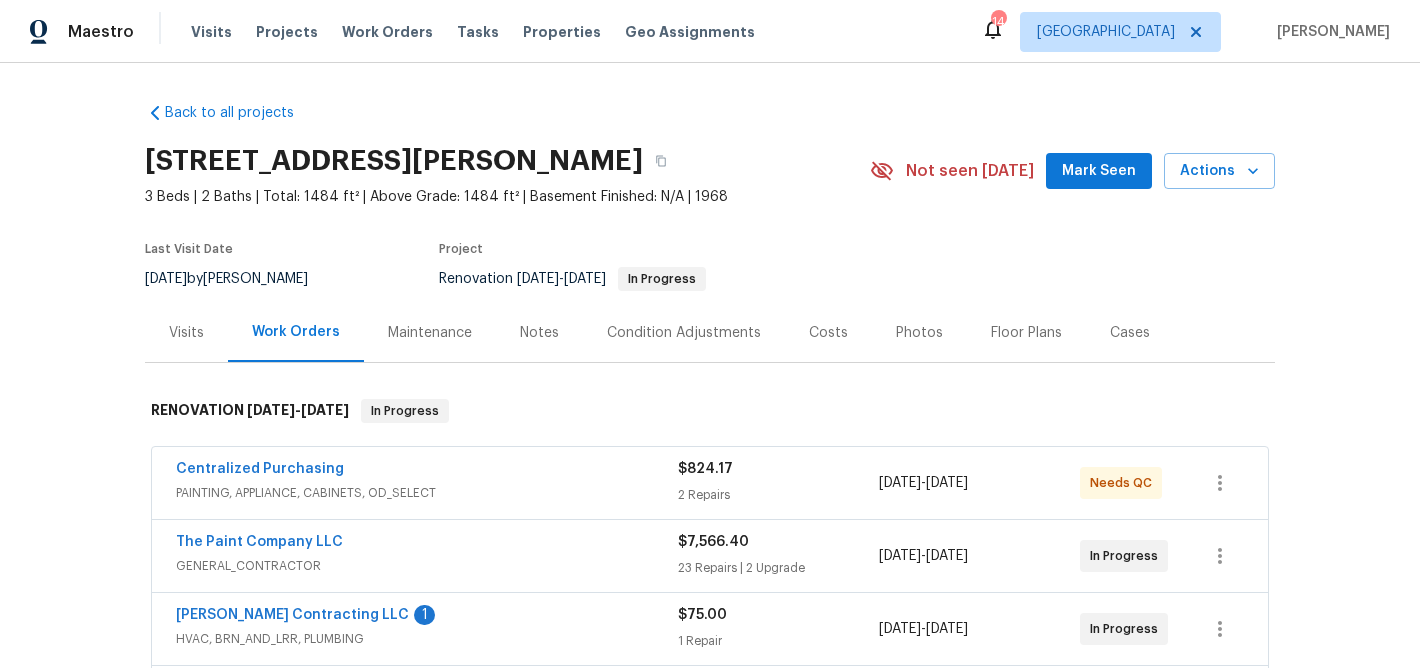 scroll, scrollTop: 0, scrollLeft: 0, axis: both 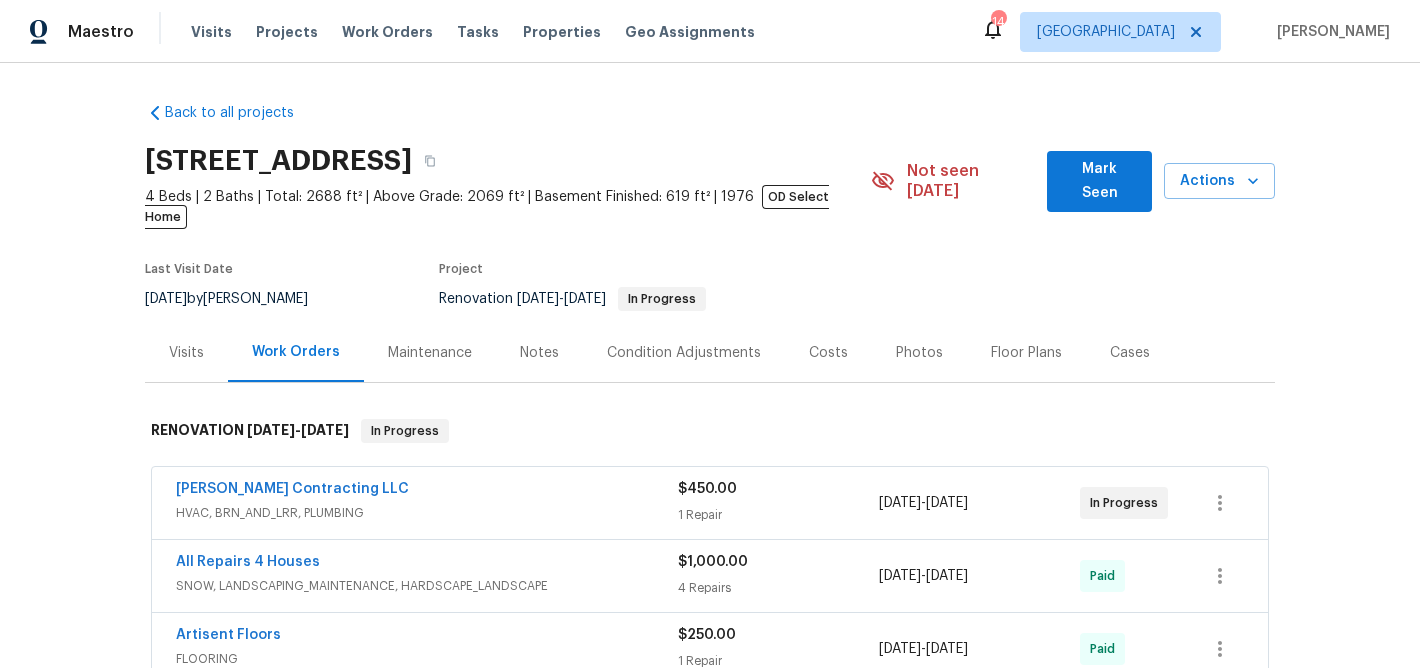 click on "Notes" at bounding box center [539, 353] 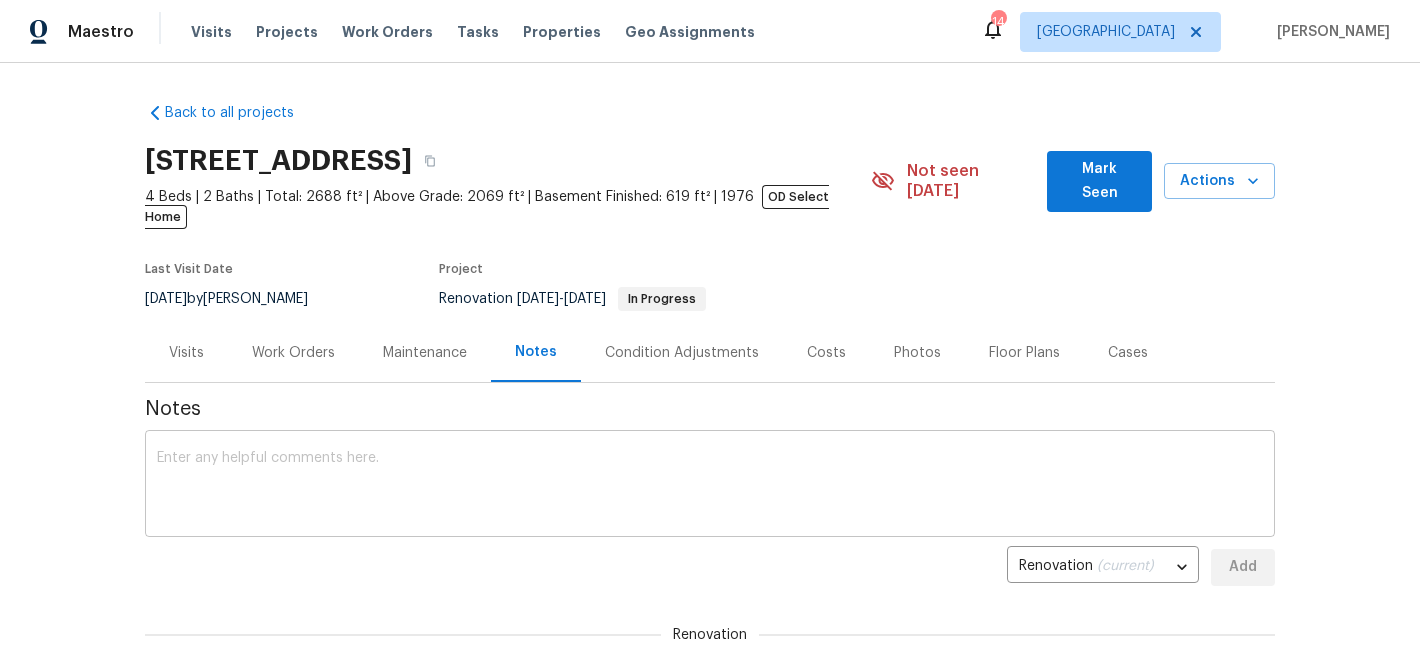 click at bounding box center (710, 486) 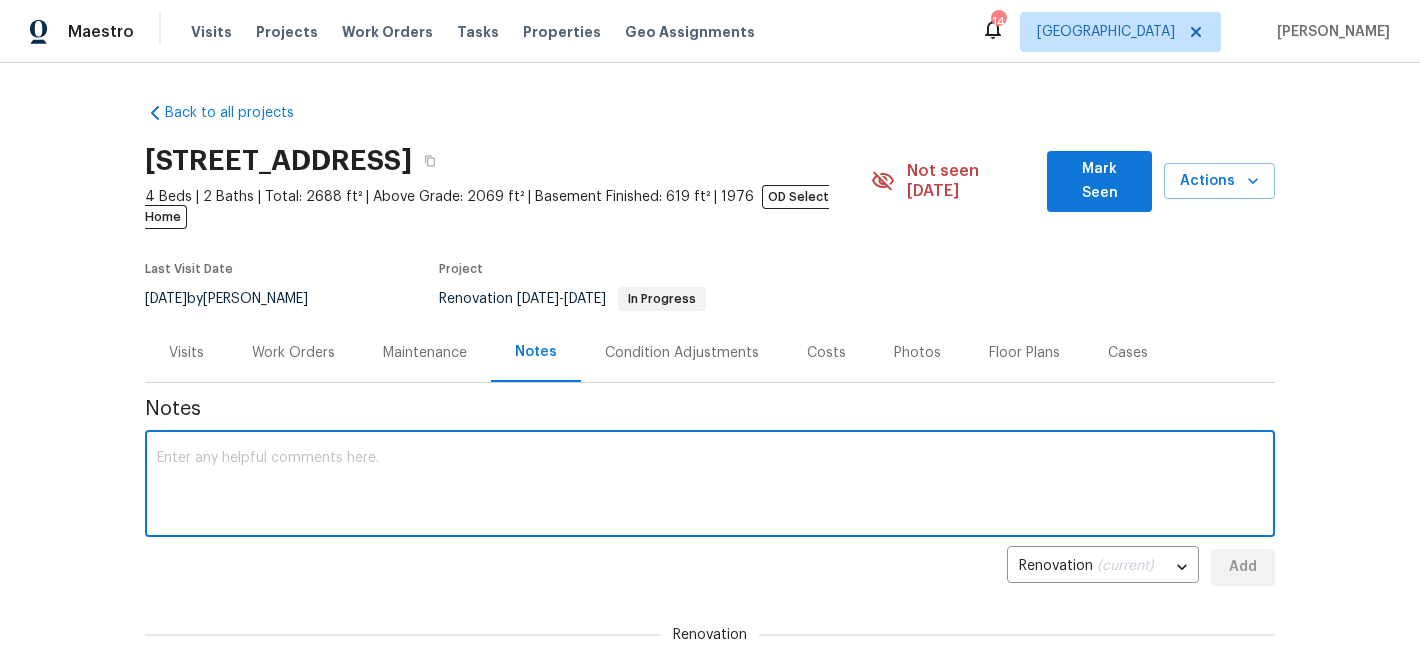 paste on "I just called and spoke to the electrician. He said the electrical inspection failed. The inspector wants us to schedule all of the inspections at once since we have an integrated permit. I assumed that’s what we had but I wasn’t sure since the electrician wanted to schedule the electrical inspection. I’ve left messages with the county to get the final inspection ordered but haven’t heard back. I will continue to call and try to get the inspection scheduled." 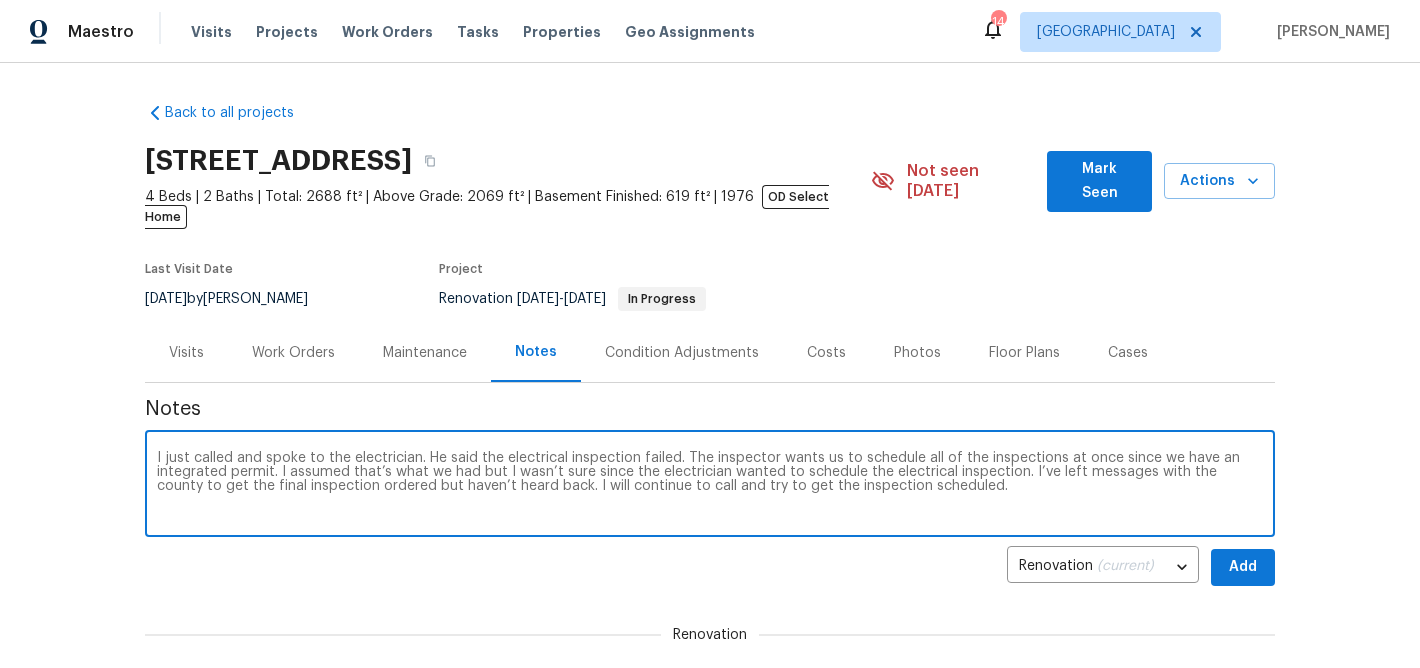 drag, startPoint x: 265, startPoint y: 438, endPoint x: 164, endPoint y: 436, distance: 101.0198 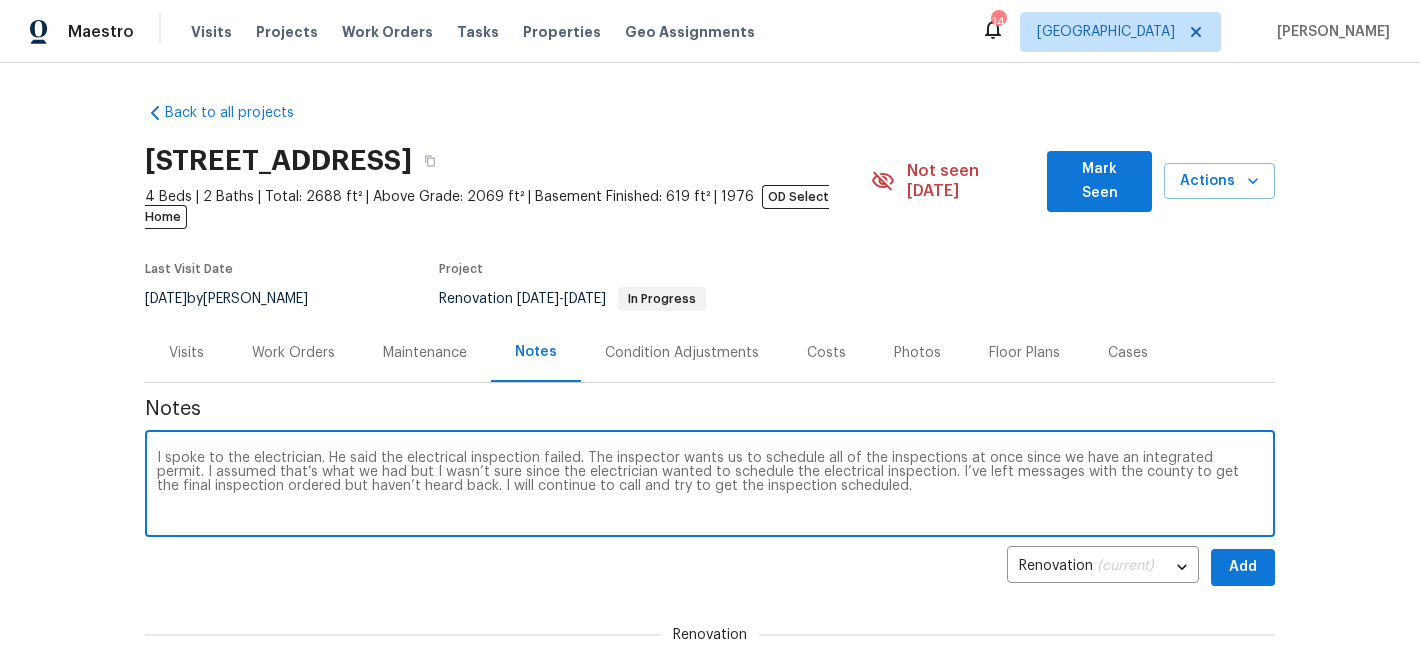 click on "I spoke to the electrician. He said the electrical inspection failed. The inspector wants us to schedule all of the inspections at once since we have an integrated permit. I assumed that’s what we had but I wasn’t sure since the electrician wanted to schedule the electrical inspection. I’ve left messages with the county to get the final inspection ordered but haven’t heard back. I will continue to call and try to get the inspection scheduled." at bounding box center [710, 486] 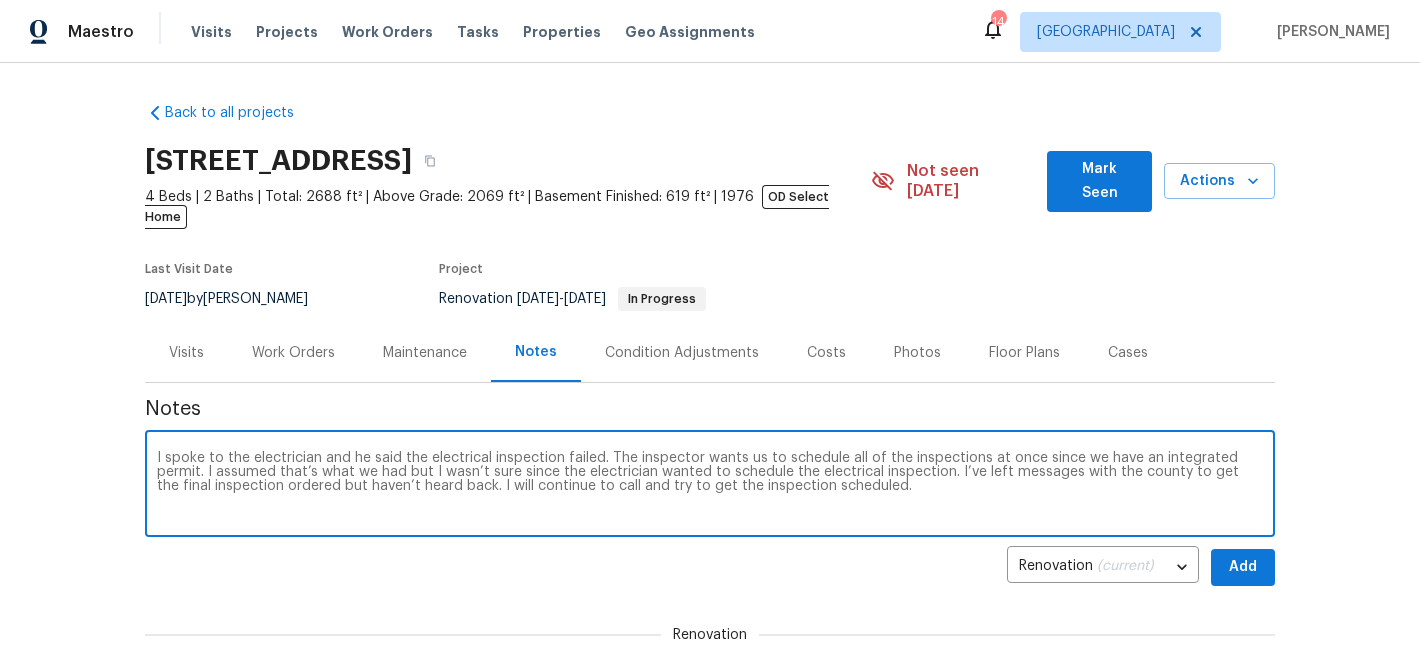 click on "I spoke to the electrician and he said the electrical inspection failed. The inspector wants us to schedule all of the inspections at once since we have an integrated permit. I assumed that’s what we had but I wasn’t sure since the electrician wanted to schedule the electrical inspection. I’ve left messages with the county to get the final inspection ordered but haven’t heard back. I will continue to call and try to get the inspection scheduled." at bounding box center [710, 486] 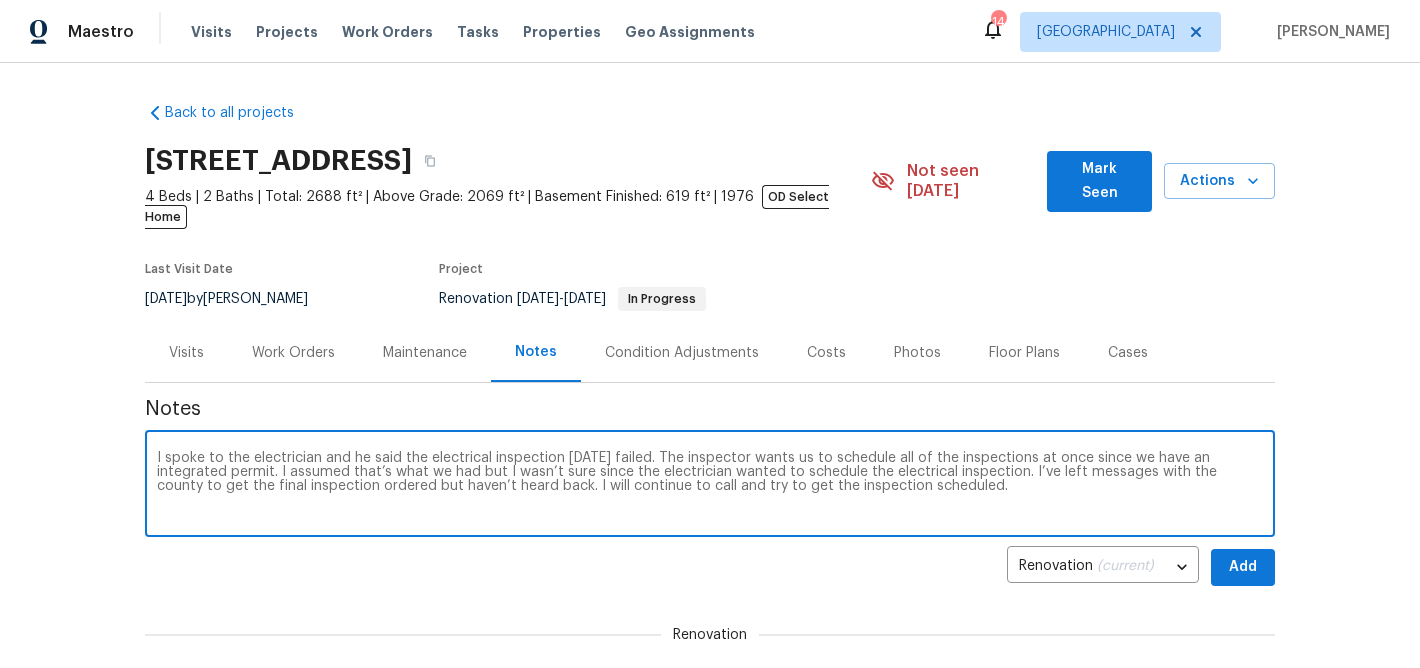 type on "I spoke to the electrician and he said the electrical inspection today failed. The inspector wants us to schedule all of the inspections at once since we have an integrated permit. I assumed that’s what we had but I wasn’t sure since the electrician wanted to schedule the electrical inspection. I’ve left messages with the county to get the final inspection ordered but haven’t heard back. I will continue to call and try to get the inspection scheduled." 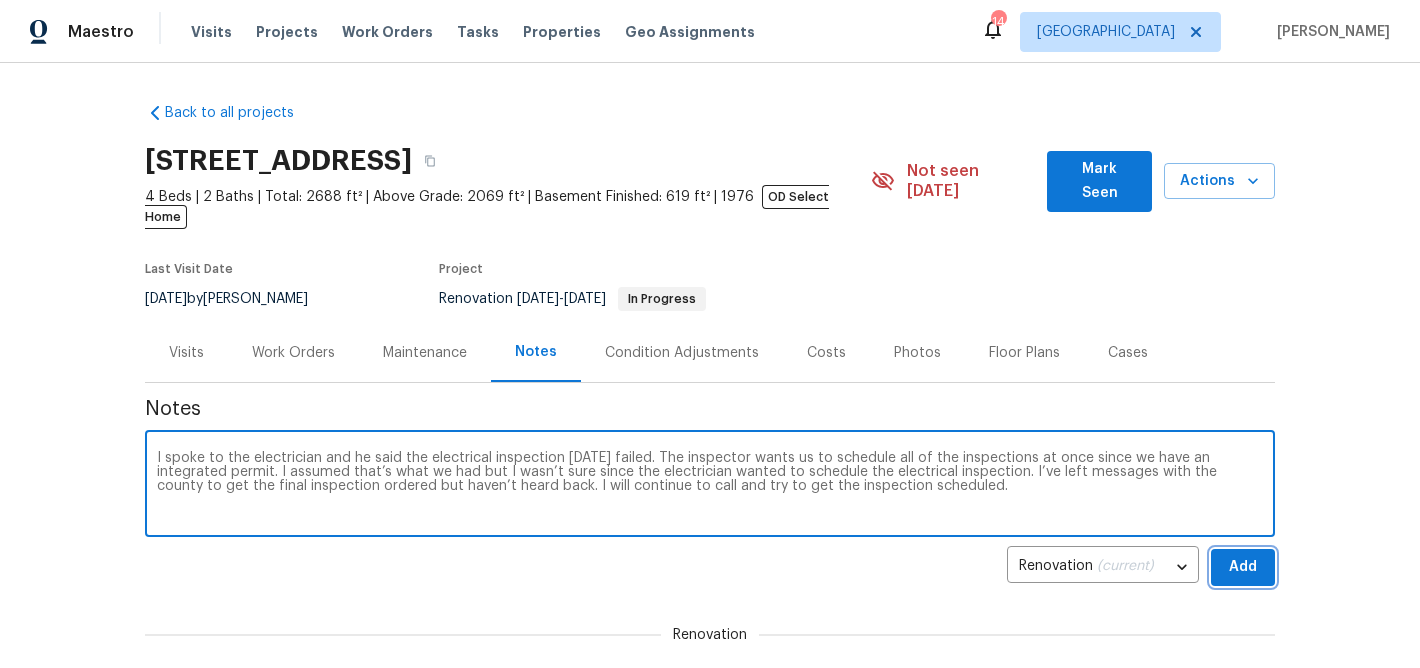 click on "Add" at bounding box center (1243, 567) 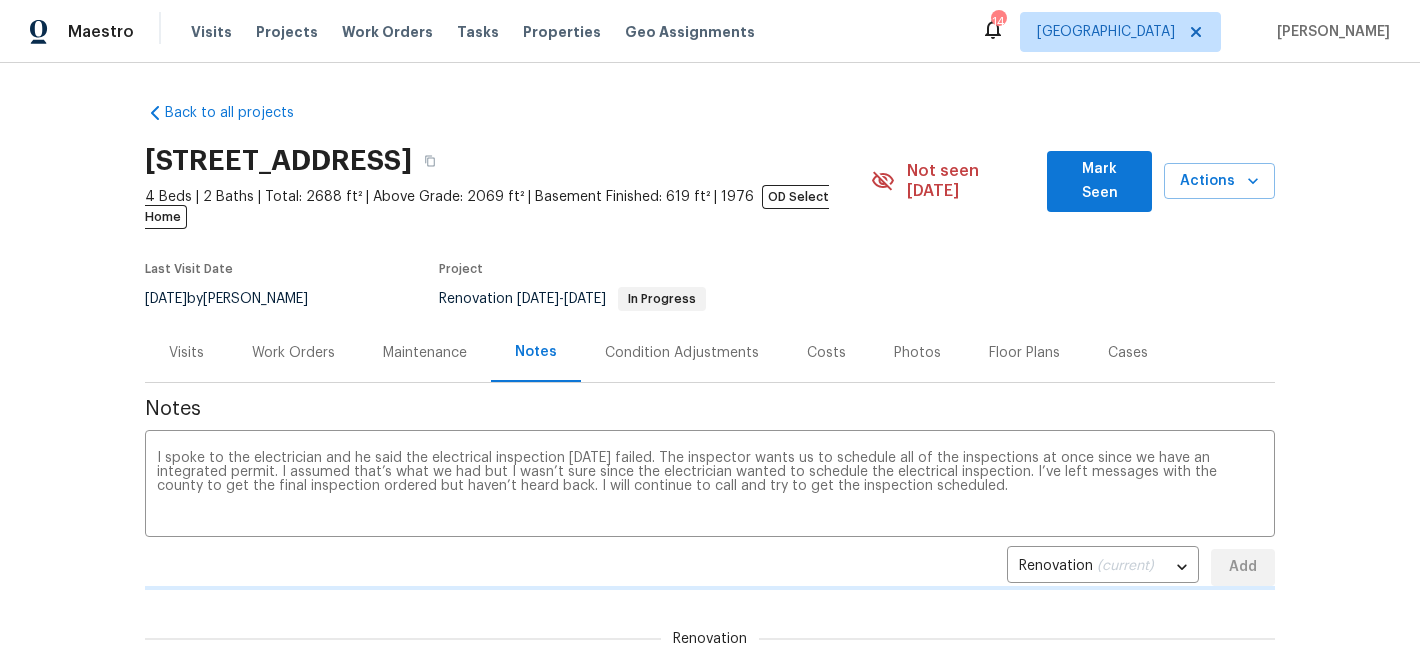 type 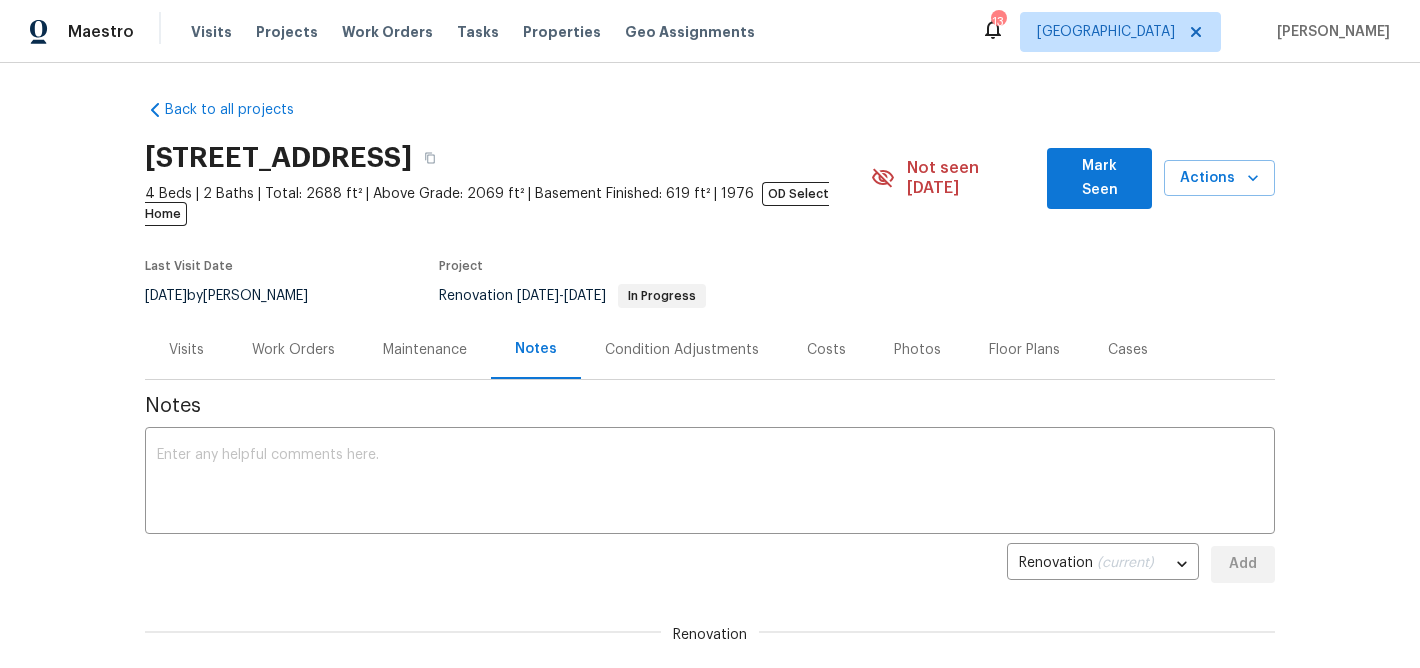 scroll, scrollTop: 0, scrollLeft: 0, axis: both 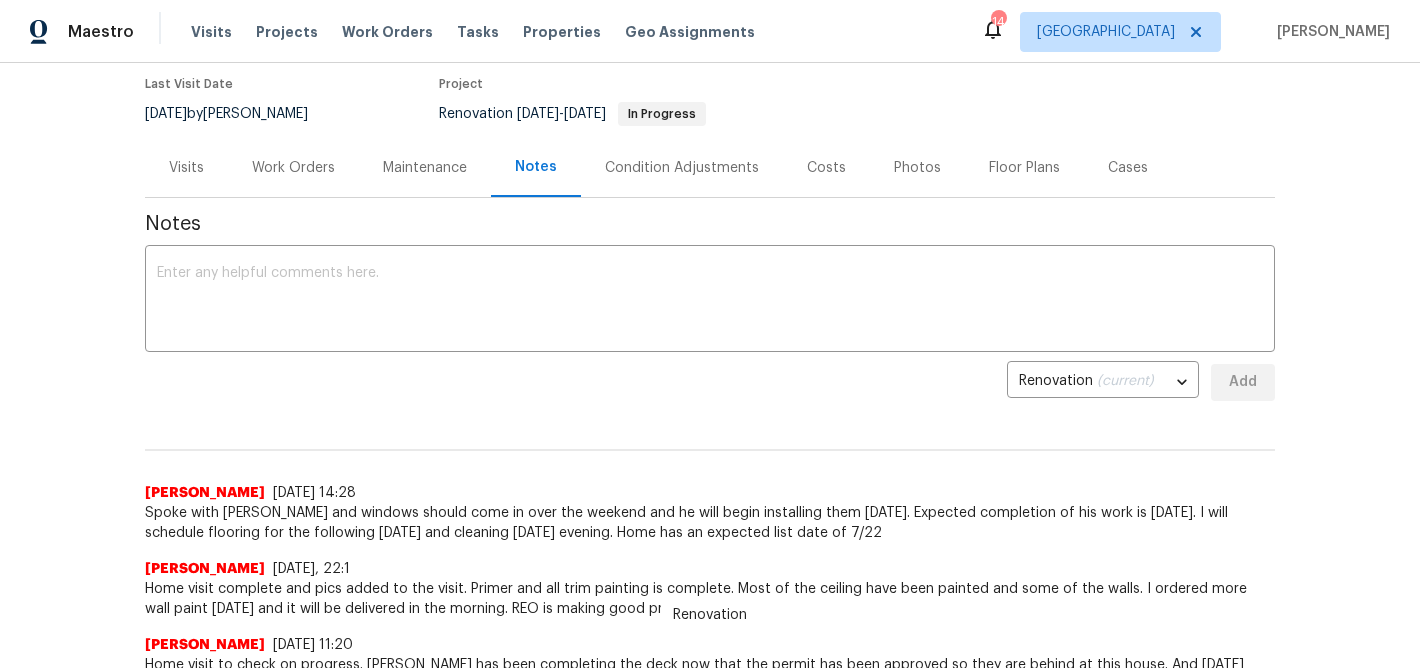 click on "Visits" at bounding box center [186, 168] 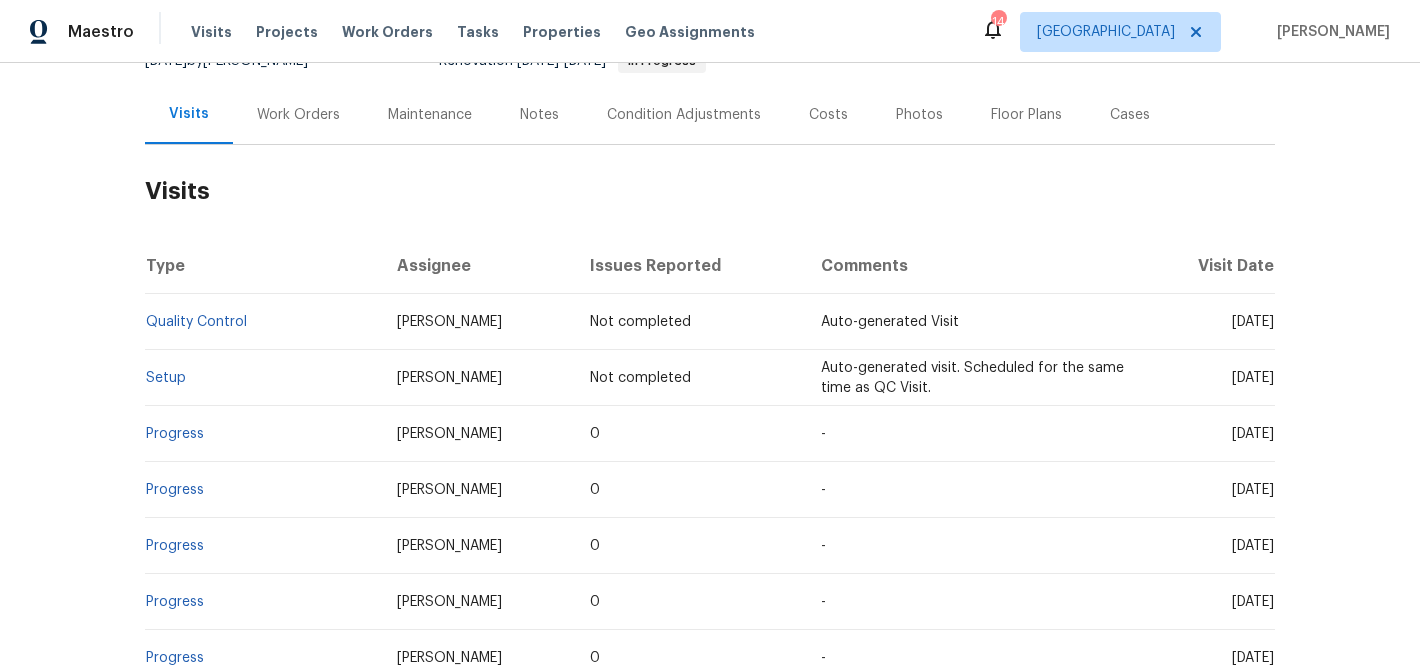 scroll, scrollTop: 0, scrollLeft: 0, axis: both 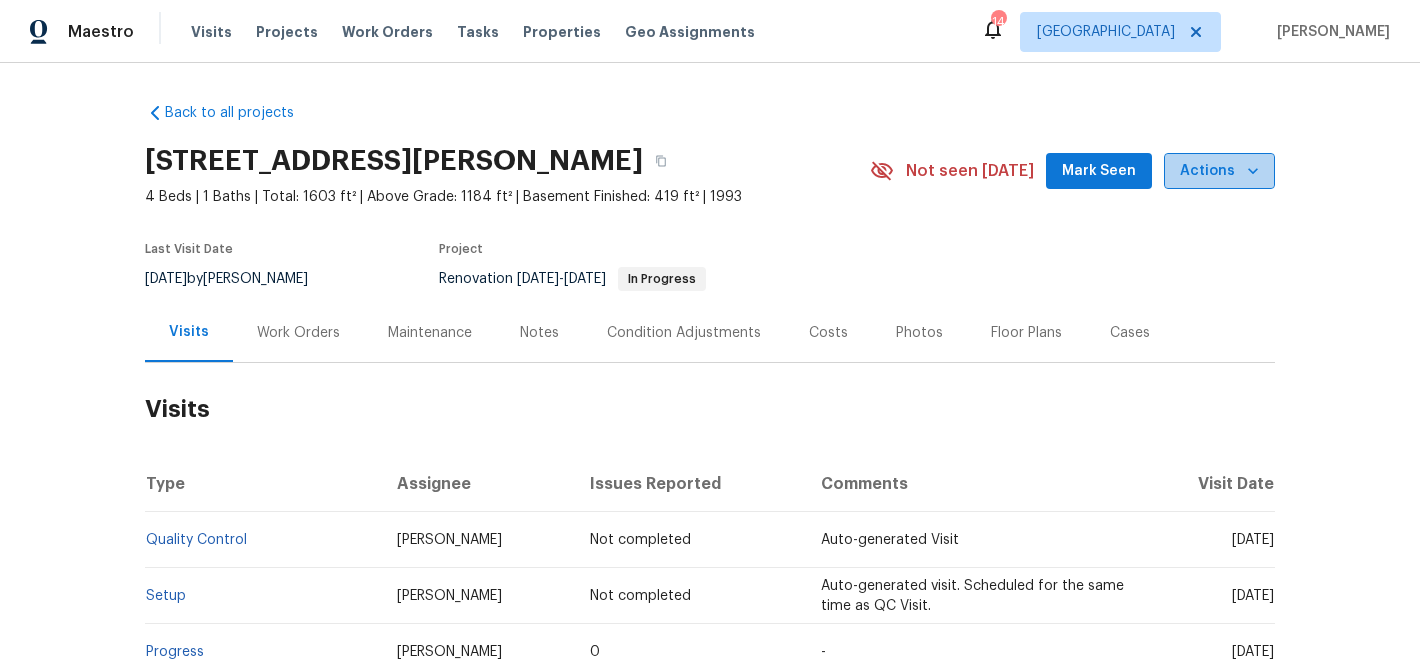click 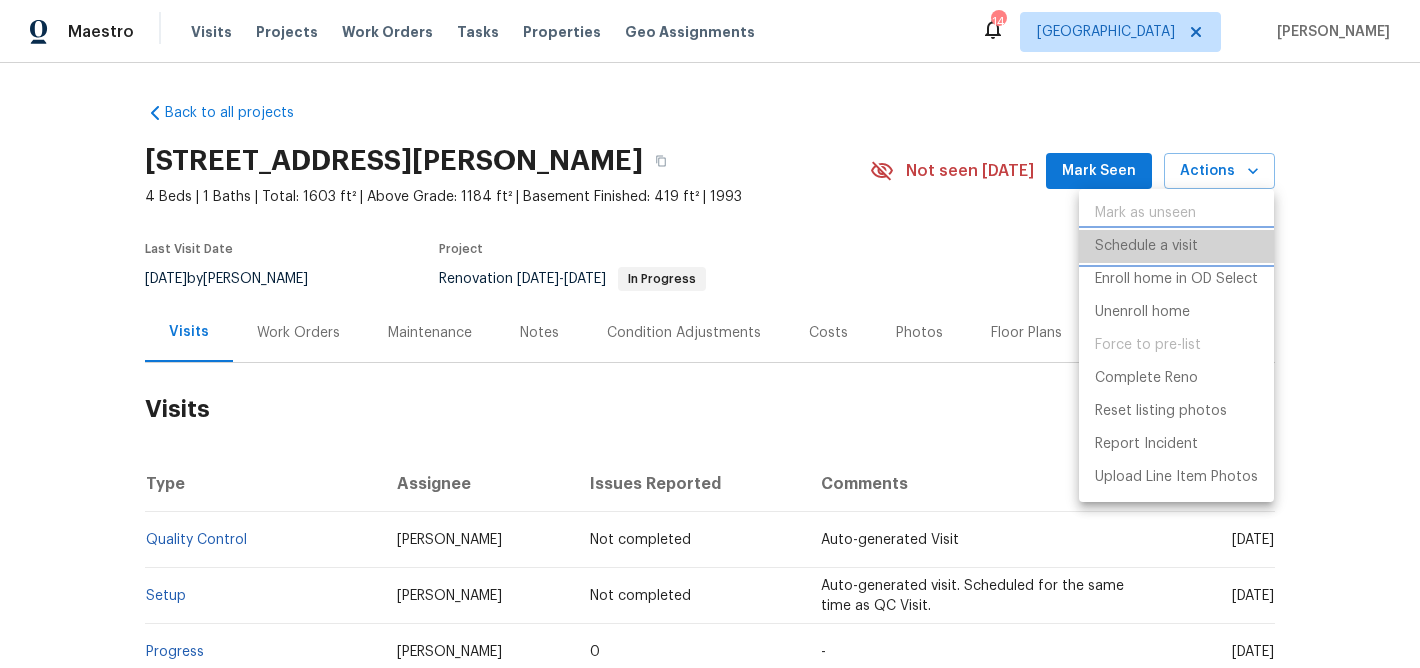 click on "Schedule a visit" at bounding box center (1146, 246) 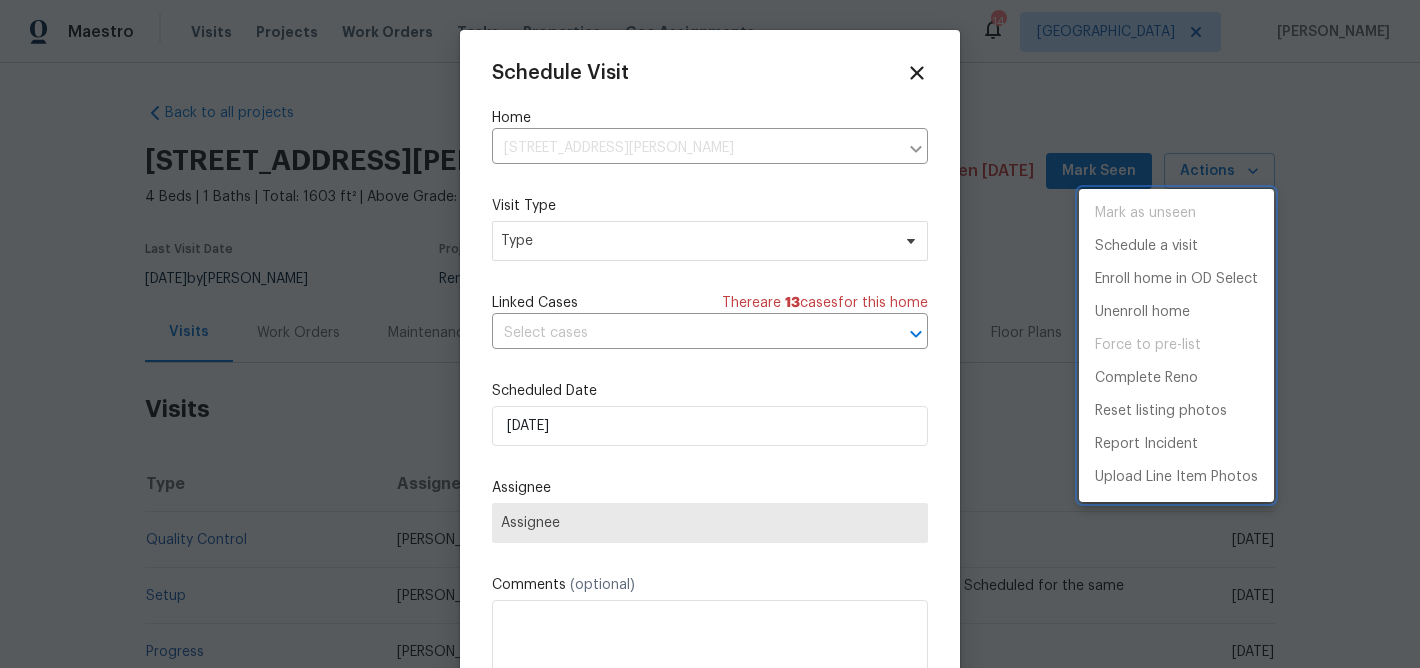 click at bounding box center [710, 334] 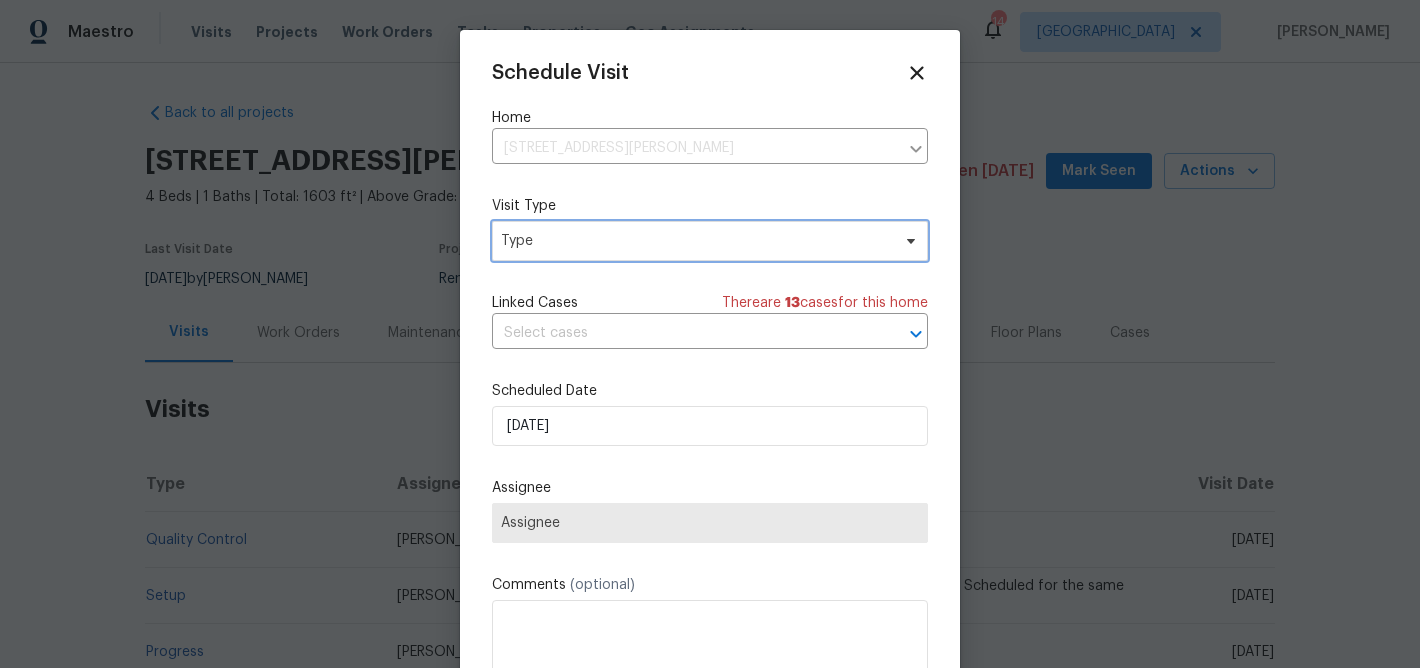 click on "Type" at bounding box center [695, 241] 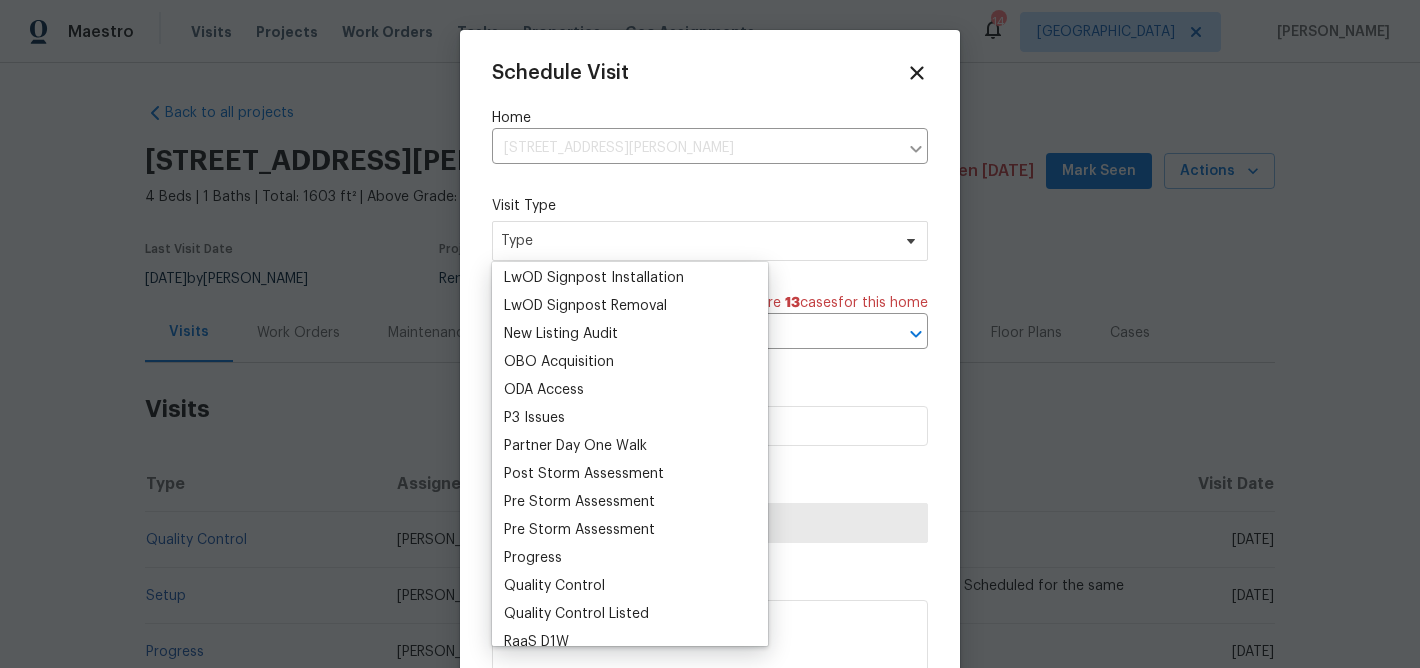 scroll, scrollTop: 1070, scrollLeft: 0, axis: vertical 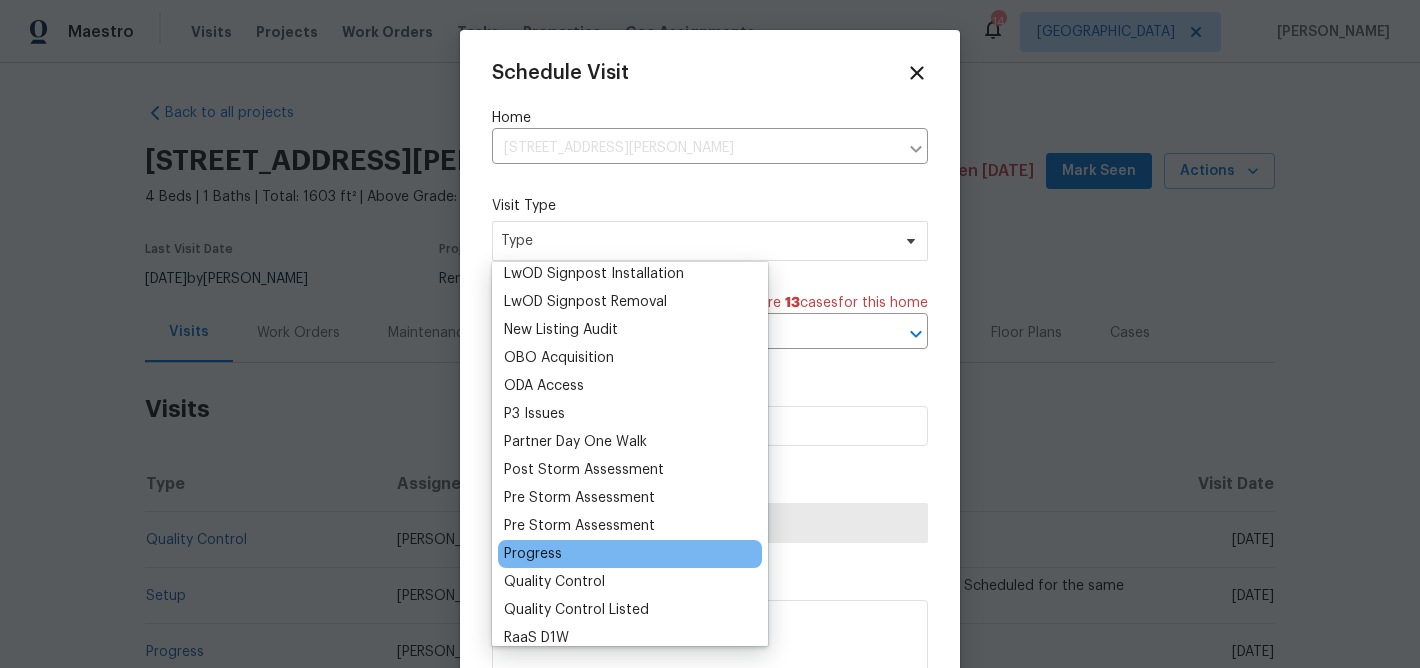click on "Progress" at bounding box center (533, 554) 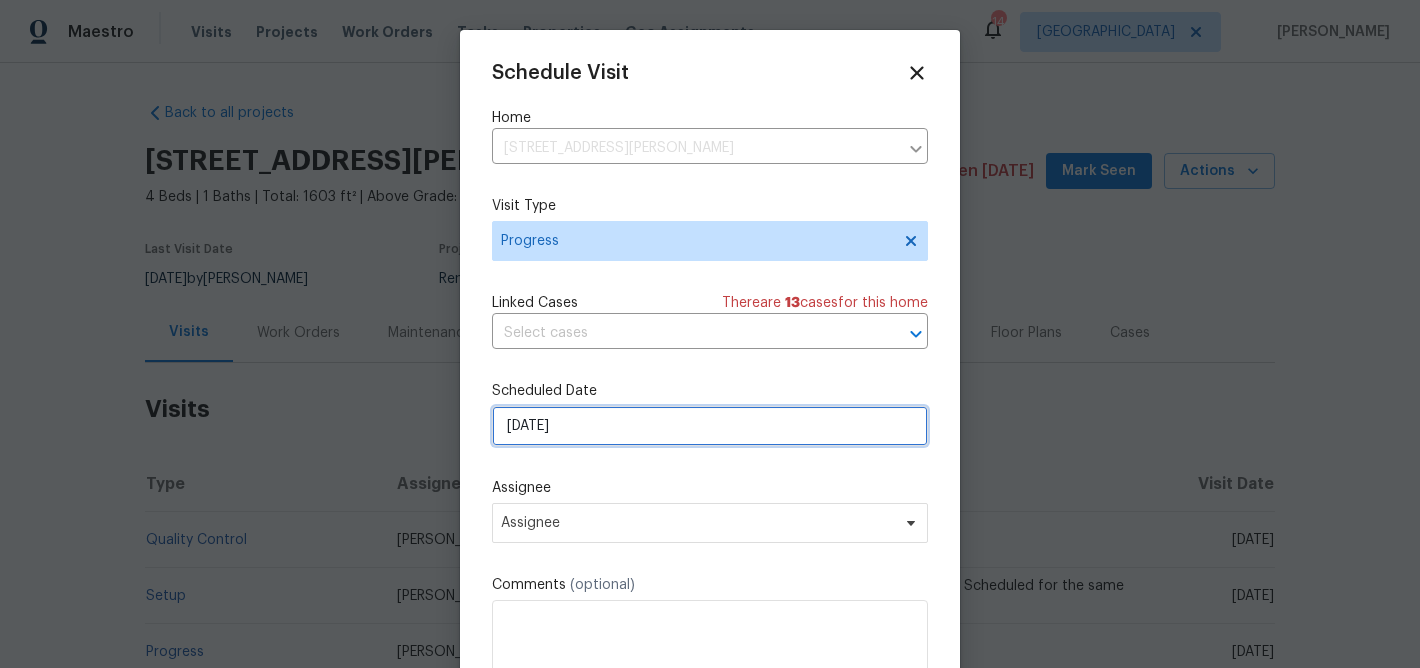 click on "[DATE]" at bounding box center (710, 426) 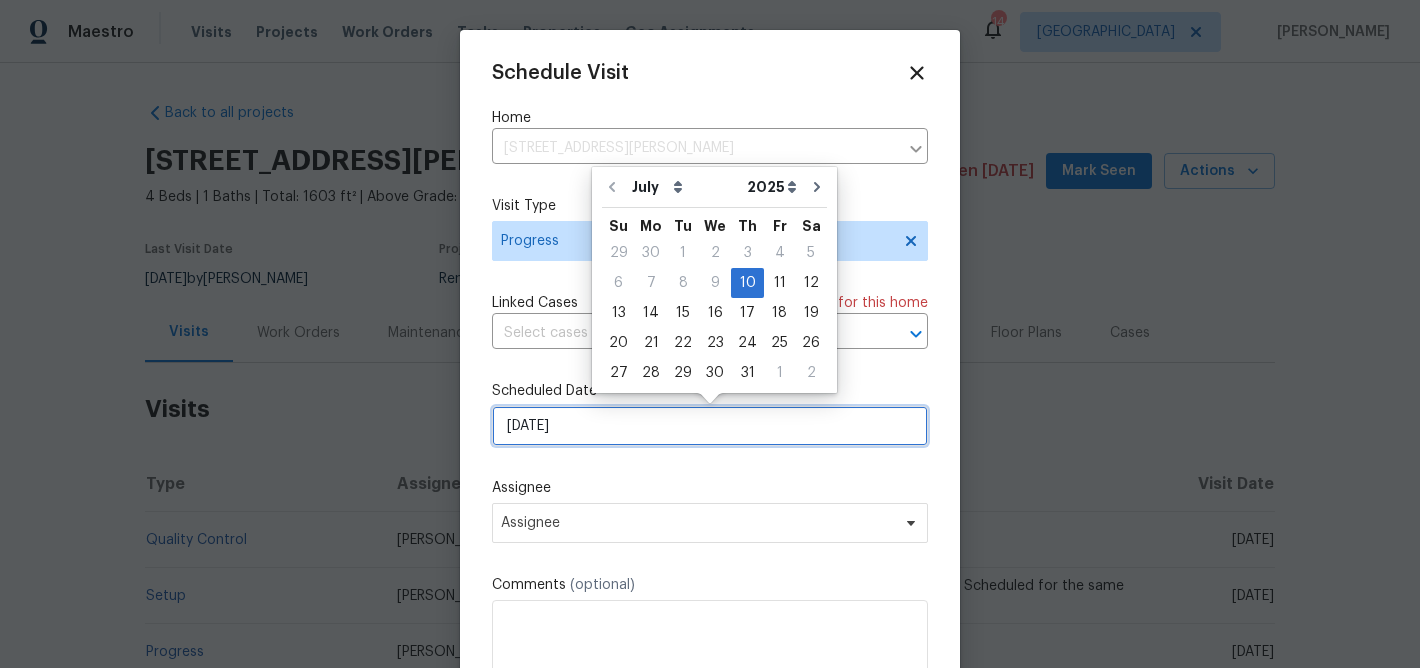 scroll, scrollTop: 36, scrollLeft: 0, axis: vertical 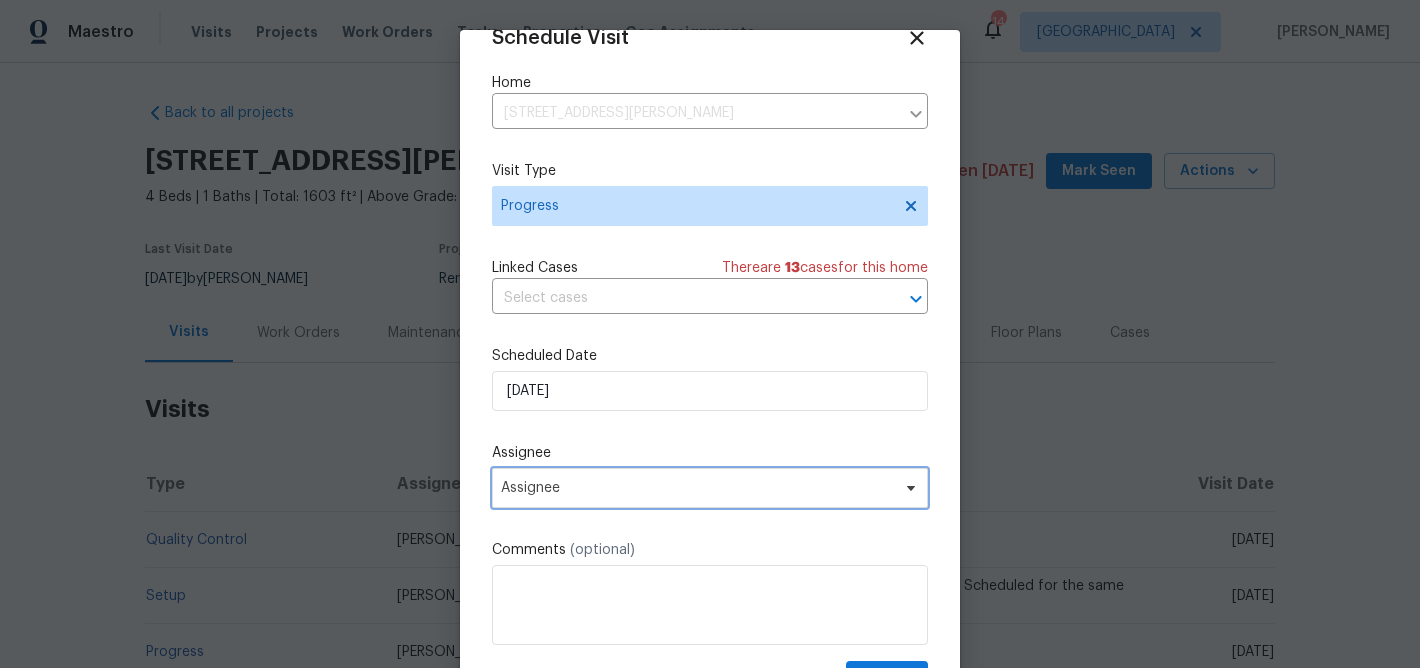 click on "Assignee" at bounding box center (697, 488) 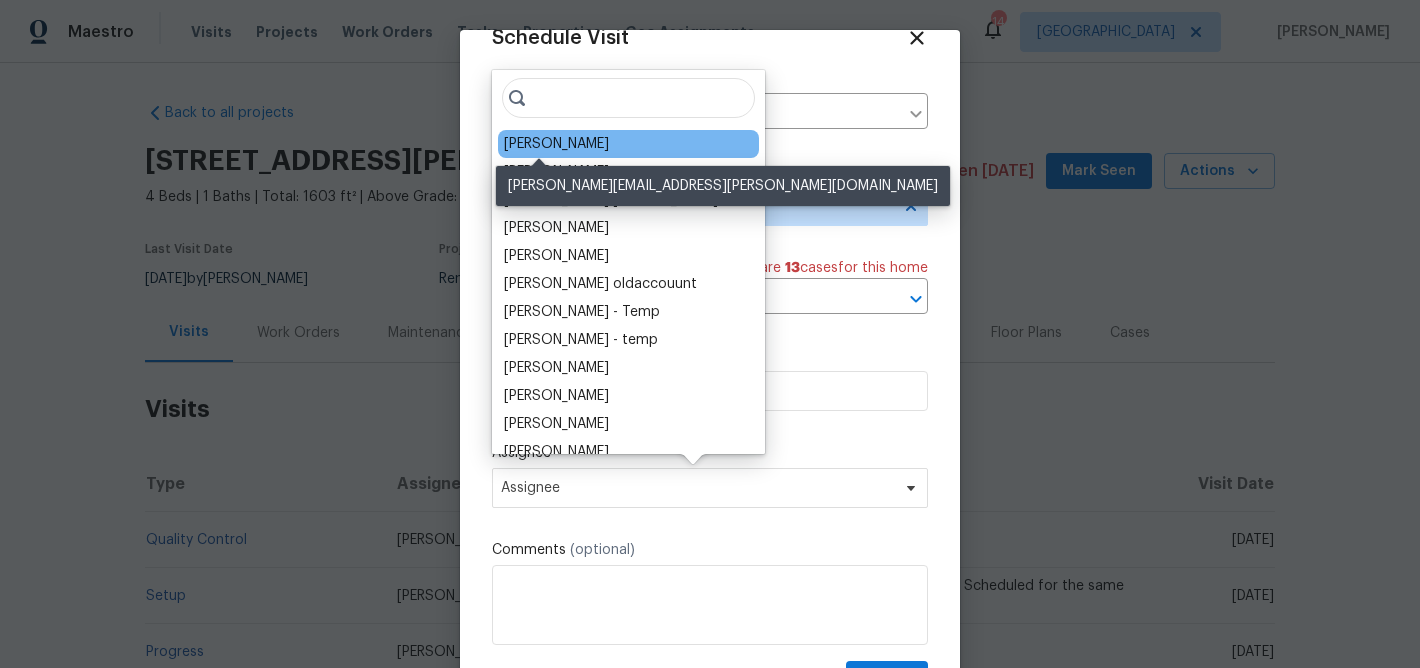 click on "[PERSON_NAME]" at bounding box center (556, 144) 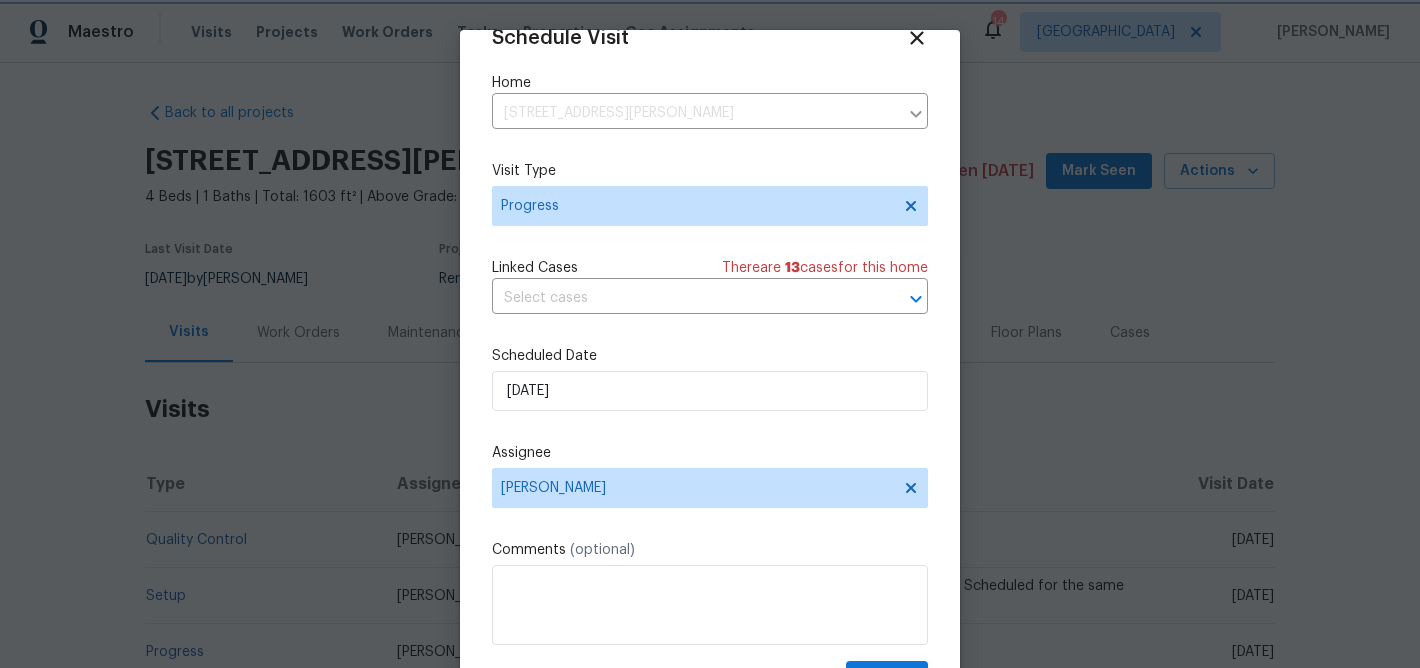 scroll, scrollTop: 92, scrollLeft: 0, axis: vertical 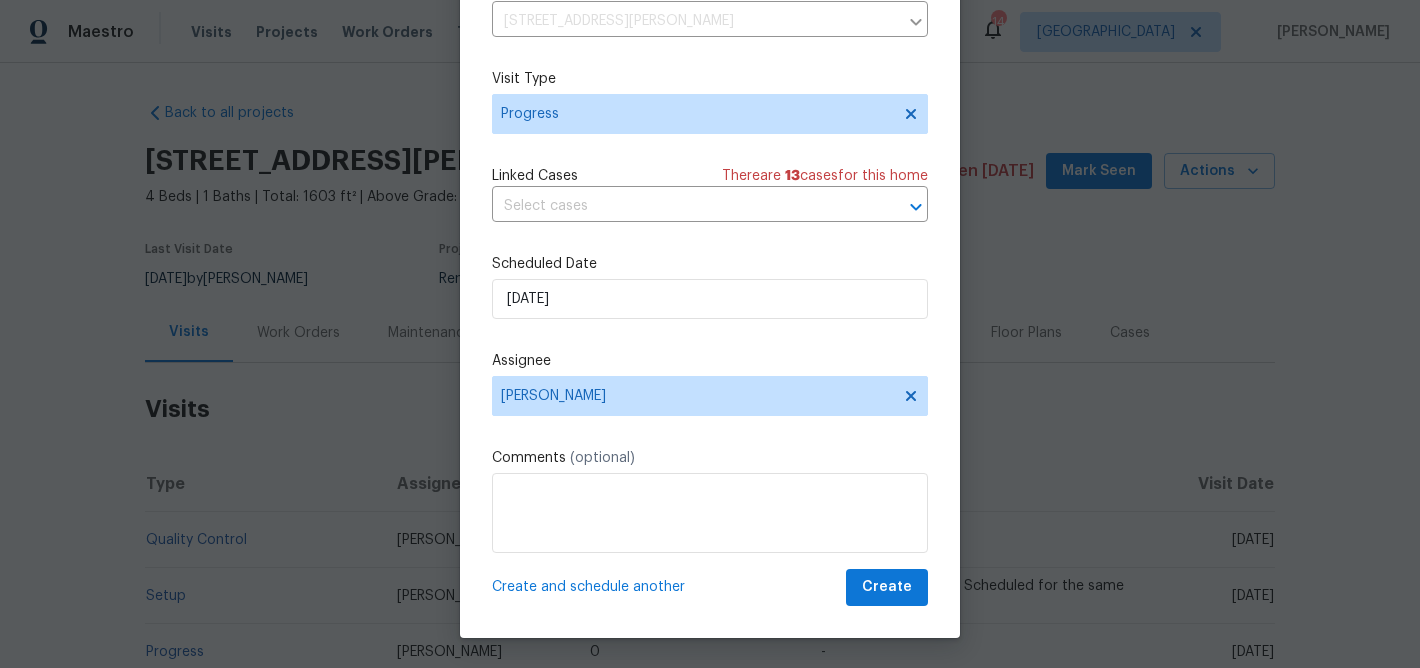 click on "Create and schedule another" at bounding box center [588, 587] 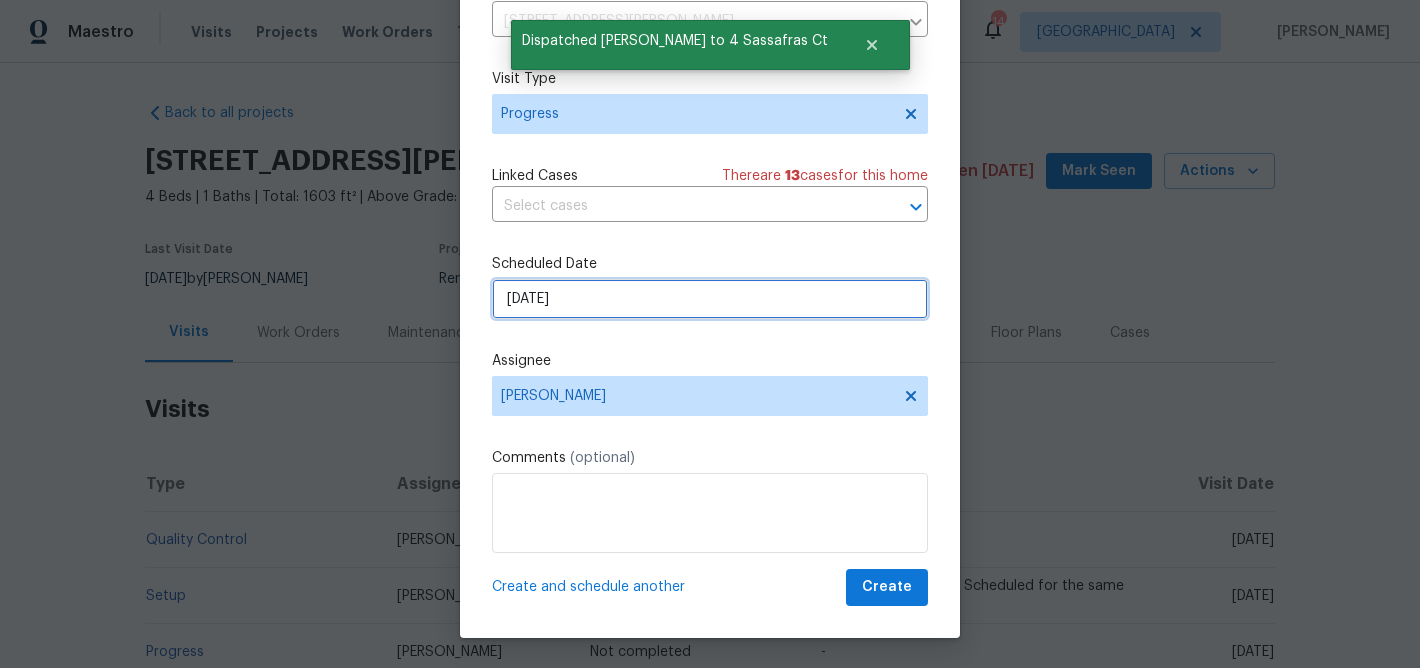 click on "7/10/2025" at bounding box center (710, 299) 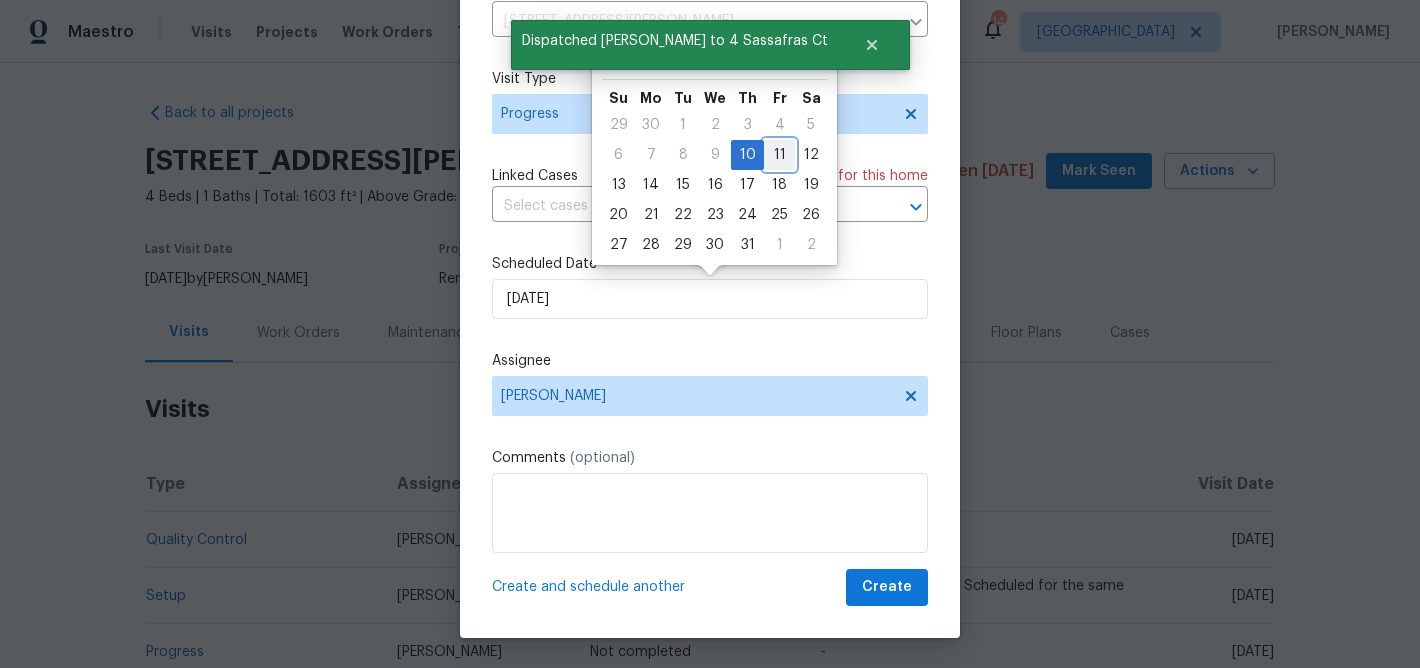 click on "11" at bounding box center (779, 155) 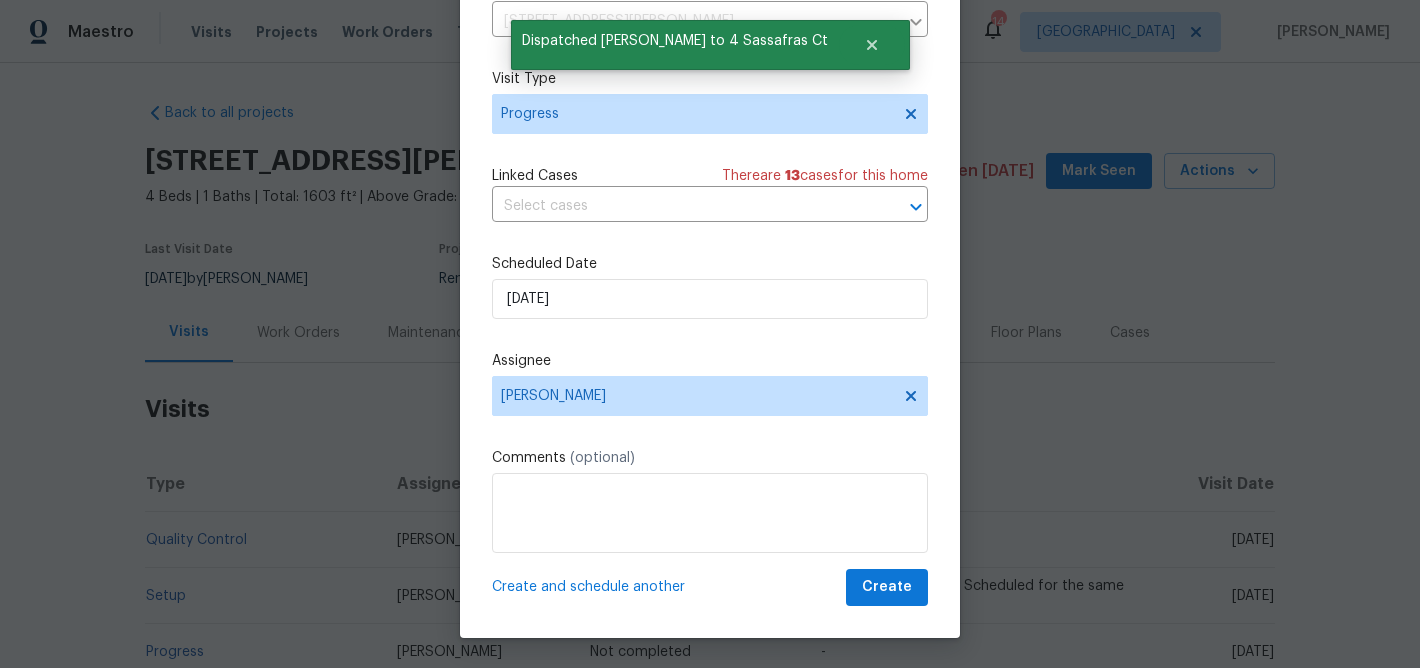 click on "Create and schedule another" at bounding box center (588, 587) 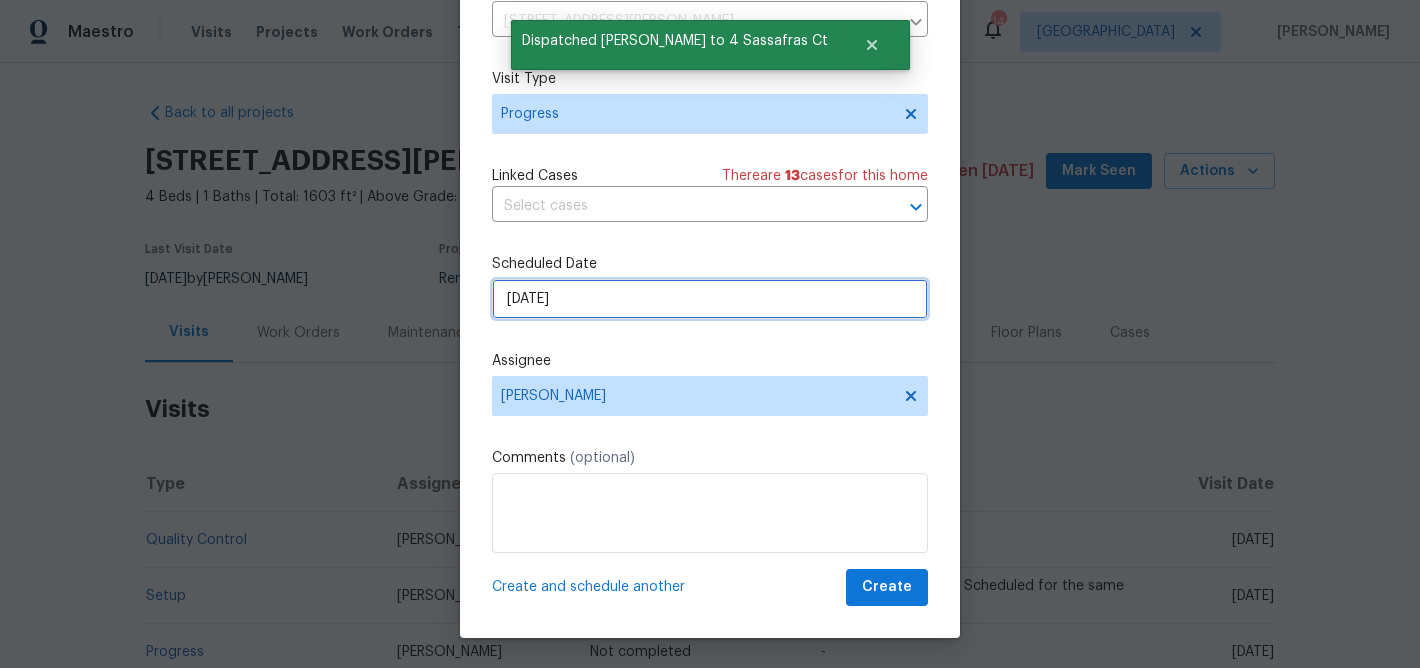 click on "7/11/2025" at bounding box center [710, 299] 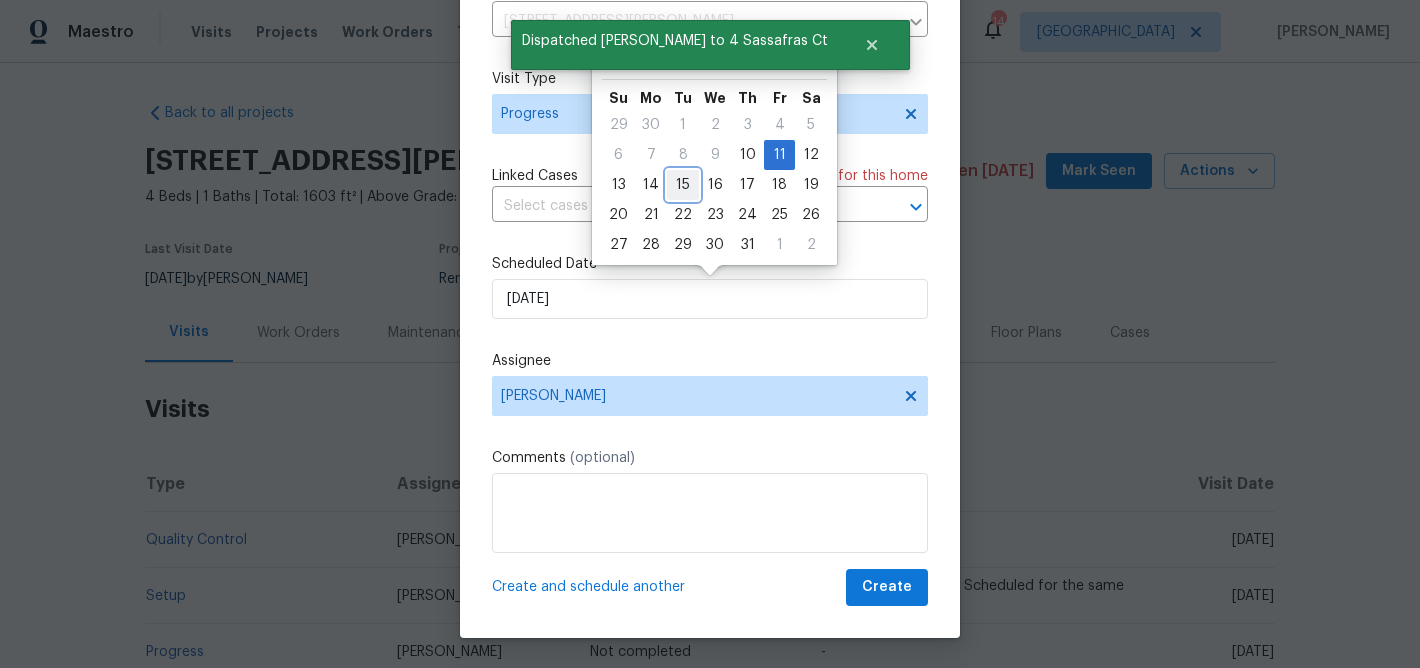 click on "15" at bounding box center [683, 185] 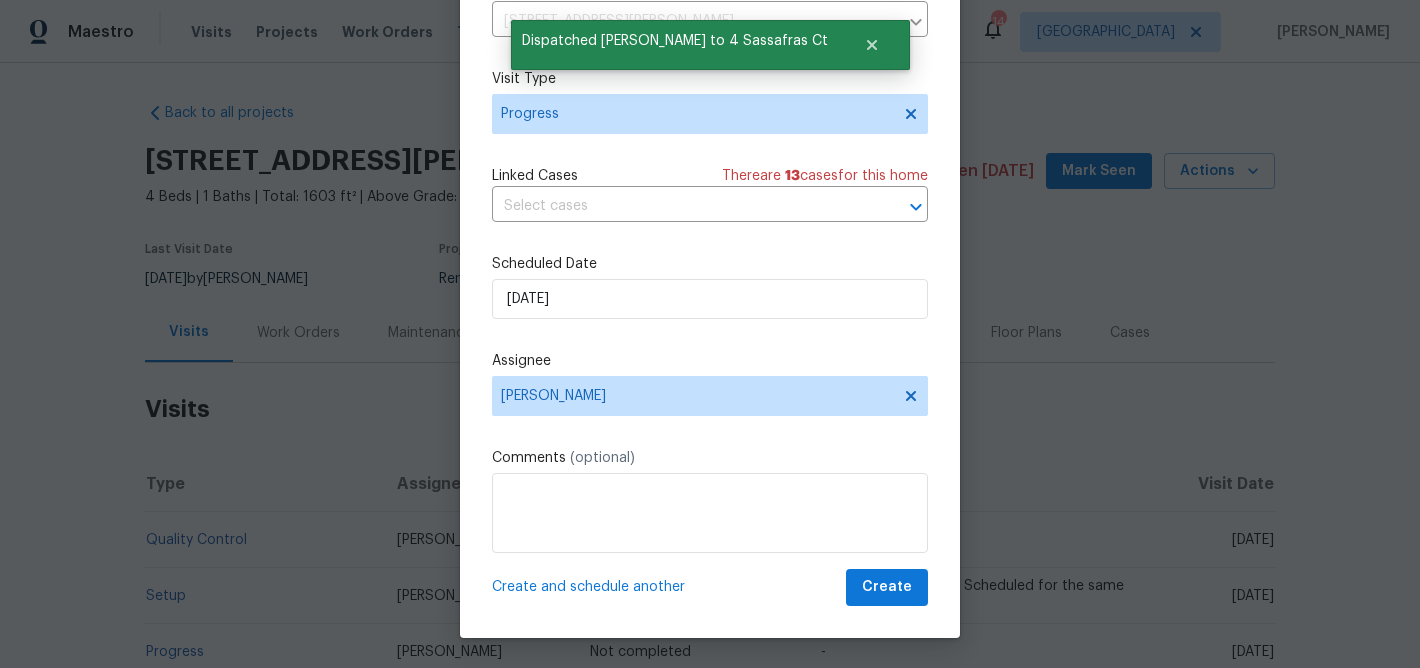 click on "Create and schedule another" at bounding box center [588, 587] 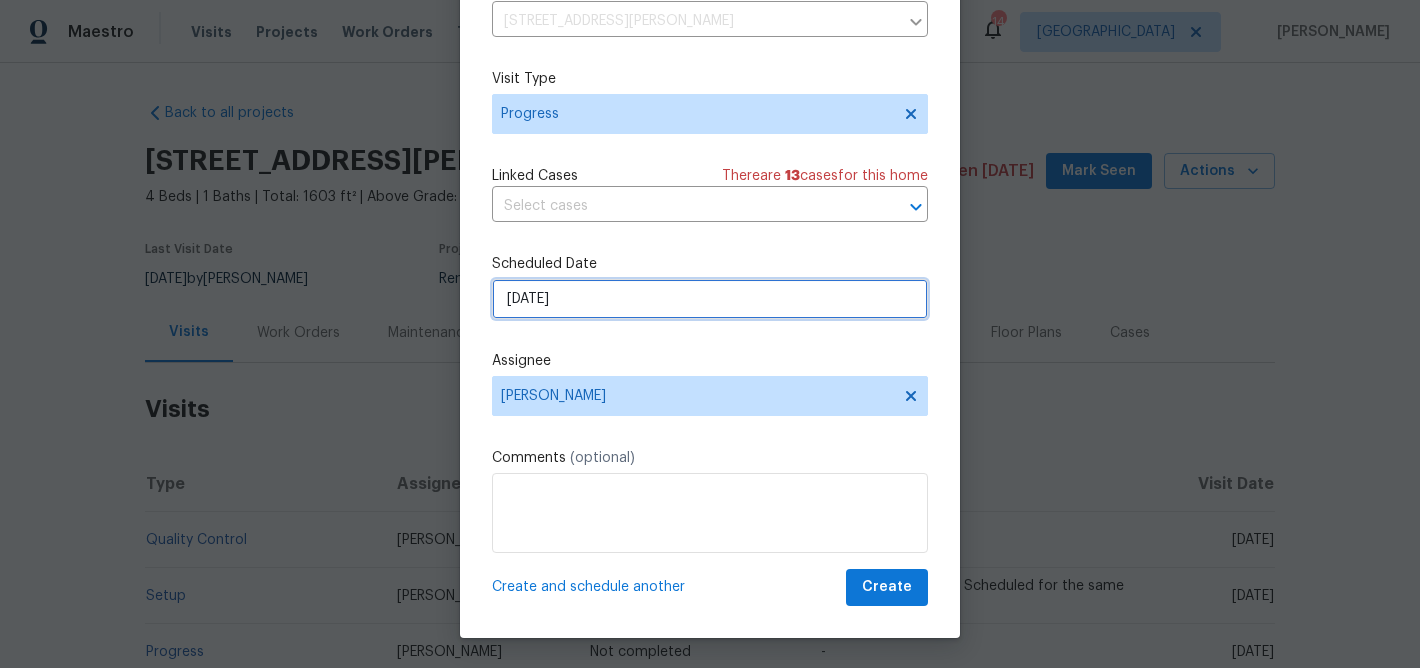 click on "[DATE]" at bounding box center [710, 299] 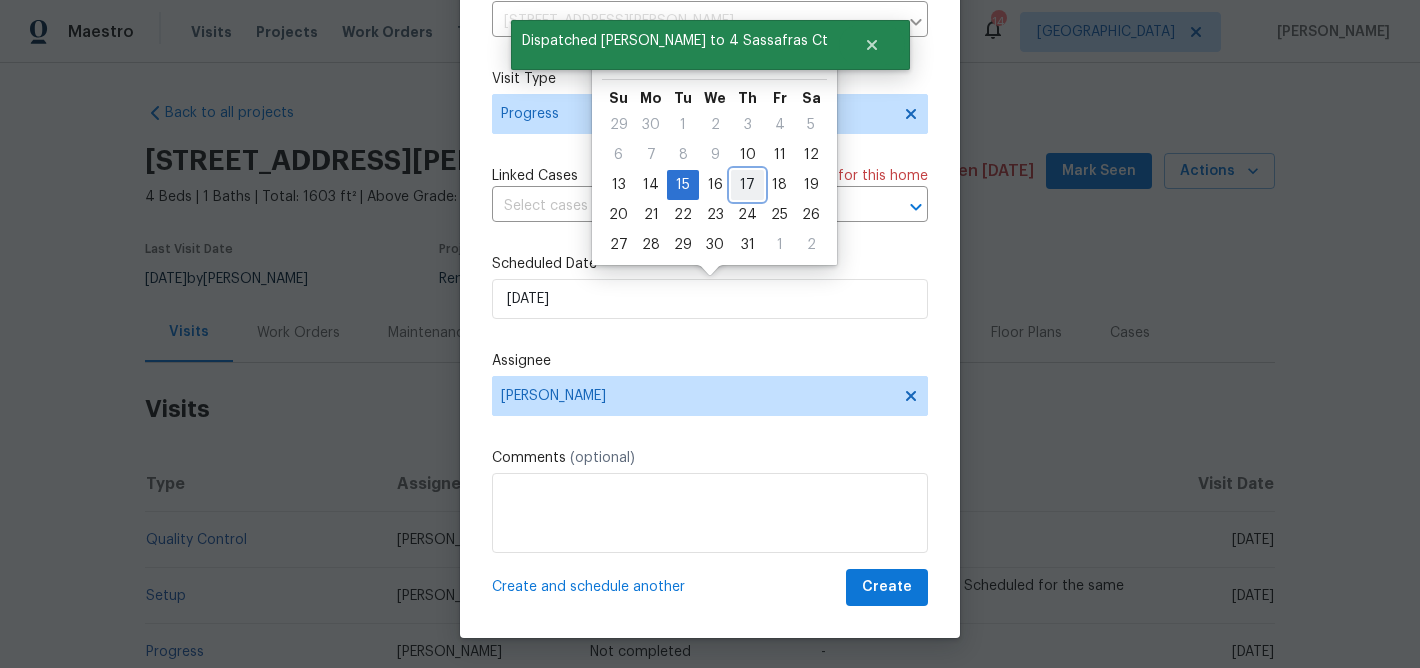 click on "17" at bounding box center [747, 185] 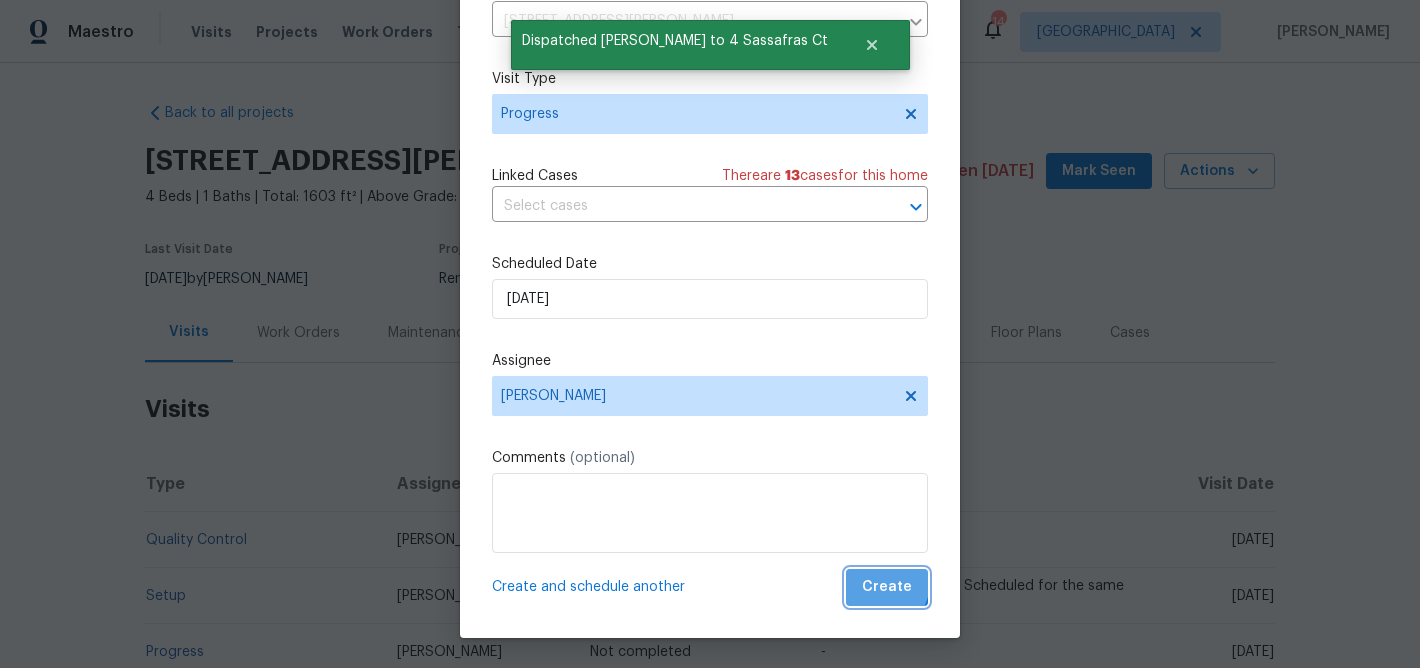 click on "Create" at bounding box center [887, 587] 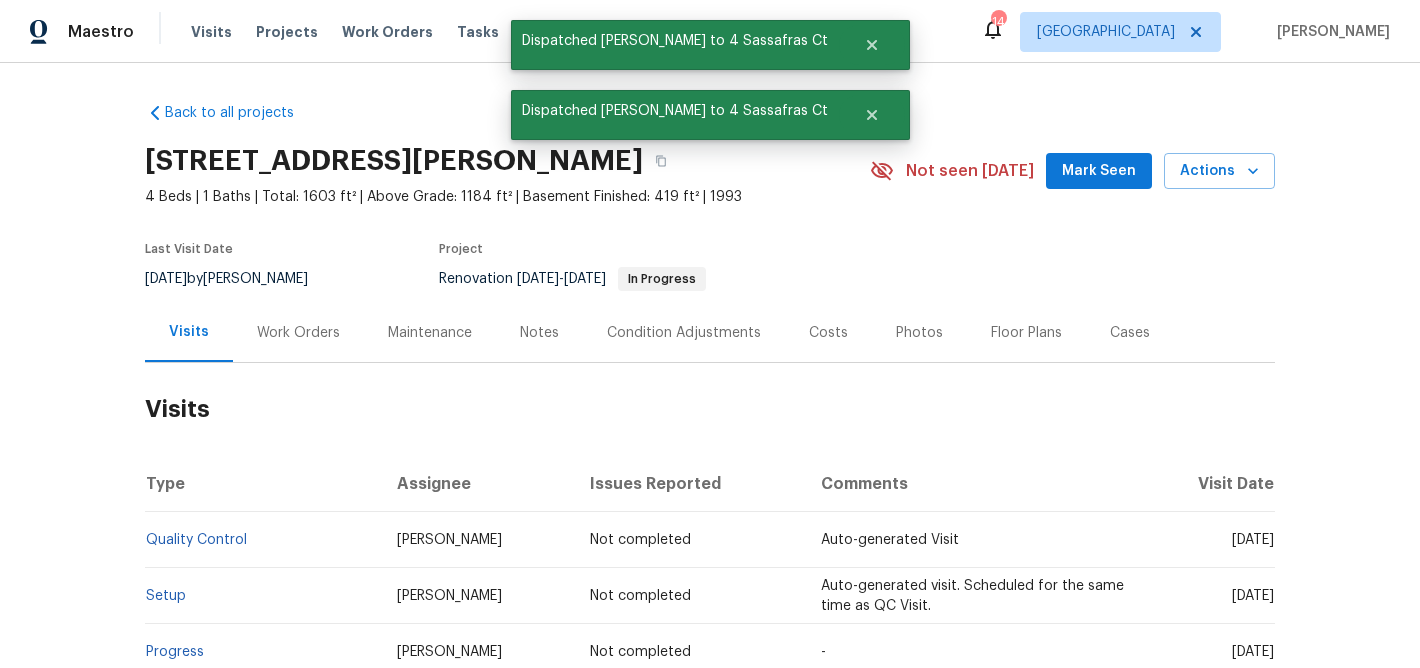 scroll, scrollTop: 0, scrollLeft: 0, axis: both 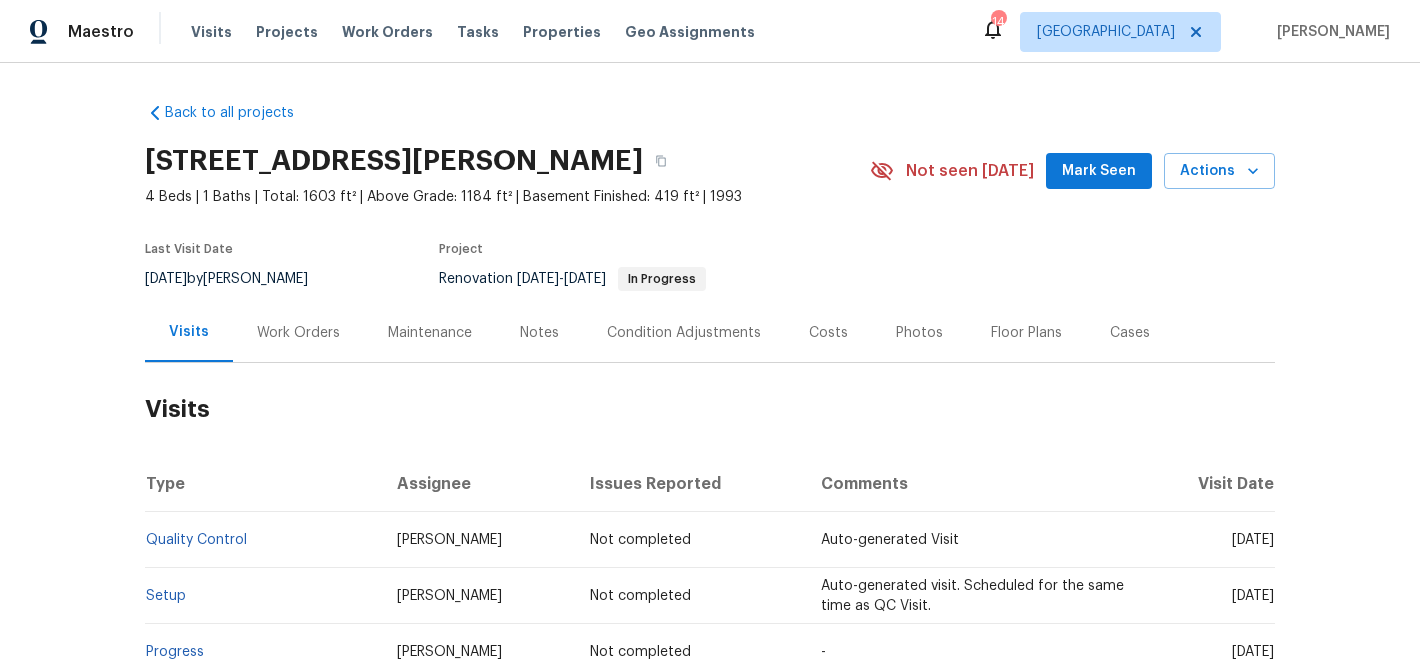 click on "Work Orders" at bounding box center (298, 333) 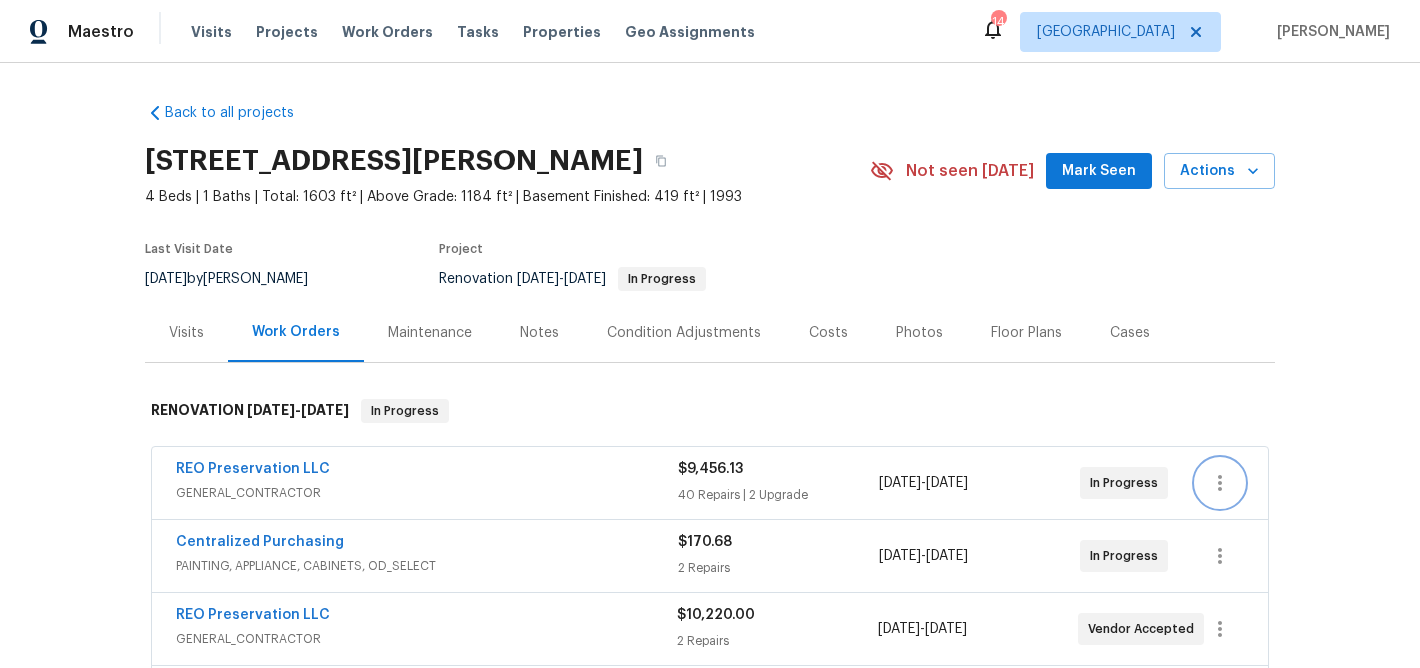 click 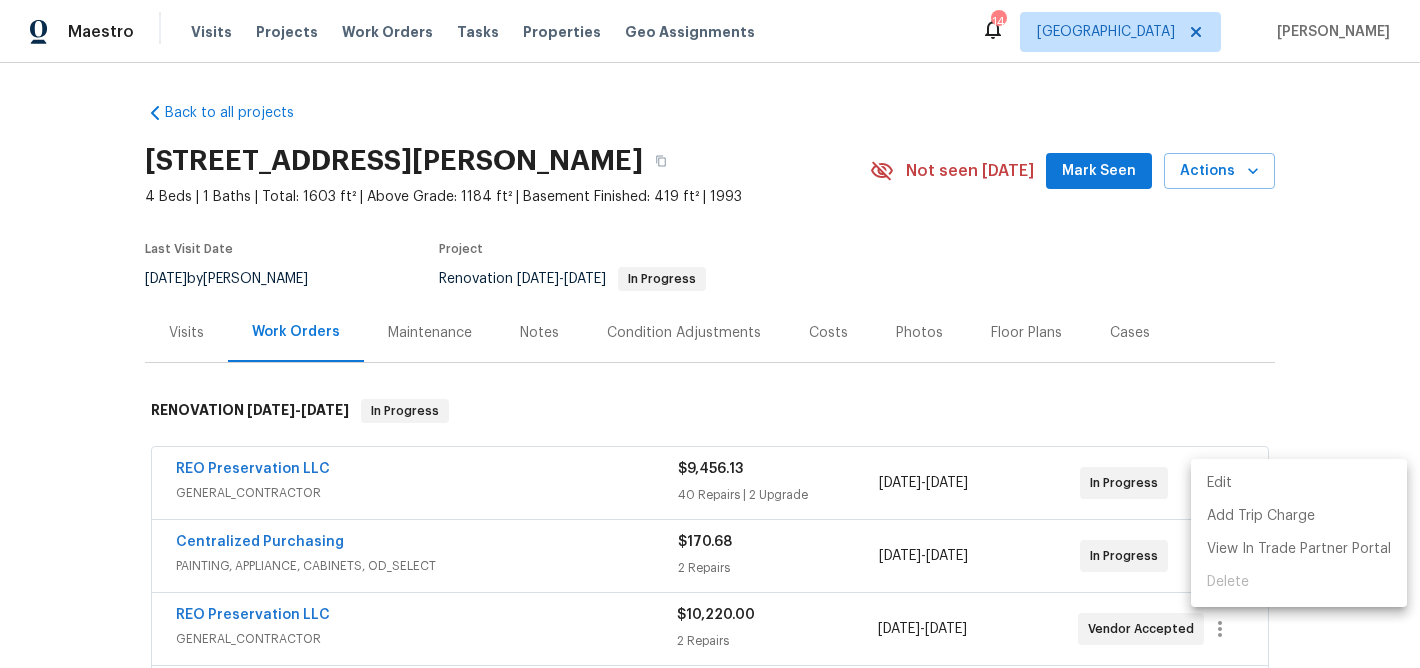 click on "Edit" at bounding box center [1299, 483] 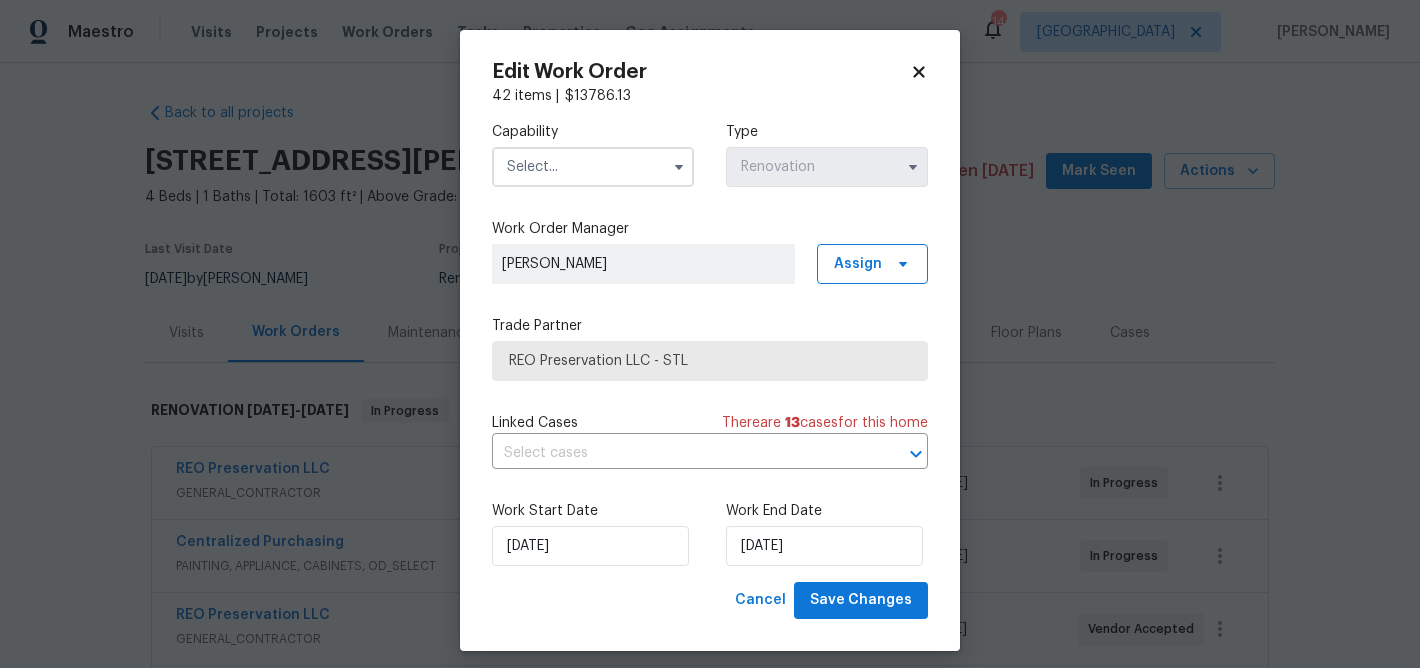 click at bounding box center [593, 167] 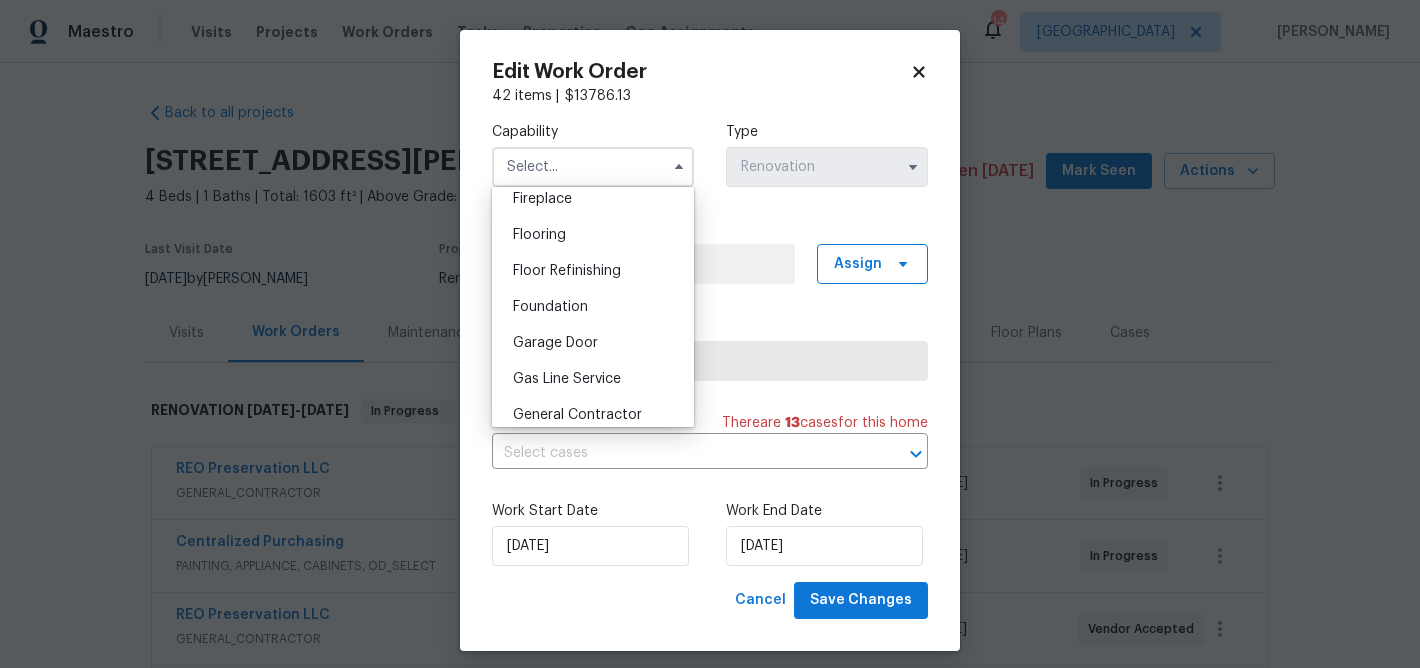 scroll, scrollTop: 753, scrollLeft: 0, axis: vertical 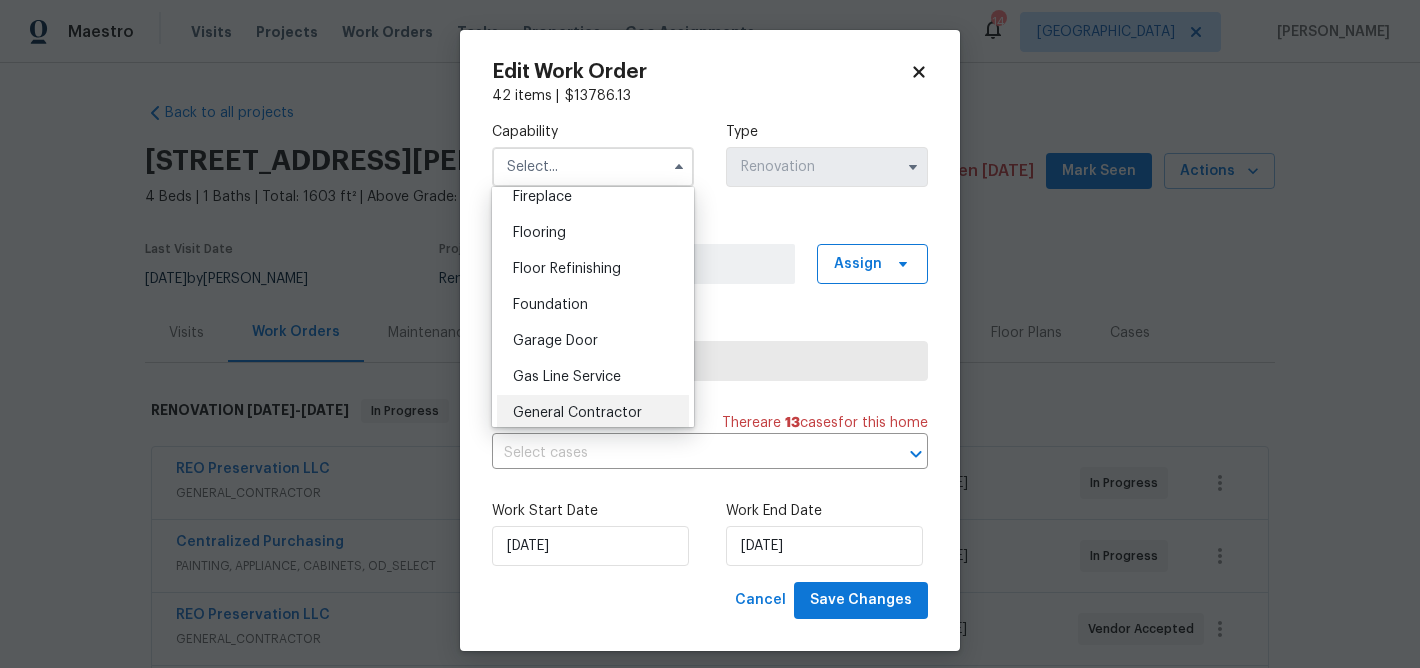 click on "General Contractor" at bounding box center [577, 413] 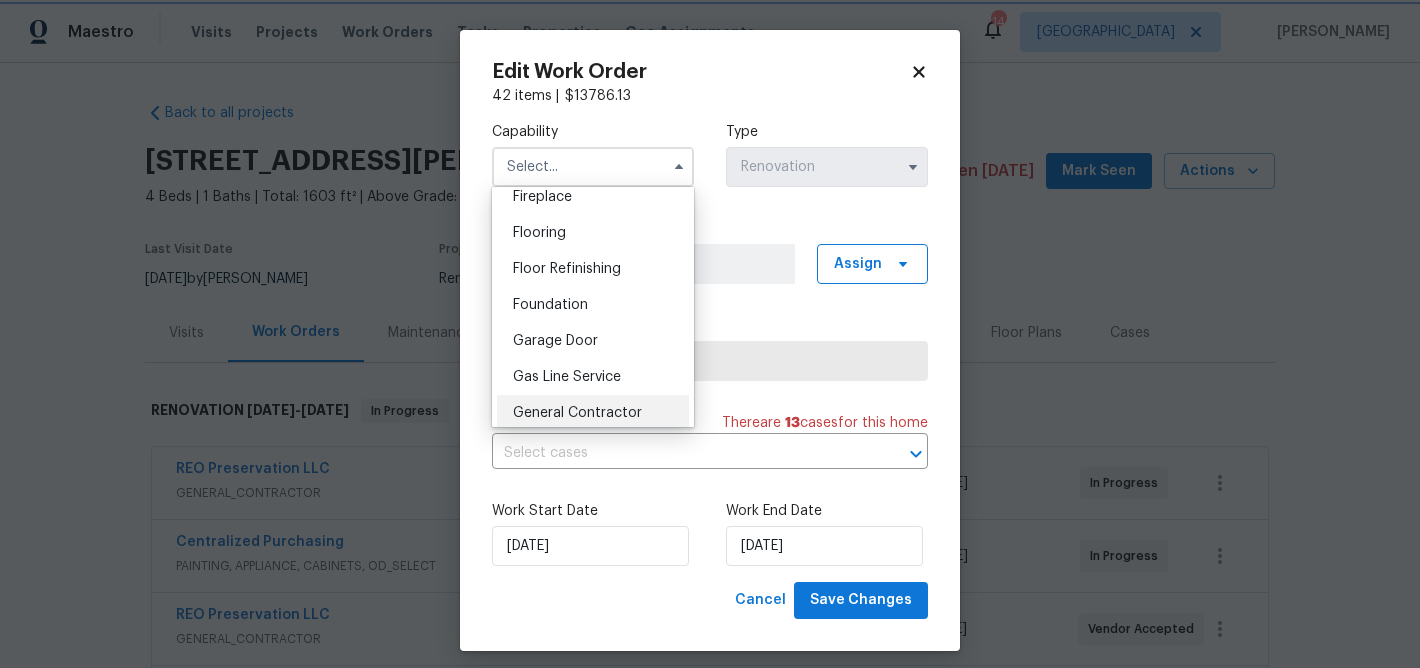 type on "General Contractor" 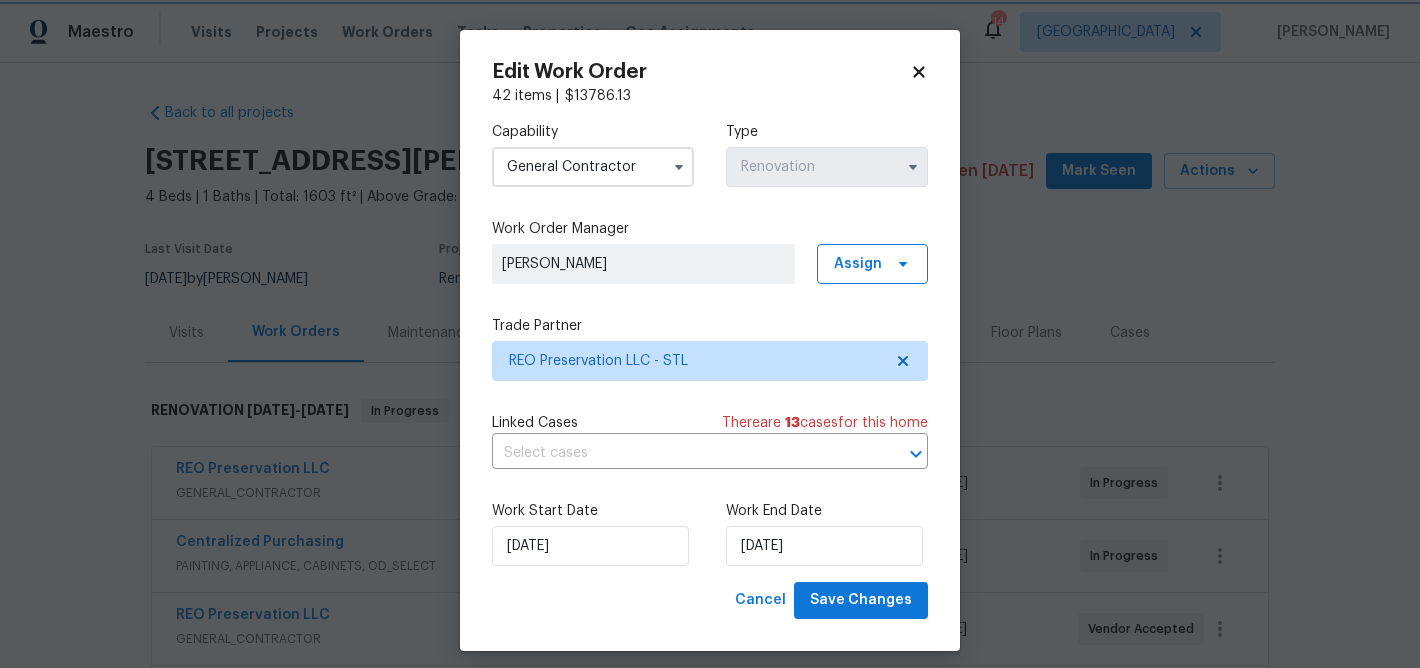 scroll, scrollTop: 798, scrollLeft: 0, axis: vertical 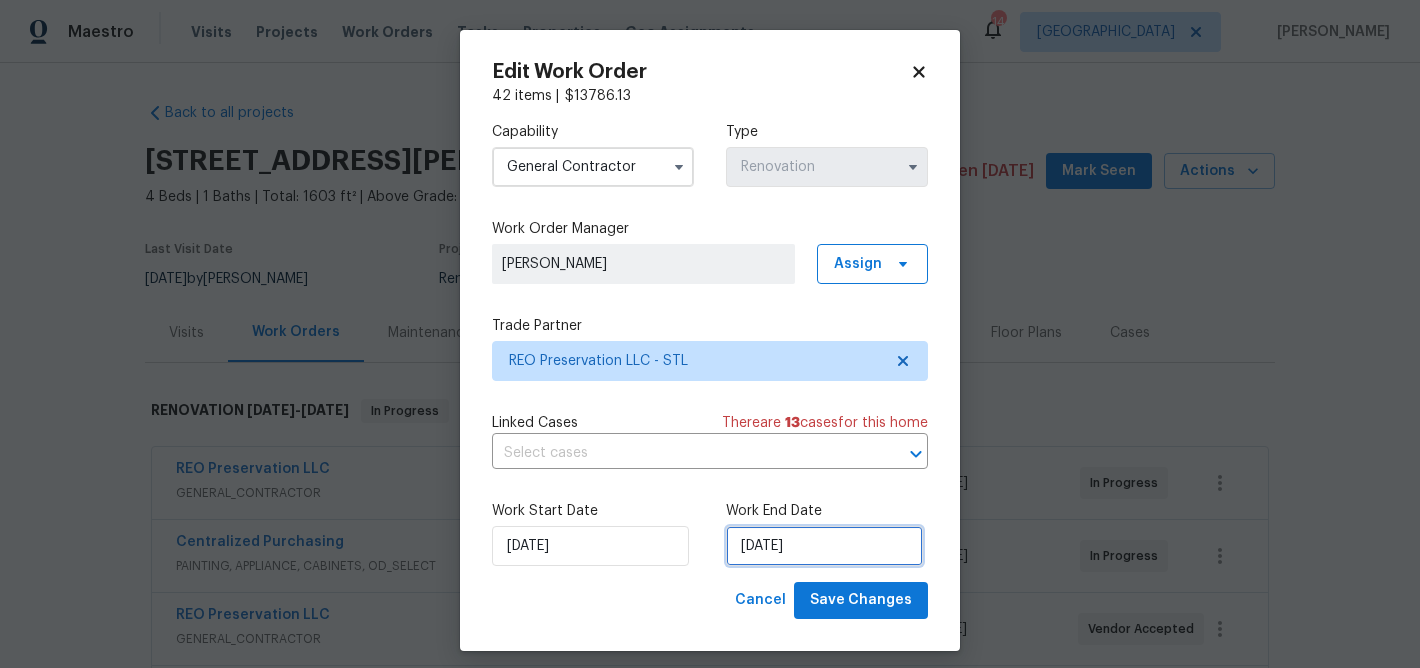 select on "6" 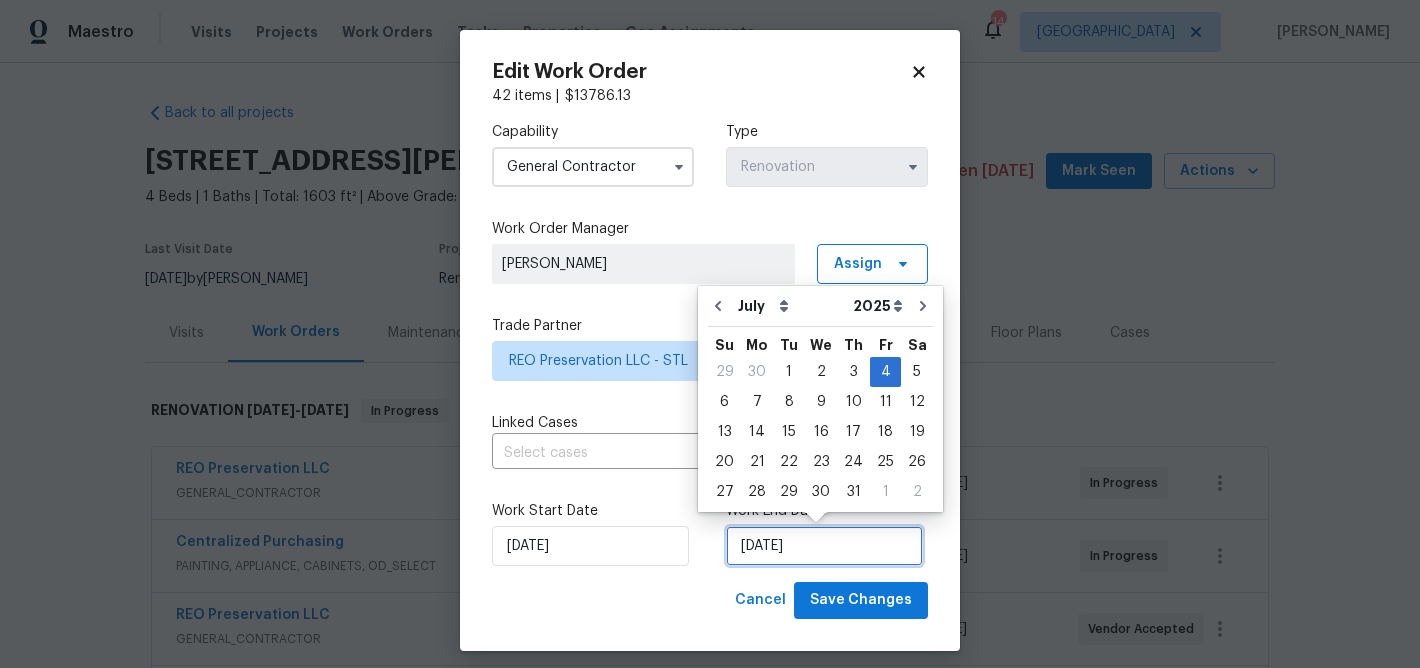 click on "7/4/2025" at bounding box center [824, 546] 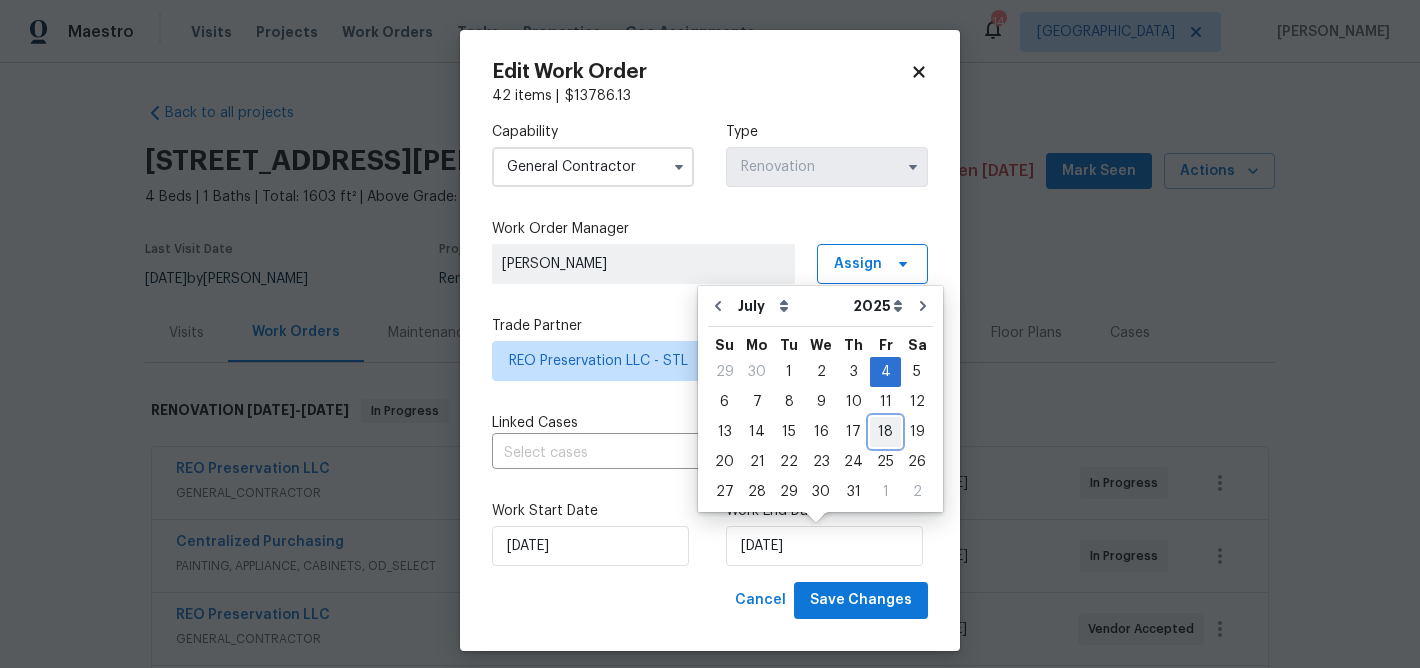 click on "18" at bounding box center (885, 432) 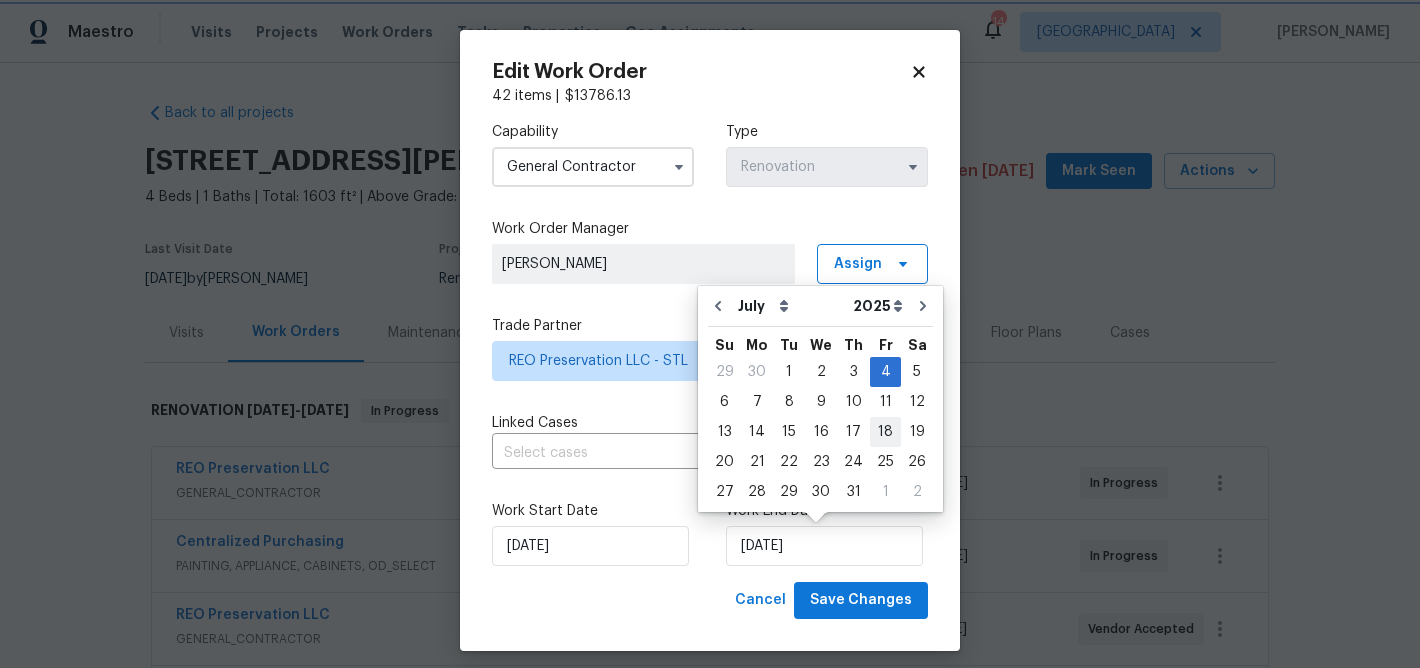 type on "7/18/2025" 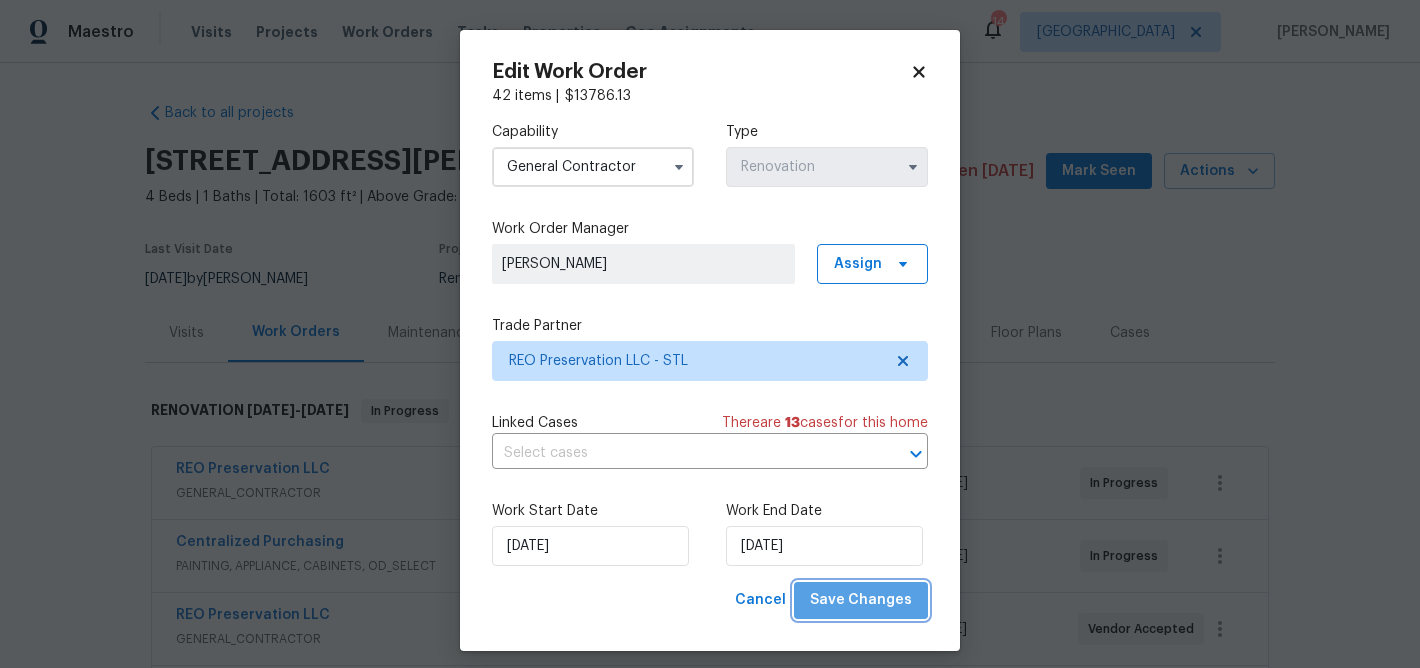 click on "Save Changes" at bounding box center [861, 600] 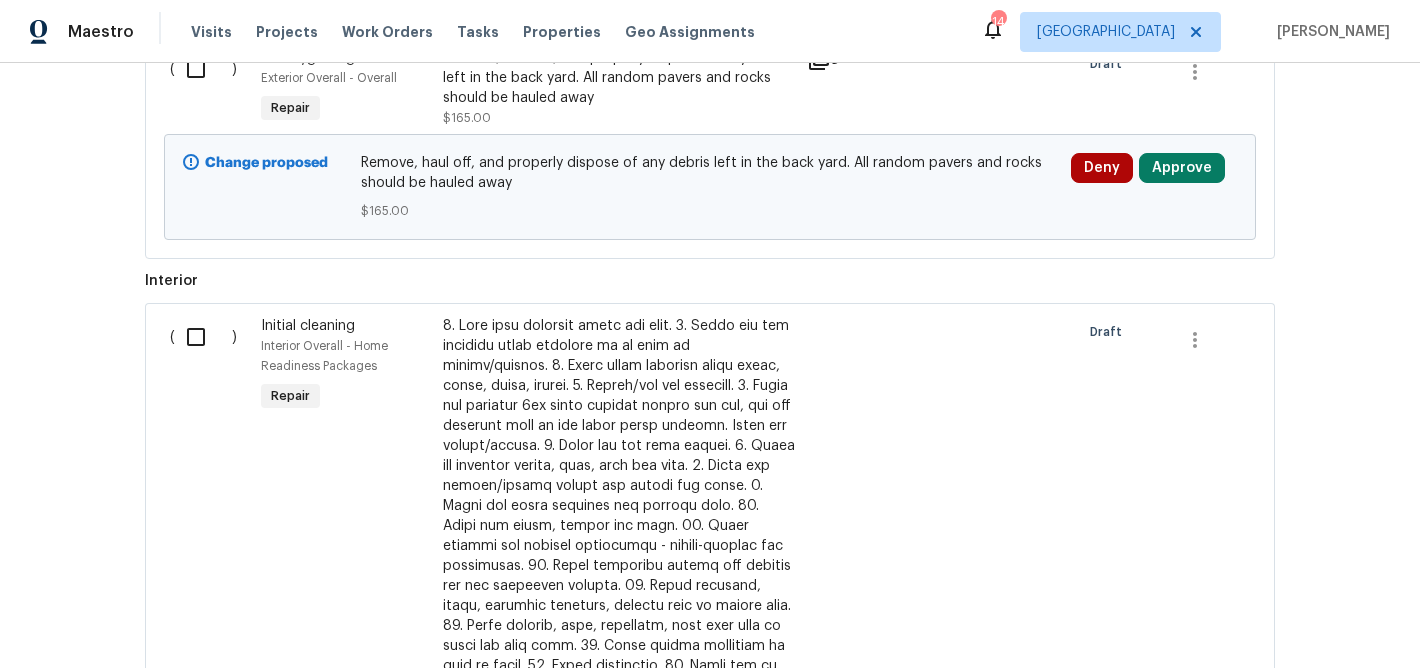 scroll, scrollTop: 1228, scrollLeft: 0, axis: vertical 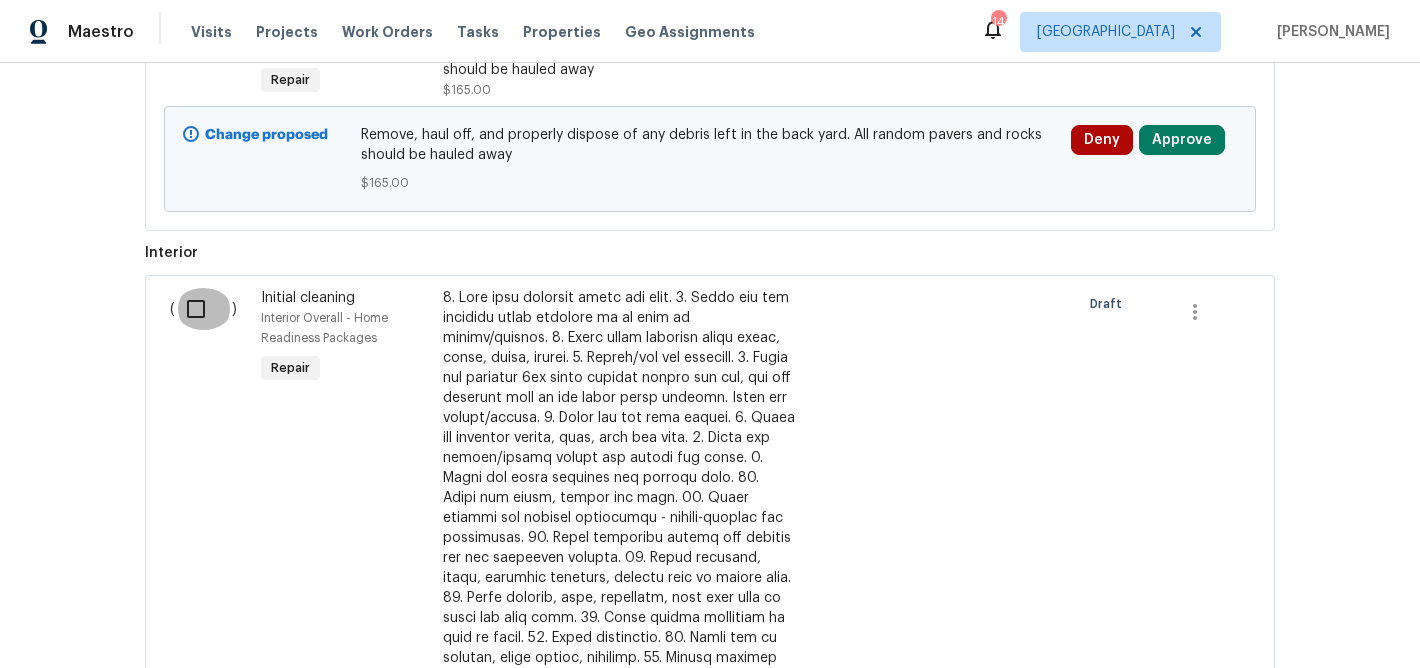 click at bounding box center (203, 309) 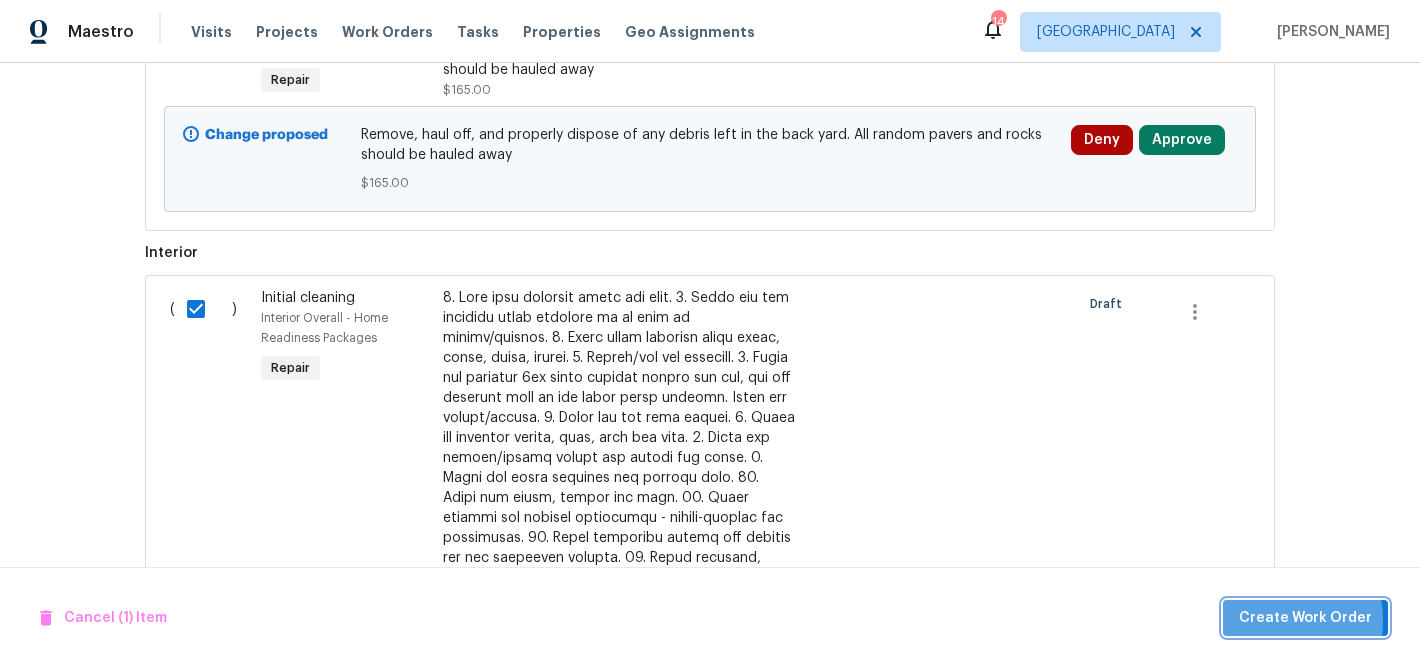 click on "Create Work Order" at bounding box center [1305, 618] 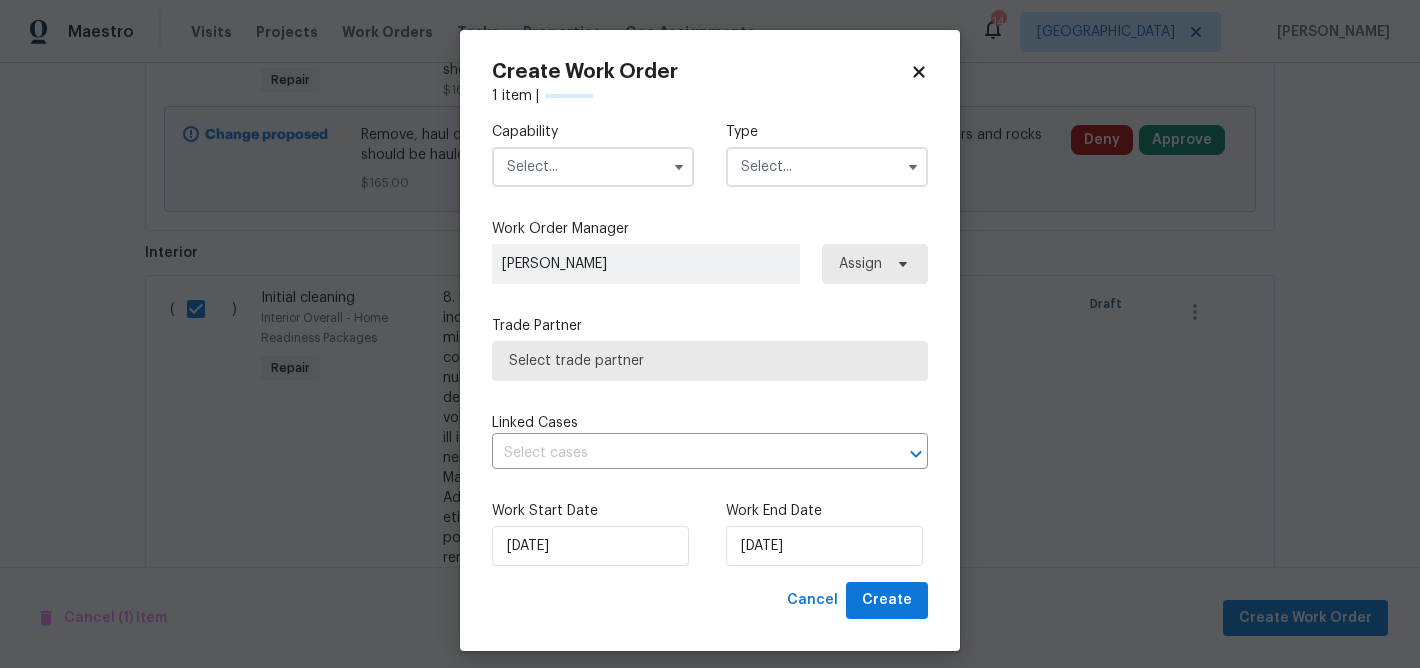 checkbox on "false" 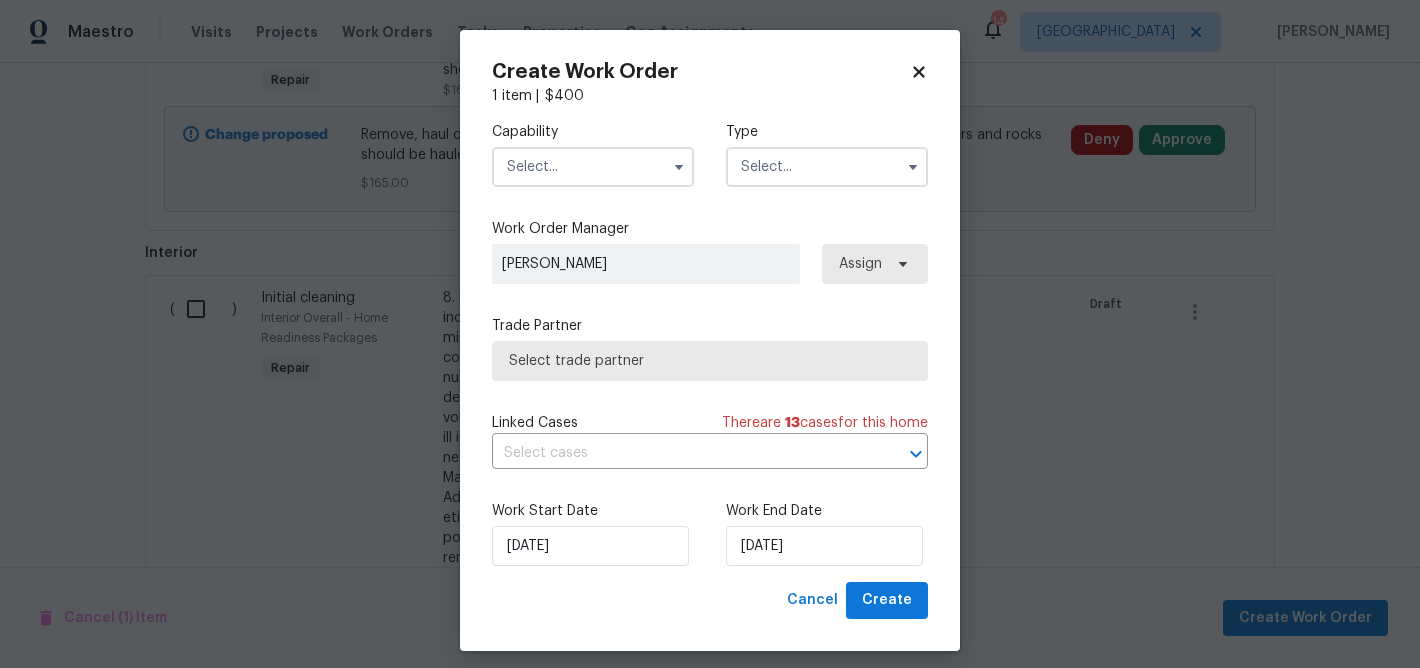 click at bounding box center (593, 167) 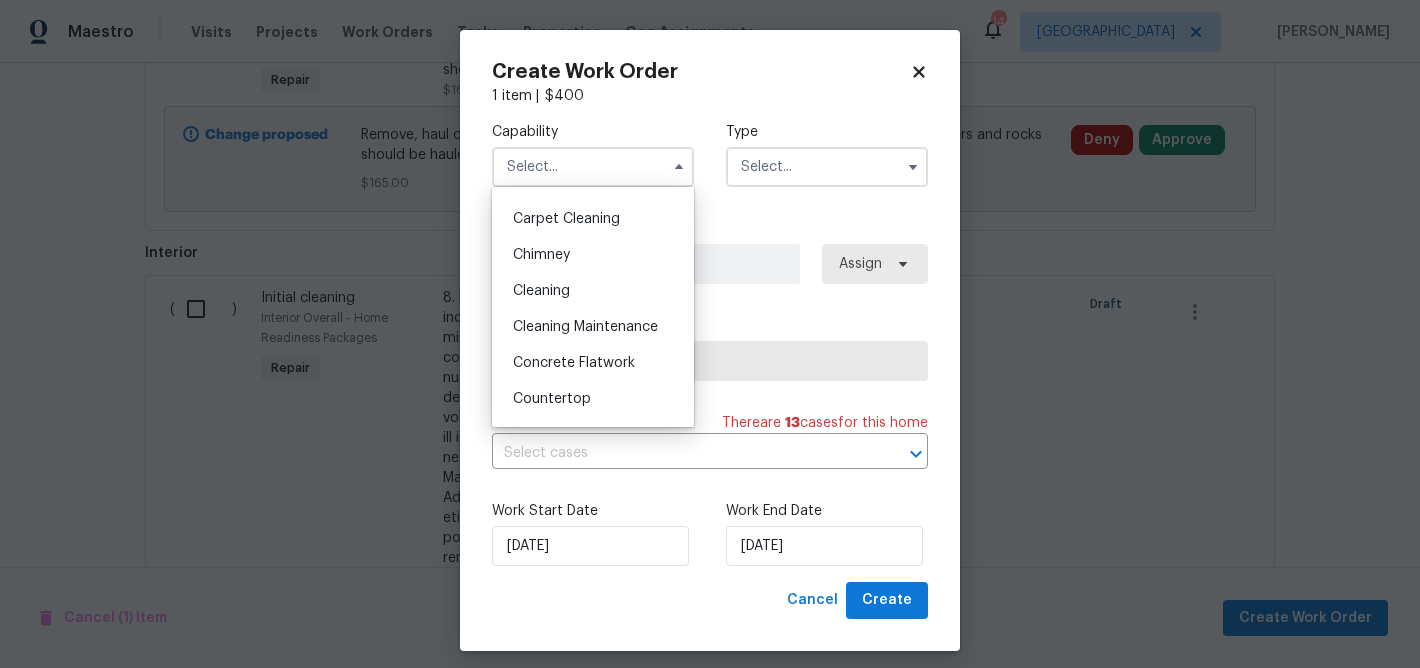 scroll, scrollTop: 202, scrollLeft: 0, axis: vertical 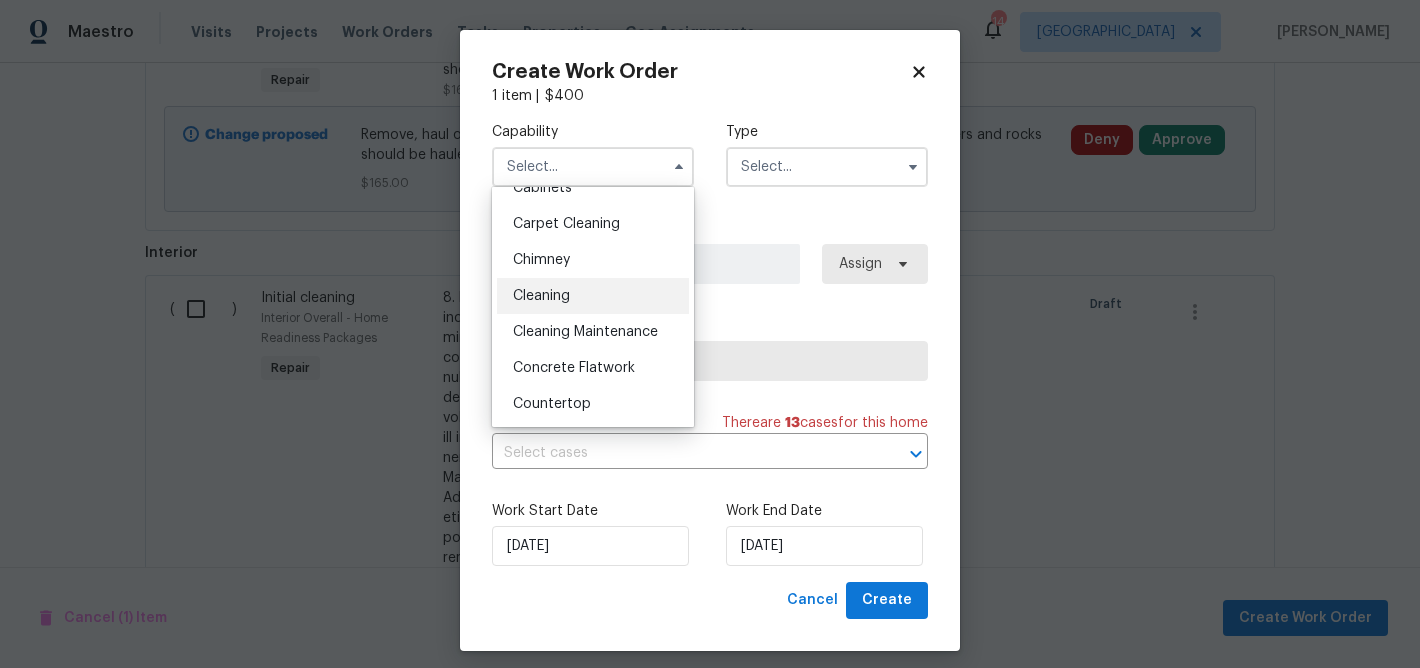 click on "Cleaning" at bounding box center (541, 296) 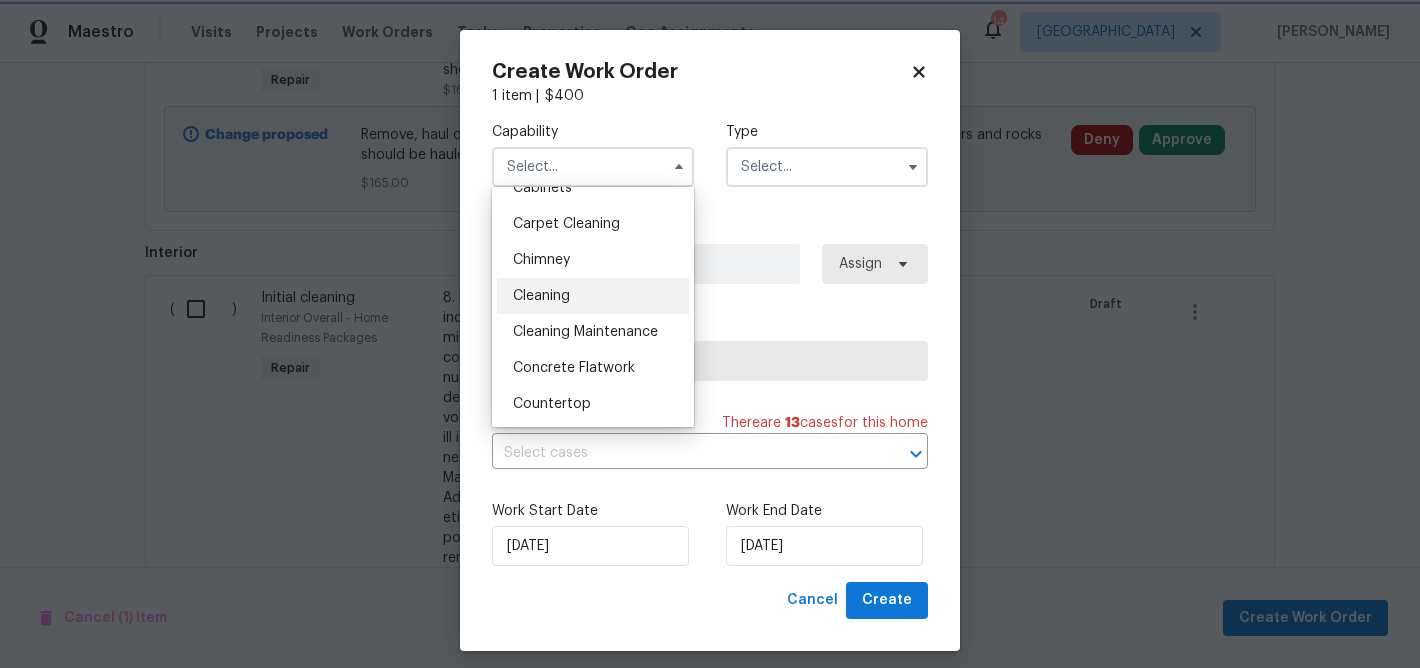 type on "Cleaning" 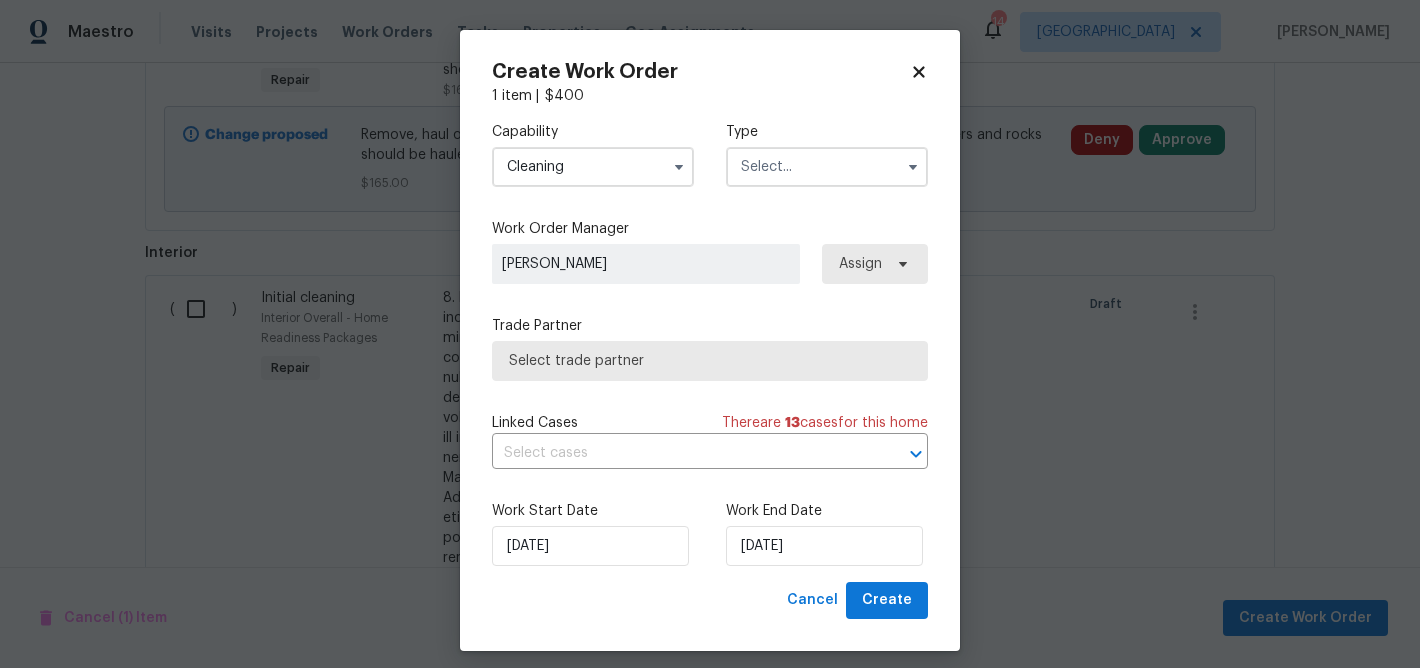 click at bounding box center (827, 167) 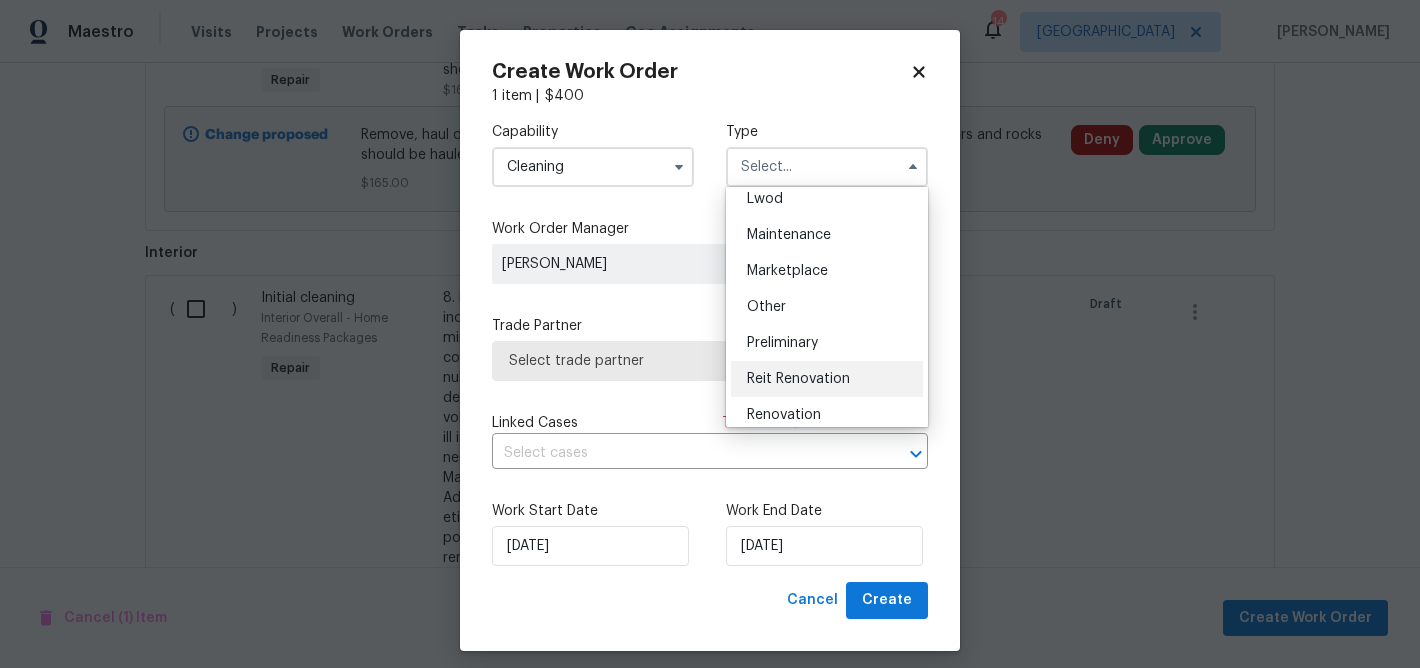 scroll, scrollTop: 305, scrollLeft: 0, axis: vertical 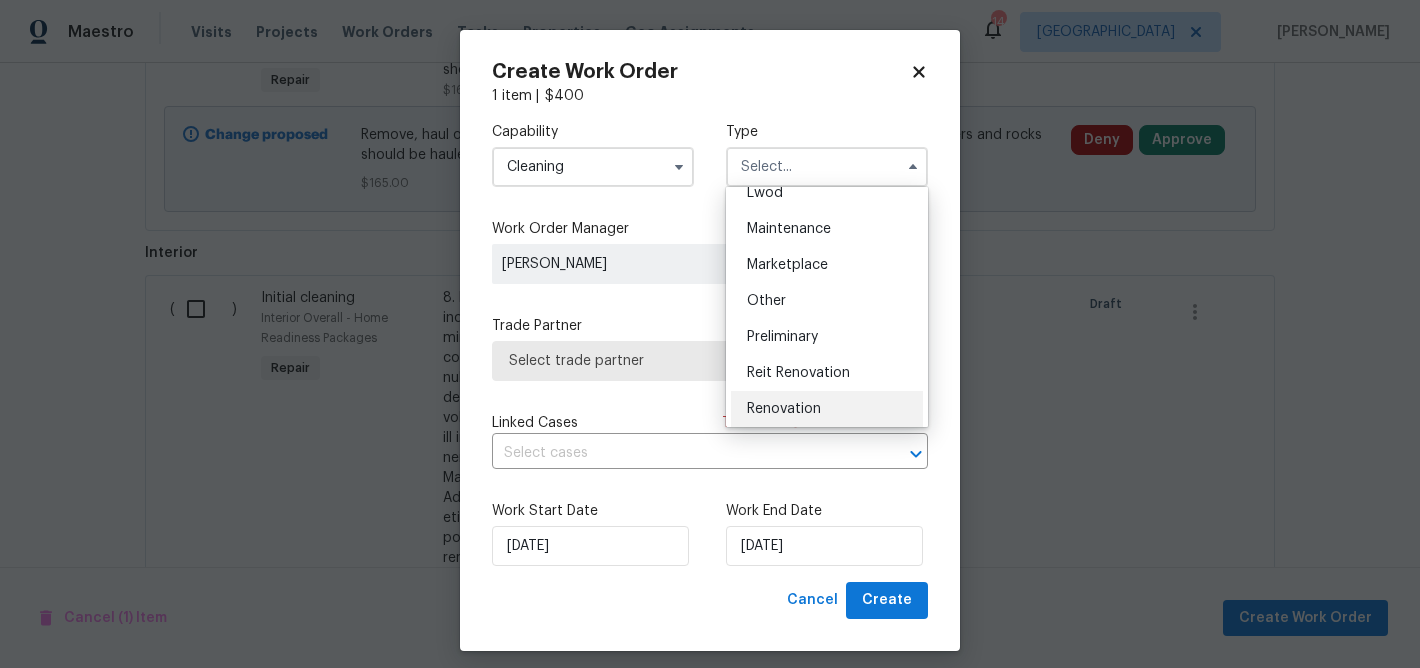 click on "Renovation" at bounding box center [784, 409] 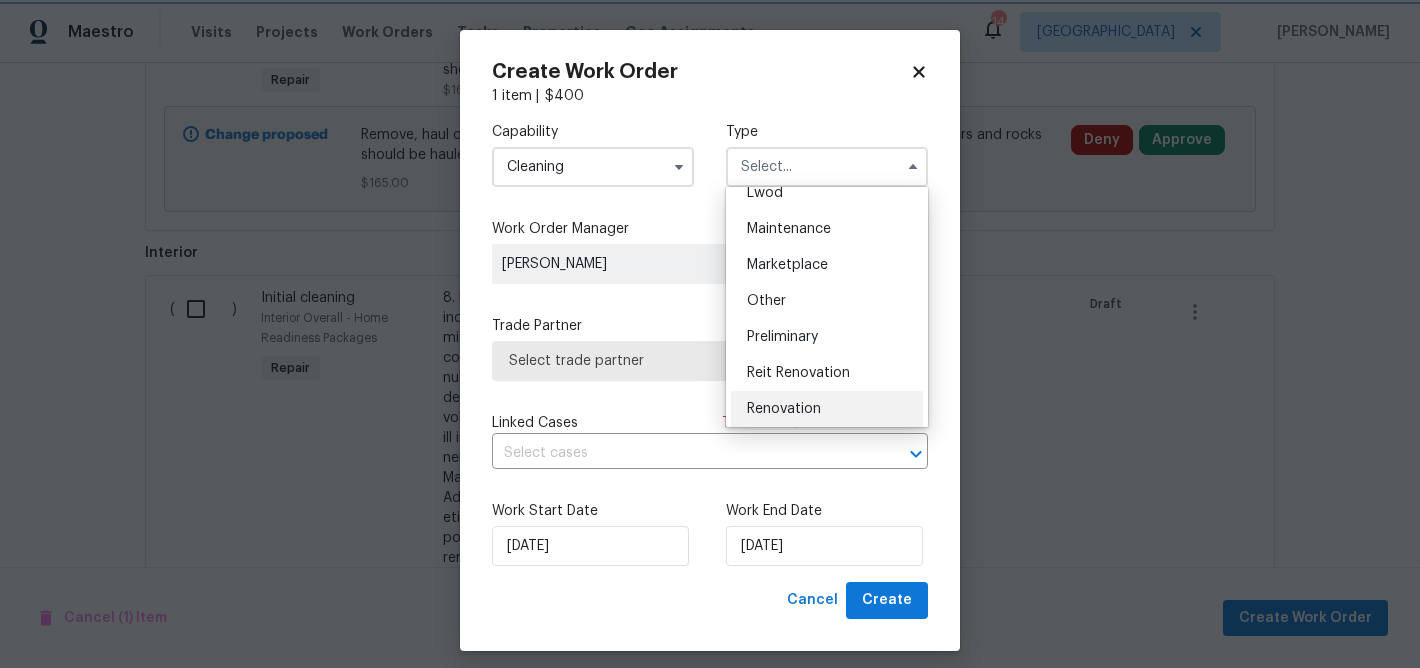 type on "Renovation" 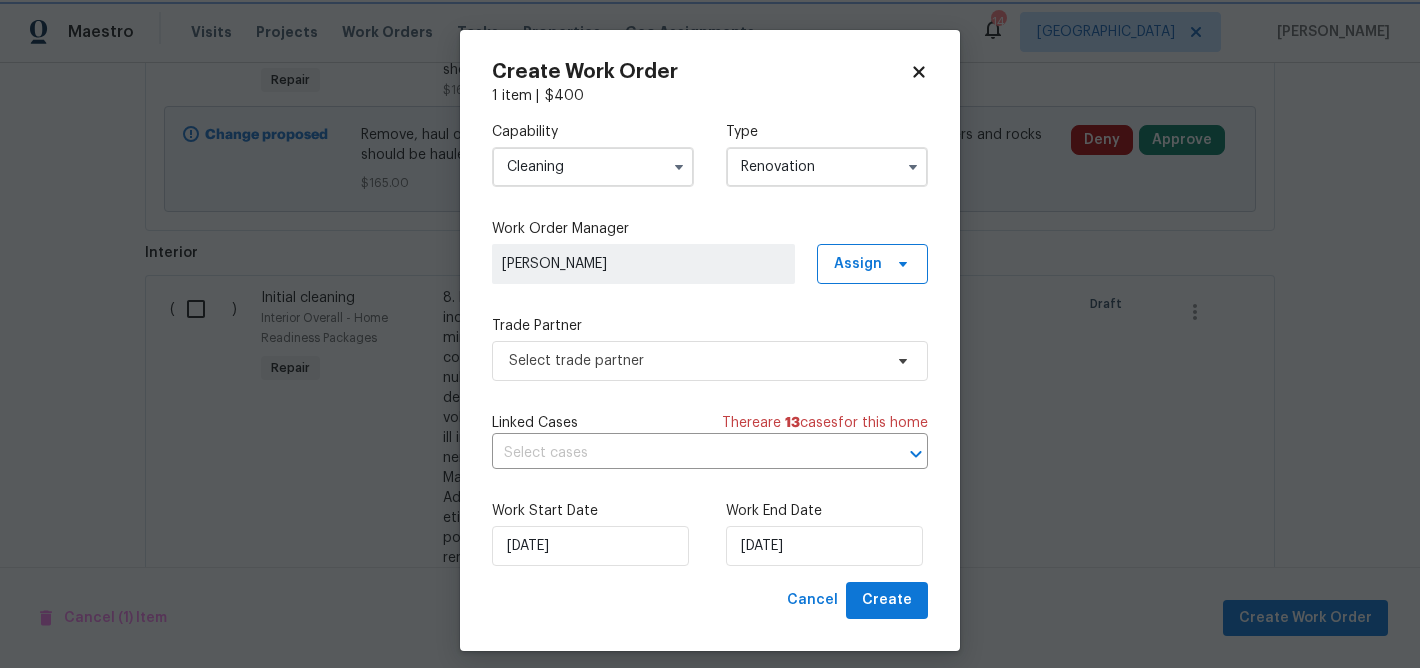 scroll, scrollTop: 0, scrollLeft: 0, axis: both 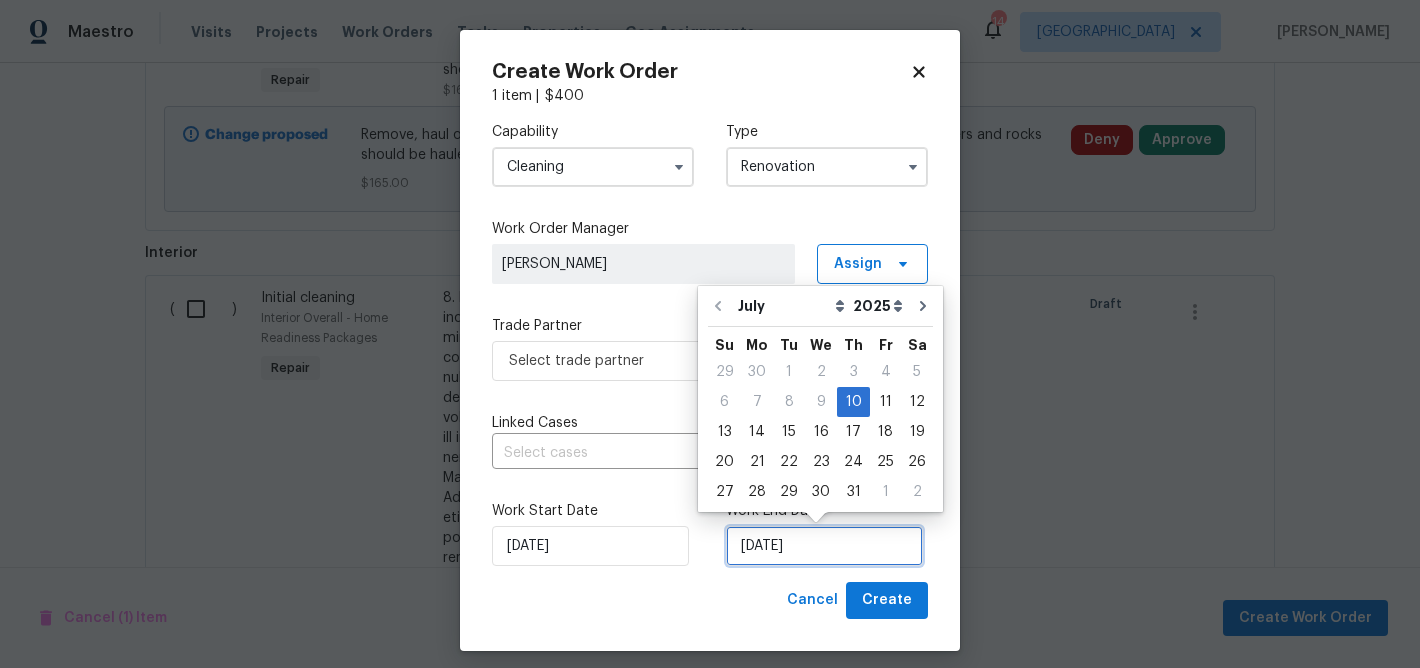 click on "7/10/2025" at bounding box center (824, 546) 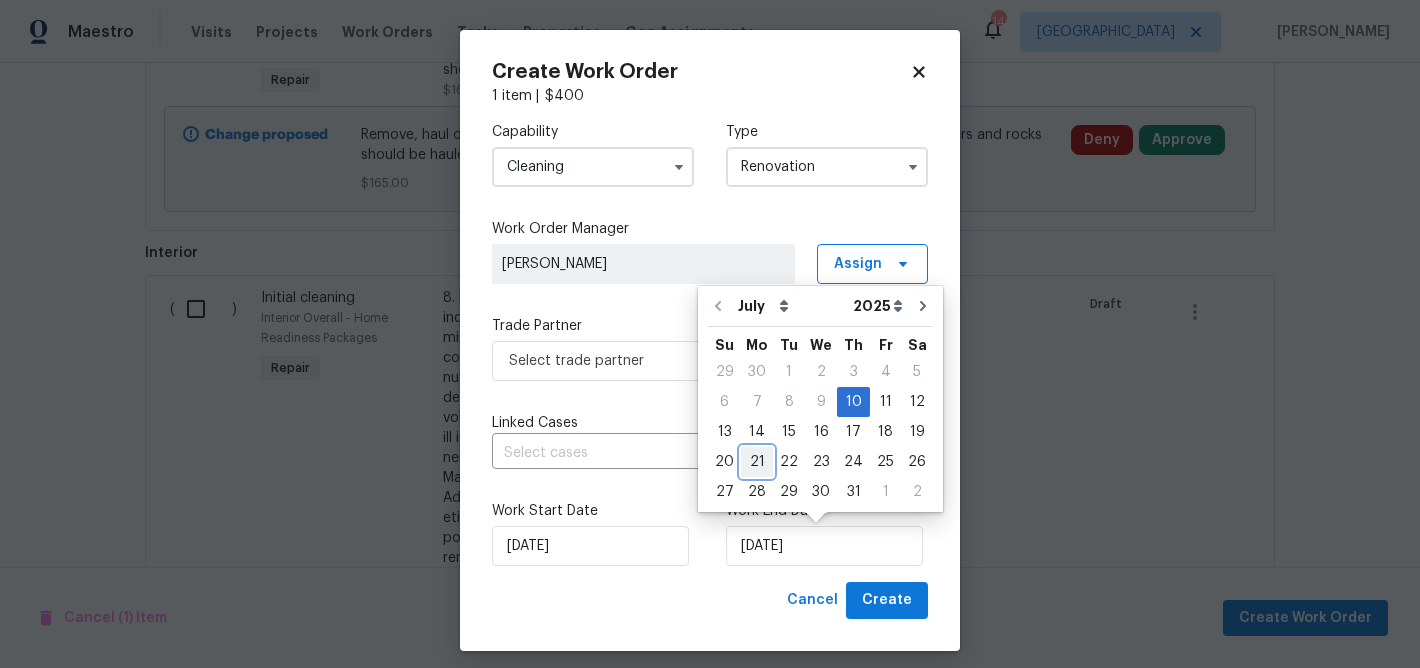 click on "21" at bounding box center (757, 462) 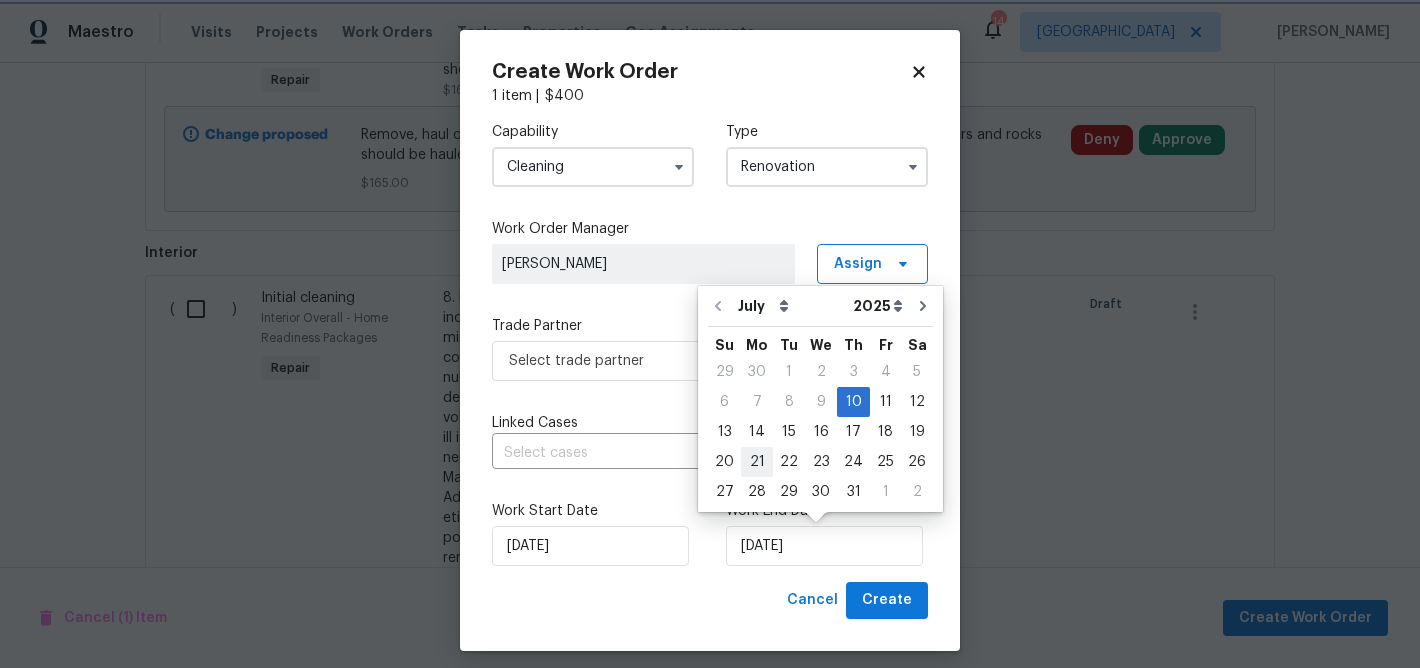 type on "7/21/2025" 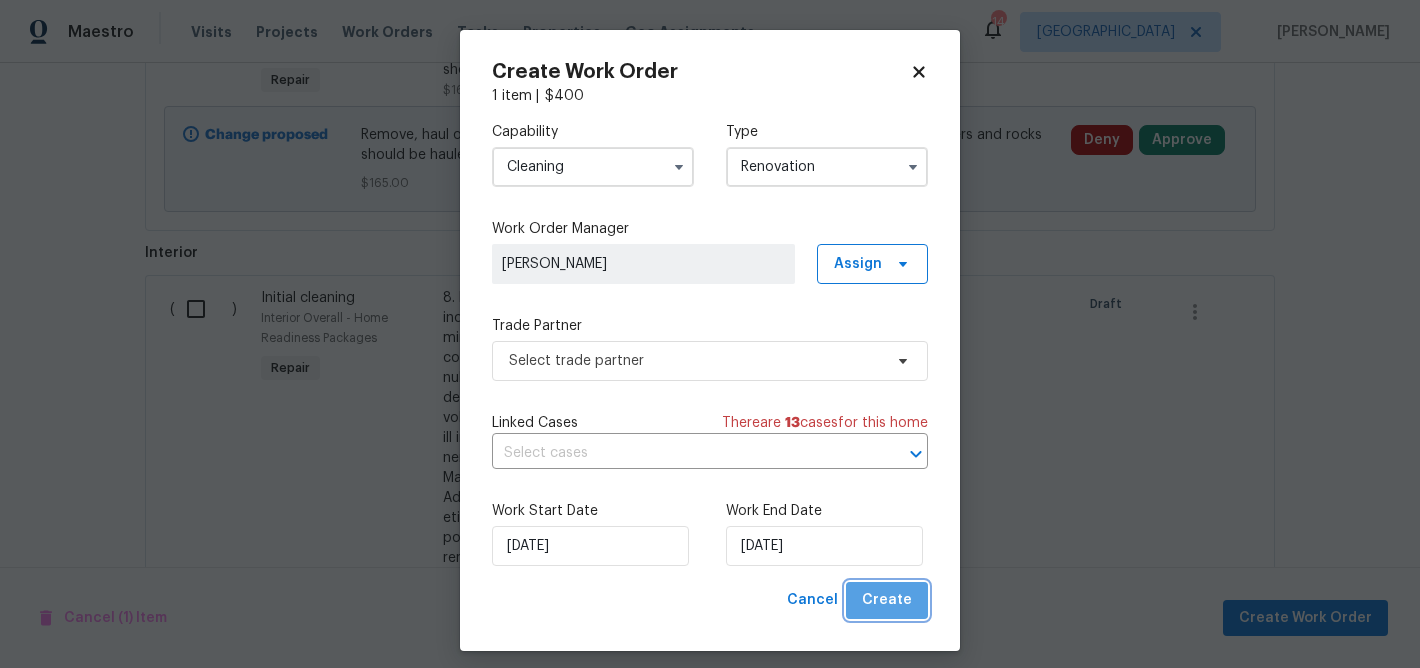 click on "Create" at bounding box center (887, 600) 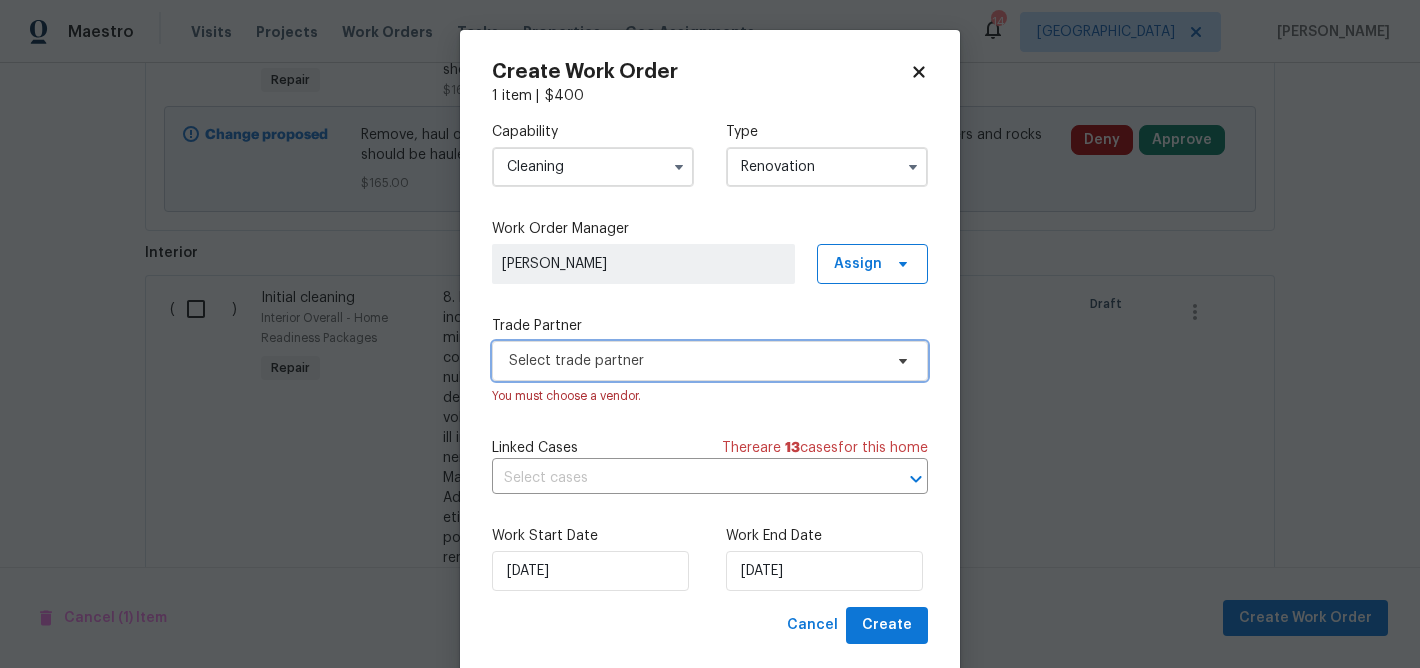 click on "Select trade partner" at bounding box center (695, 361) 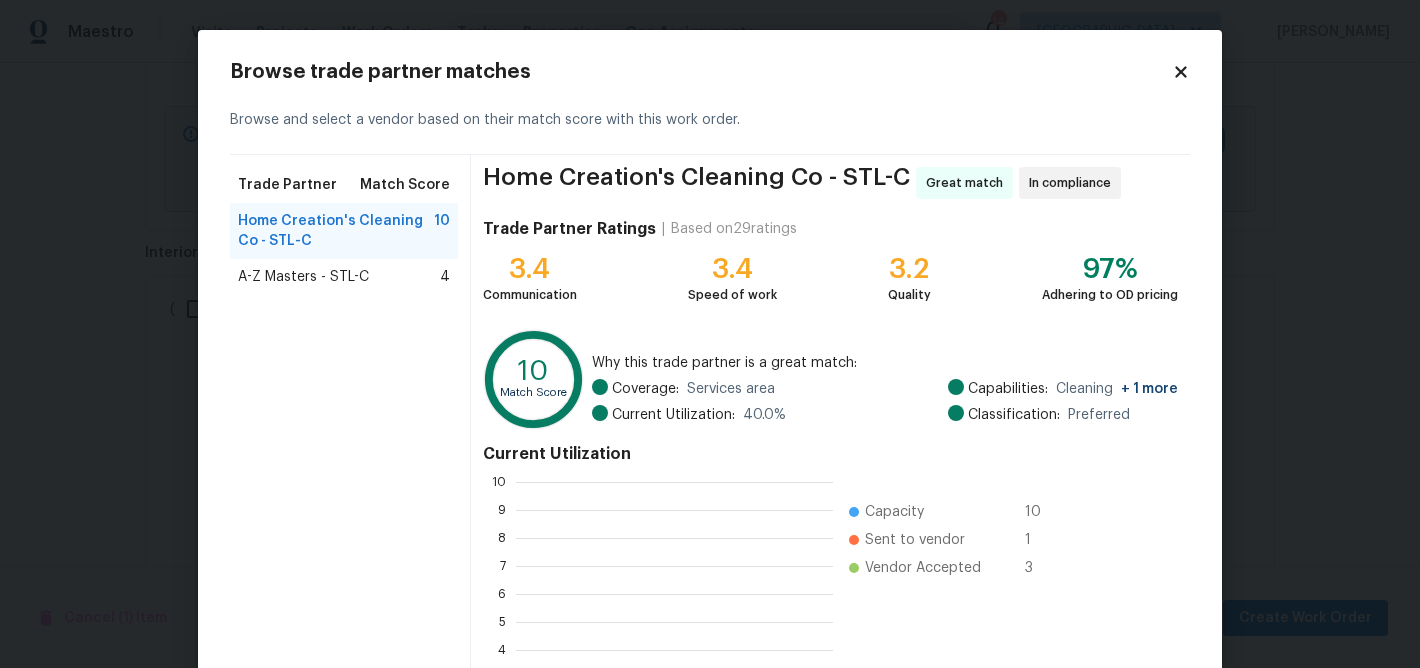 scroll, scrollTop: 2, scrollLeft: 2, axis: both 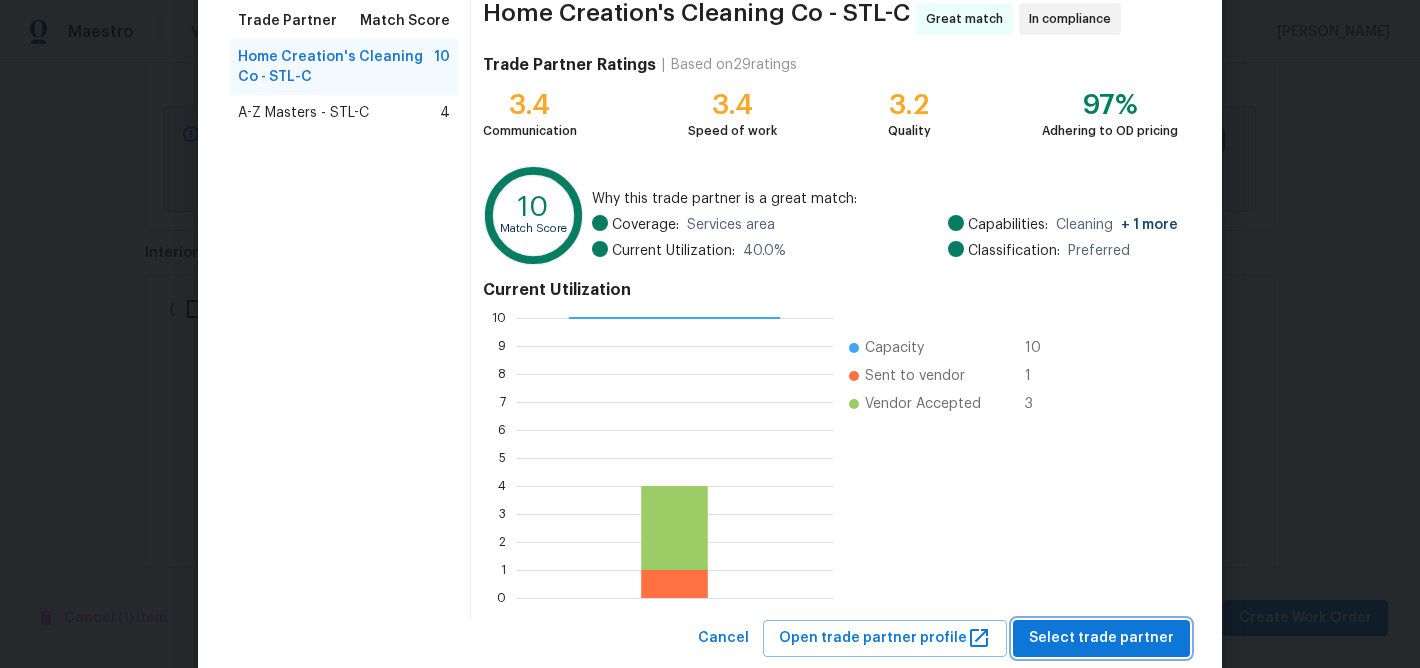 click on "Select trade partner" at bounding box center (1101, 638) 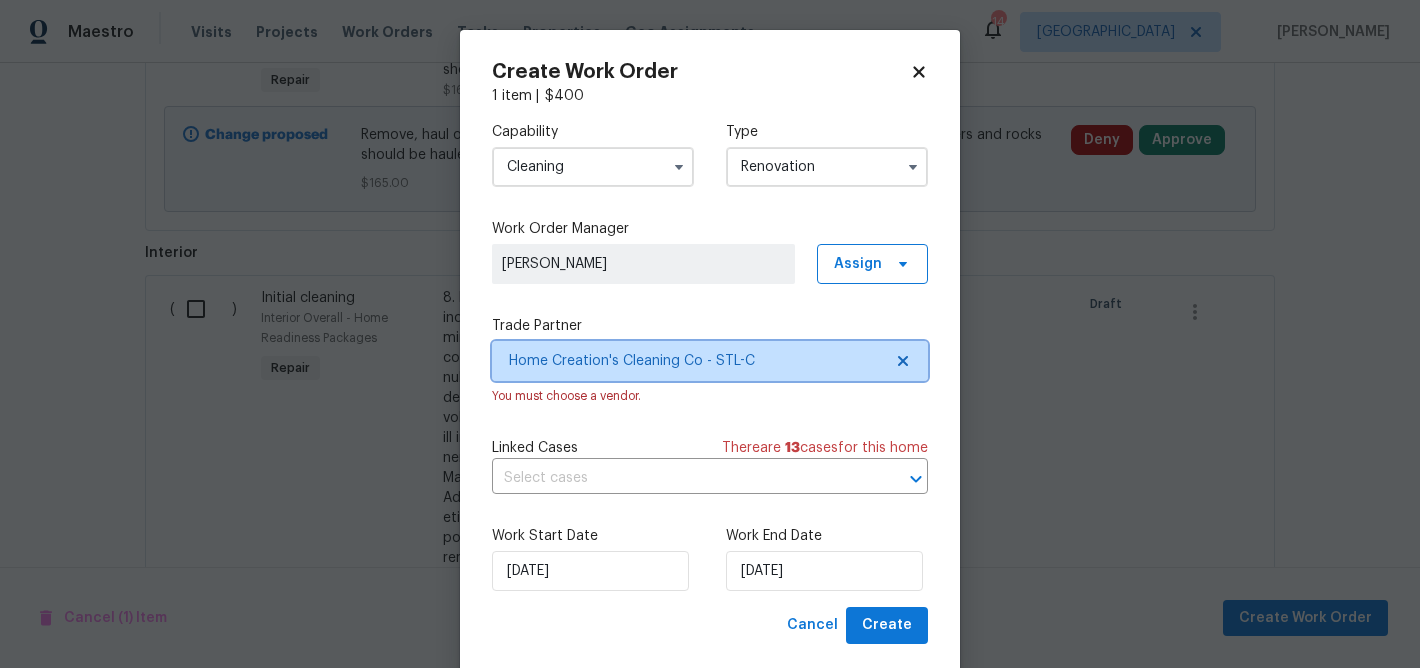 scroll, scrollTop: 0, scrollLeft: 0, axis: both 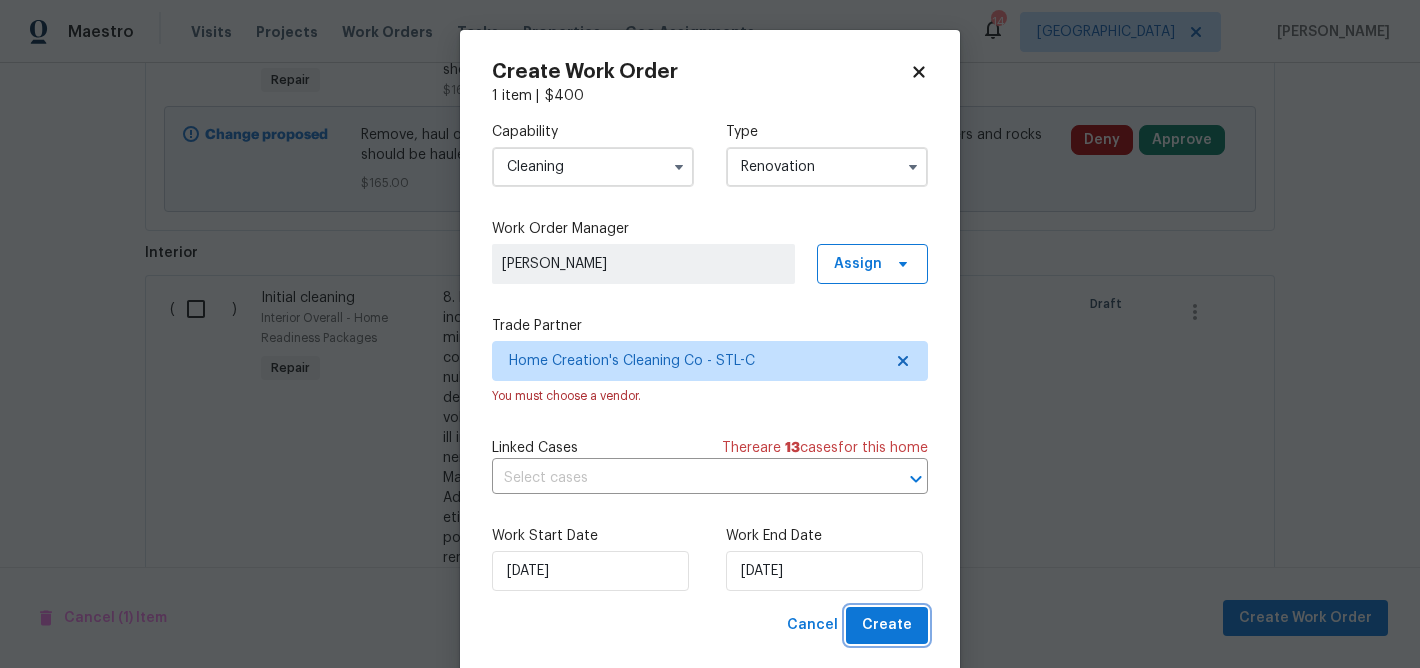 click on "Create" at bounding box center (887, 625) 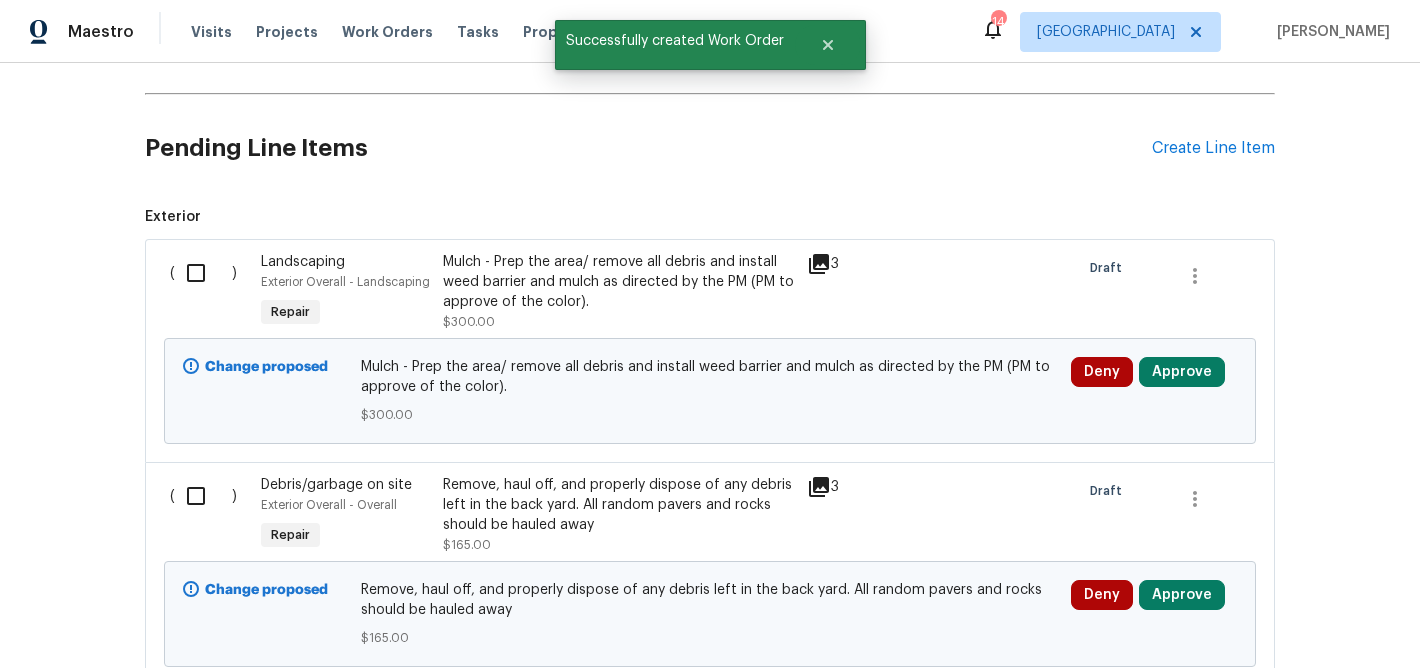 scroll, scrollTop: 835, scrollLeft: 0, axis: vertical 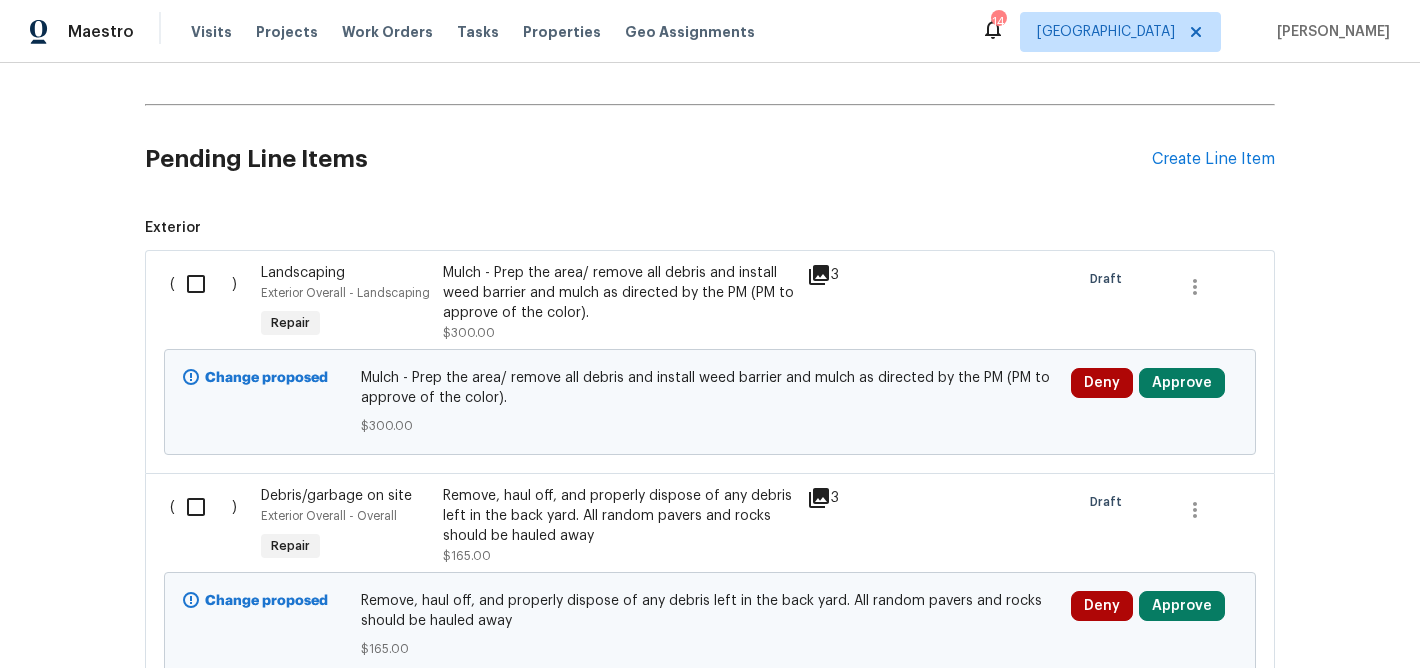 click at bounding box center [203, 284] 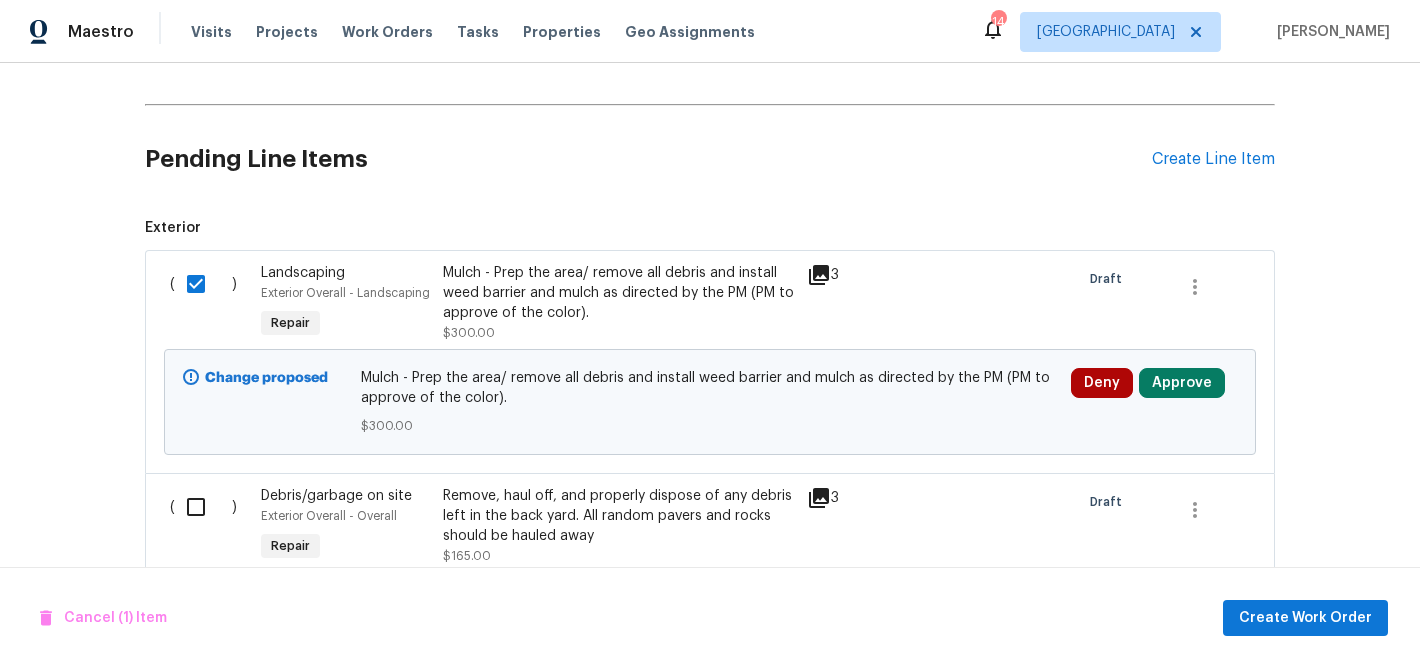 click at bounding box center [203, 507] 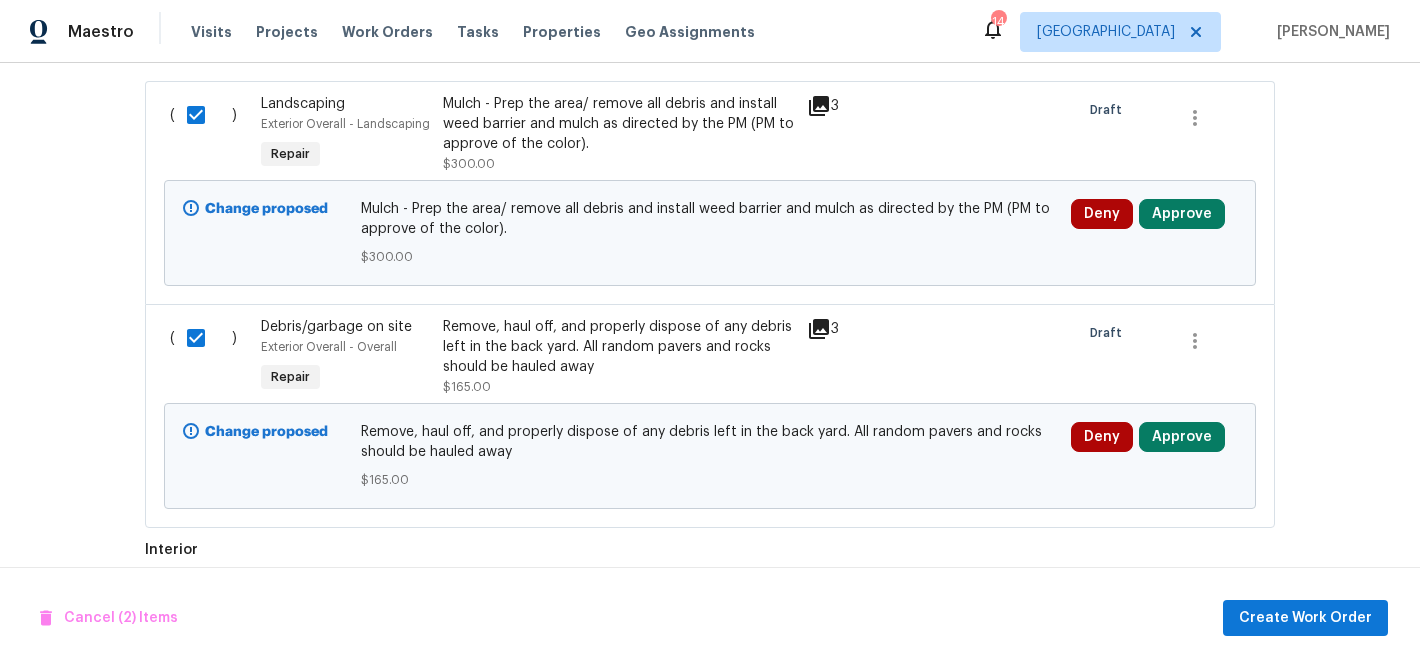 scroll, scrollTop: 1008, scrollLeft: 0, axis: vertical 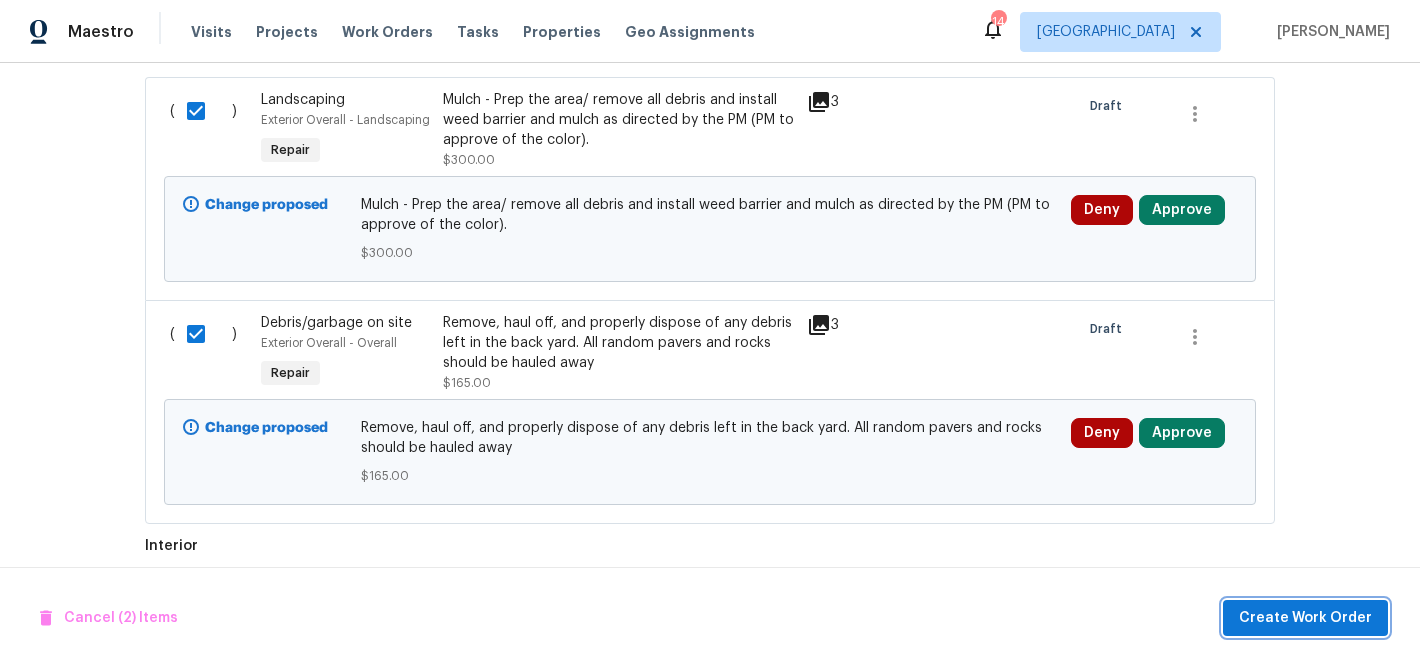 click on "Create Work Order" at bounding box center (1305, 618) 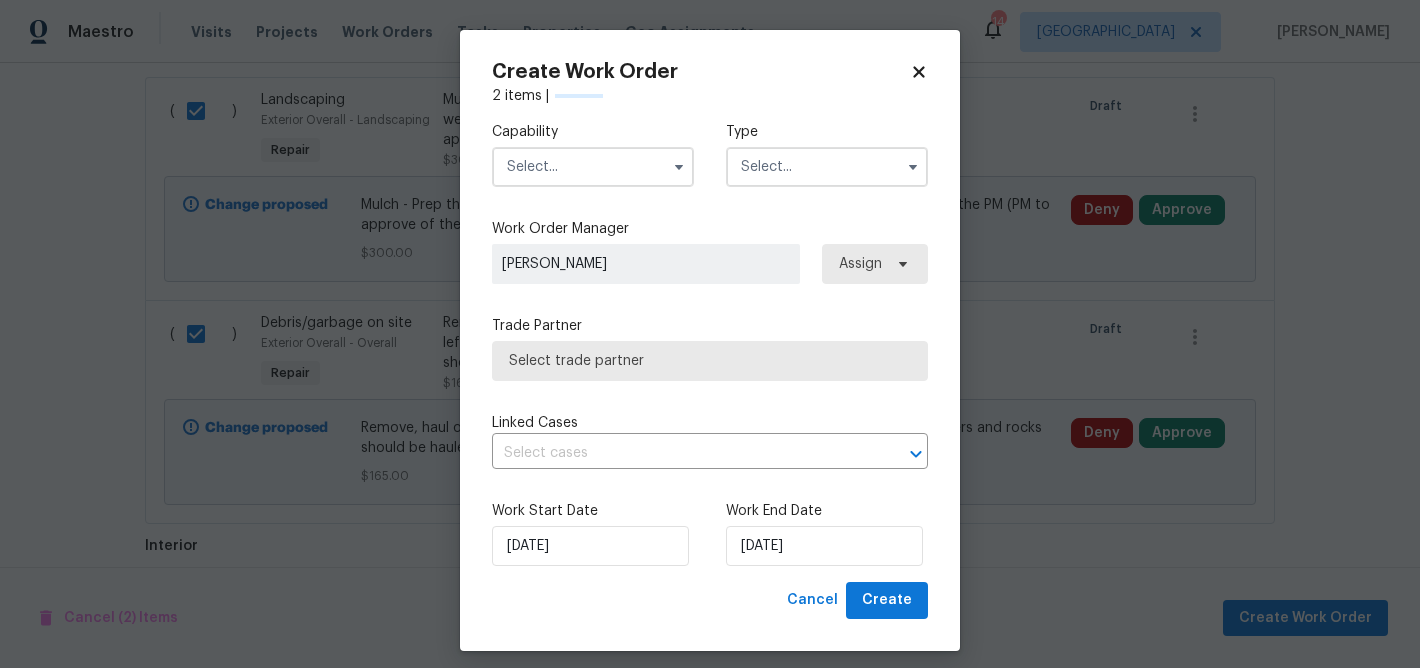 checkbox on "false" 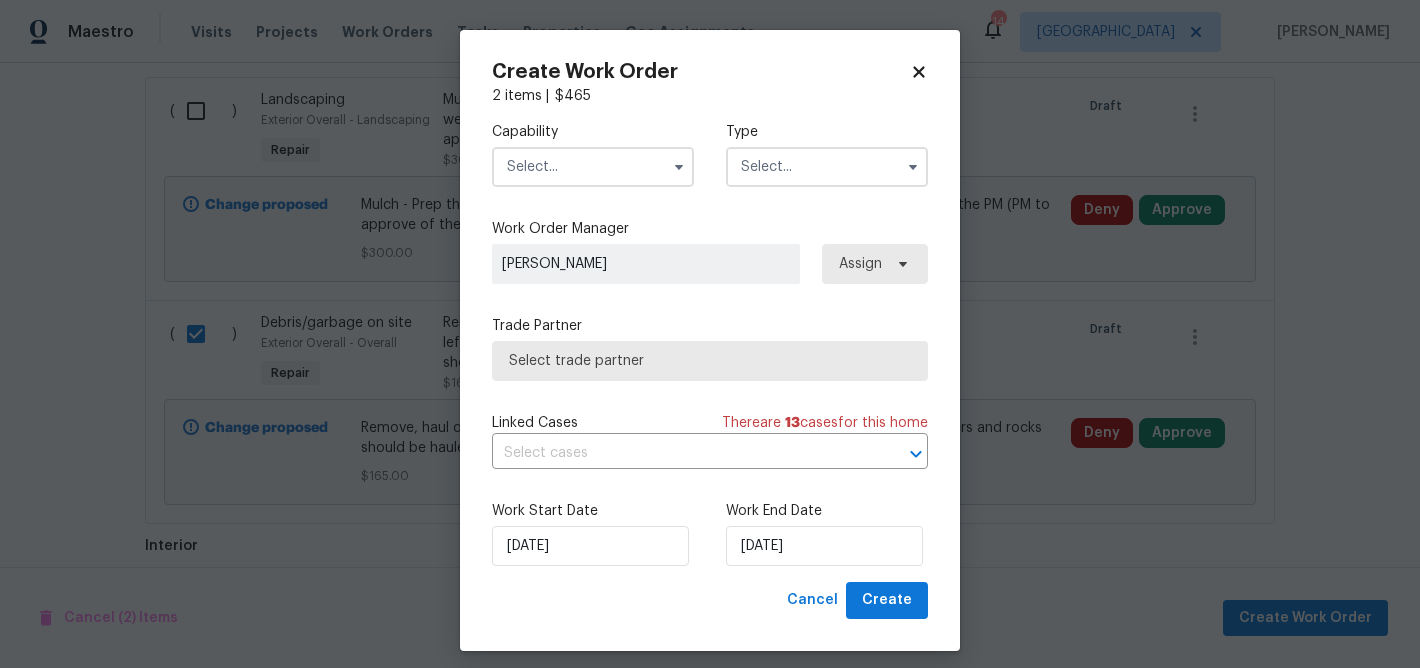 click at bounding box center (593, 167) 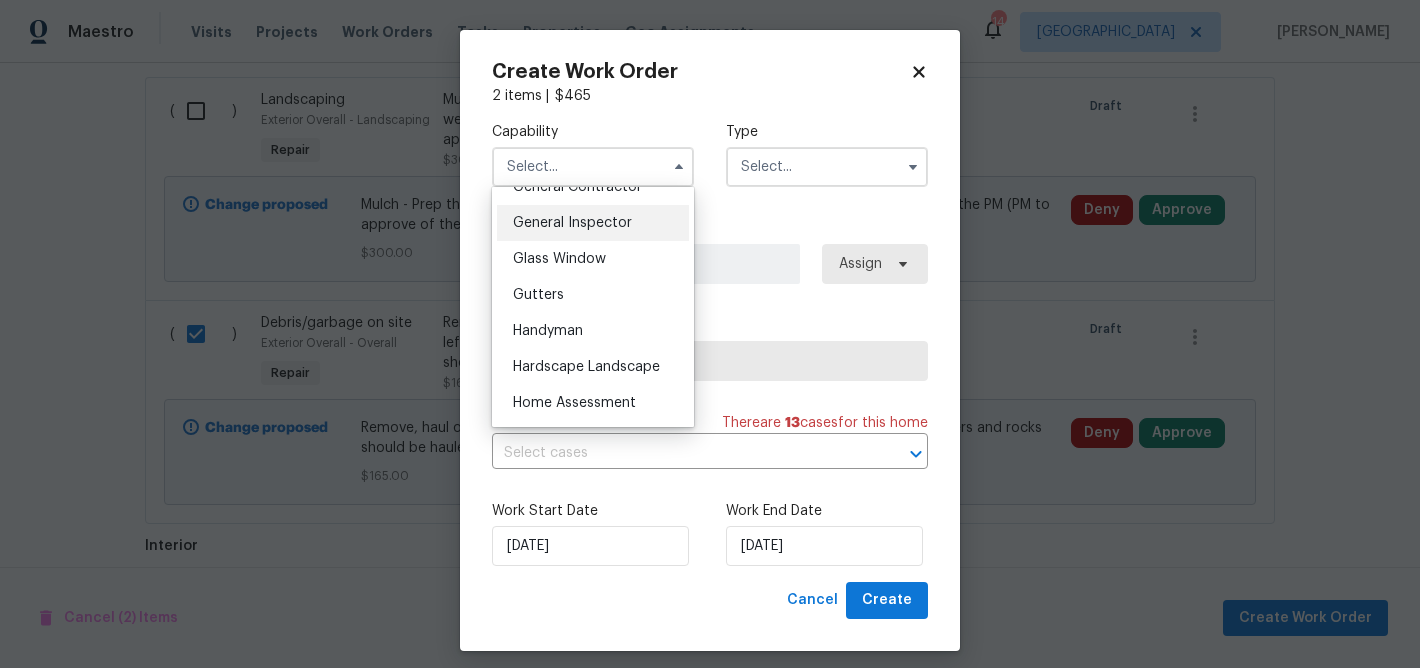 scroll, scrollTop: 985, scrollLeft: 0, axis: vertical 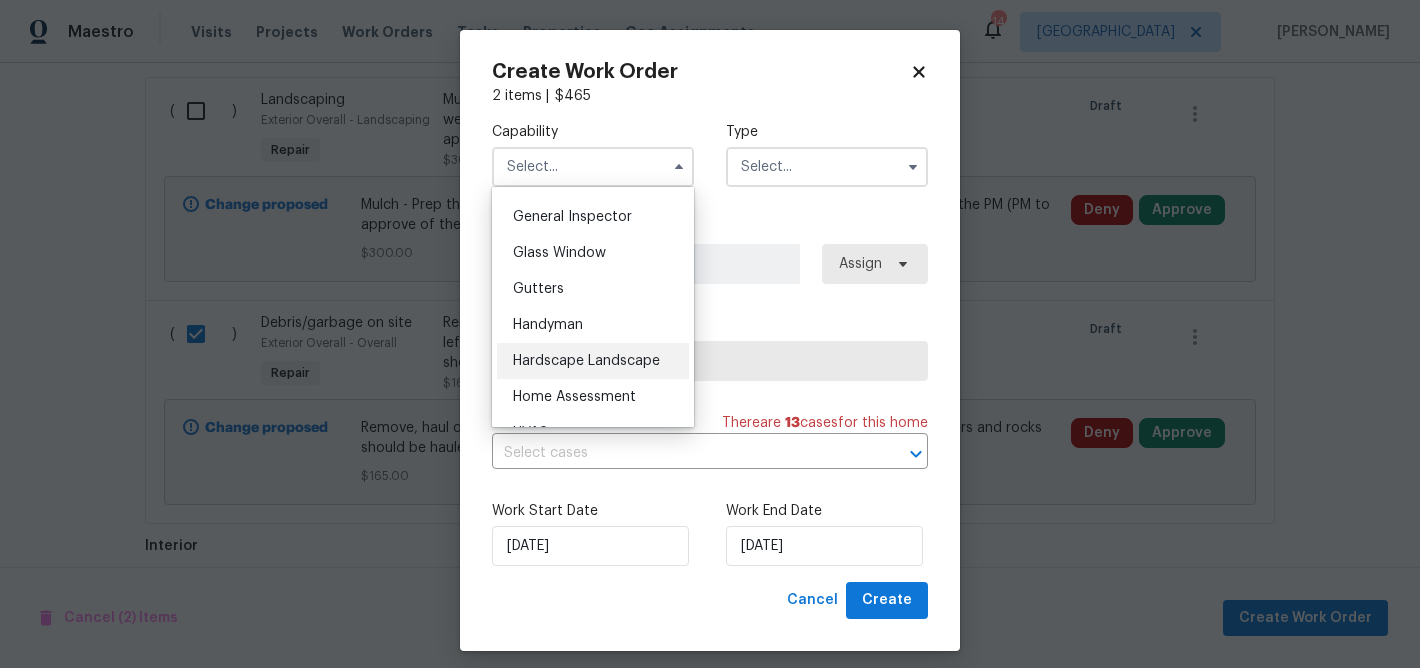 click on "Hardscape Landscape" at bounding box center [586, 361] 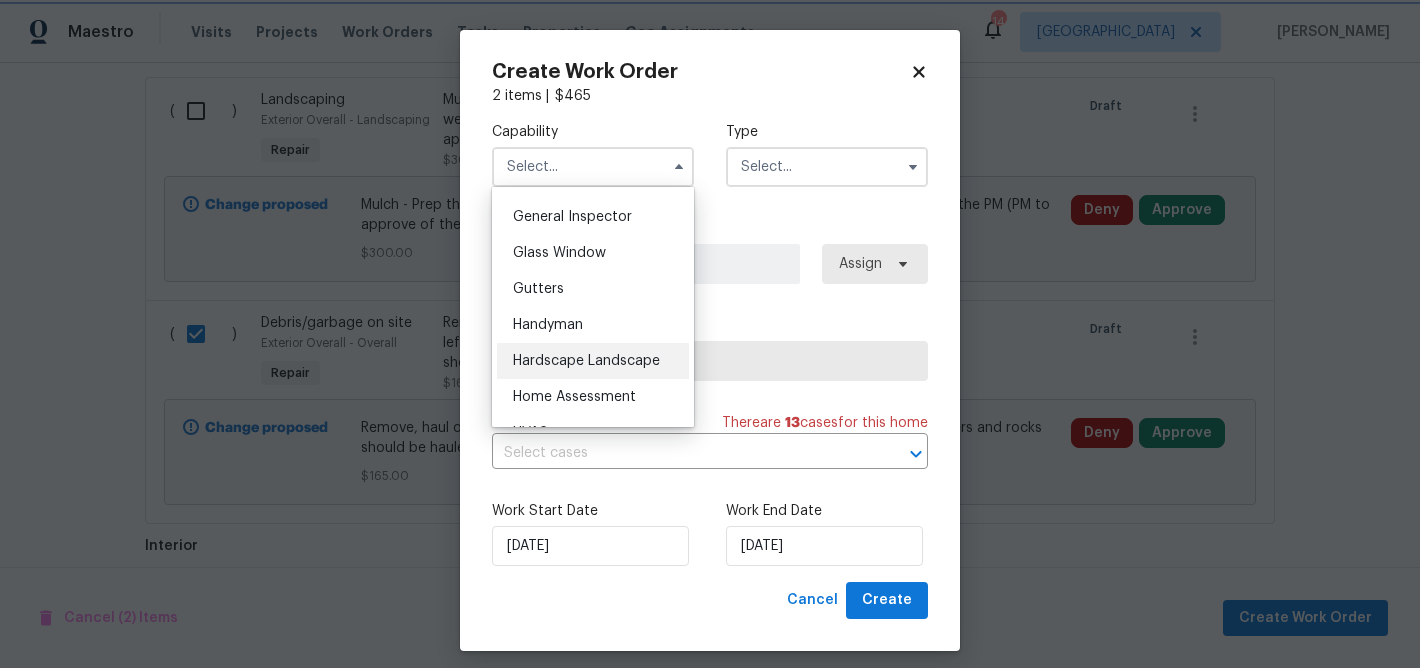 type on "Hardscape Landscape" 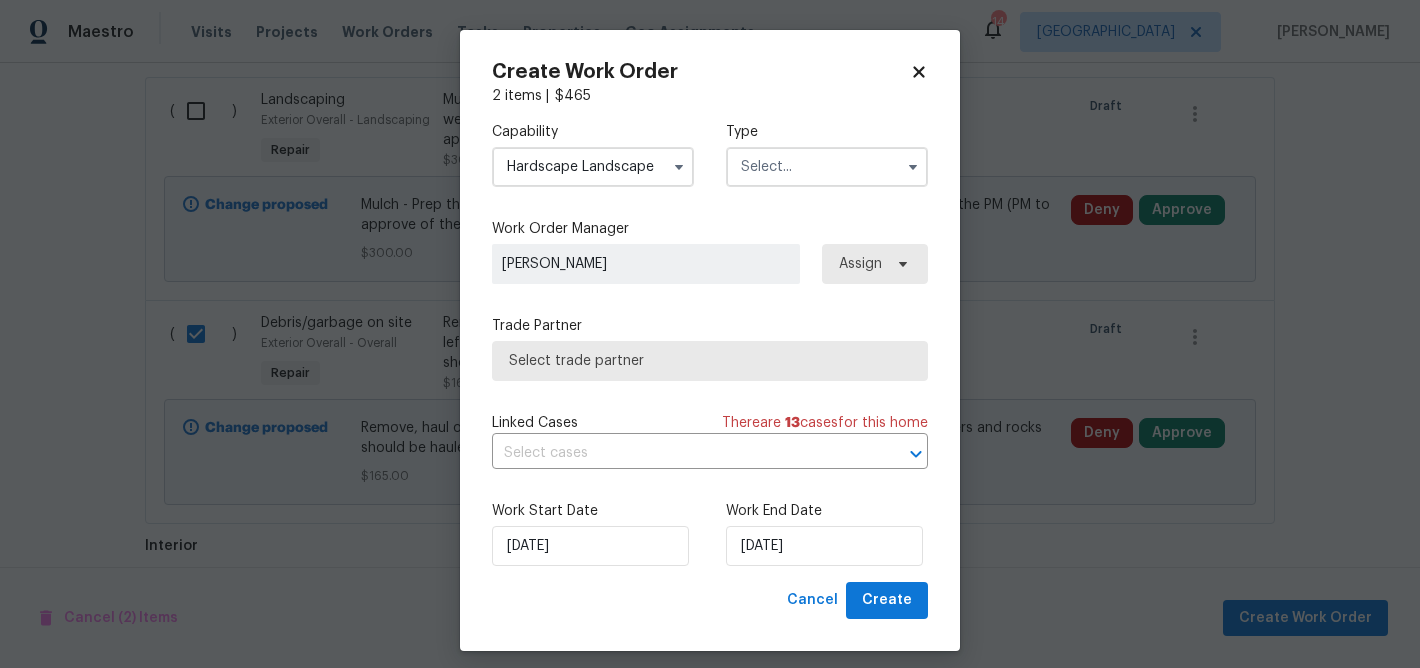 click on "Select trade partner" at bounding box center (710, 361) 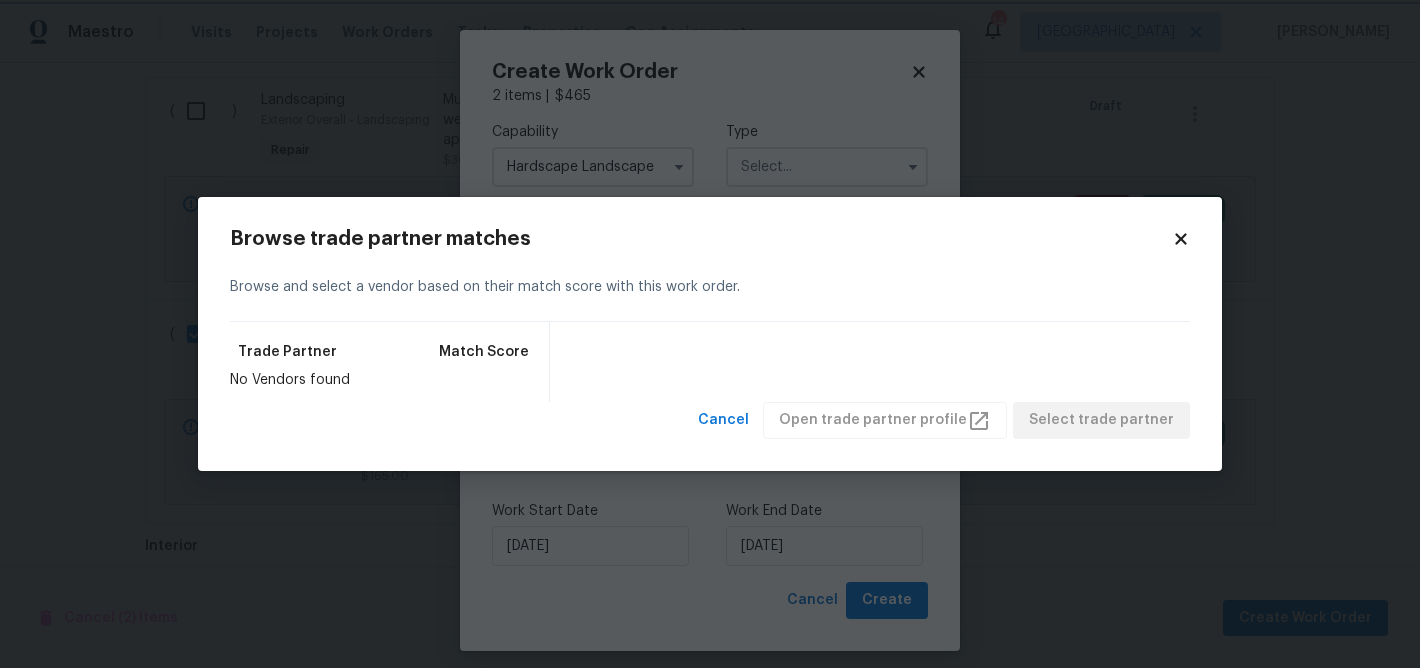 click on "Maestro Visits Projects Work Orders Tasks Properties Geo Assignments 14 St Louis Brad Baum Back to all projects 4 Sassafras Ct, Saint Charles, MO 63303 4 Beds | 1 Baths | Total: 1603 ft² | Above Grade: 1184 ft² | Basement Finished: 419 ft² | 1993 Not seen today Mark Seen Actions Last Visit Date 7/8/2025  by  Brad Baum   Project Renovation   6/17/2025  -  7/21/2025 In Progress Visits Work Orders Maintenance Notes Condition Adjustments Costs Photos Floor Plans Cases RENOVATION   6/17/25  -  7/21/25 In Progress REO Preservation LLC GENERAL_CONTRACTOR $9,456.13 40 Repairs | 2 Upgrade 6/18/2025  -  7/18/2025 In Progress Centralized Purchasing PAINTING, APPLIANCE, CABINETS, OD_SELECT $170.68 2 Repairs 7/8/2025  -  7/8/2025 In Progress REO Preservation LLC GENERAL_CONTRACTOR $10,220.00 2 Repairs 7/10/2025  -  7/18/2025 Vendor Accepted Centralized Purchasing PAINTING, APPLIANCE, CABINETS, OD_SELECT $705.89 1 Repair 6/20/2025  -  6/20/2025 Complete All Repairs 4 Houses $60.00 1 Repair 7/3/2025  -  7/7/2025 Complete" at bounding box center (710, 334) 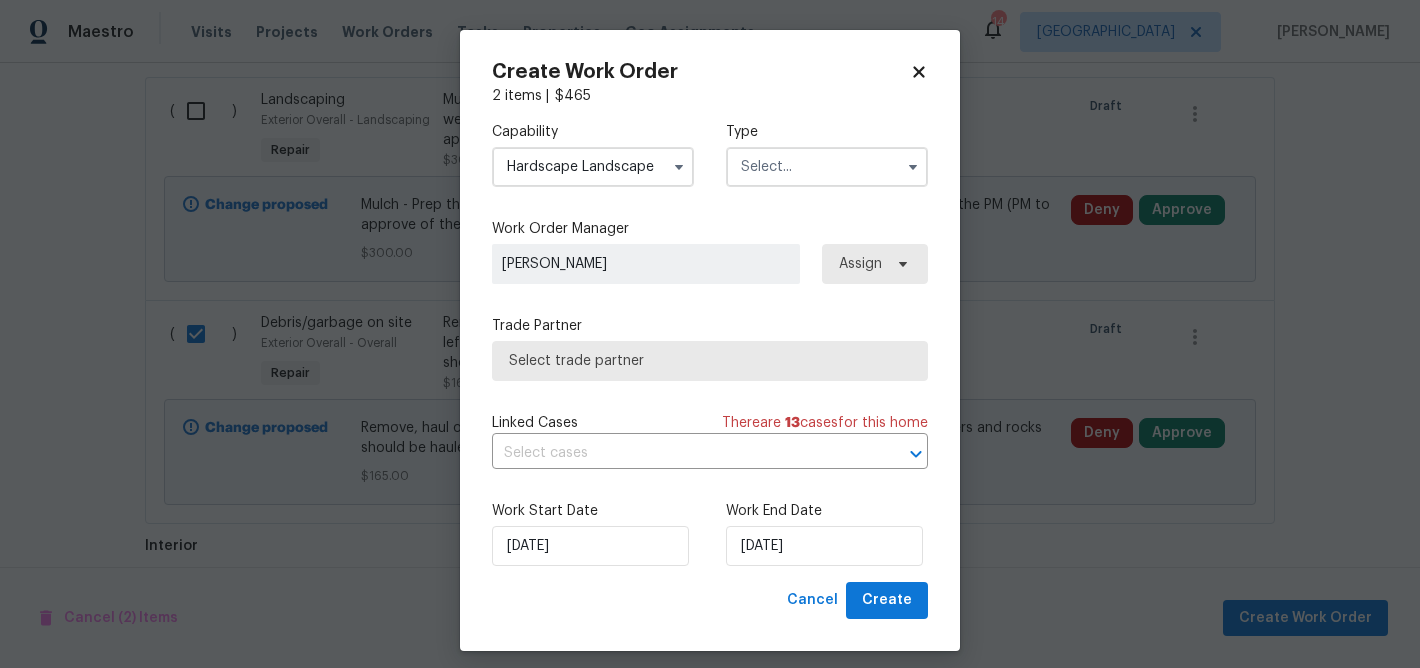 click at bounding box center (827, 167) 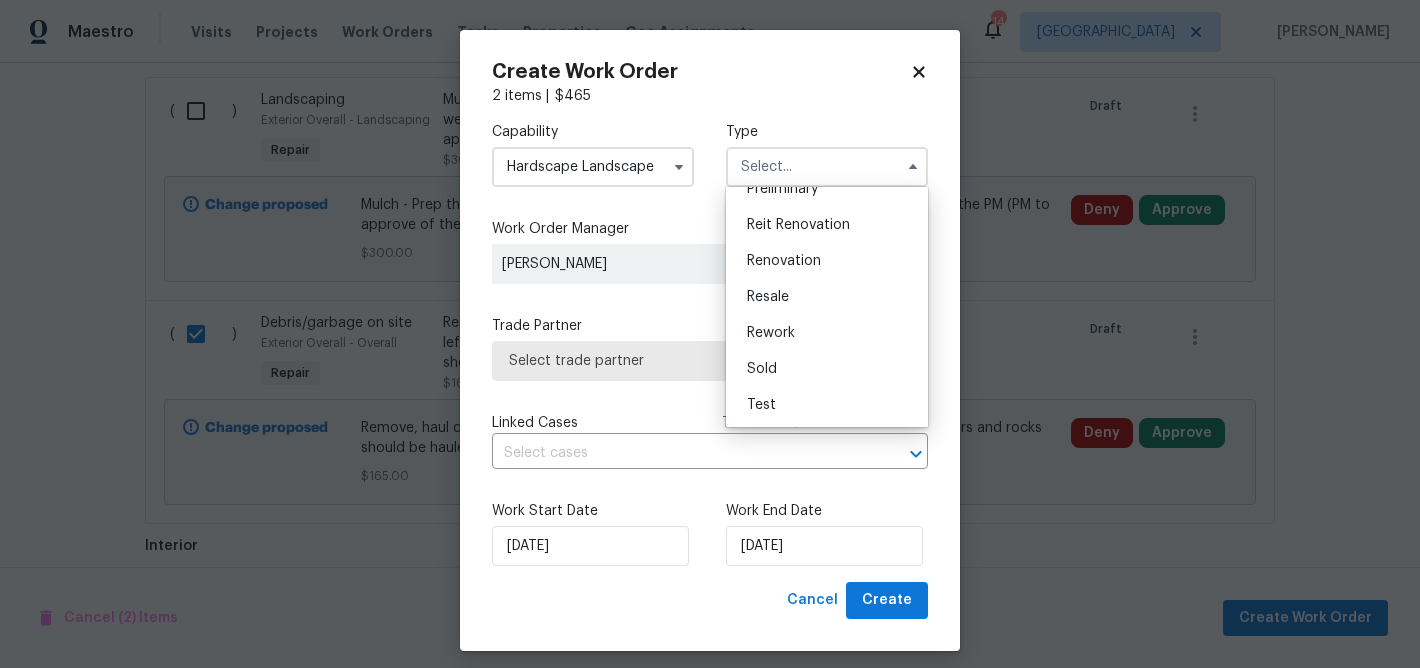 scroll, scrollTop: 454, scrollLeft: 0, axis: vertical 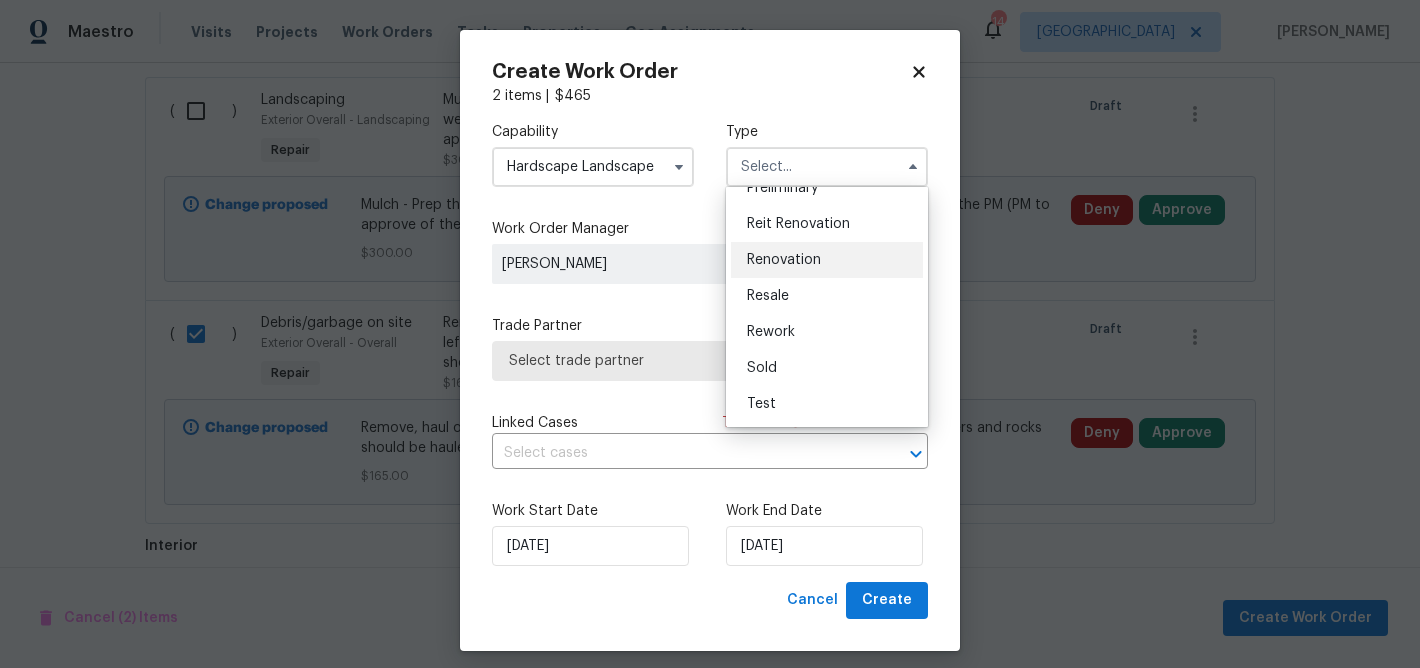 click on "Renovation" at bounding box center [784, 260] 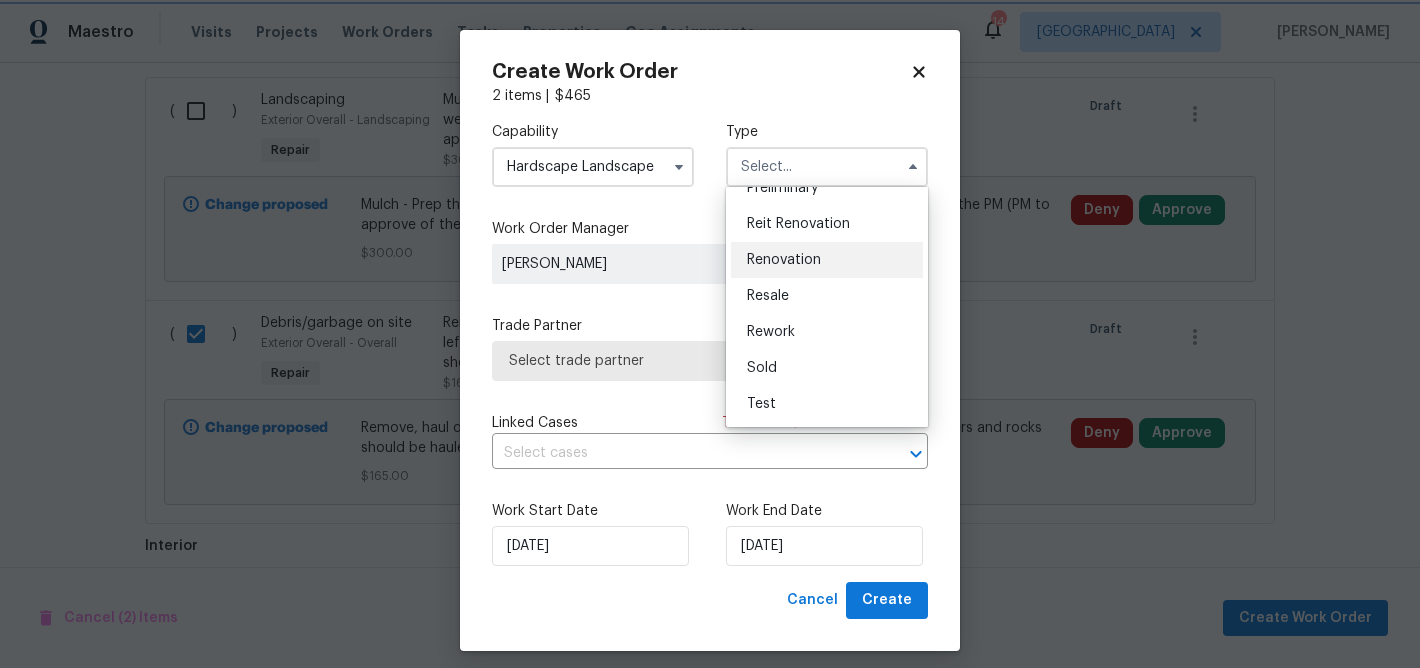 type on "Renovation" 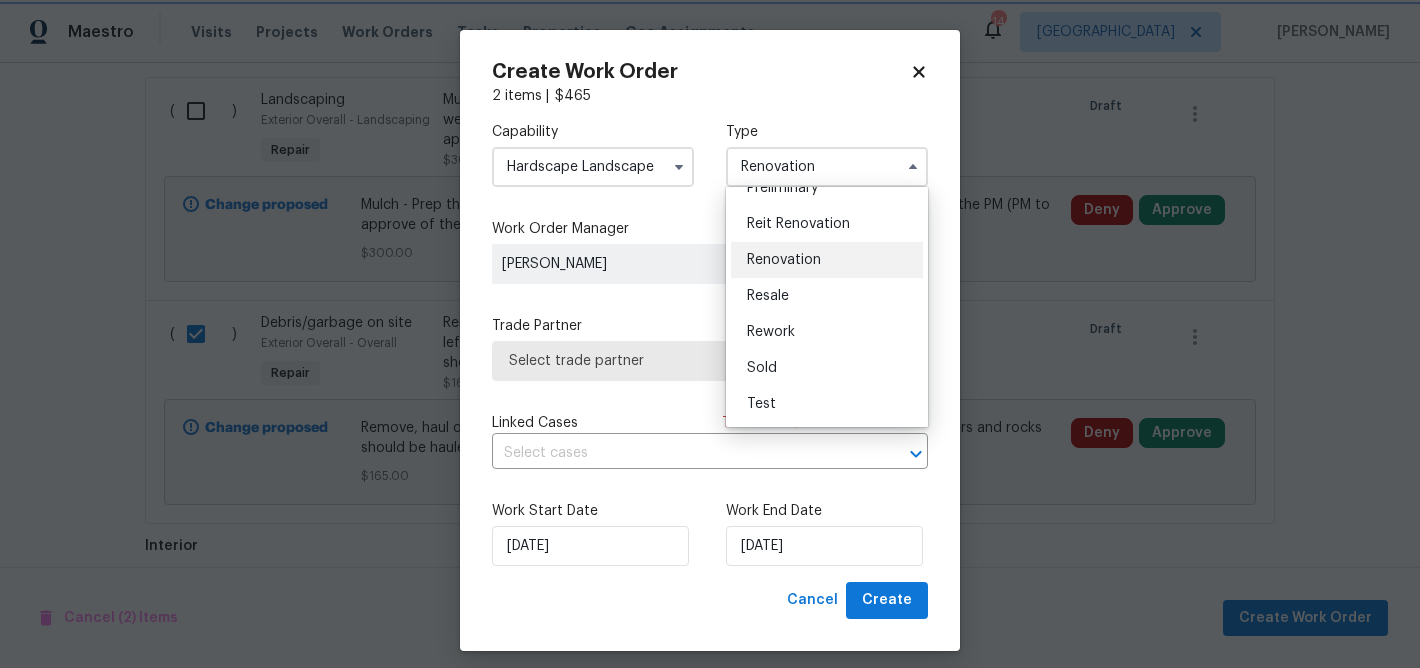 scroll, scrollTop: 0, scrollLeft: 0, axis: both 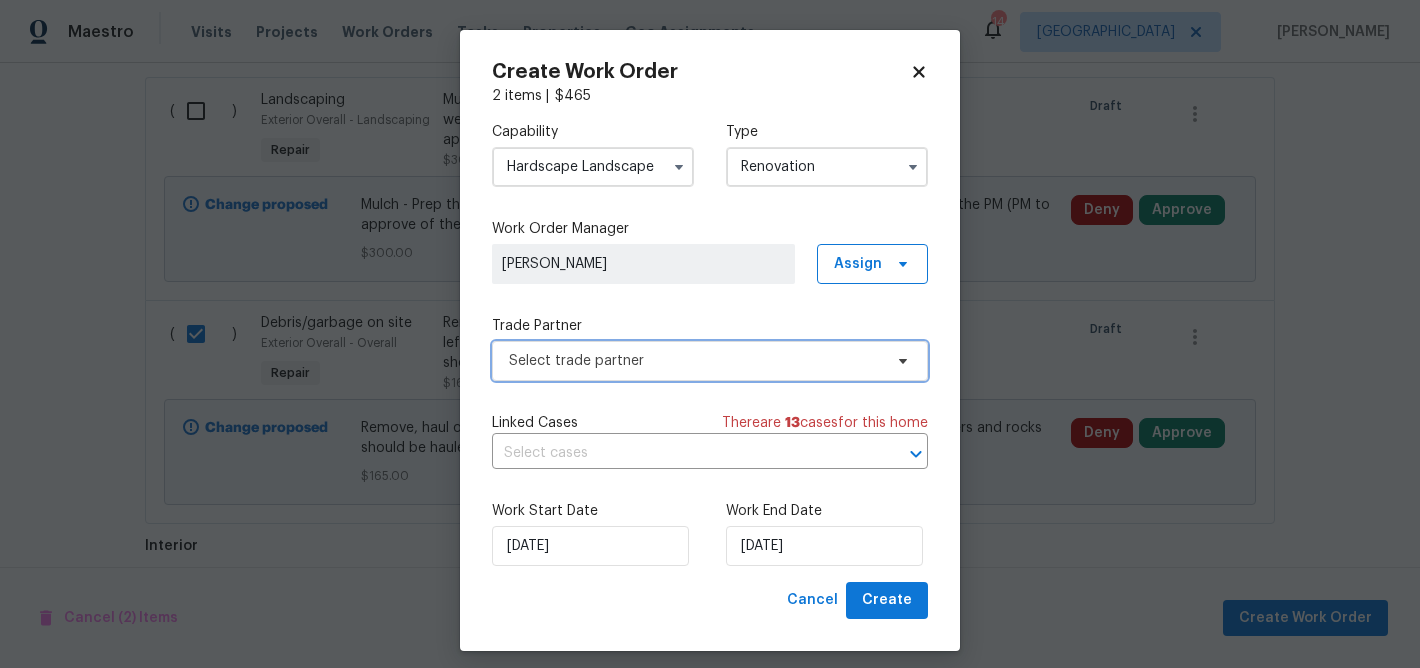 click on "Select trade partner" at bounding box center (695, 361) 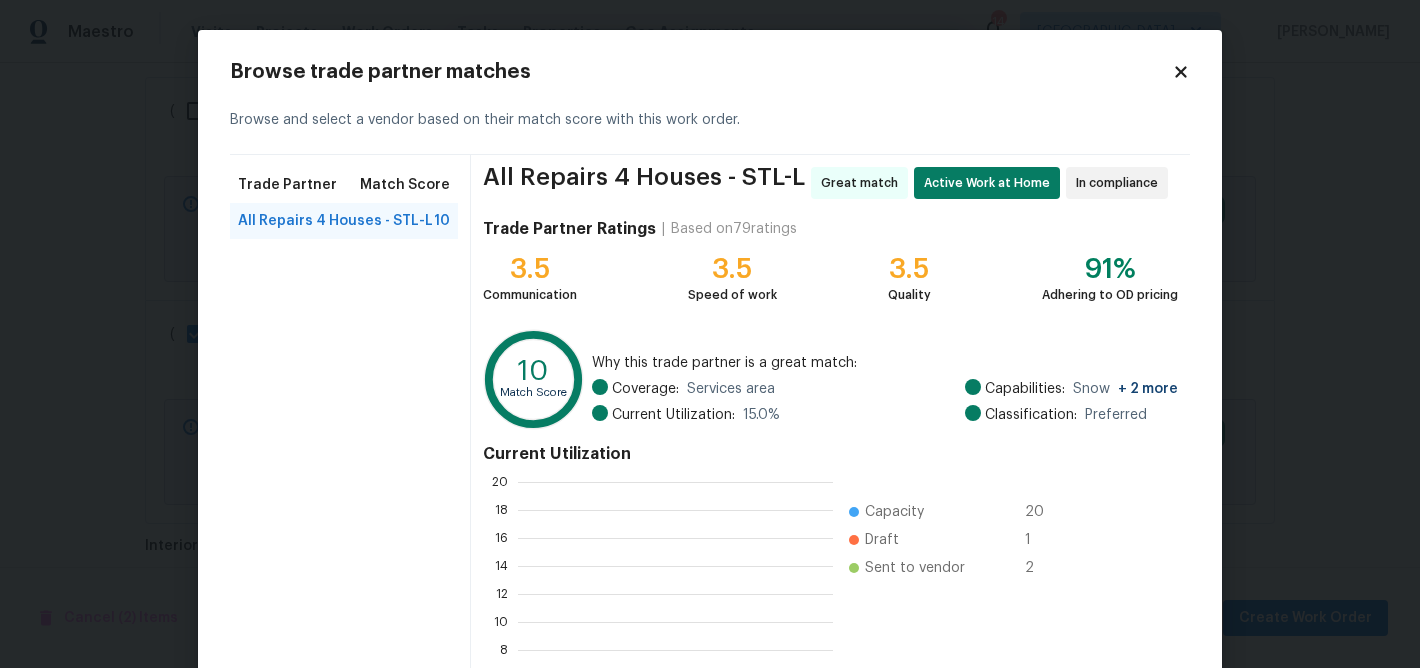 scroll, scrollTop: 2, scrollLeft: 2, axis: both 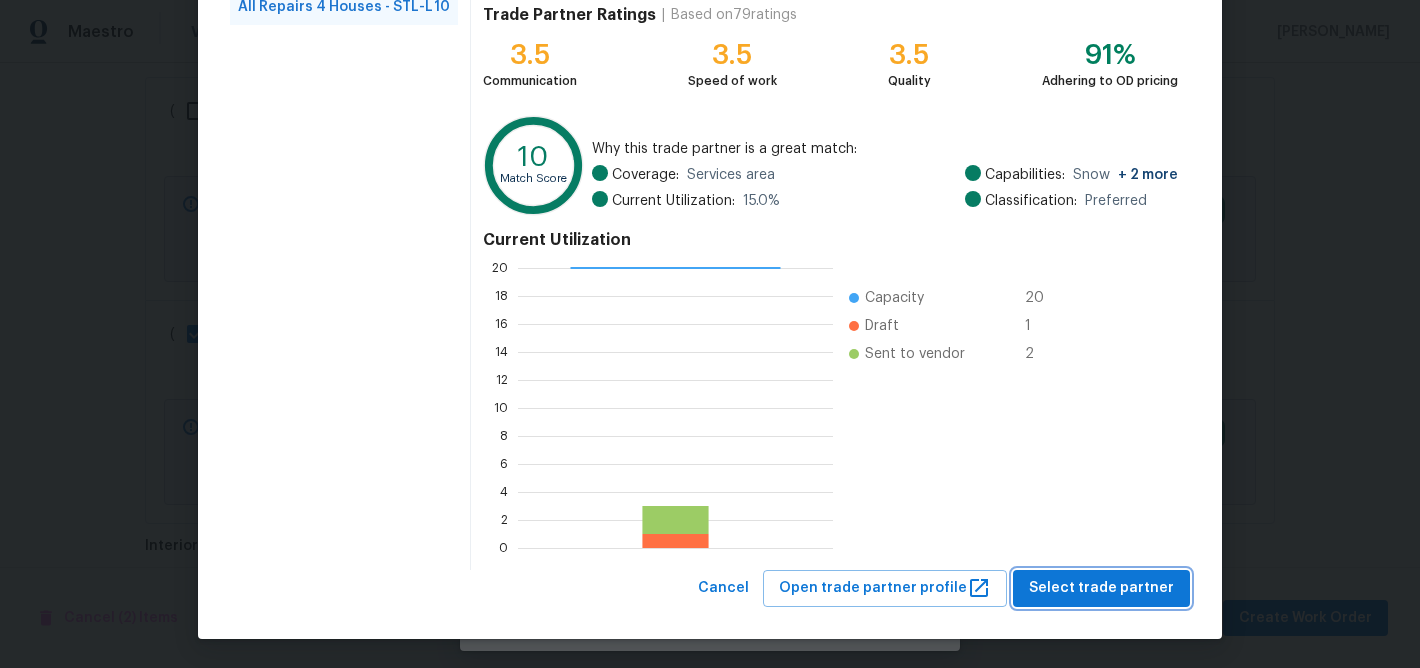 click on "Select trade partner" at bounding box center (1101, 588) 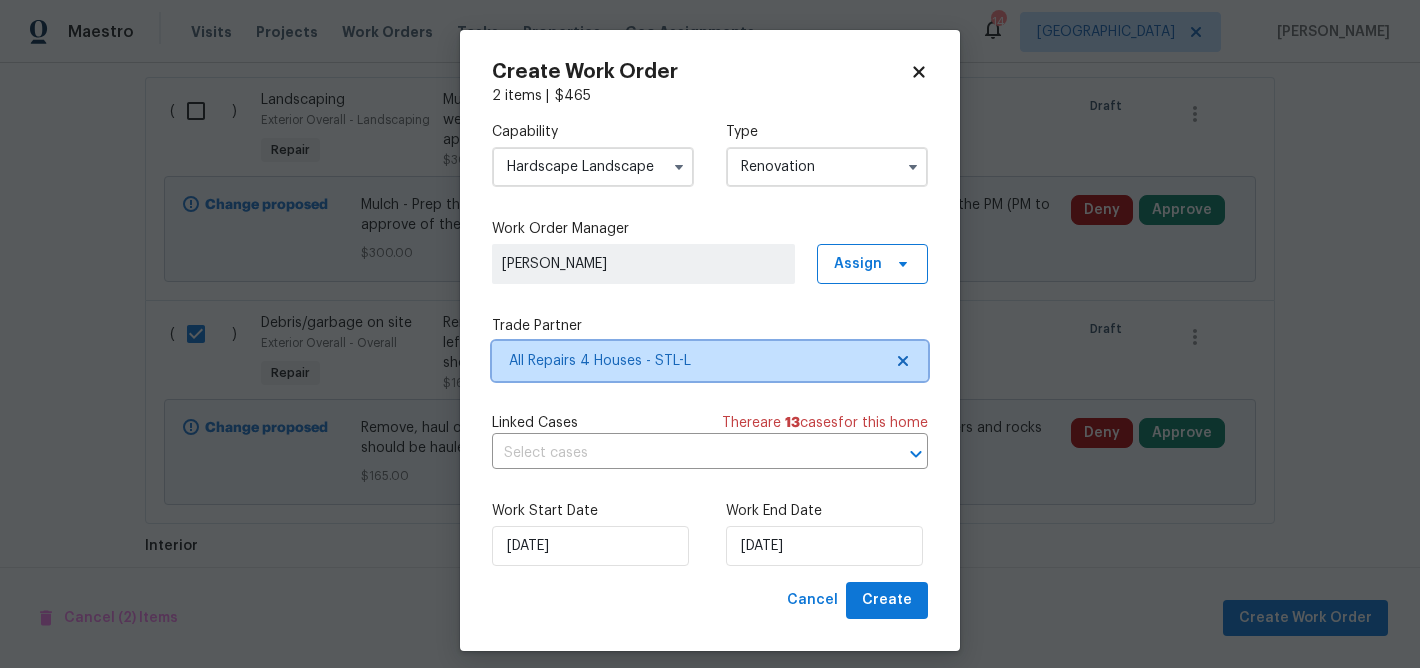 scroll, scrollTop: 0, scrollLeft: 0, axis: both 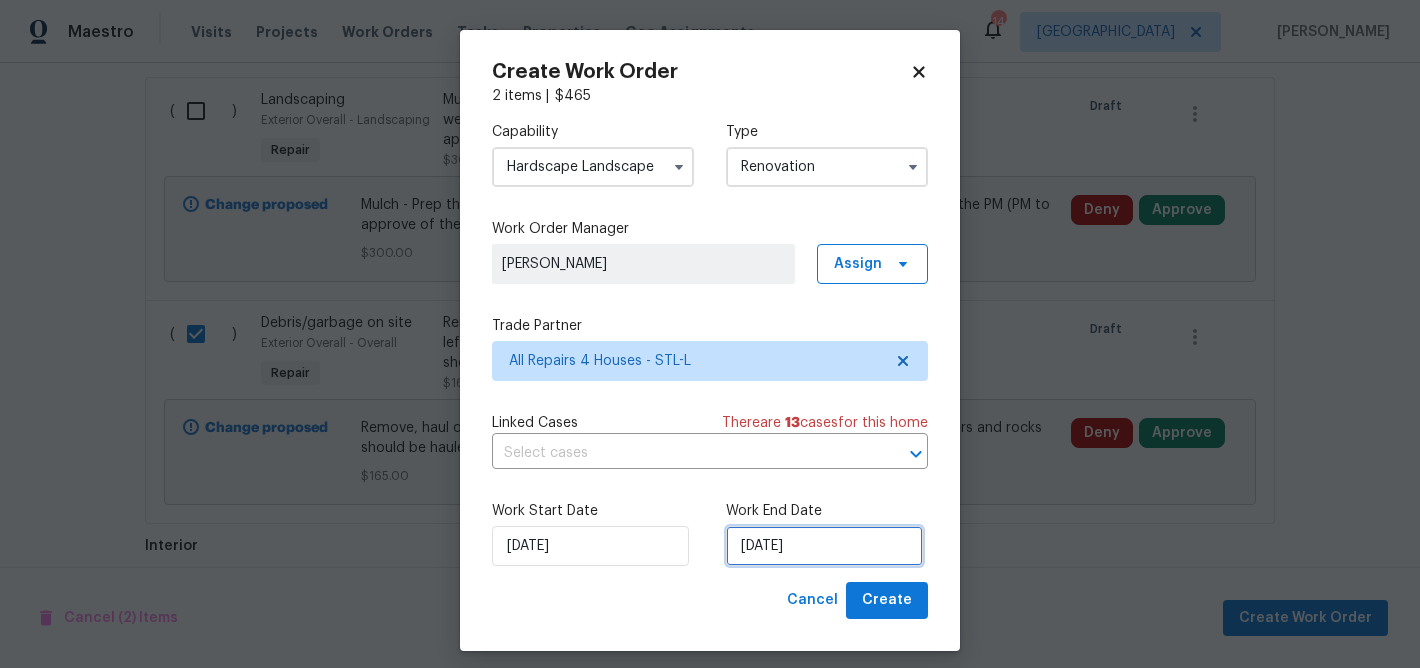 click on "7/10/2025" at bounding box center (824, 546) 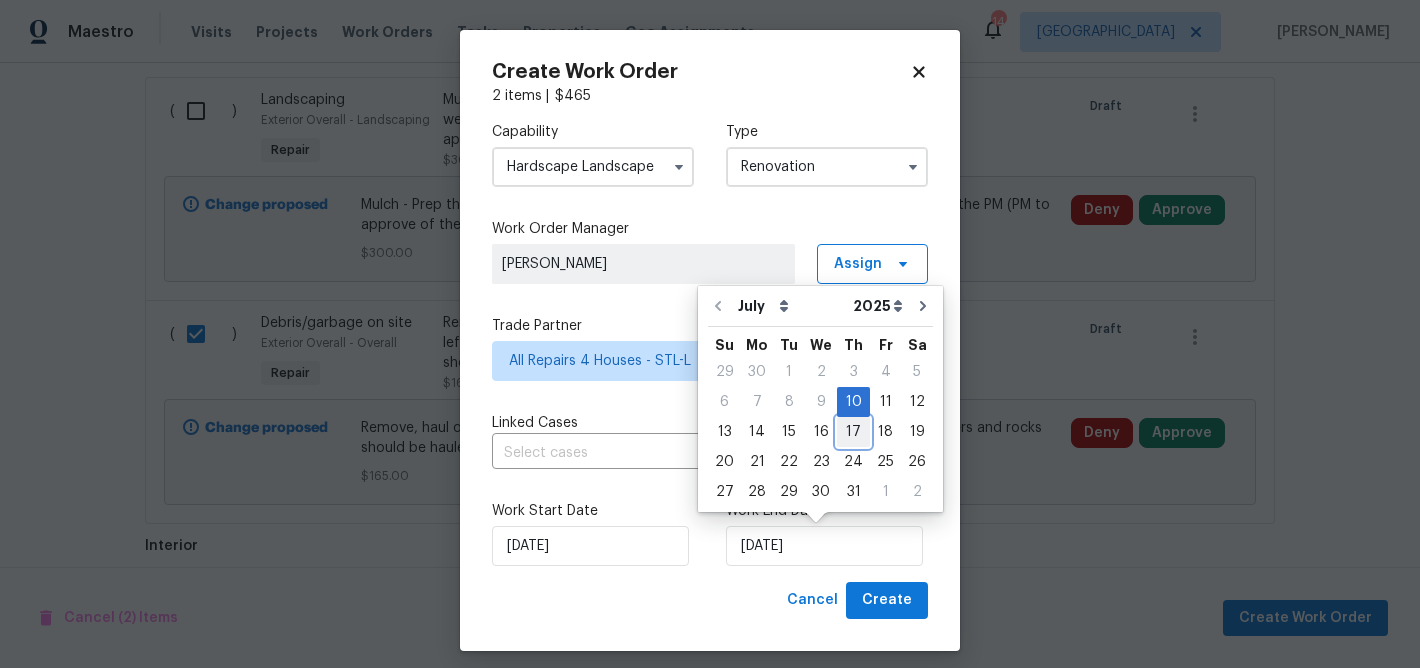 click on "17" at bounding box center (853, 432) 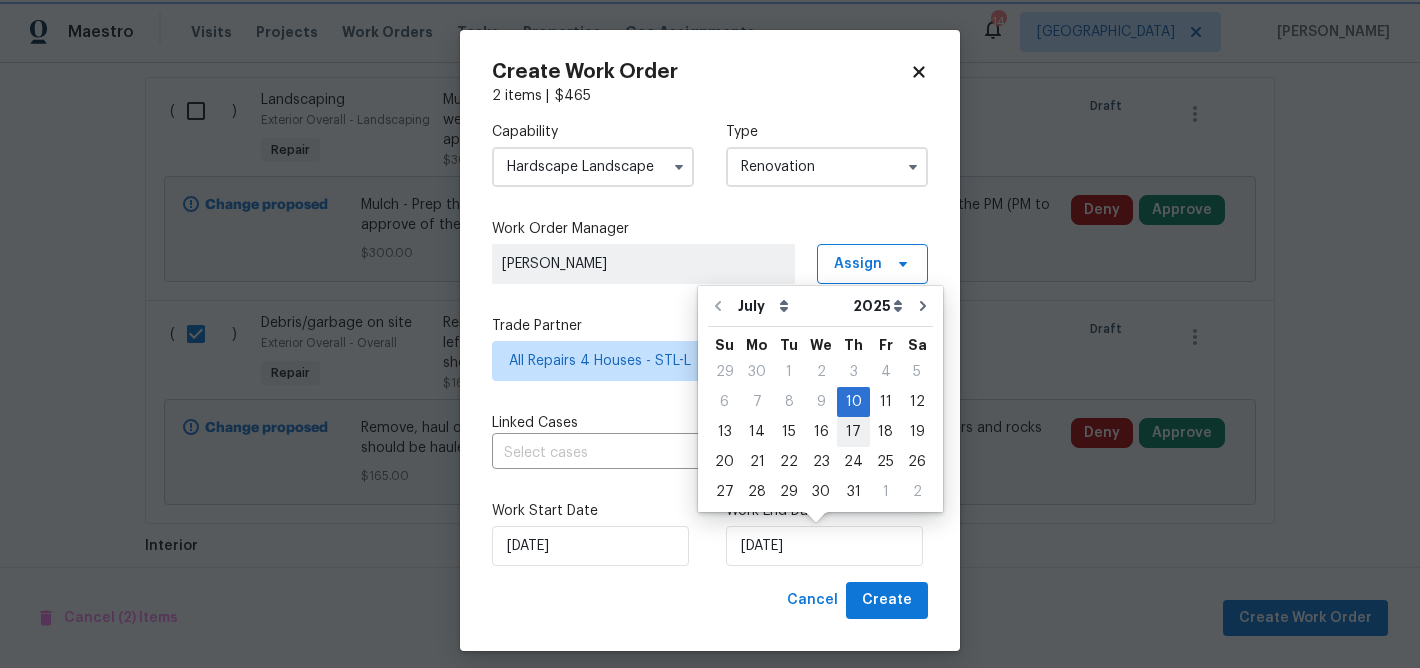 type on "[DATE]" 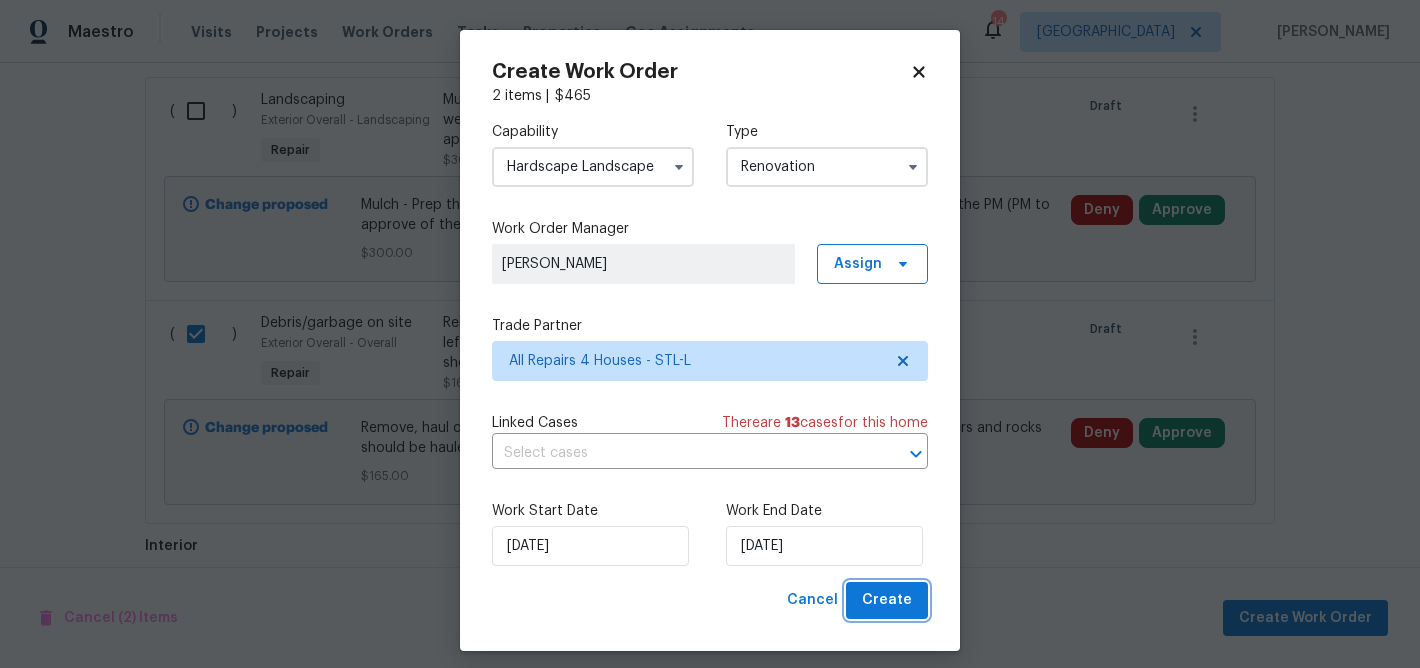 click on "Create" at bounding box center [887, 600] 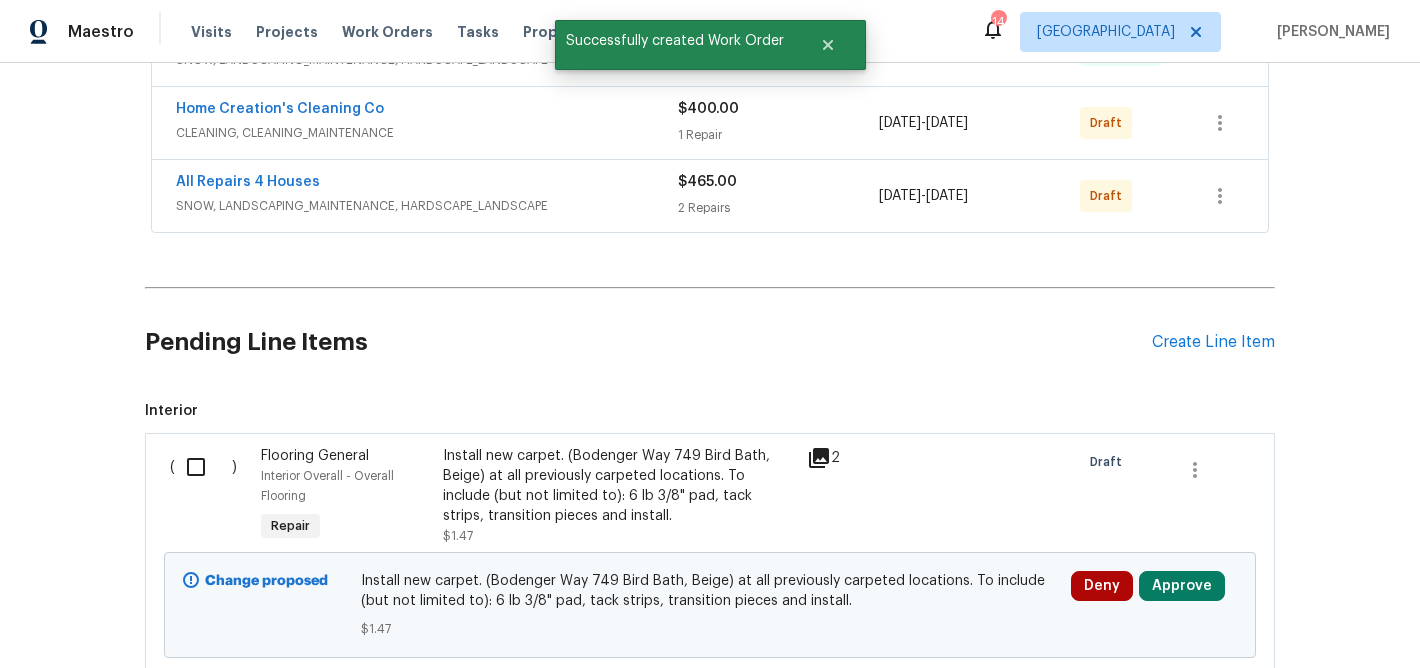 scroll, scrollTop: 732, scrollLeft: 0, axis: vertical 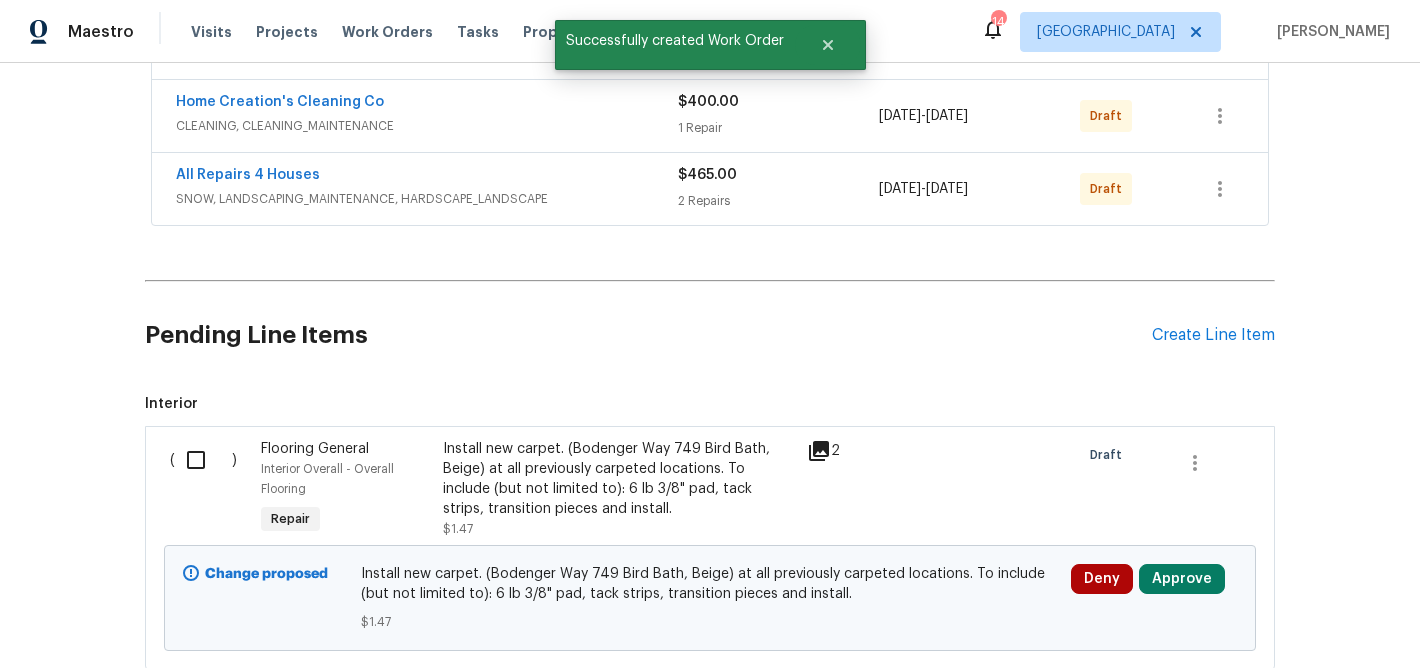 click at bounding box center (203, 460) 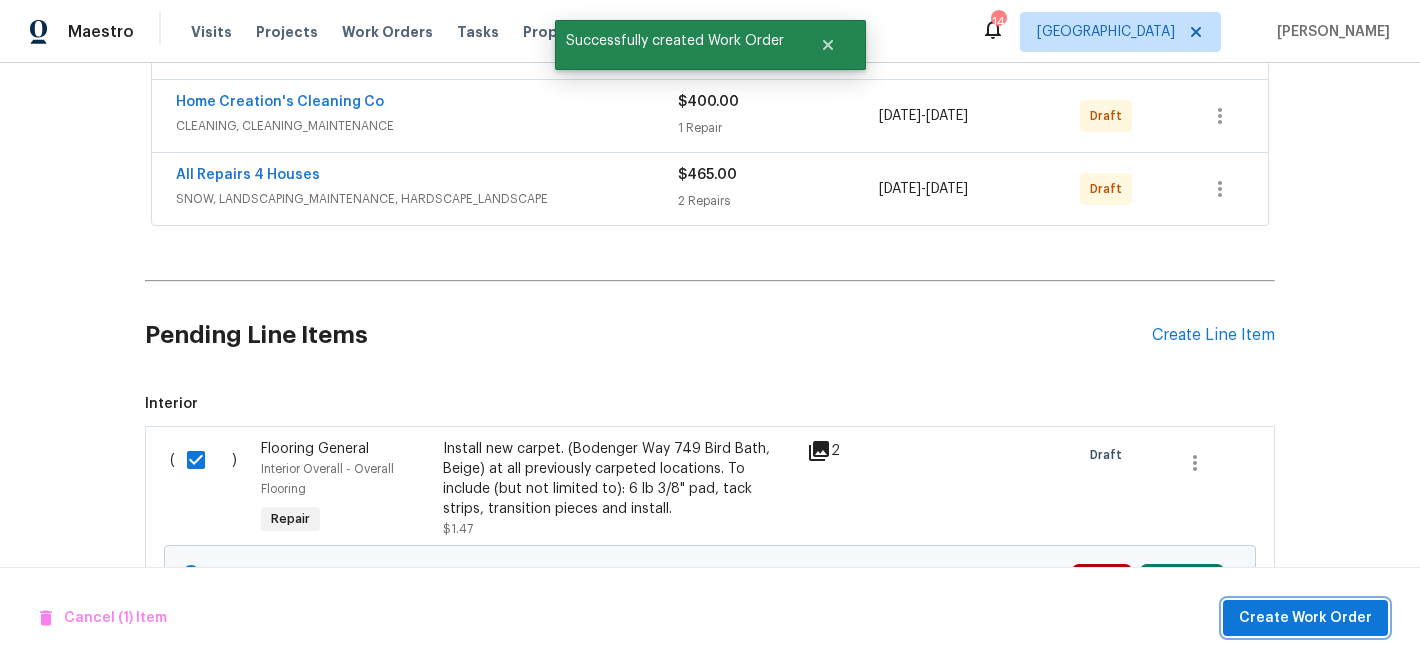 click on "Create Work Order" at bounding box center [1305, 618] 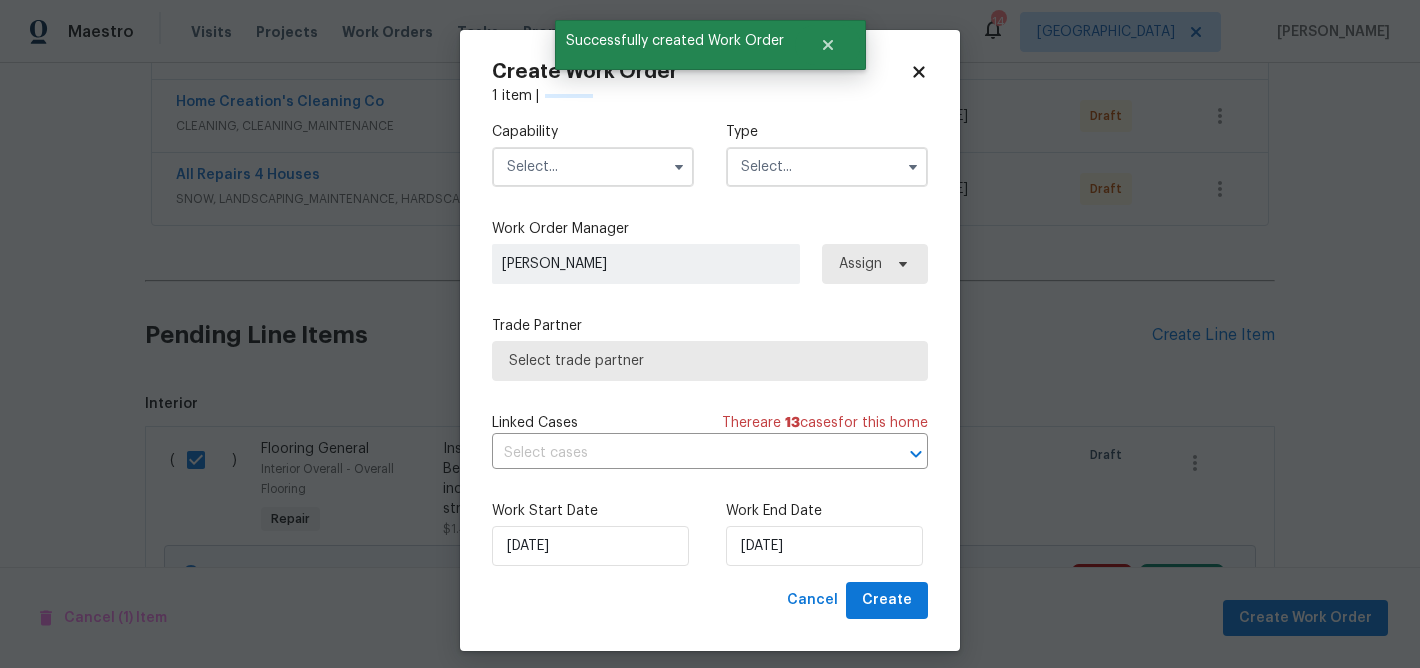 checkbox on "false" 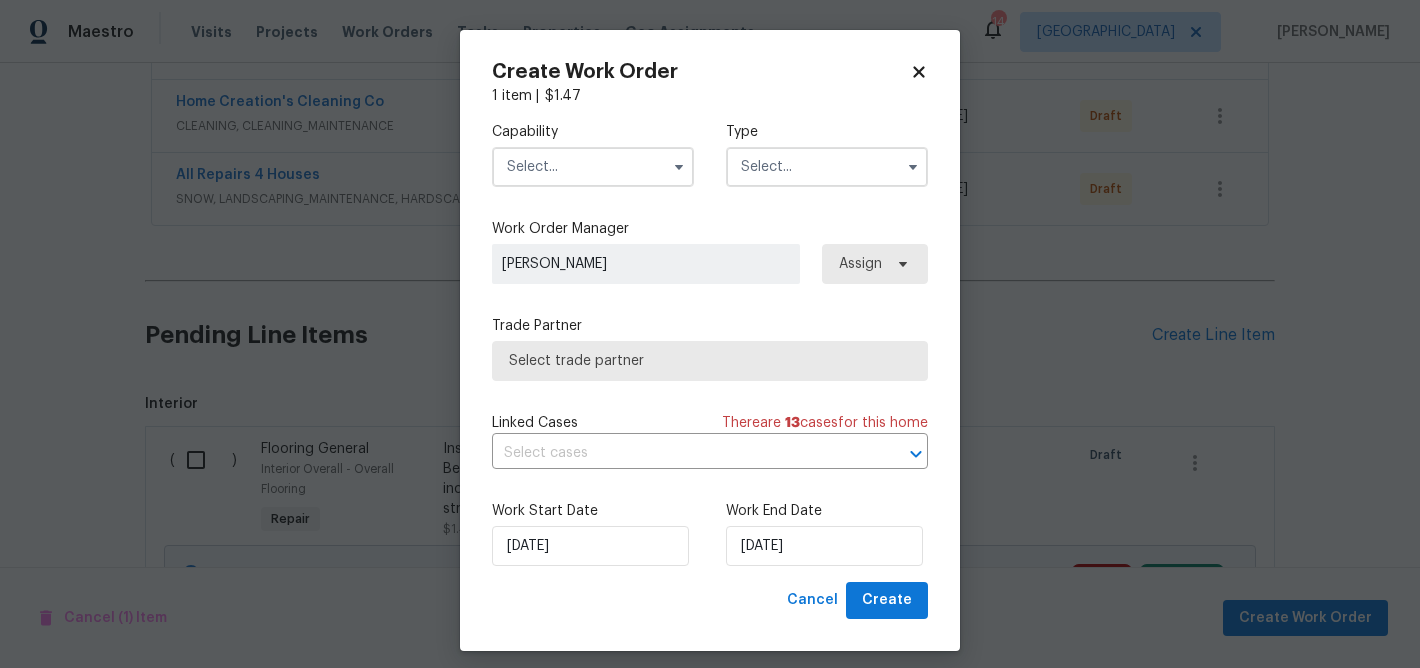 click at bounding box center (593, 167) 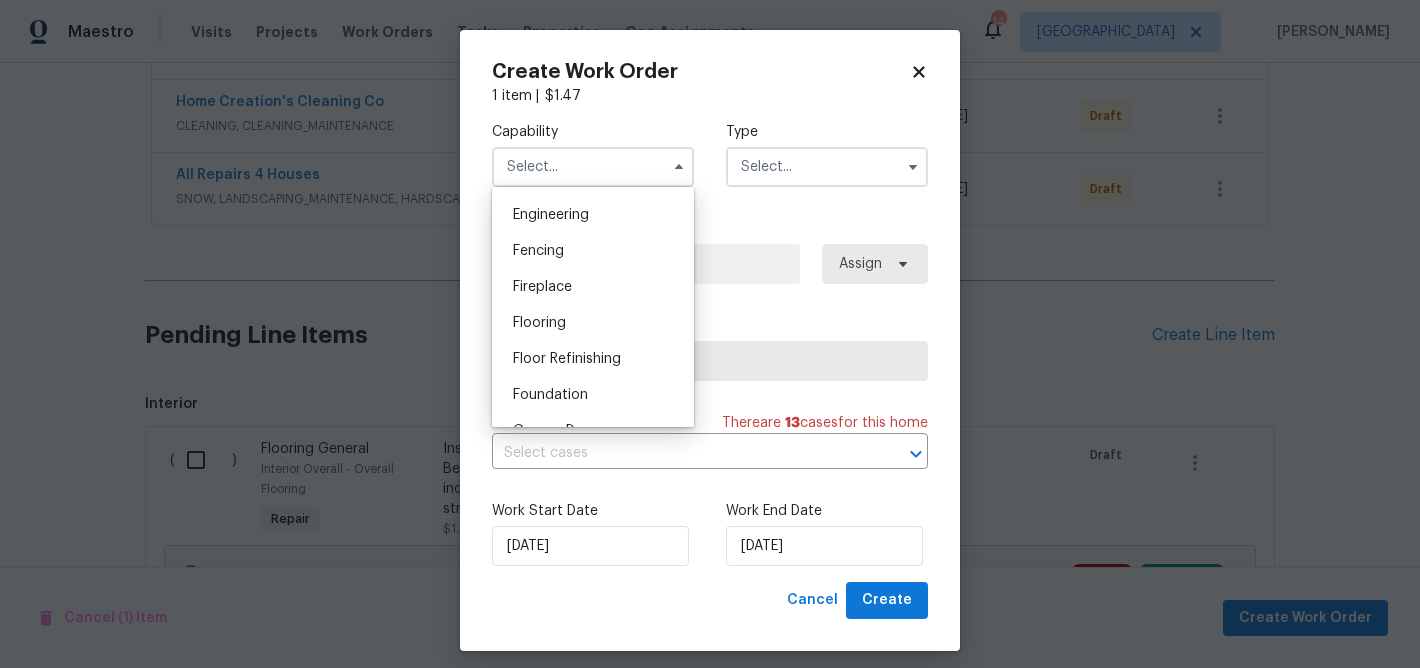 scroll, scrollTop: 665, scrollLeft: 0, axis: vertical 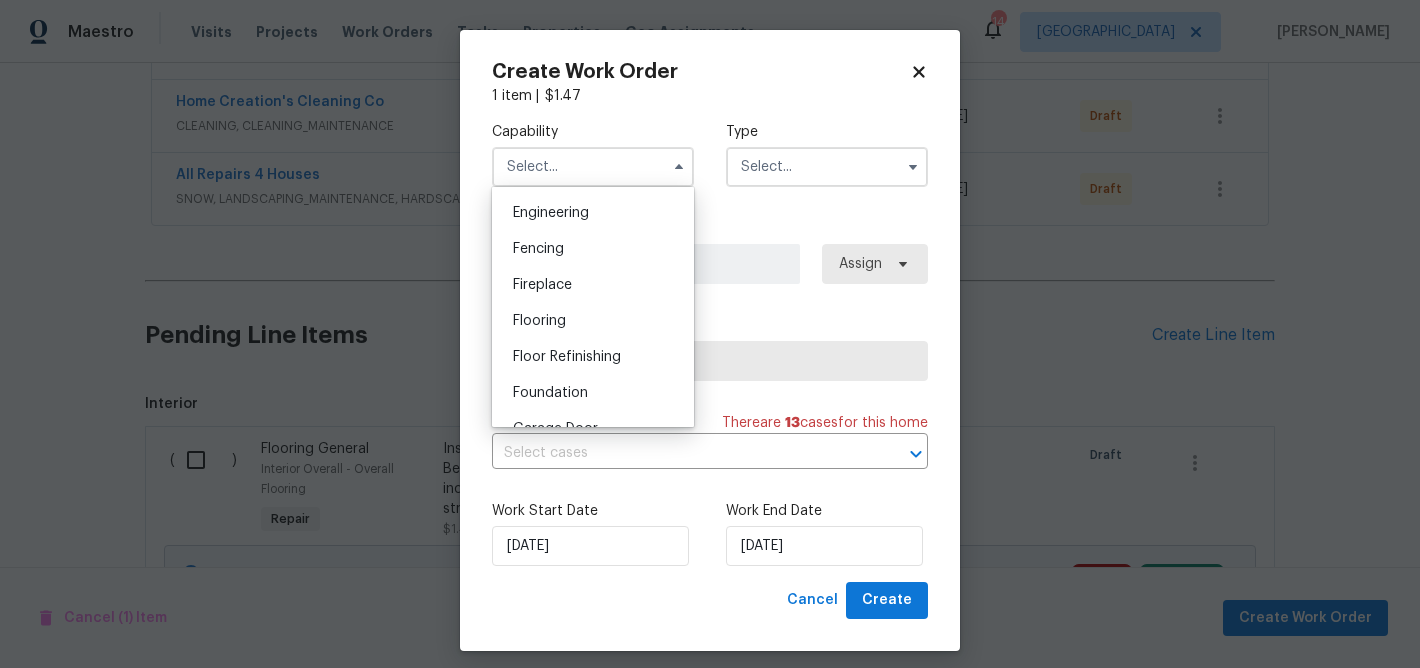 click on "Flooring" at bounding box center (593, 321) 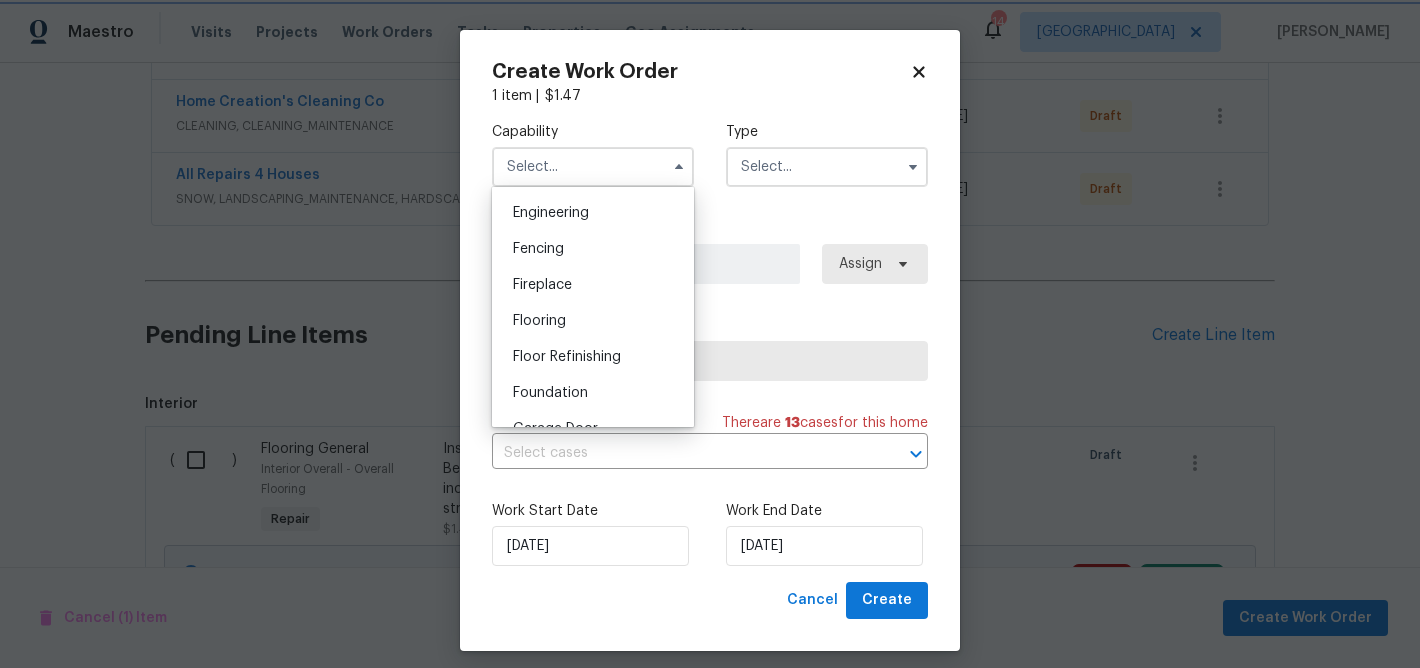 type on "Flooring" 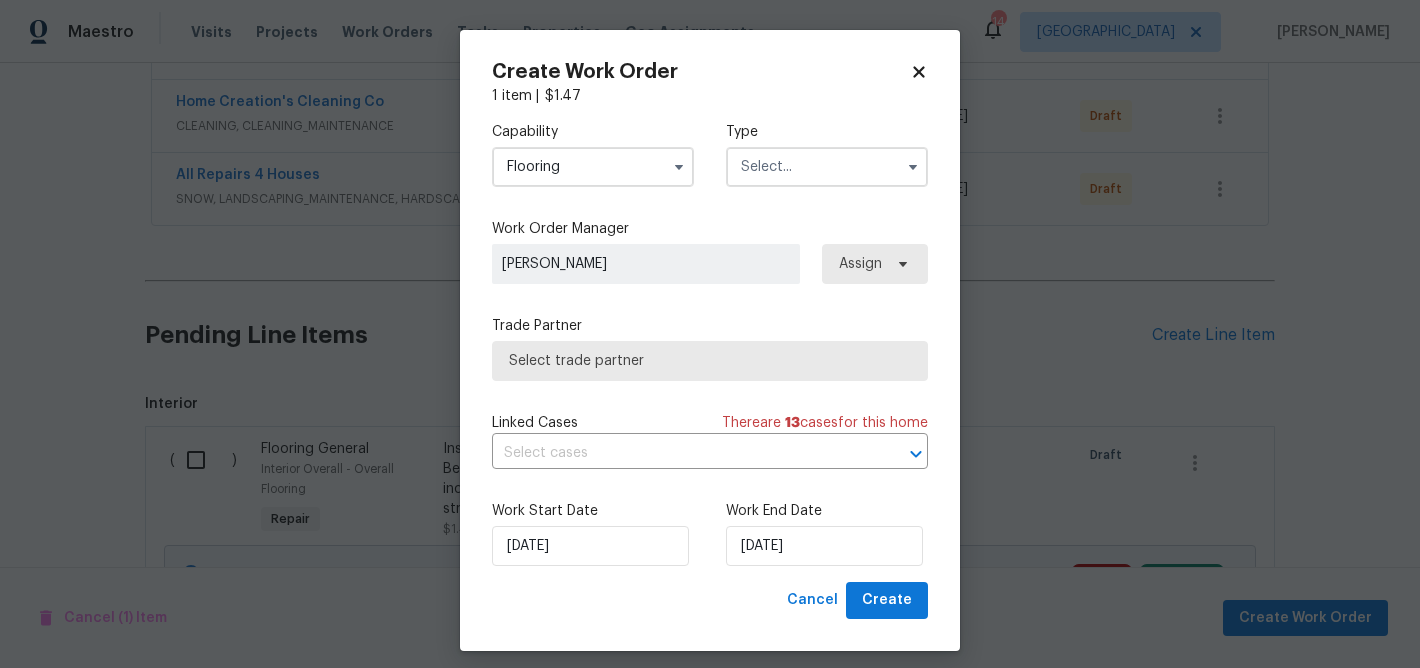 click at bounding box center [827, 167] 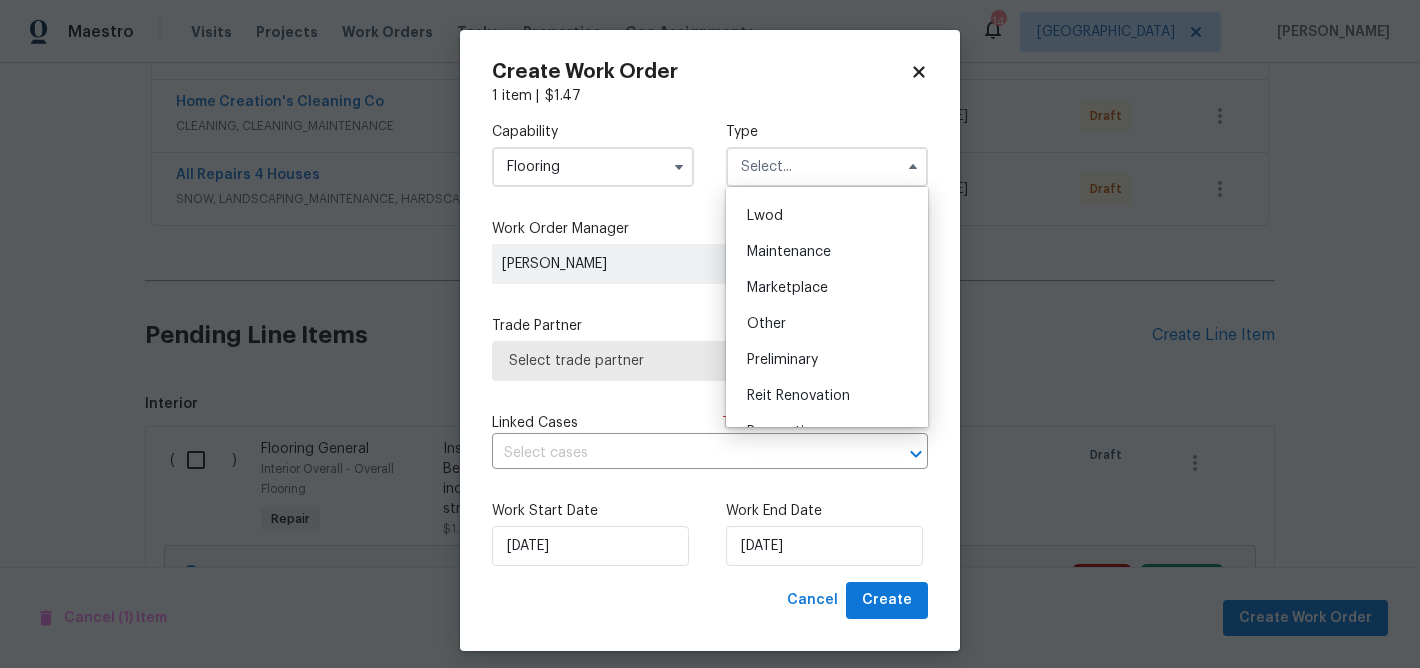 scroll, scrollTop: 321, scrollLeft: 0, axis: vertical 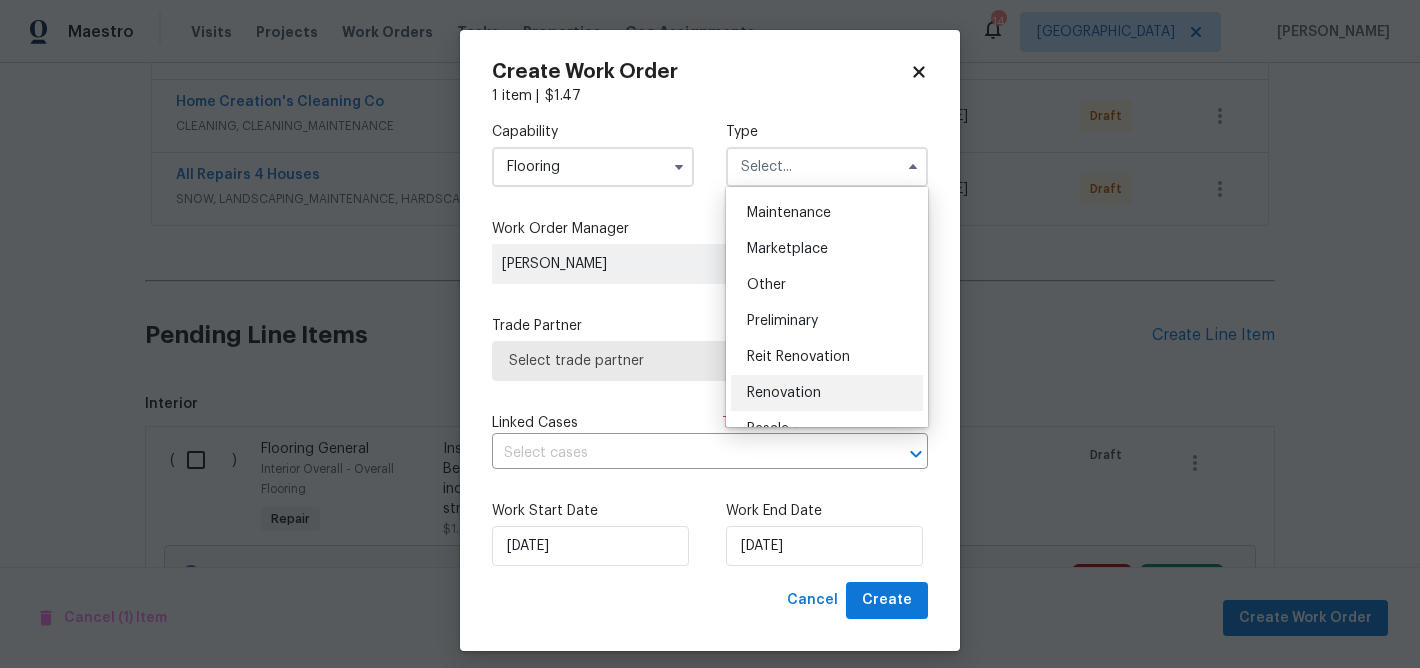 click on "Renovation" at bounding box center [784, 393] 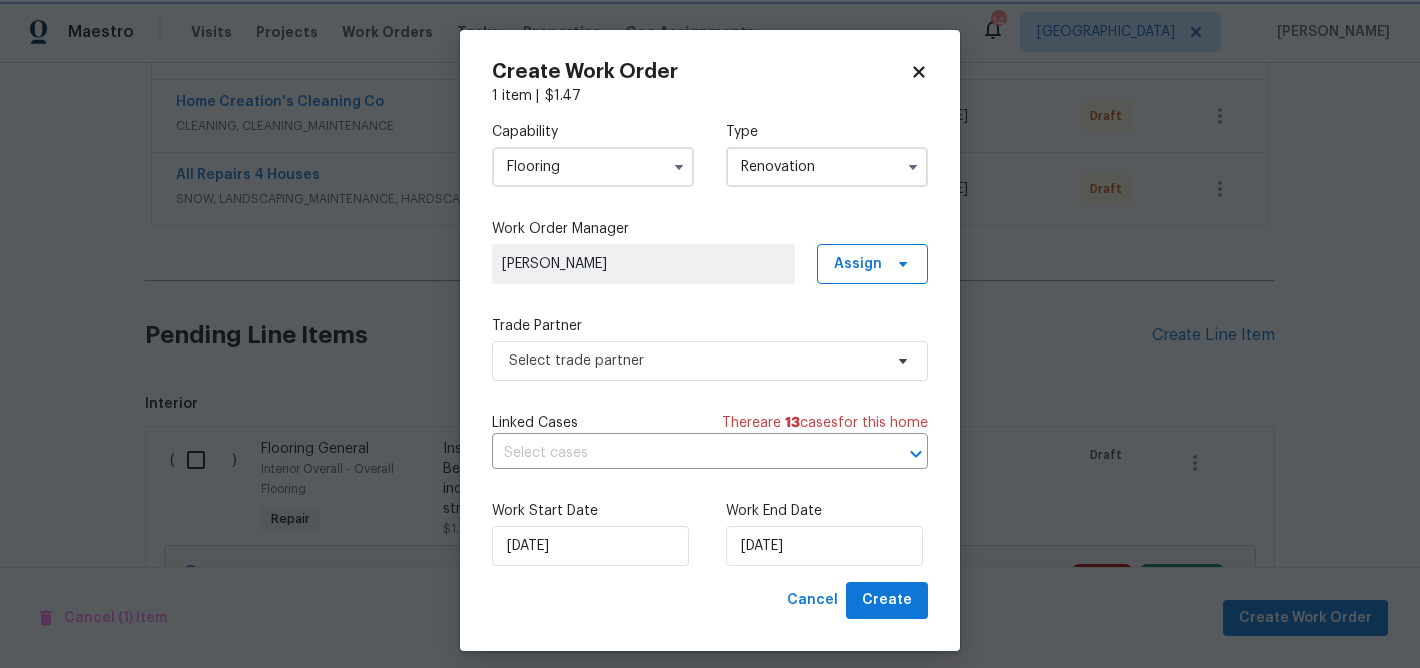 type on "Renovation" 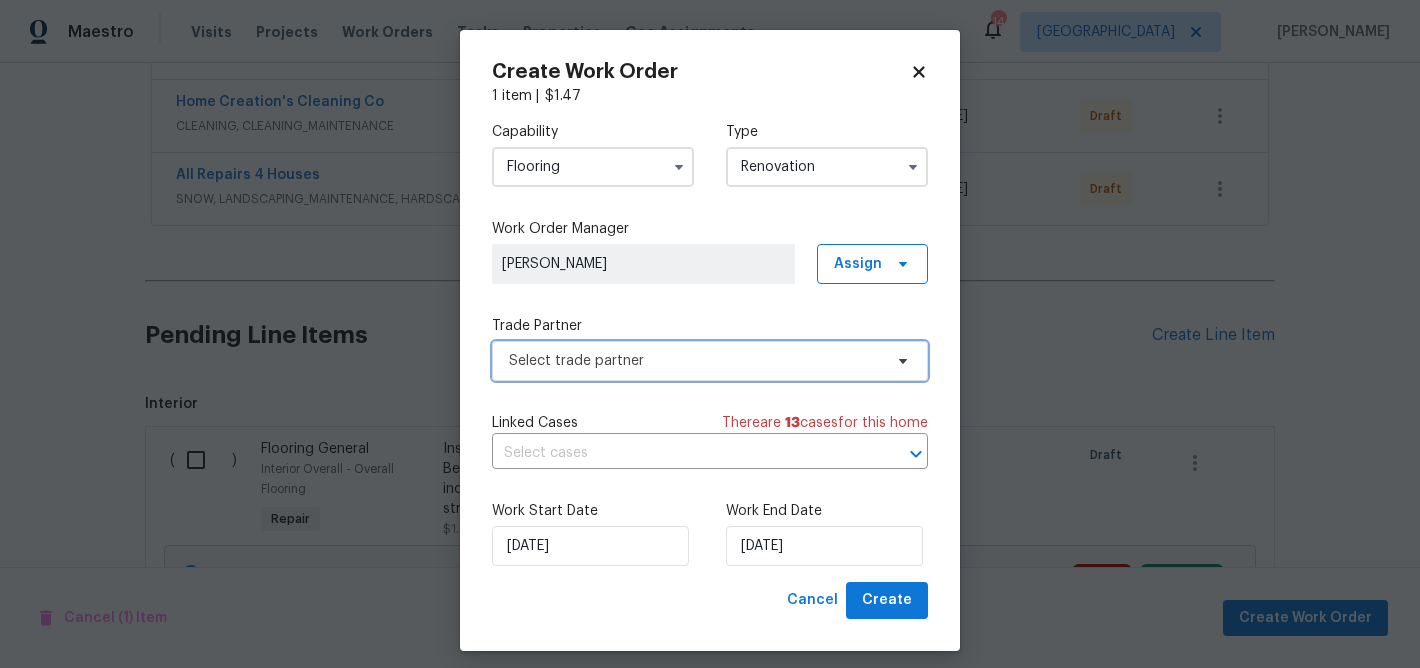click on "Select trade partner" at bounding box center [695, 361] 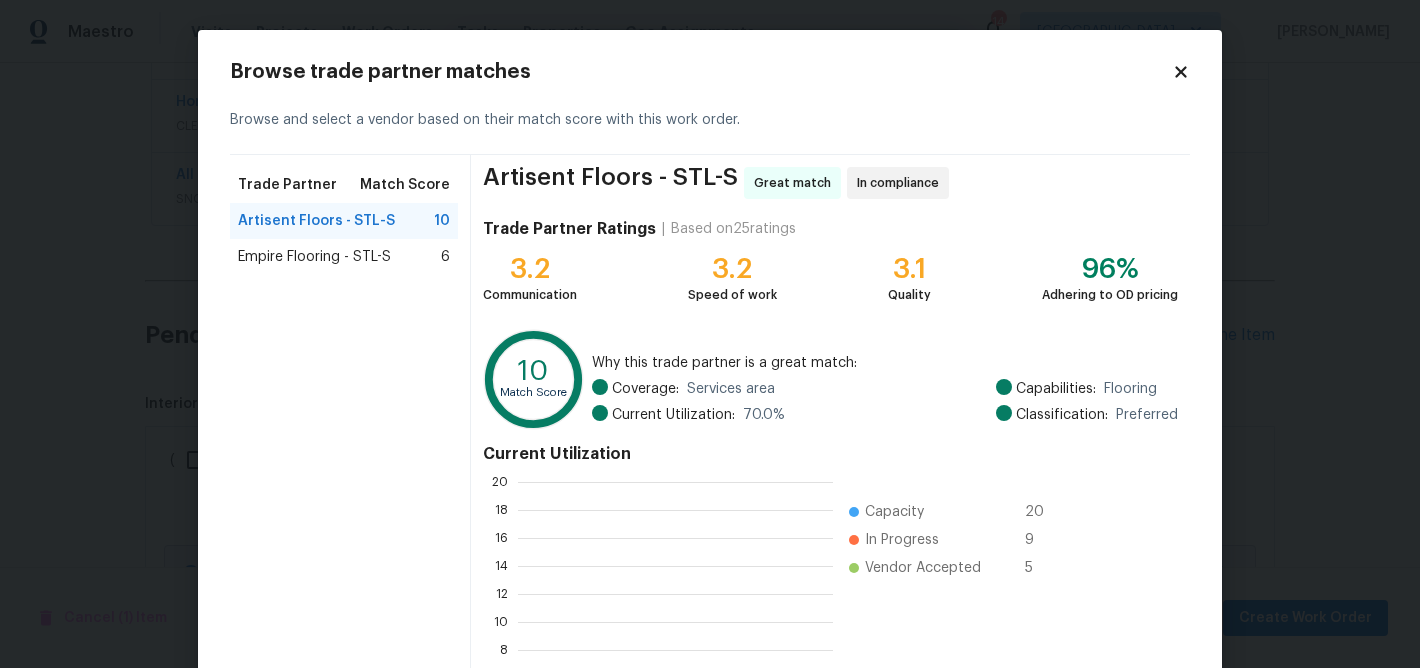 scroll, scrollTop: 2, scrollLeft: 2, axis: both 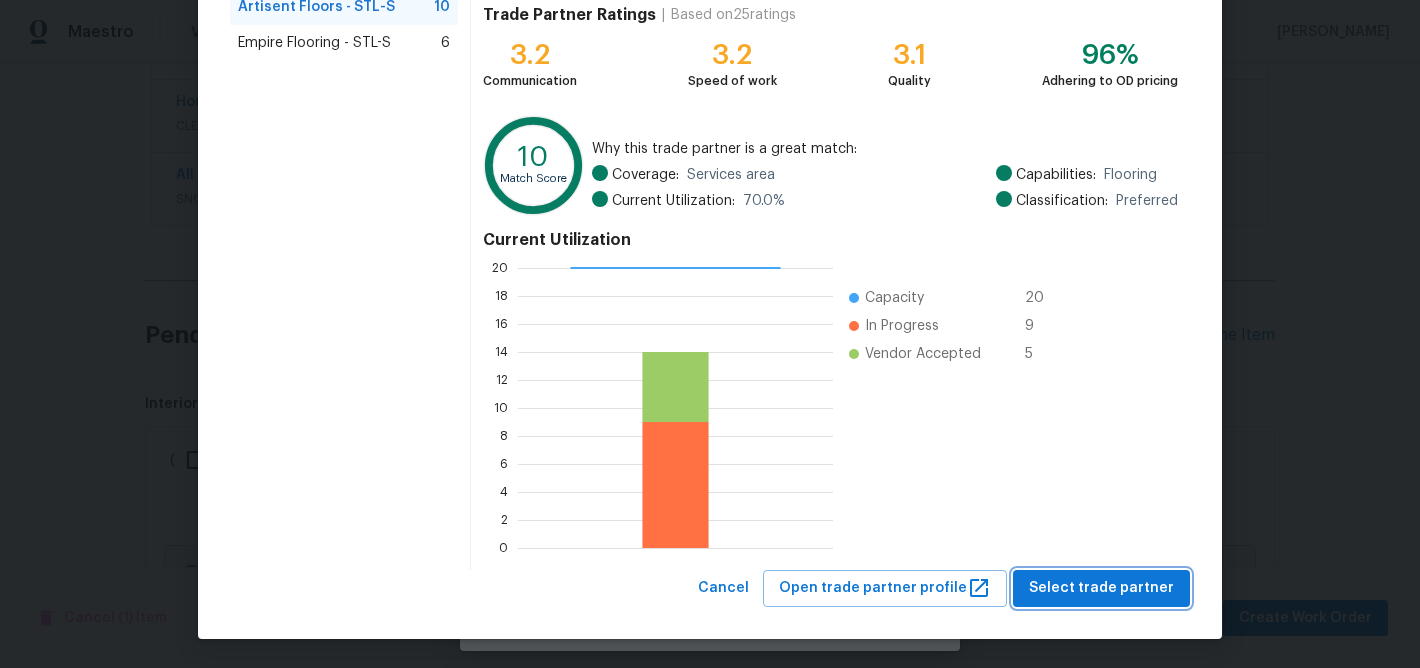 click on "Select trade partner" at bounding box center (1101, 588) 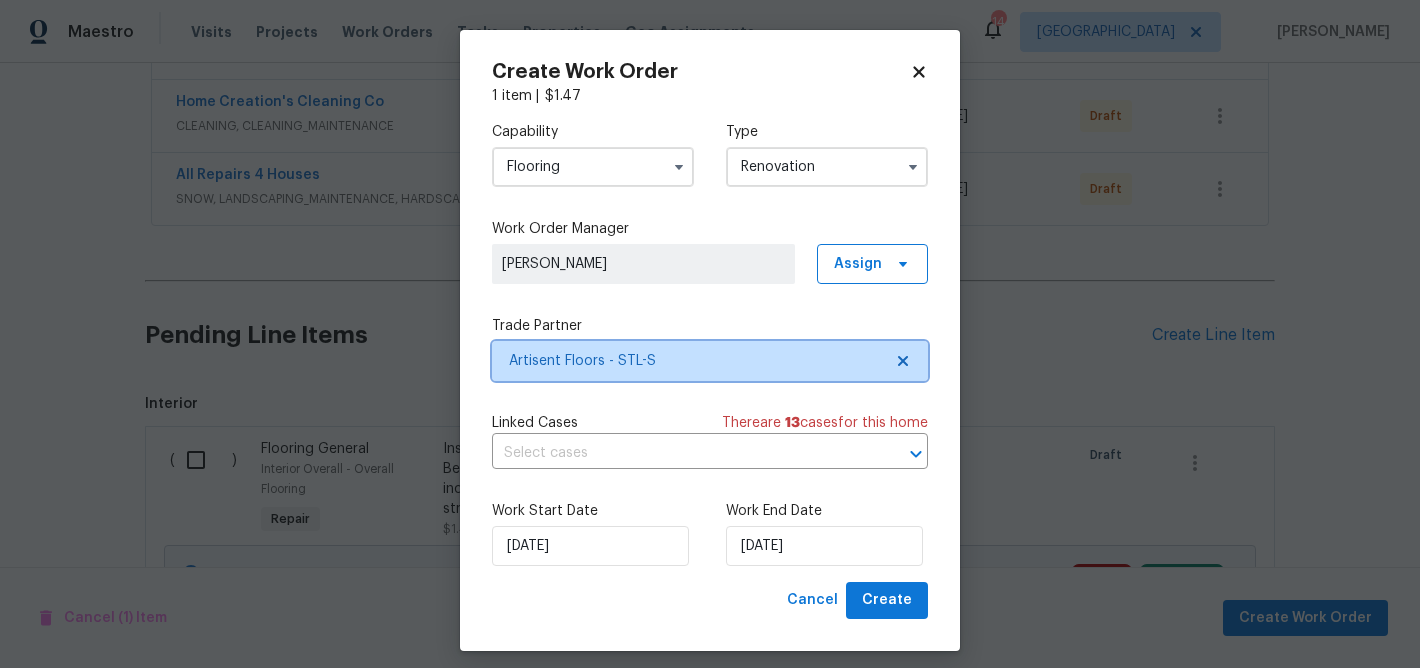 scroll, scrollTop: 0, scrollLeft: 0, axis: both 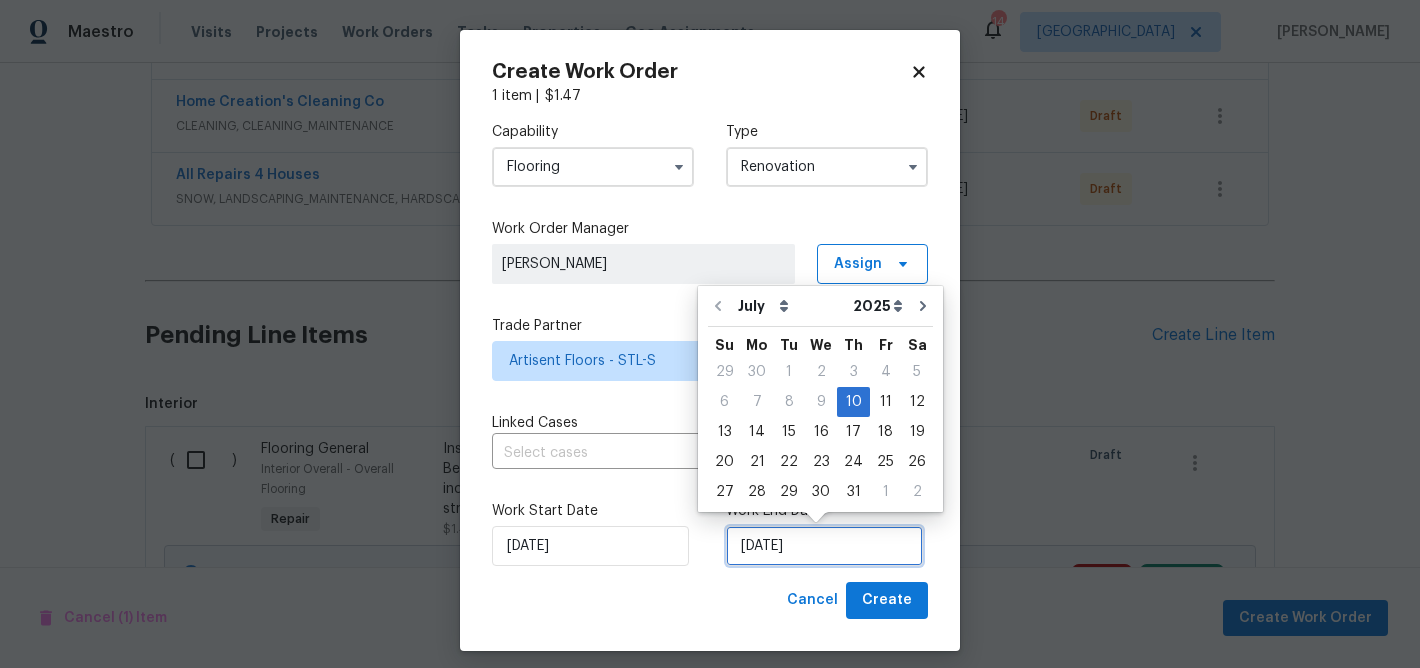 click on "7/10/2025" at bounding box center [824, 546] 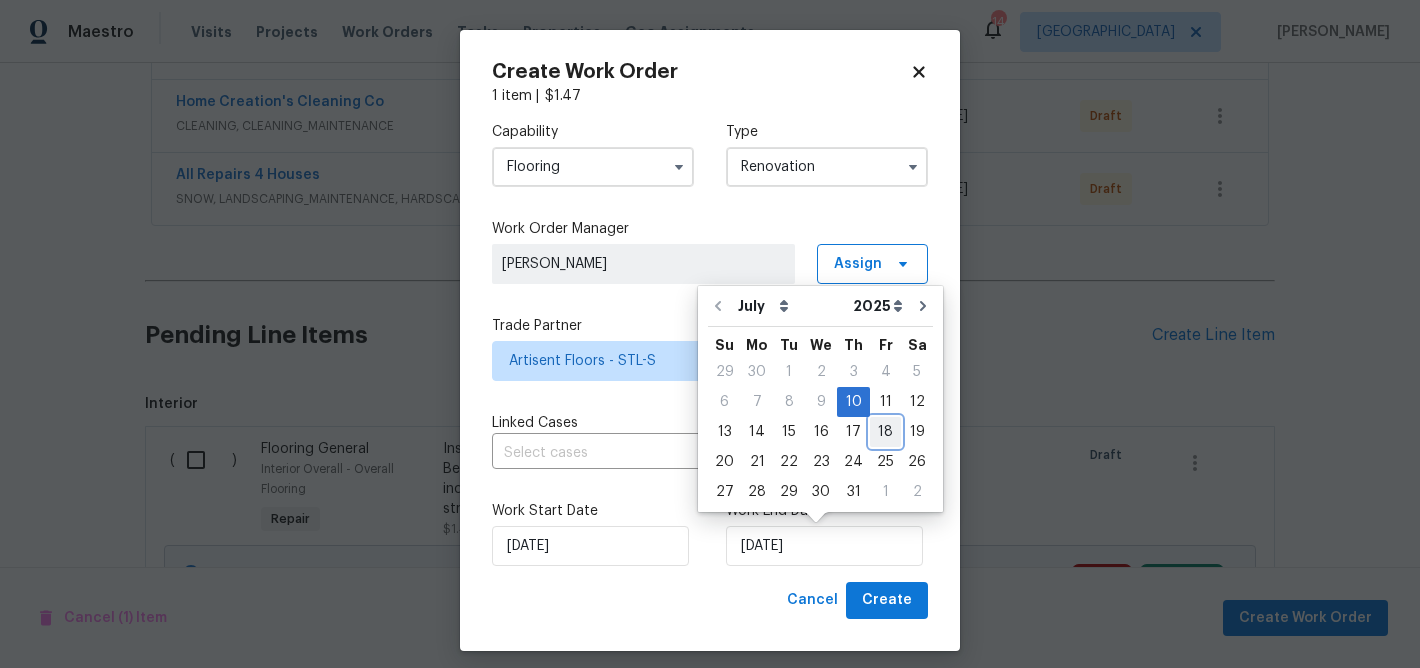 click on "18" at bounding box center (885, 432) 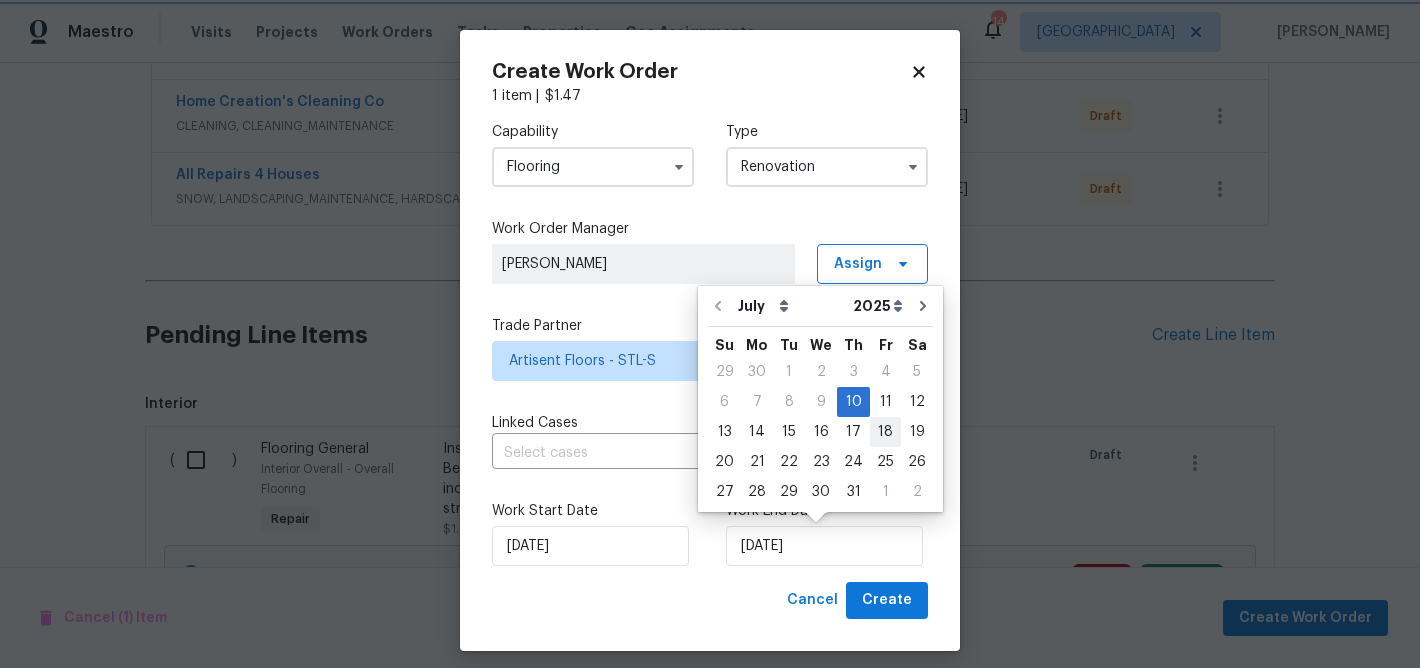 type on "7/18/2025" 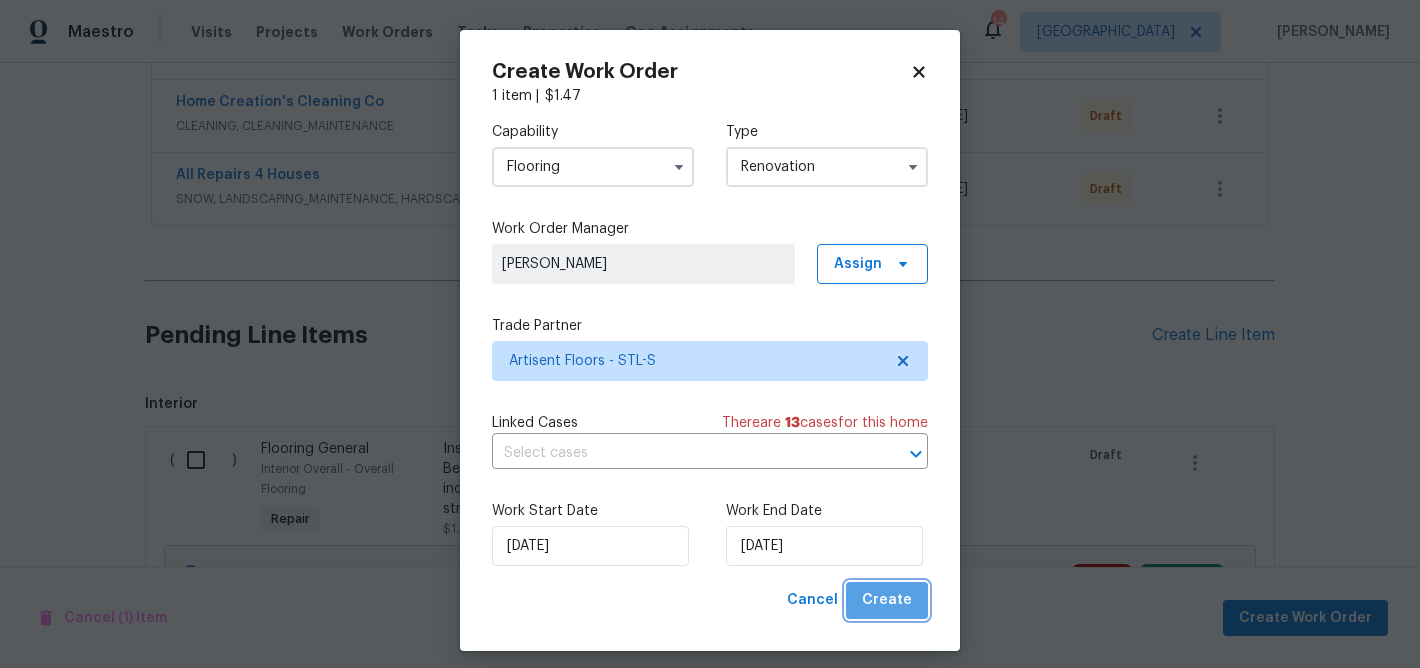click on "Create" at bounding box center [887, 600] 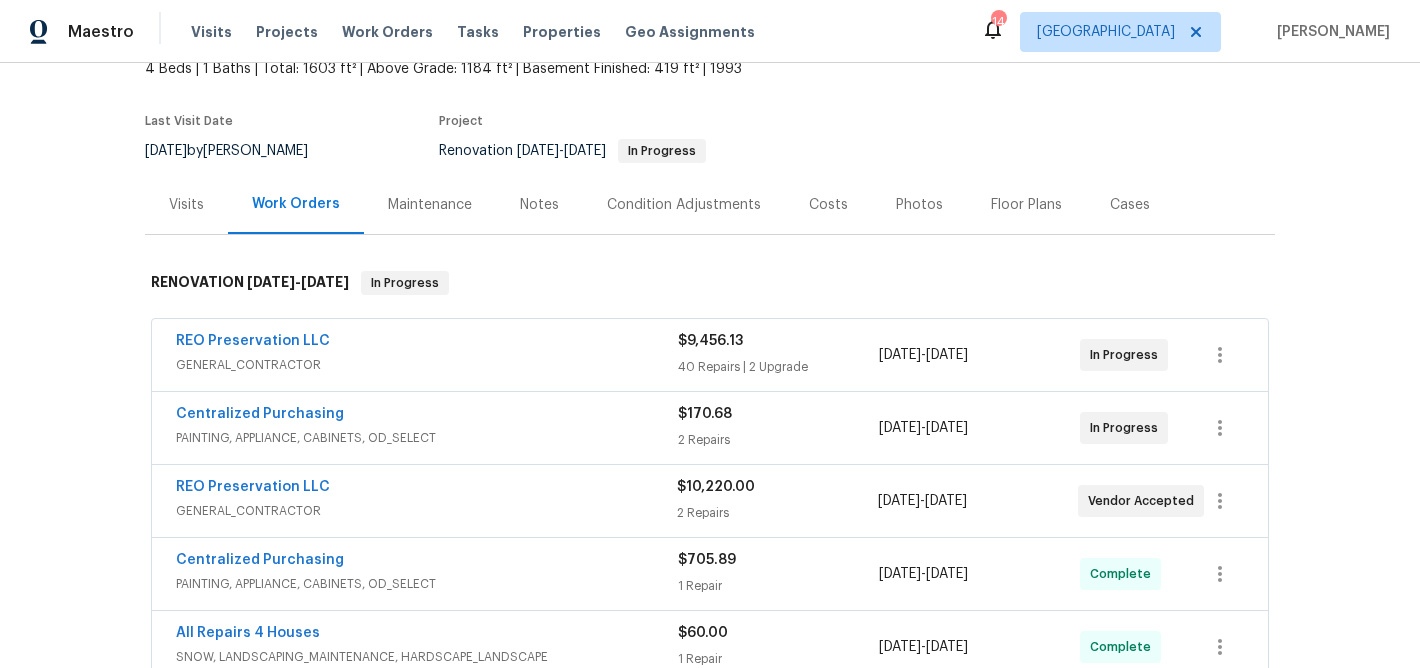 scroll, scrollTop: 0, scrollLeft: 0, axis: both 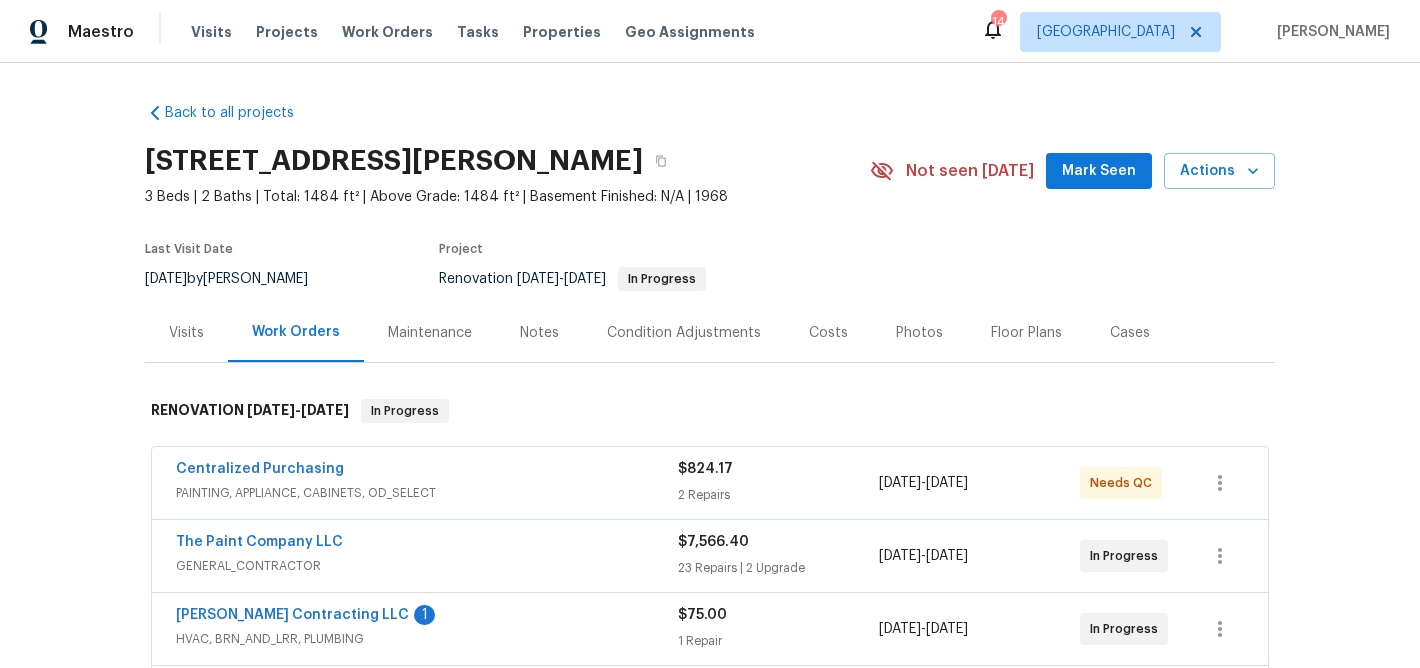 click on "Notes" at bounding box center (539, 333) 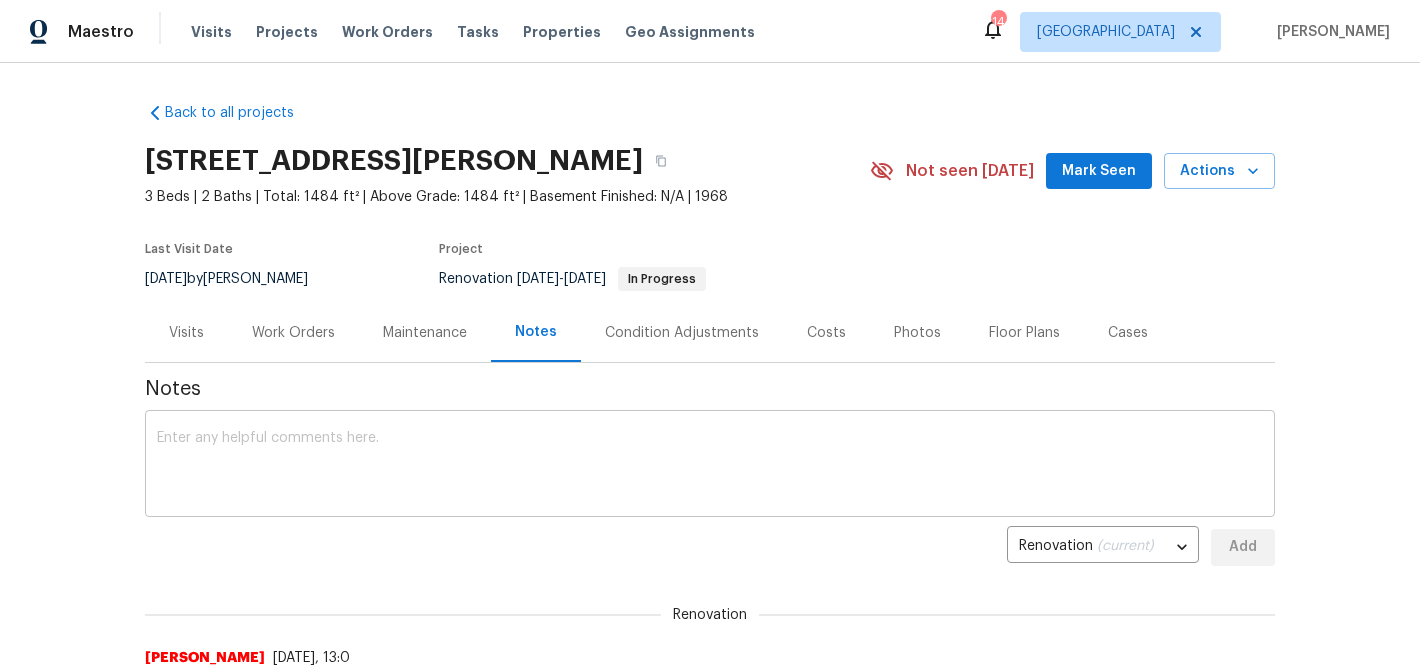click on "x ​" at bounding box center [710, 466] 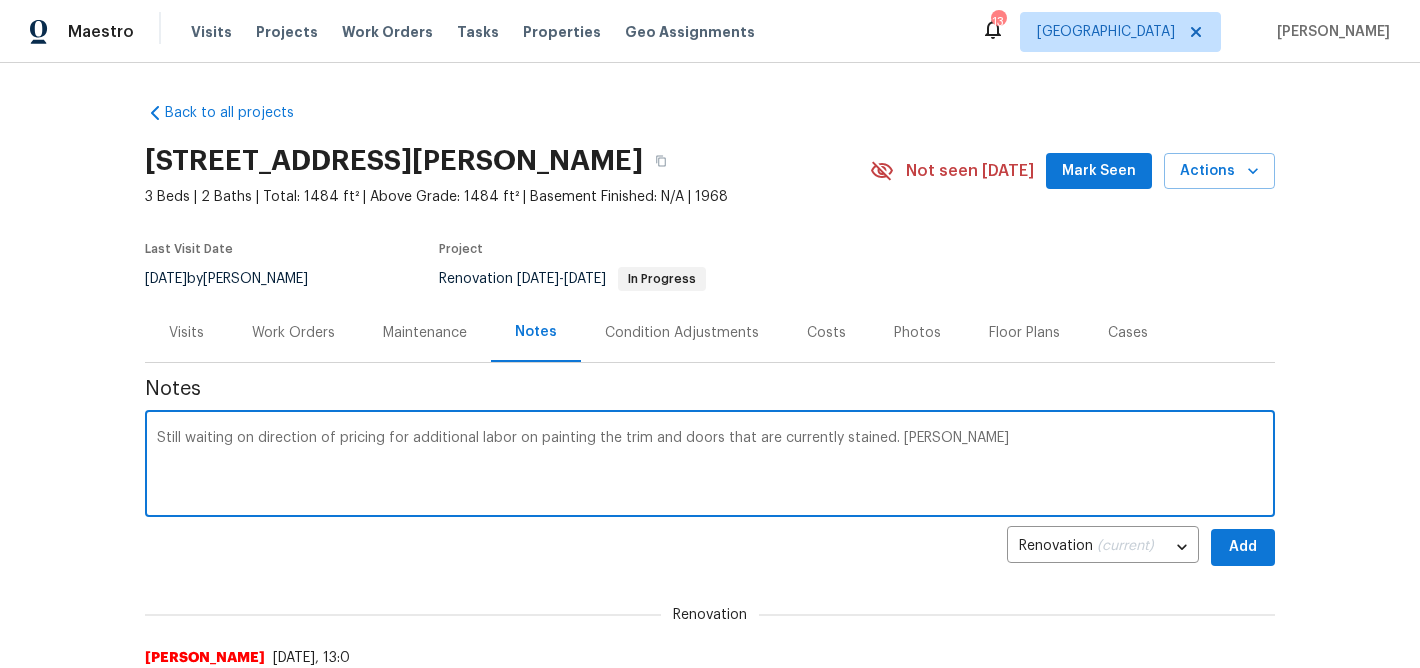 paste on "We went to the property [DATE] ([DATE]) and made repairs and returned later in the evening to see how the system held up. The repairs were not successful. I recommend replacing this system. This is a high end system and would be costly to continue making repairs. I propose that we install a NEW 3 ton 410a A-Coil and a USED 3 ton 410a Condenser. Total cost would be $2,000." 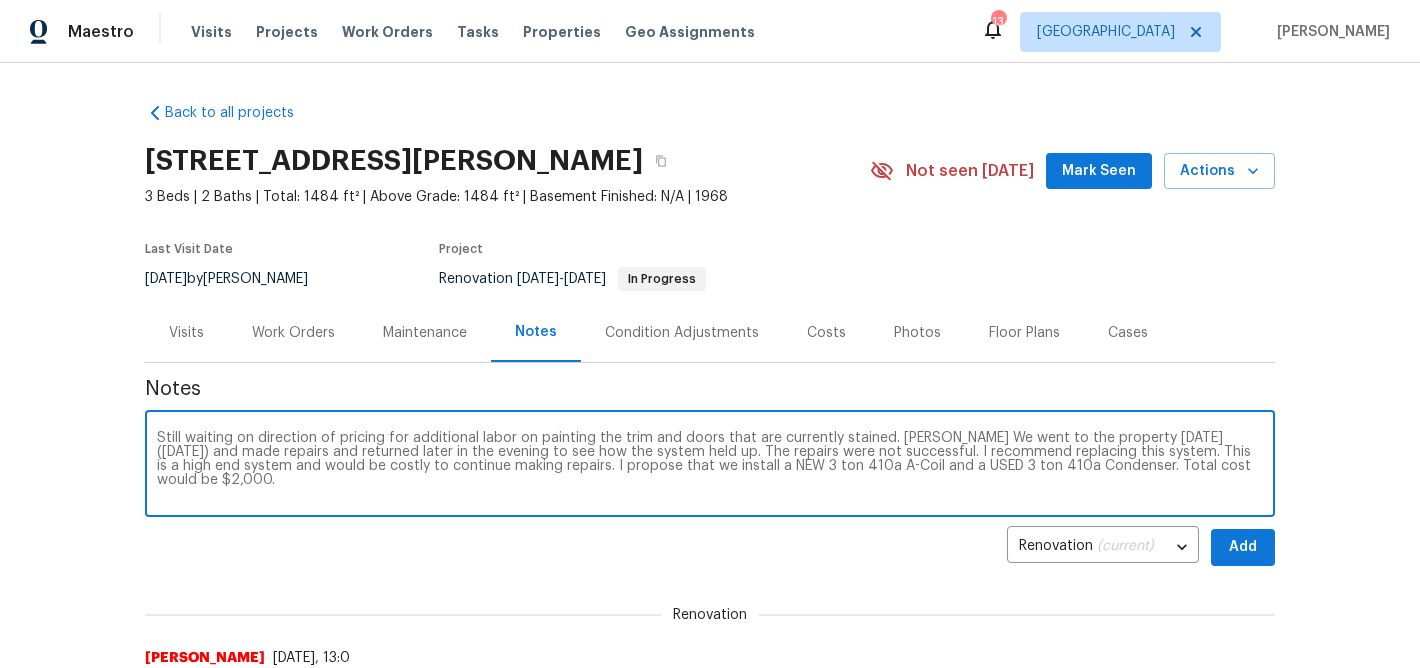 click on "Still waiting on direction of pricing for additional labor on painting the trim and doors that are currently stained. [PERSON_NAME] We went to the property [DATE] ([DATE]) and made repairs and returned later in the evening to see how the system held up. The repairs were not successful. I recommend replacing this system. This is a high end system and would be costly to continue making repairs. I propose that we install a NEW 3 ton 410a A-Coil and a USED 3 ton 410a Condenser. Total cost would be $2,000." at bounding box center (710, 466) 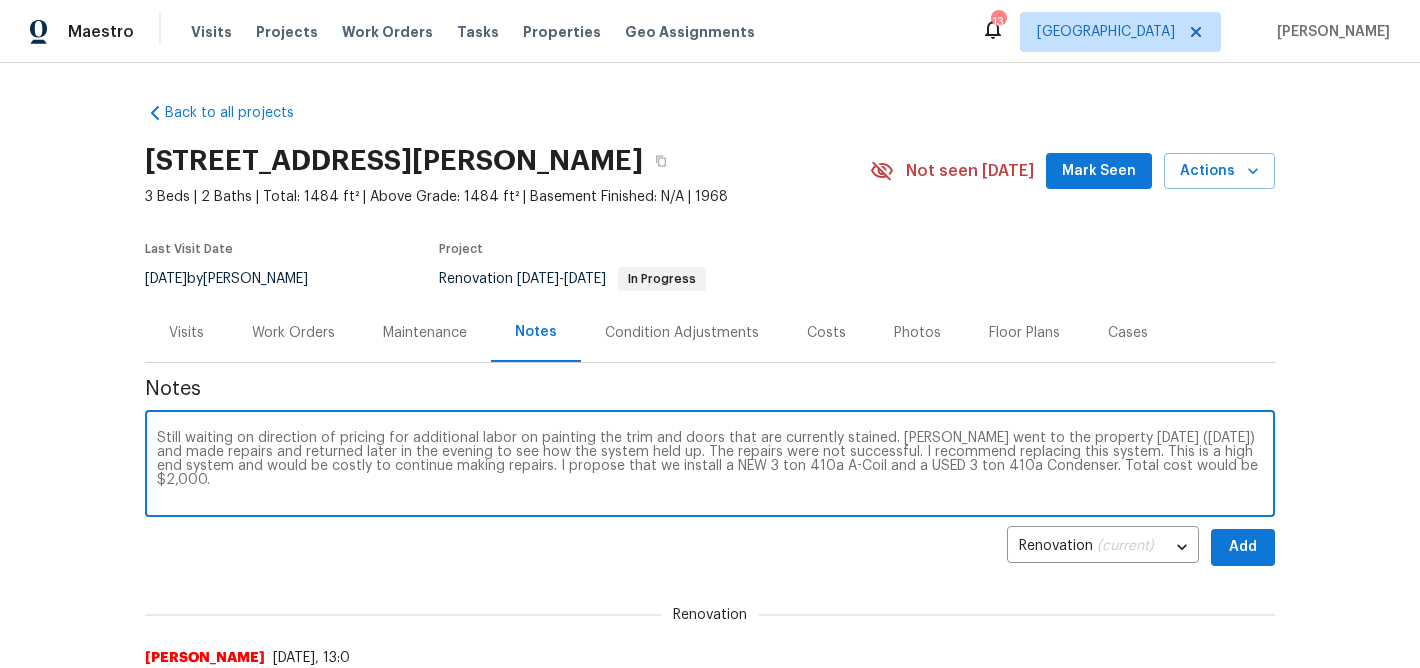 click on "Still waiting on direction of pricing for additional labor on painting the trim and doors that are currently stained. [PERSON_NAME] went to the property [DATE] ([DATE]) and made repairs and returned later in the evening to see how the system held up. The repairs were not successful. I recommend replacing this system. This is a high end system and would be costly to continue making repairs. I propose that we install a NEW 3 ton 410a A-Coil and a USED 3 ton 410a Condenser. Total cost would be $2,000." at bounding box center [710, 466] 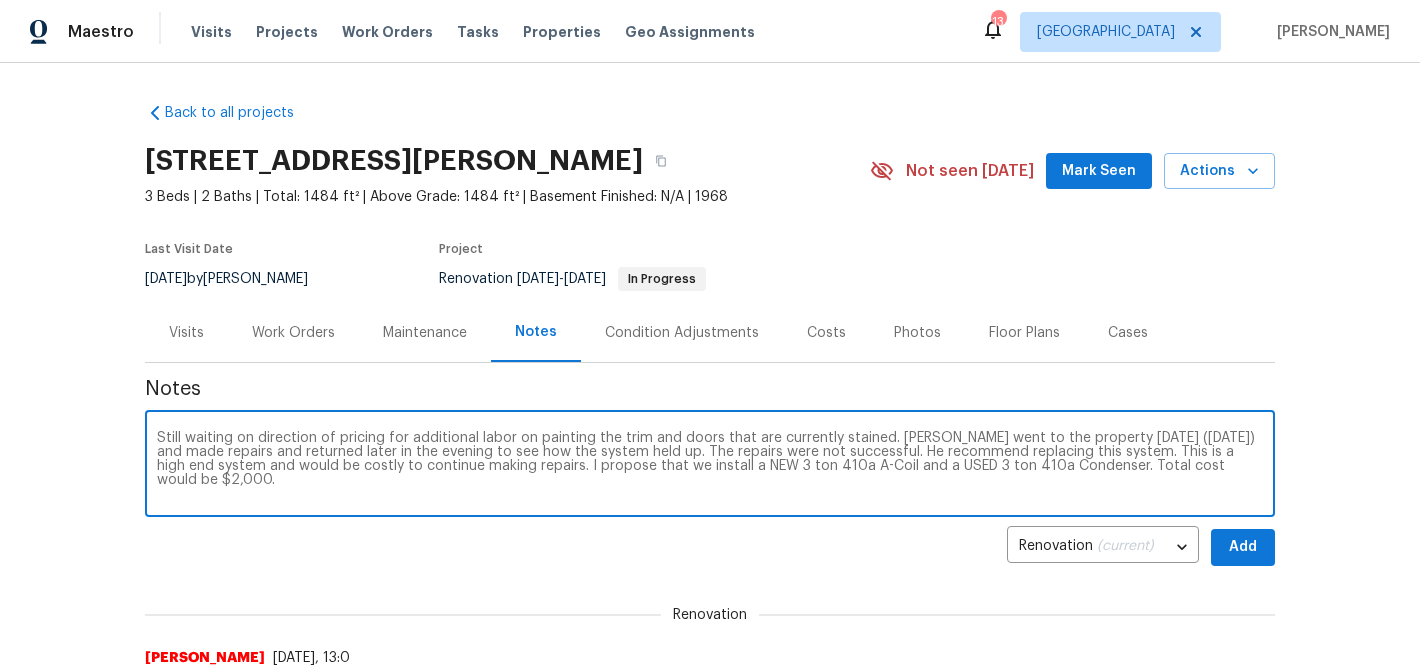 click on "Still waiting on direction of pricing for additional labor on painting the trim and doors that are currently stained. [PERSON_NAME] went to the property [DATE] ([DATE]) and made repairs and returned later in the evening to see how the system held up. The repairs were not successful. He recommend replacing this system. This is a high end system and would be costly to continue making repairs. I propose that we install a NEW 3 ton 410a A-Coil and a USED 3 ton 410a Condenser. Total cost would be $2,000." at bounding box center [710, 466] 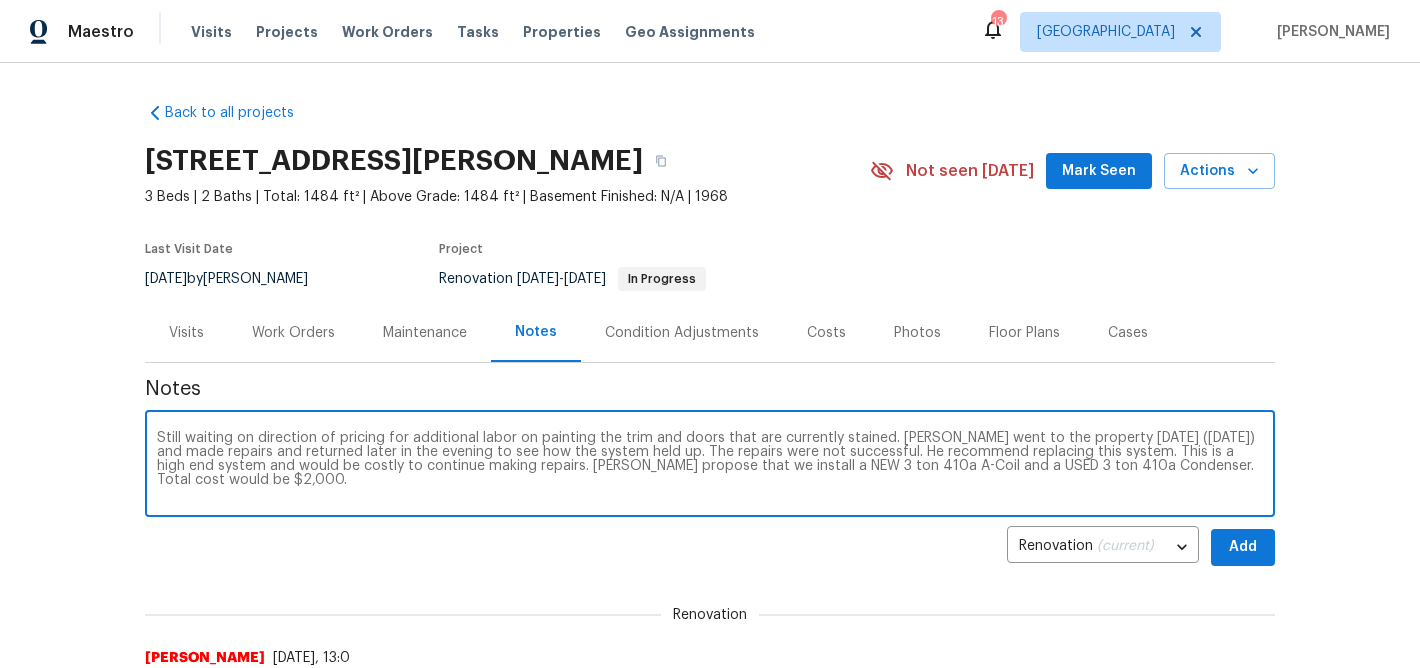click on "Still waiting on direction of pricing for additional labor on painting the trim and doors that are currently stained. [PERSON_NAME] went to the property [DATE] ([DATE]) and made repairs and returned later in the evening to see how the system held up. The repairs were not successful. He recommend replacing this system. This is a high end system and would be costly to continue making repairs. [PERSON_NAME] propose that we install a NEW 3 ton 410a A-Coil and a USED 3 ton 410a Condenser. Total cost would be $2,000." at bounding box center (710, 466) 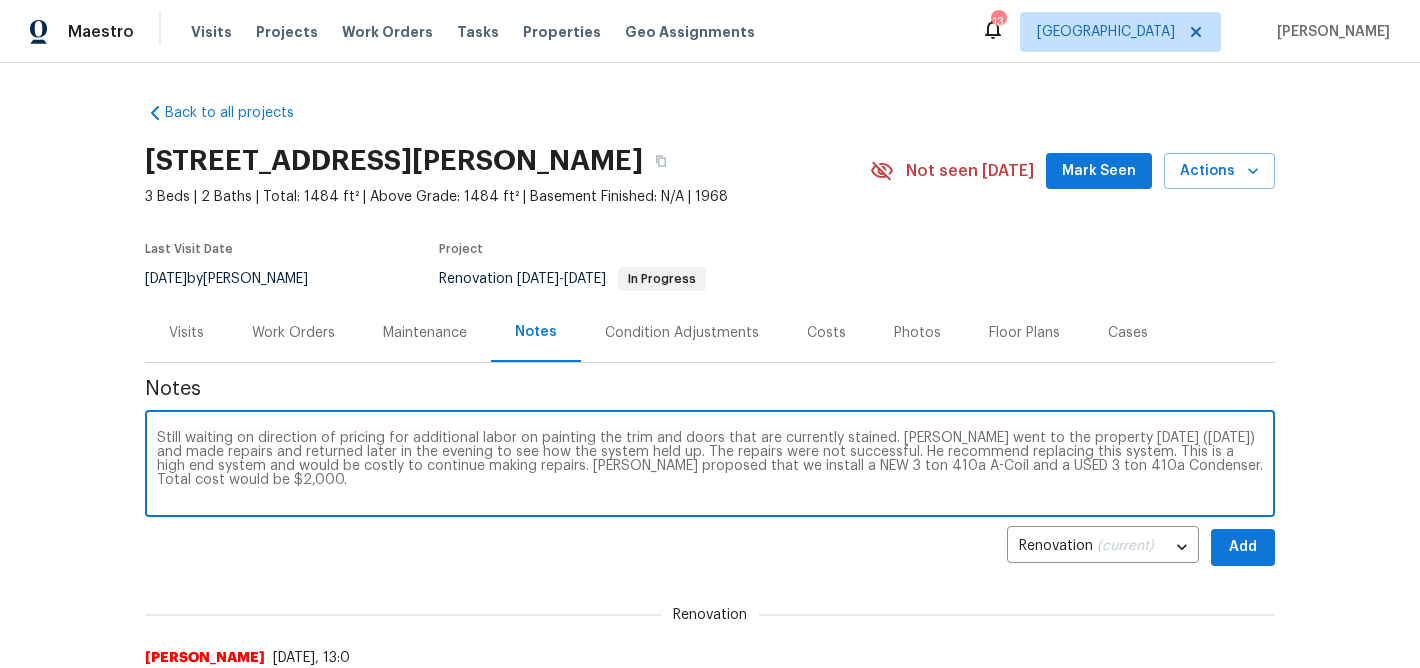 click on "Still waiting on direction of pricing for additional labor on painting the trim and doors that are currently stained. [PERSON_NAME] went to the property [DATE] ([DATE]) and made repairs and returned later in the evening to see how the system held up. The repairs were not successful. He recommend replacing this system. This is a high end system and would be costly to continue making repairs. [PERSON_NAME] proposed that we install a NEW 3 ton 410a A-Coil and a USED 3 ton 410a Condenser. Total cost would be $2,000." at bounding box center [710, 466] 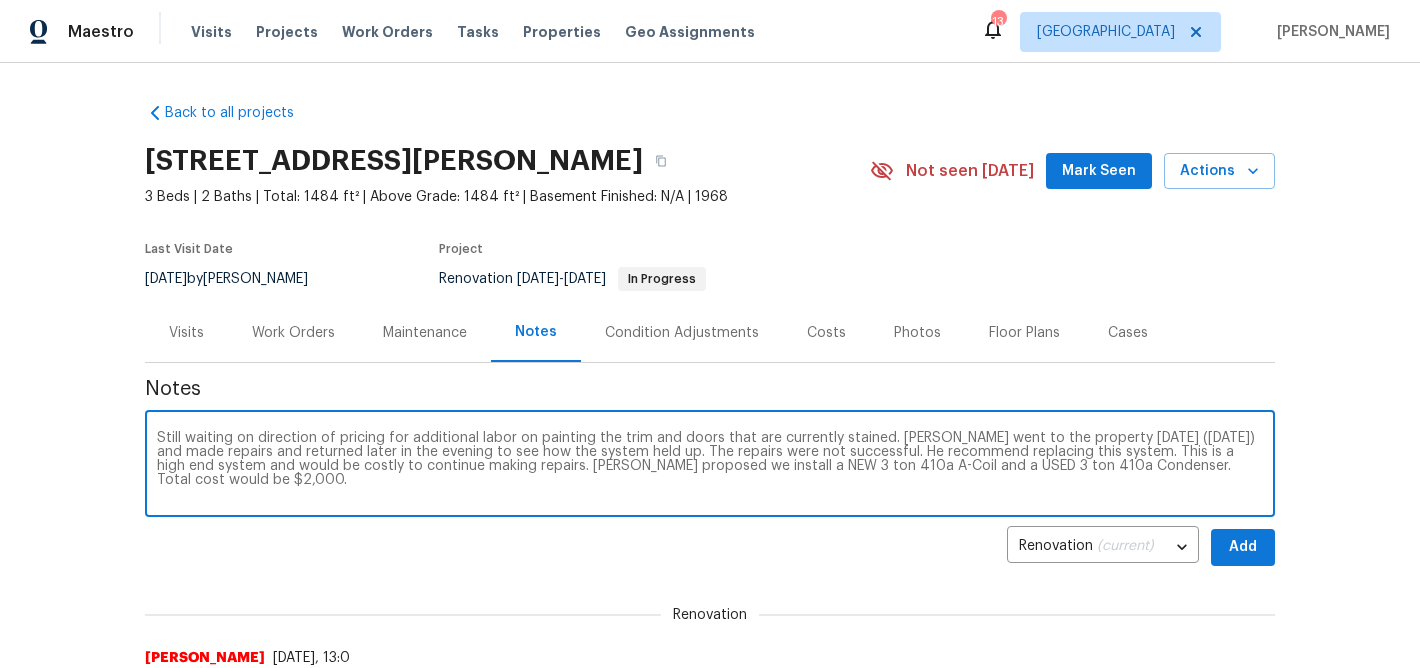 click on "Still waiting on direction of pricing for additional labor on painting the trim and doors that are currently stained. [PERSON_NAME] went to the property [DATE] ([DATE]) and made repairs and returned later in the evening to see how the system held up. The repairs were not successful. He recommend replacing this system. This is a high end system and would be costly to continue making repairs. [PERSON_NAME] proposed we install a NEW 3 ton 410a A-Coil and a USED 3 ton 410a Condenser. Total cost would be $2,000." at bounding box center (710, 466) 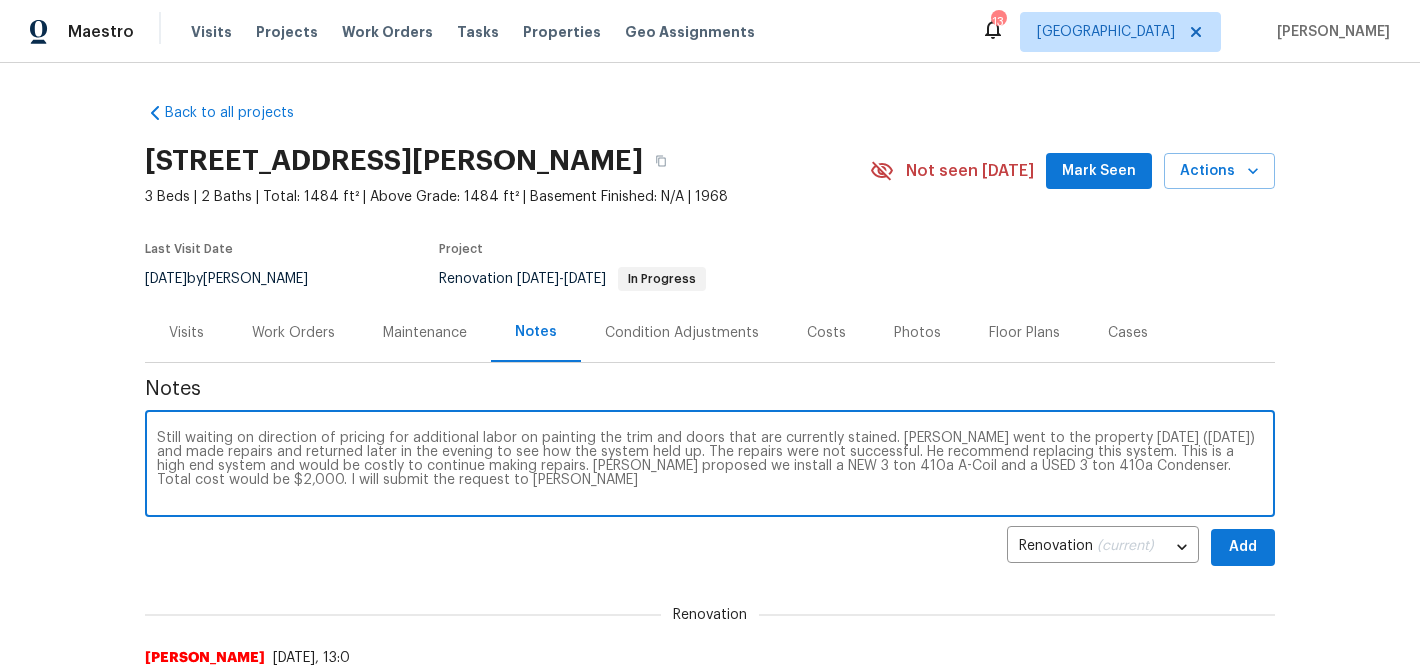type on "Still waiting on direction of pricing for additional labor on painting the trim and doors that are currently stained. [PERSON_NAME] went to the property [DATE] ([DATE]) and made repairs and returned later in the evening to see how the system held up. The repairs were not successful. He recommend replacing this system. This is a high end system and would be costly to continue making repairs. [PERSON_NAME] proposed we install a NEW 3 ton 410a A-Coil and a USED 3 ton 410a Condenser. Total cost would be $2,000. I will submit the request to [PERSON_NAME]" 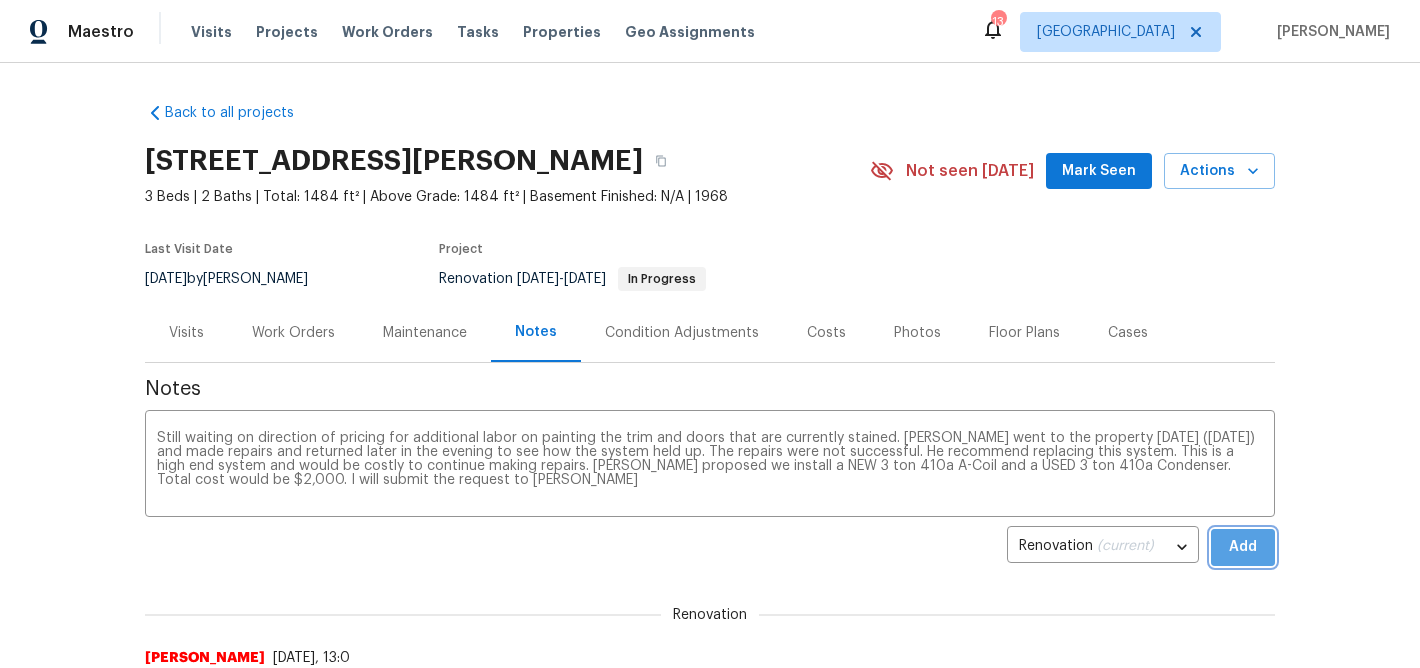 click on "Add" at bounding box center (1243, 547) 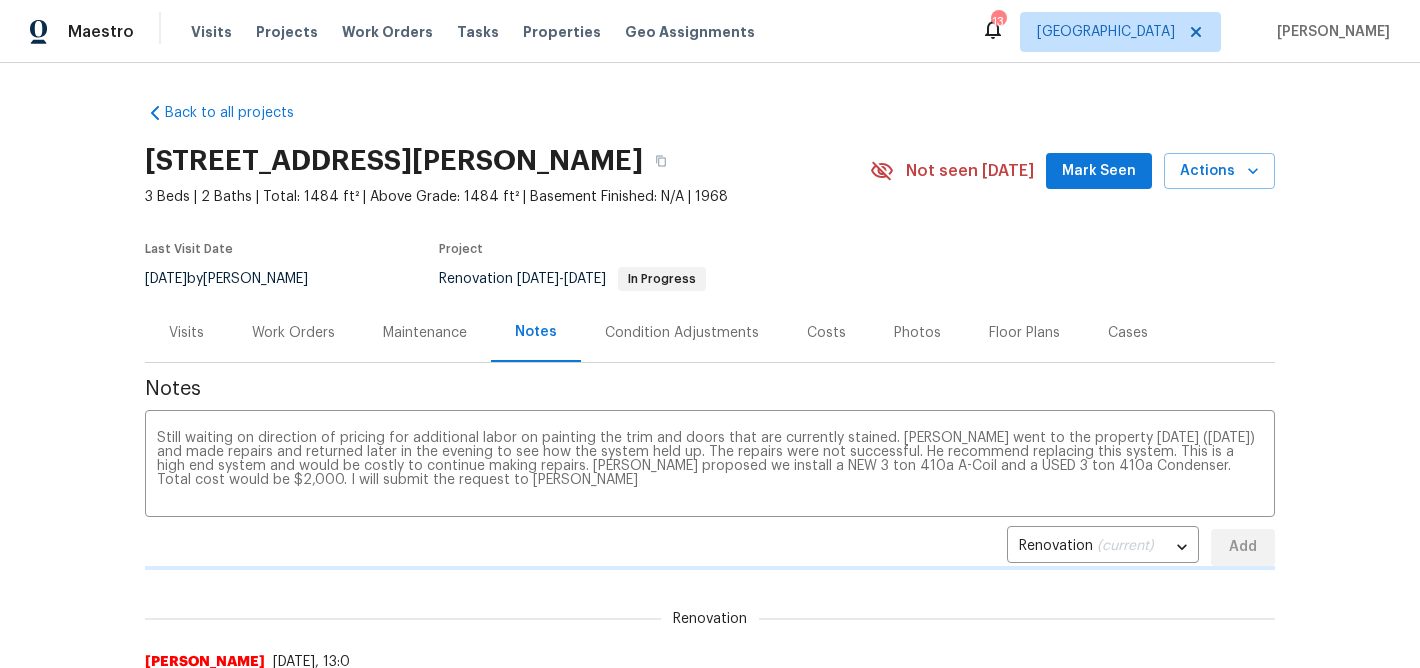 type 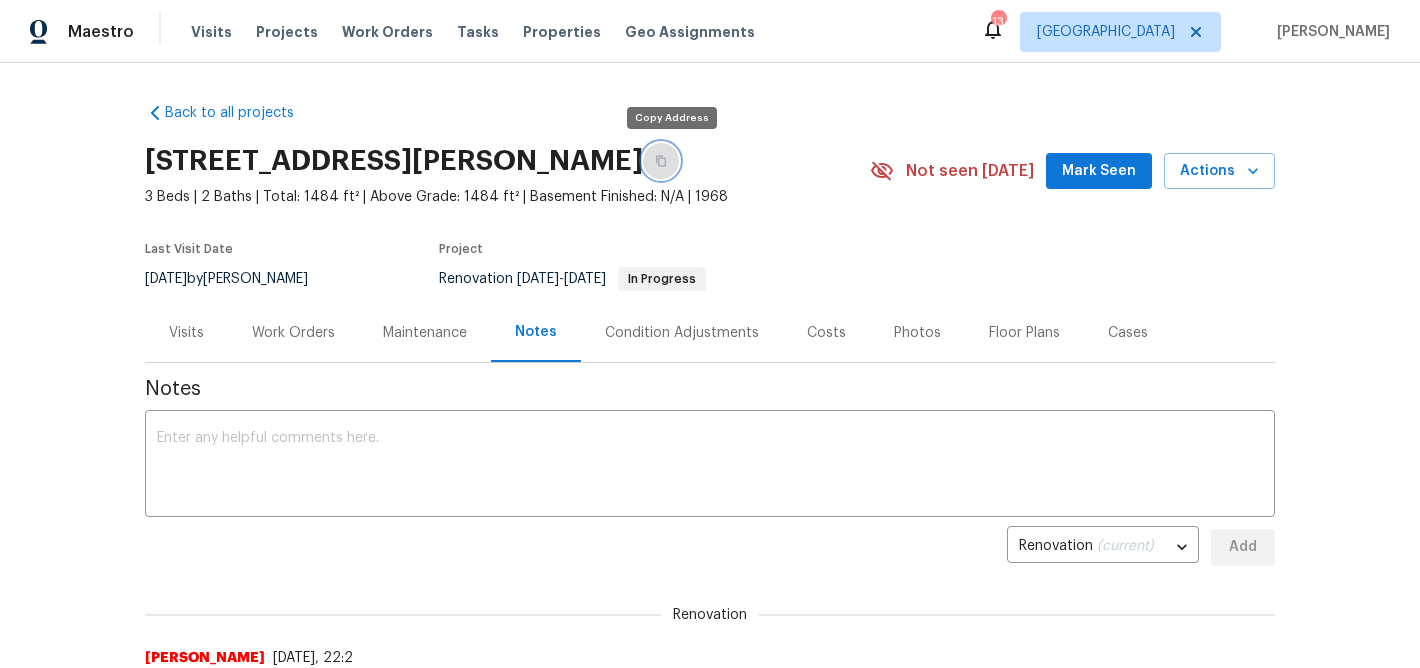 click 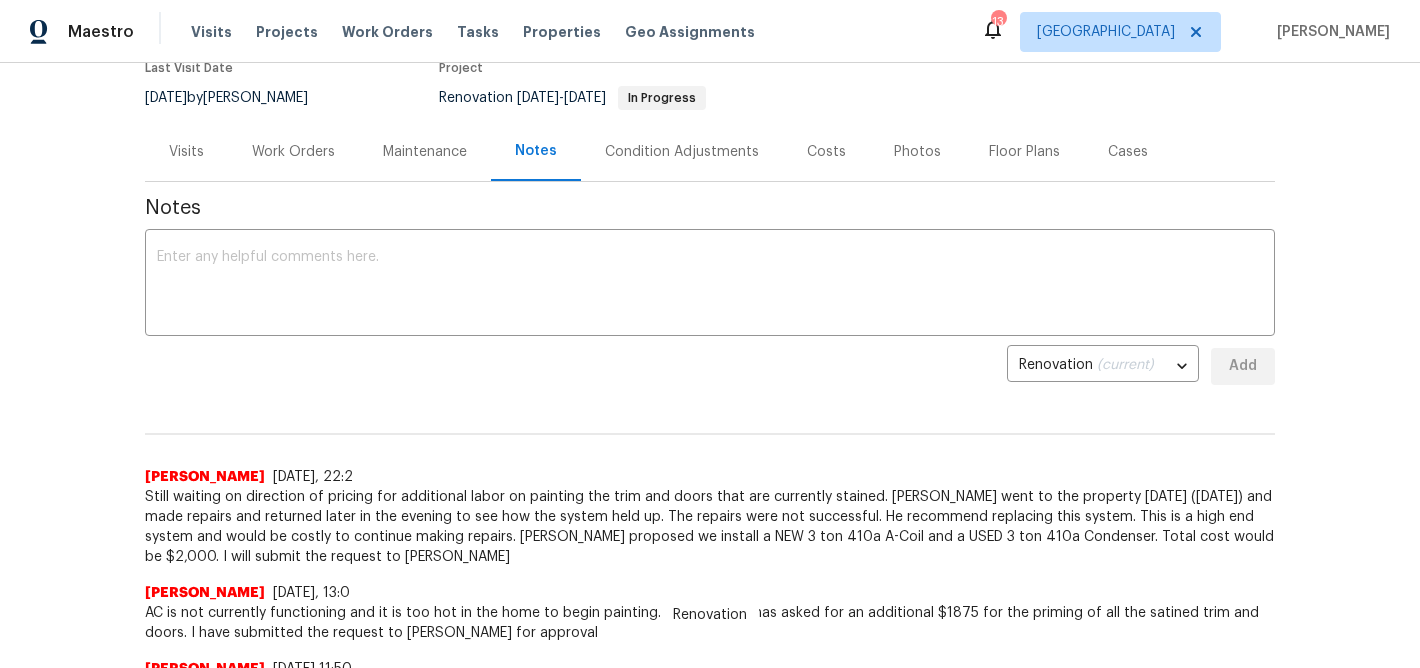 scroll, scrollTop: 182, scrollLeft: 0, axis: vertical 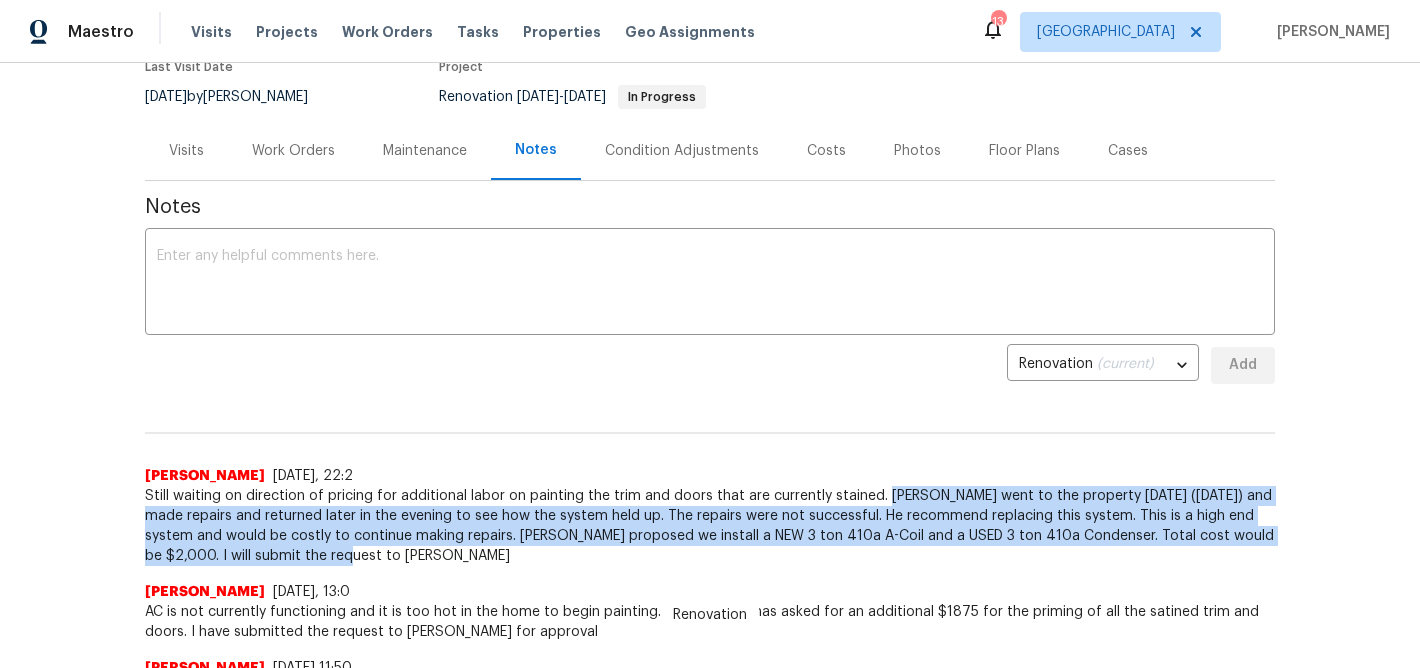 drag, startPoint x: 340, startPoint y: 553, endPoint x: 877, endPoint y: 495, distance: 540.1231 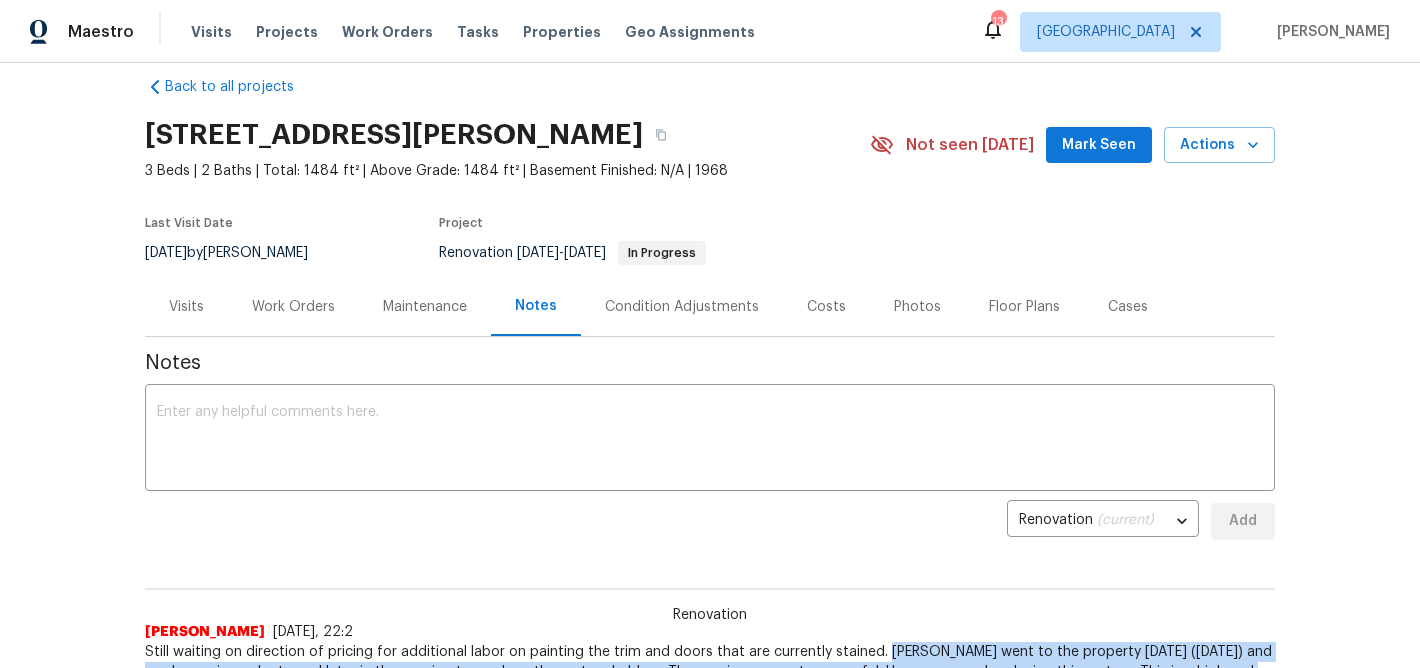 scroll, scrollTop: 0, scrollLeft: 0, axis: both 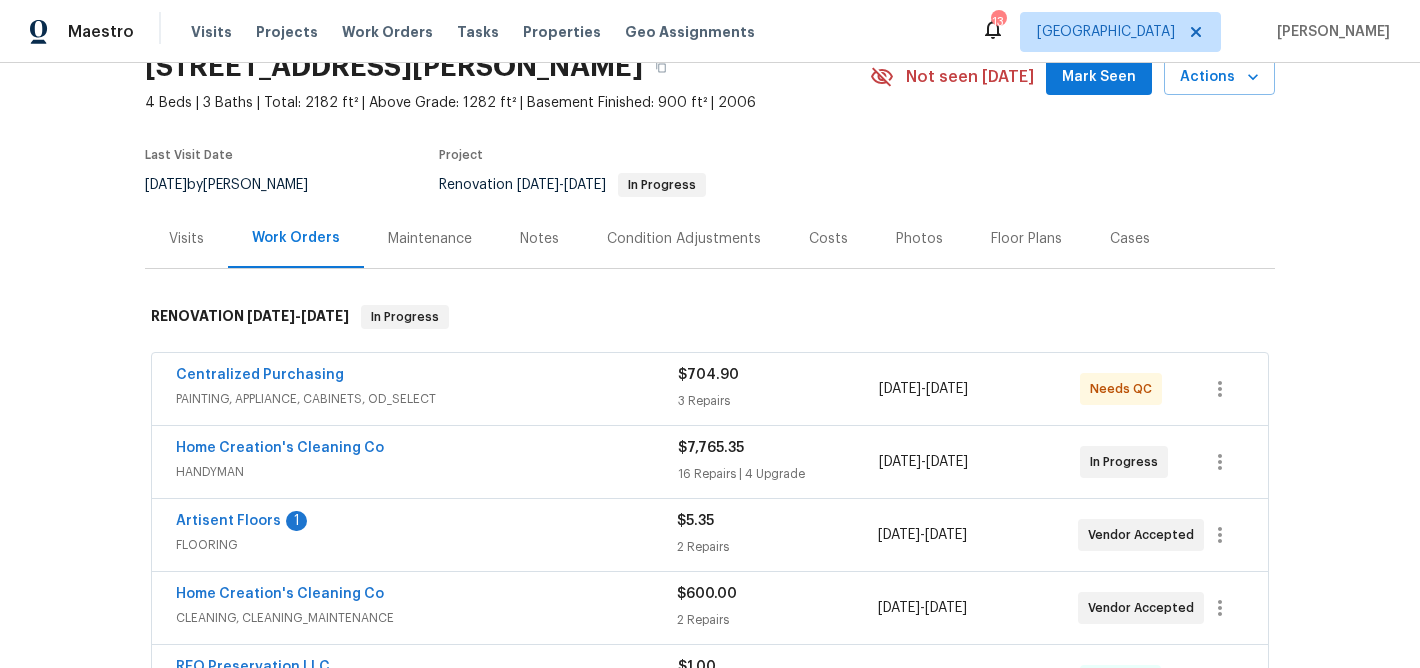 click on "Artisent Floors 1 FLOORING $5.35 2 Repairs [DATE]  -  [DATE] Vendor Accepted" at bounding box center [710, 535] 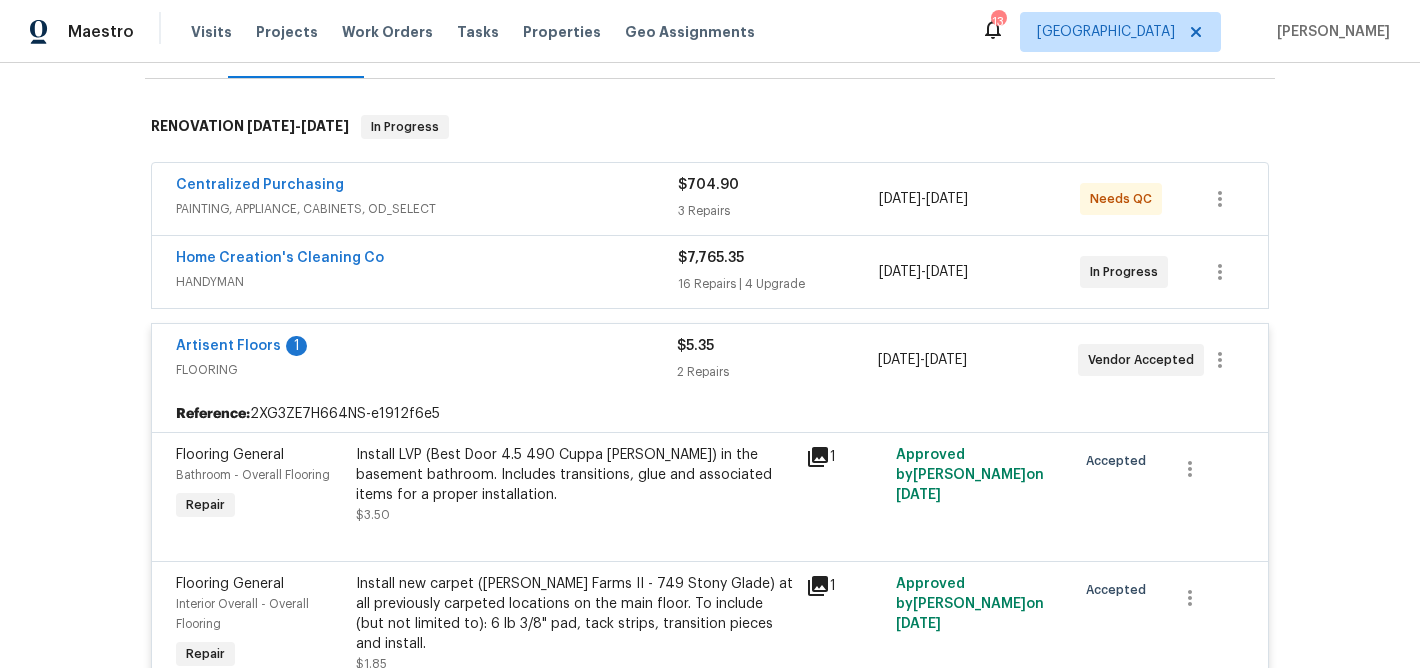 scroll, scrollTop: 300, scrollLeft: 0, axis: vertical 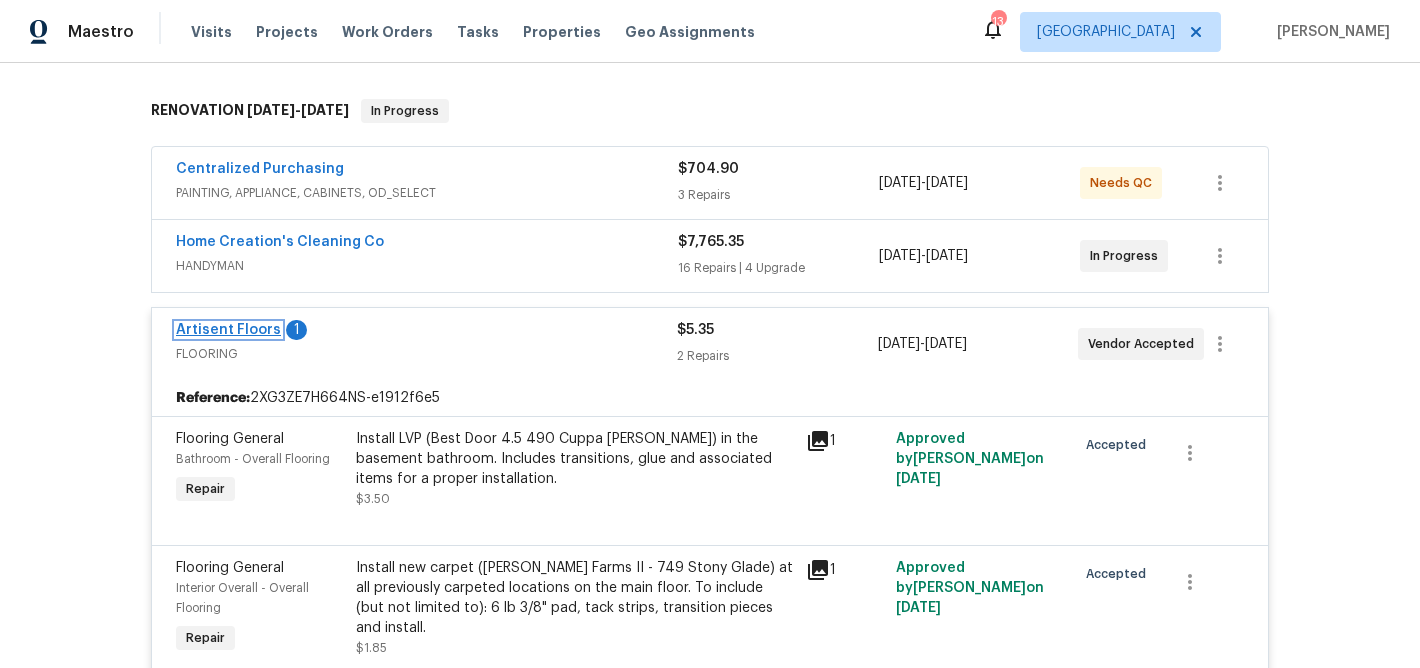 click on "Artisent Floors" at bounding box center (228, 330) 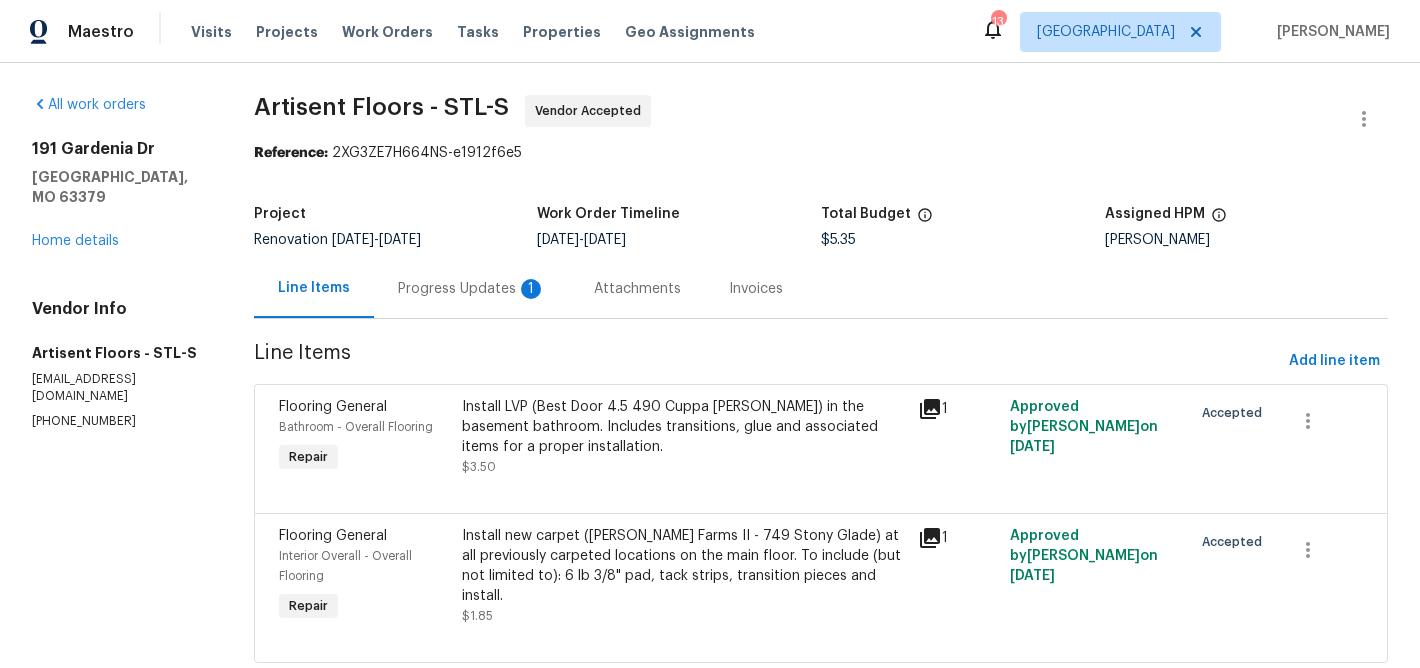 click on "Progress Updates 1" at bounding box center (472, 289) 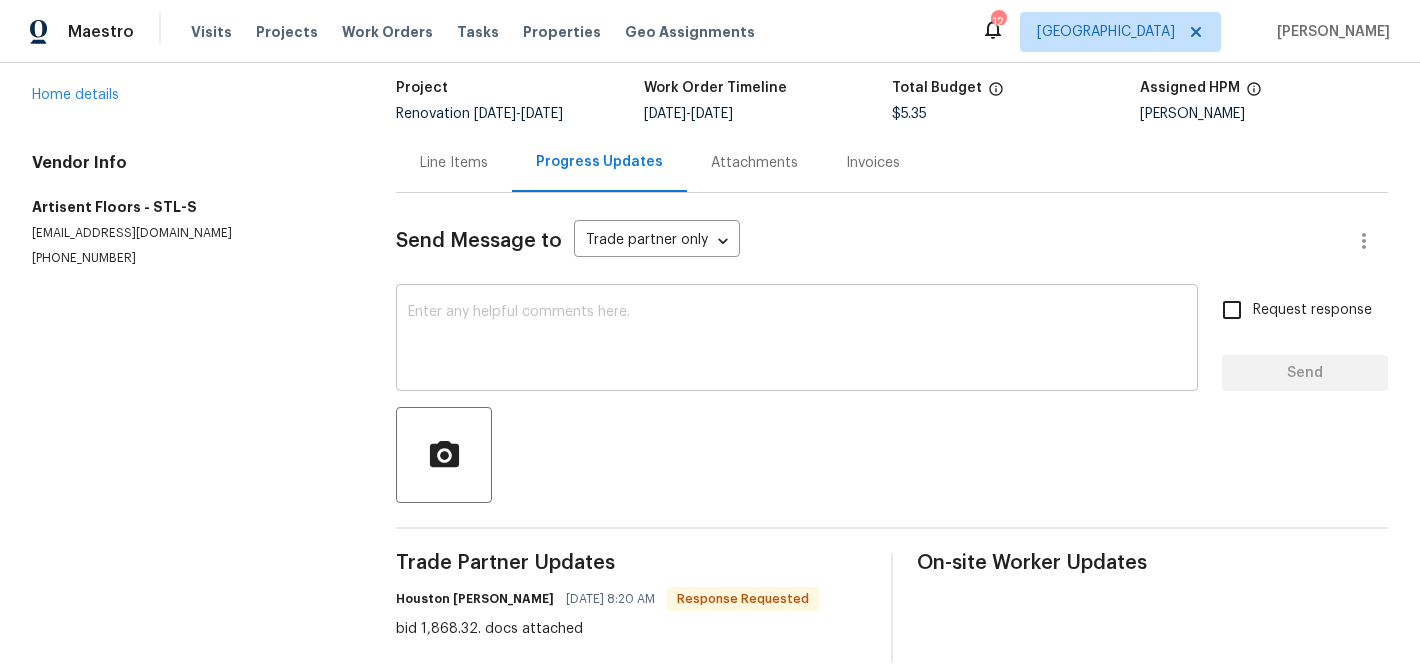 scroll, scrollTop: 153, scrollLeft: 0, axis: vertical 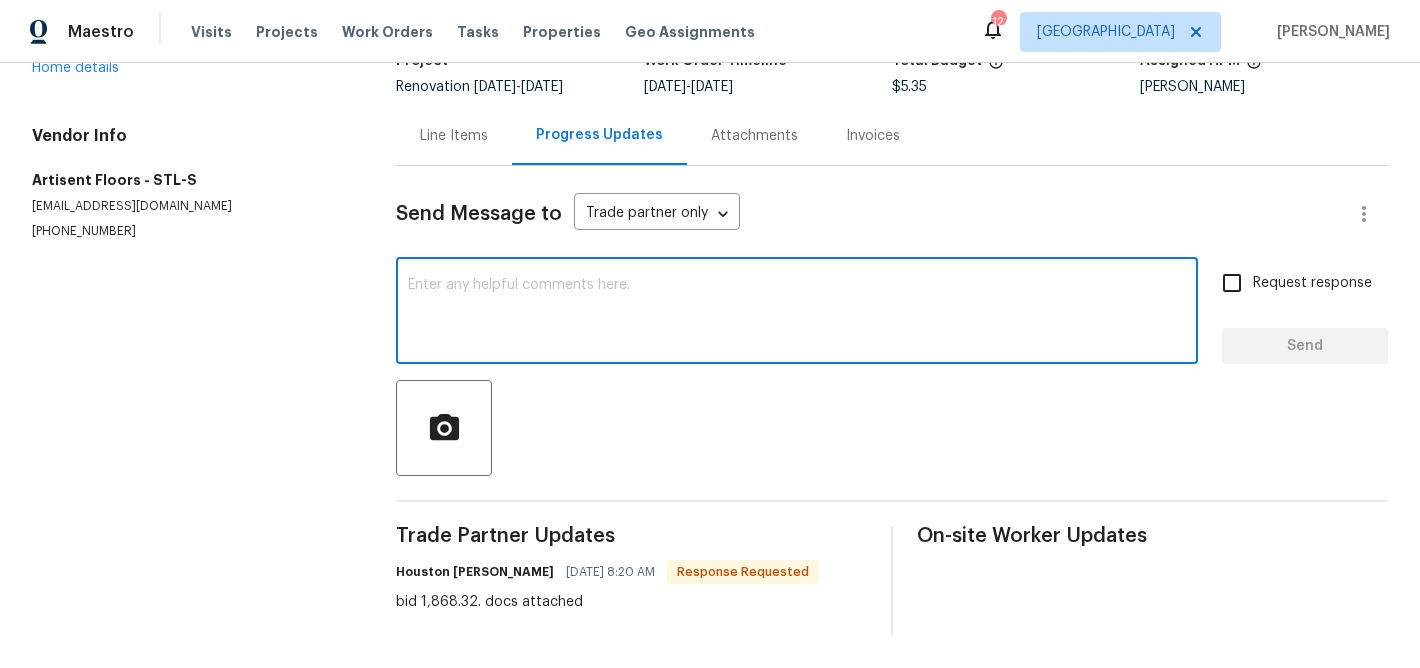 click at bounding box center (797, 313) 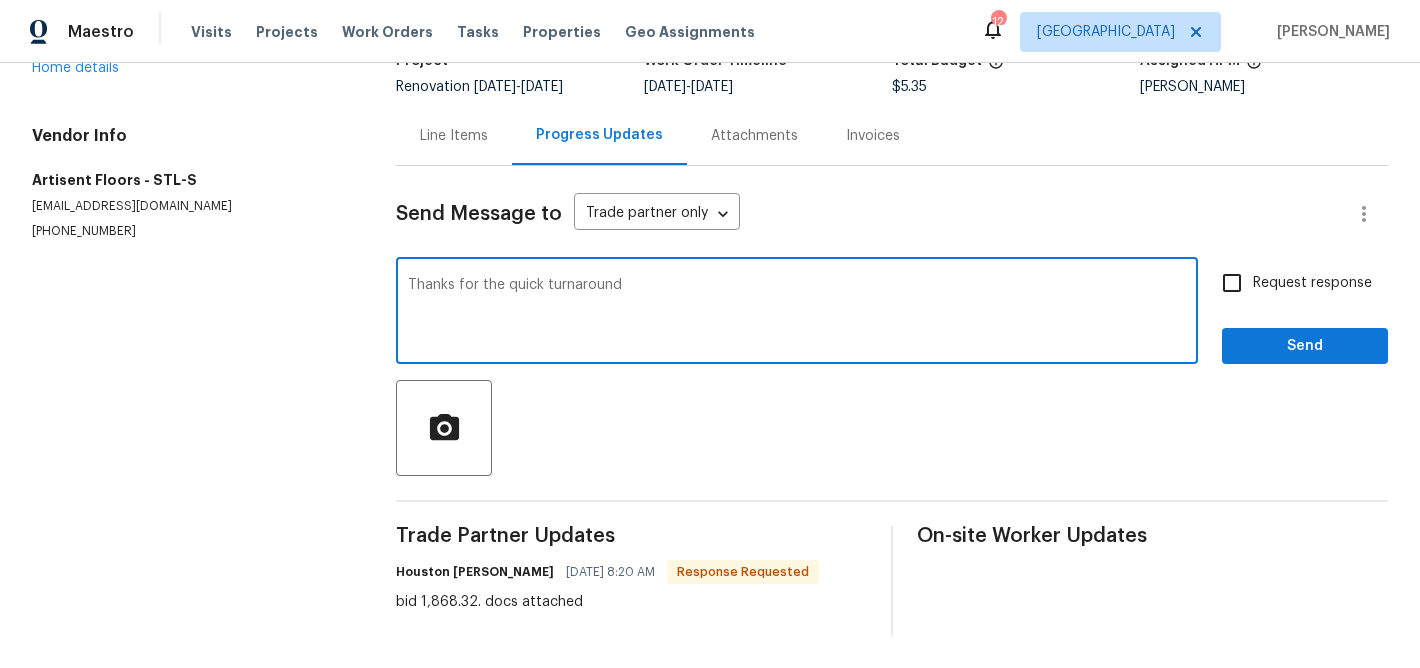 type on "Thanks for the quick turnaround" 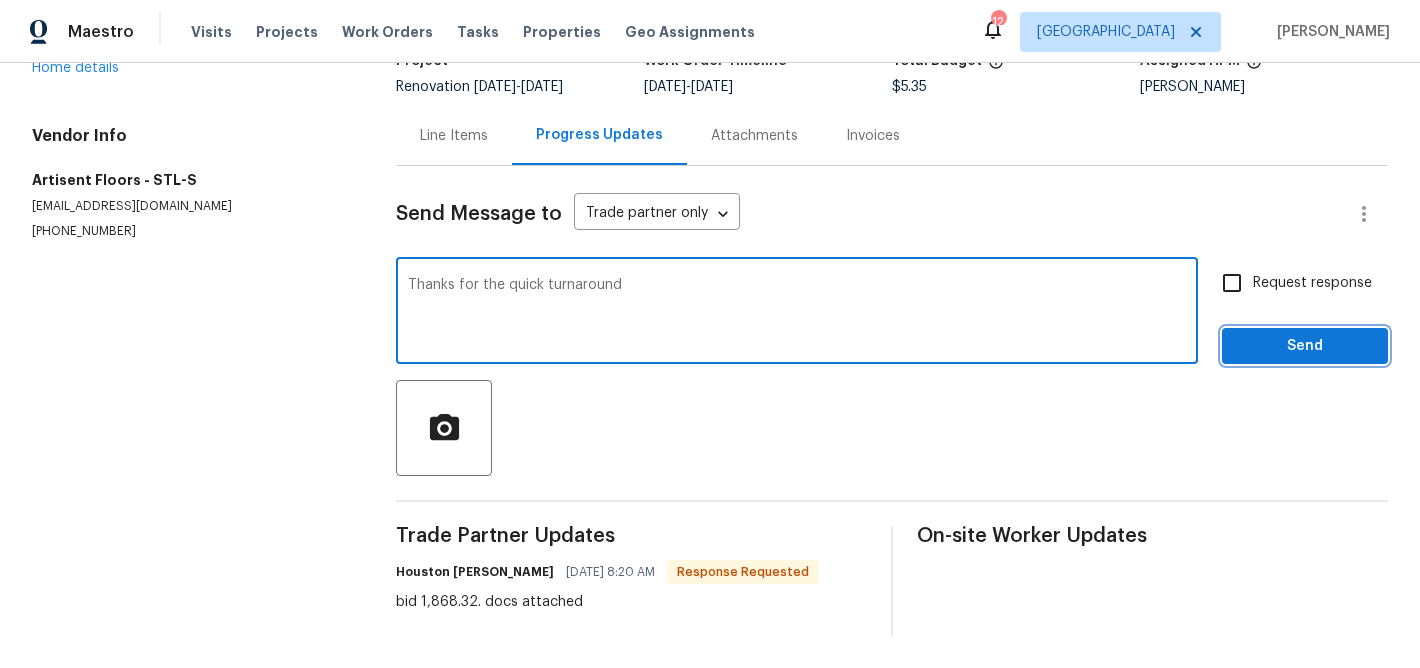 click on "Send" at bounding box center [1305, 346] 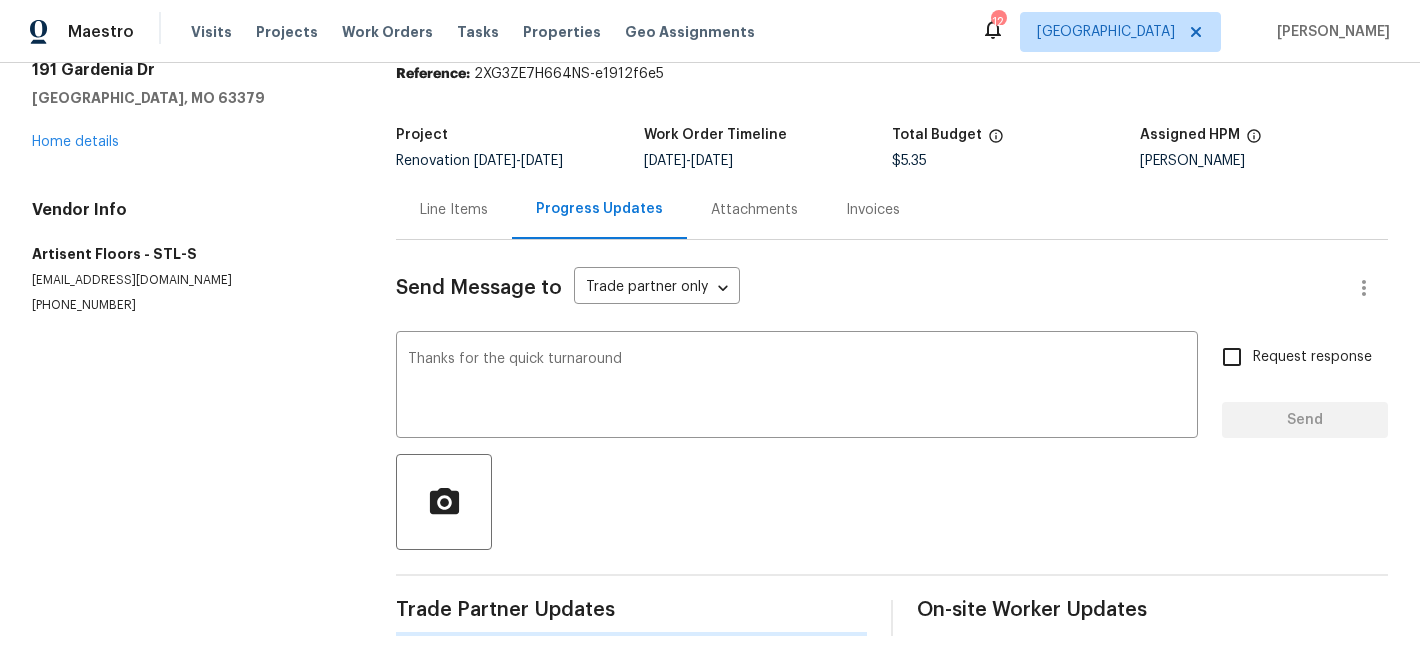 type 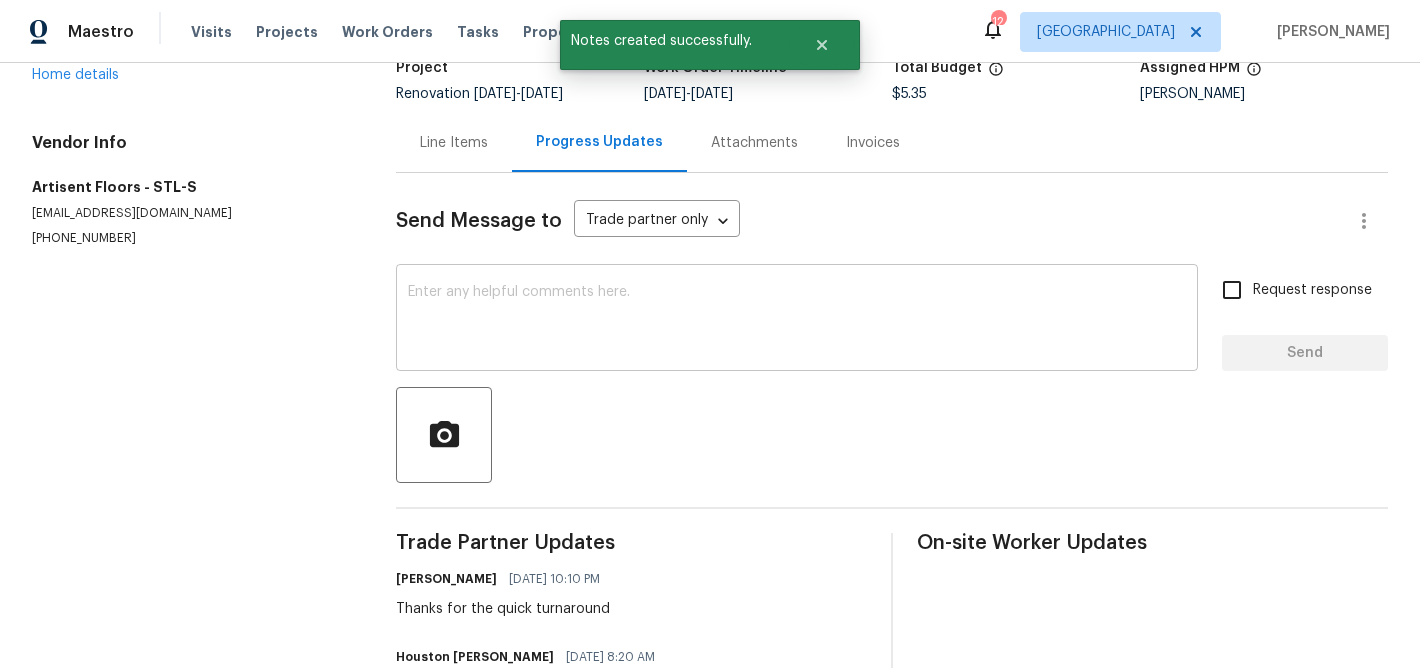 scroll, scrollTop: 231, scrollLeft: 0, axis: vertical 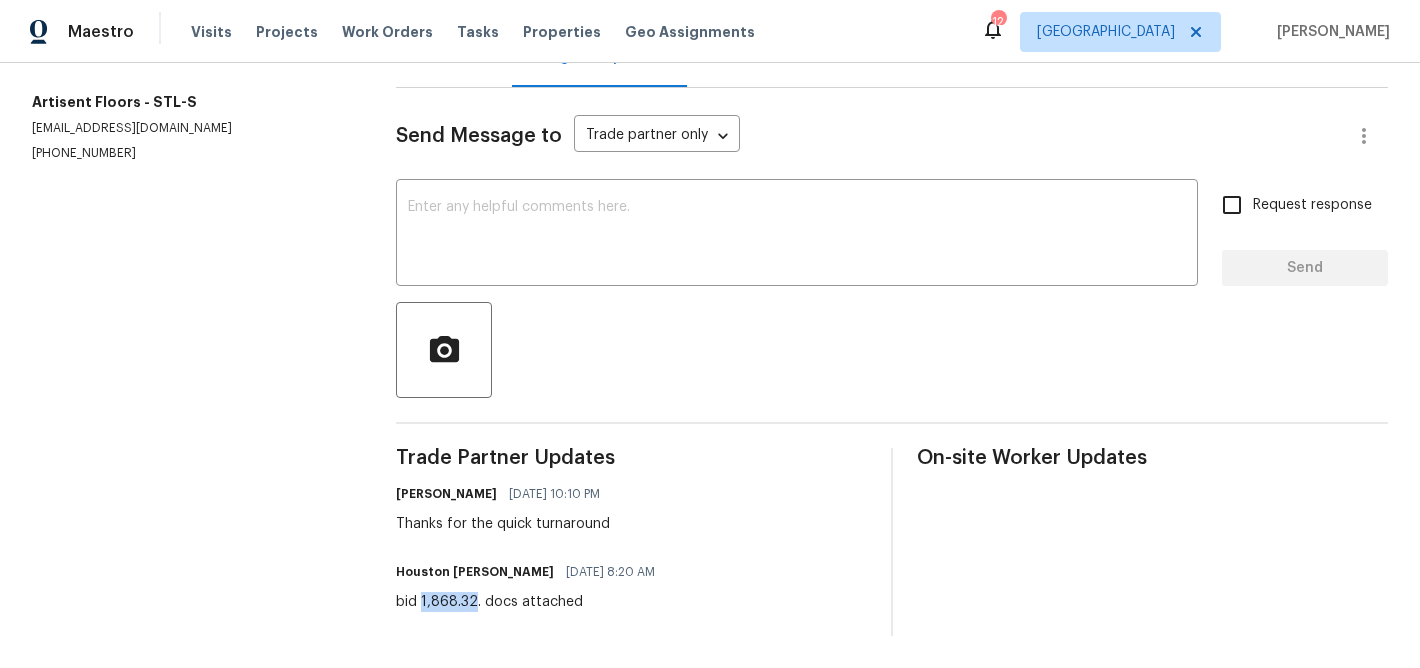 drag, startPoint x: 475, startPoint y: 601, endPoint x: 422, endPoint y: 600, distance: 53.009434 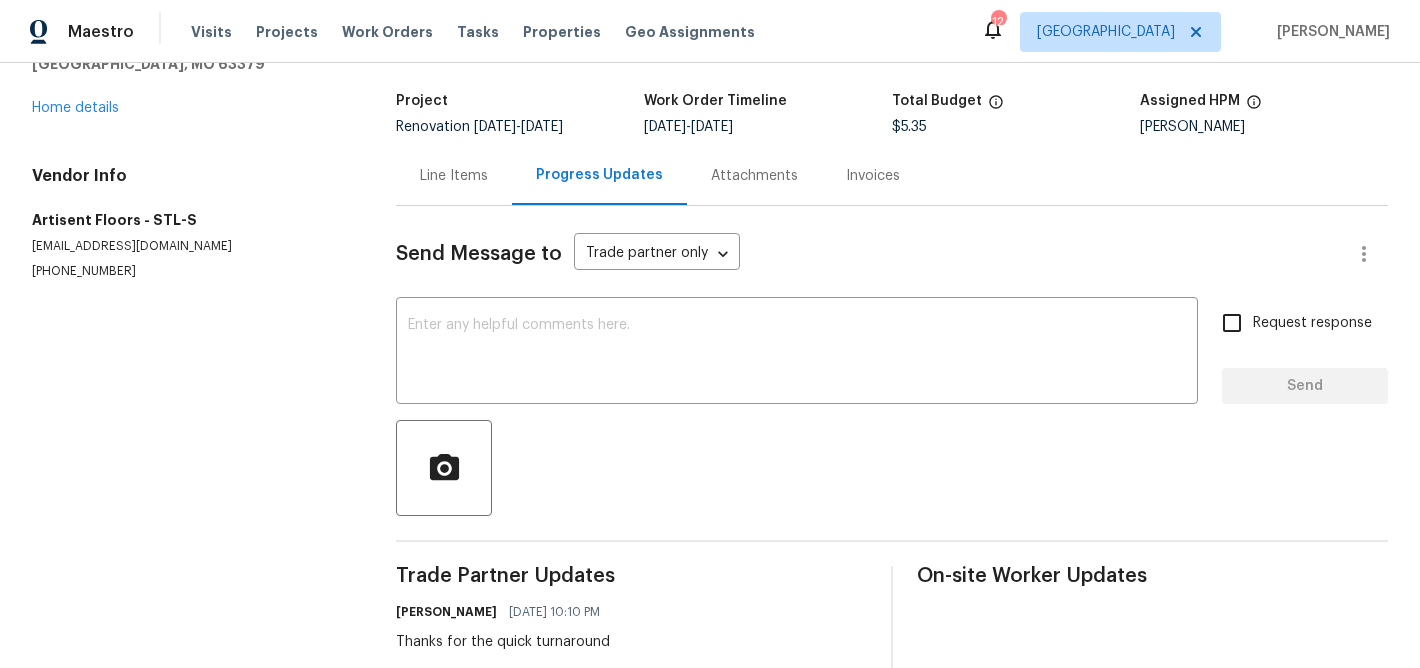 scroll, scrollTop: 0, scrollLeft: 0, axis: both 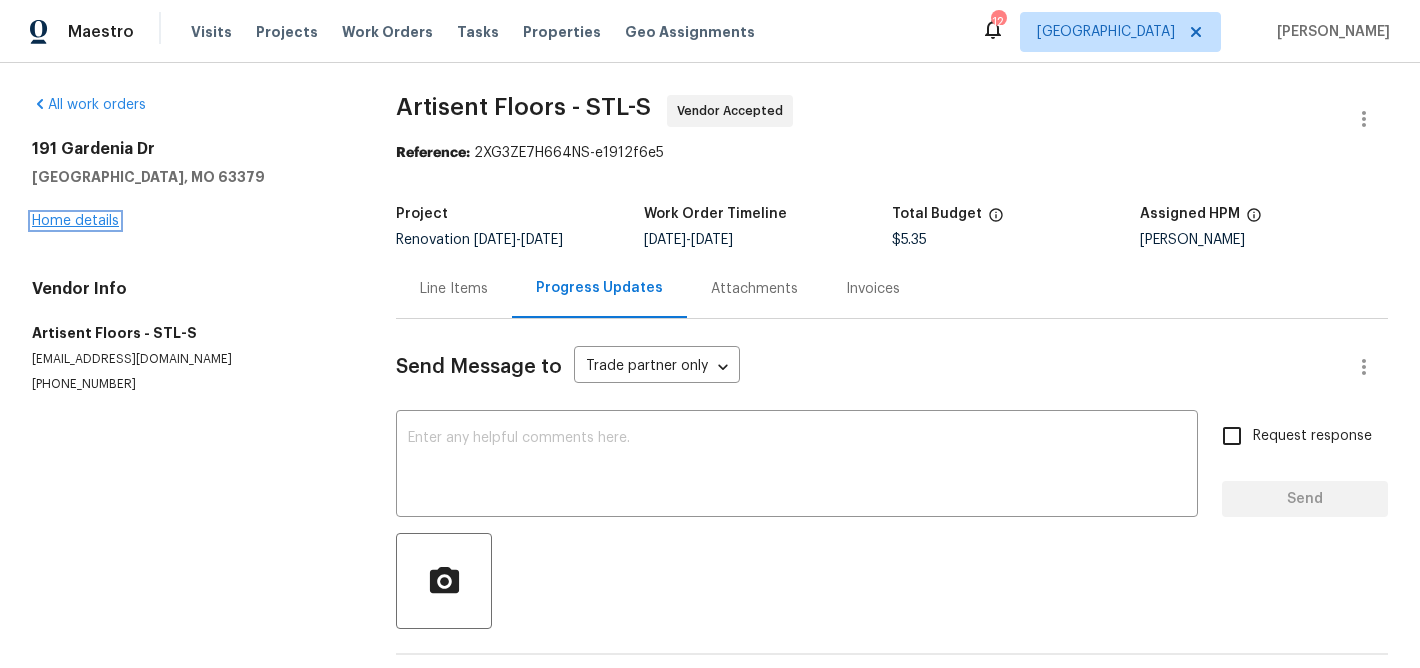 click on "Home details" at bounding box center (75, 221) 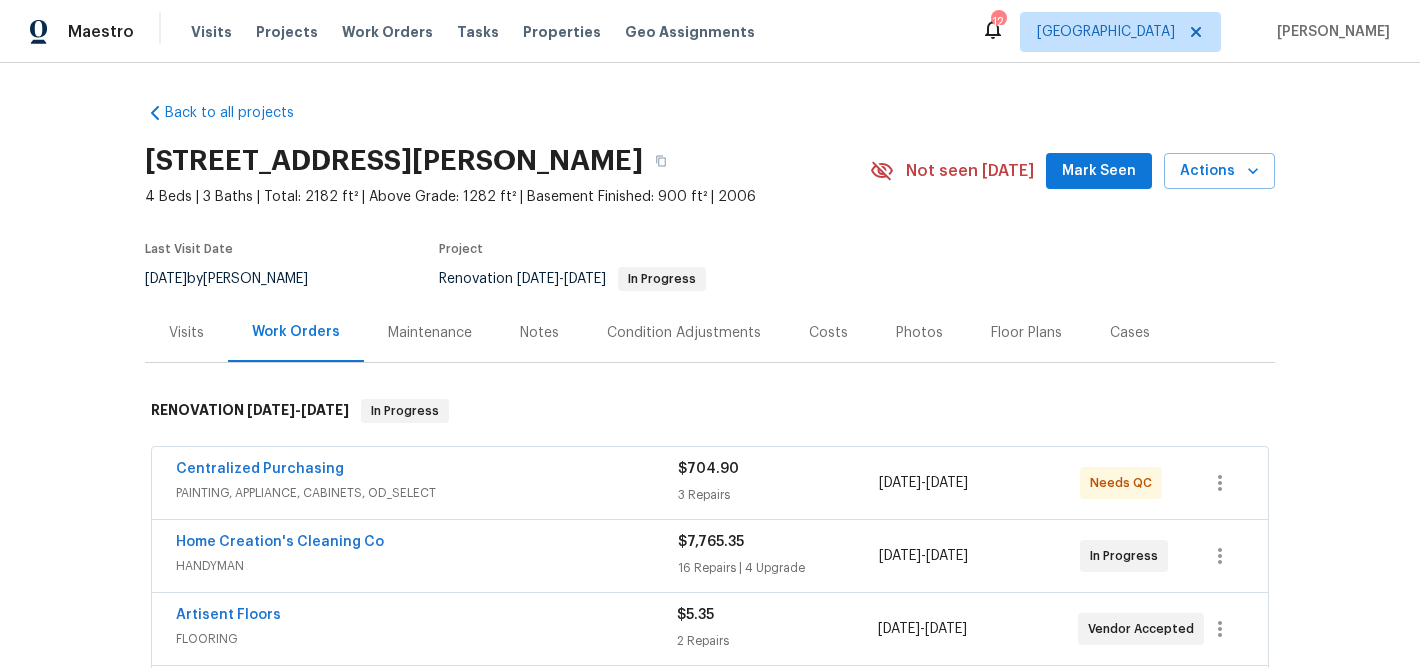 click on "Notes" at bounding box center (539, 333) 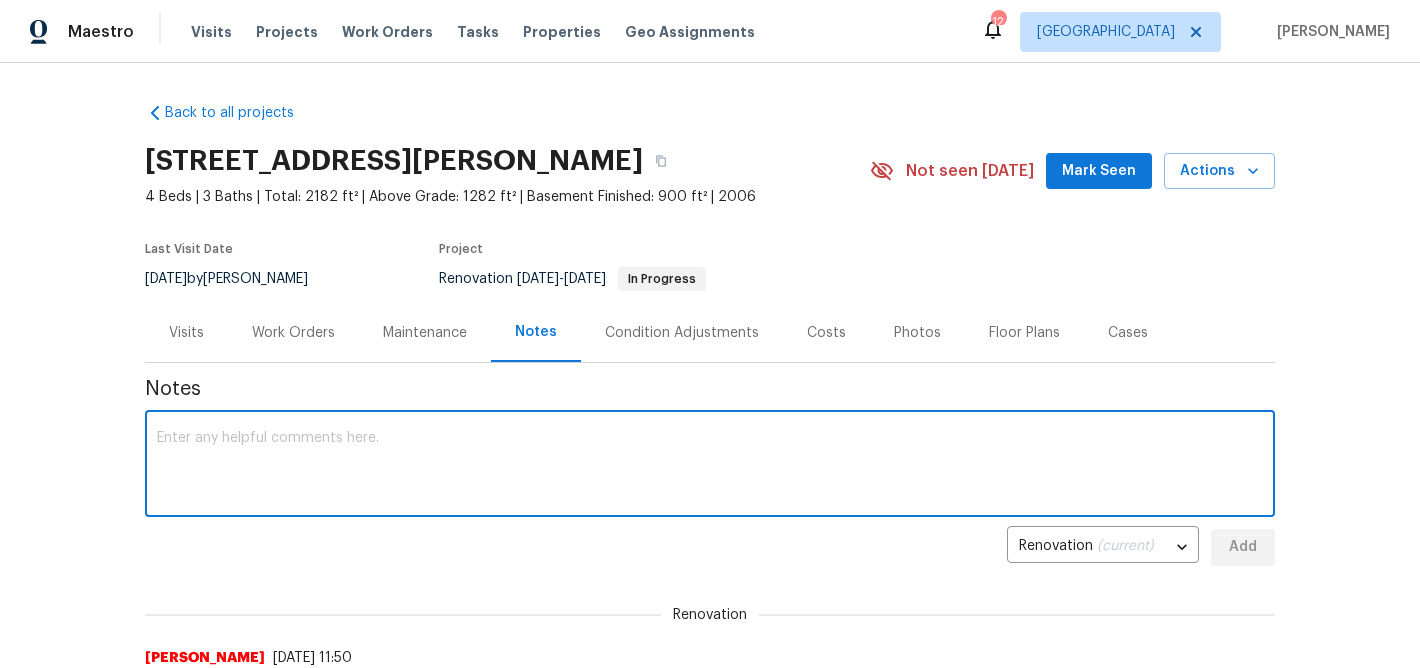click at bounding box center [710, 466] 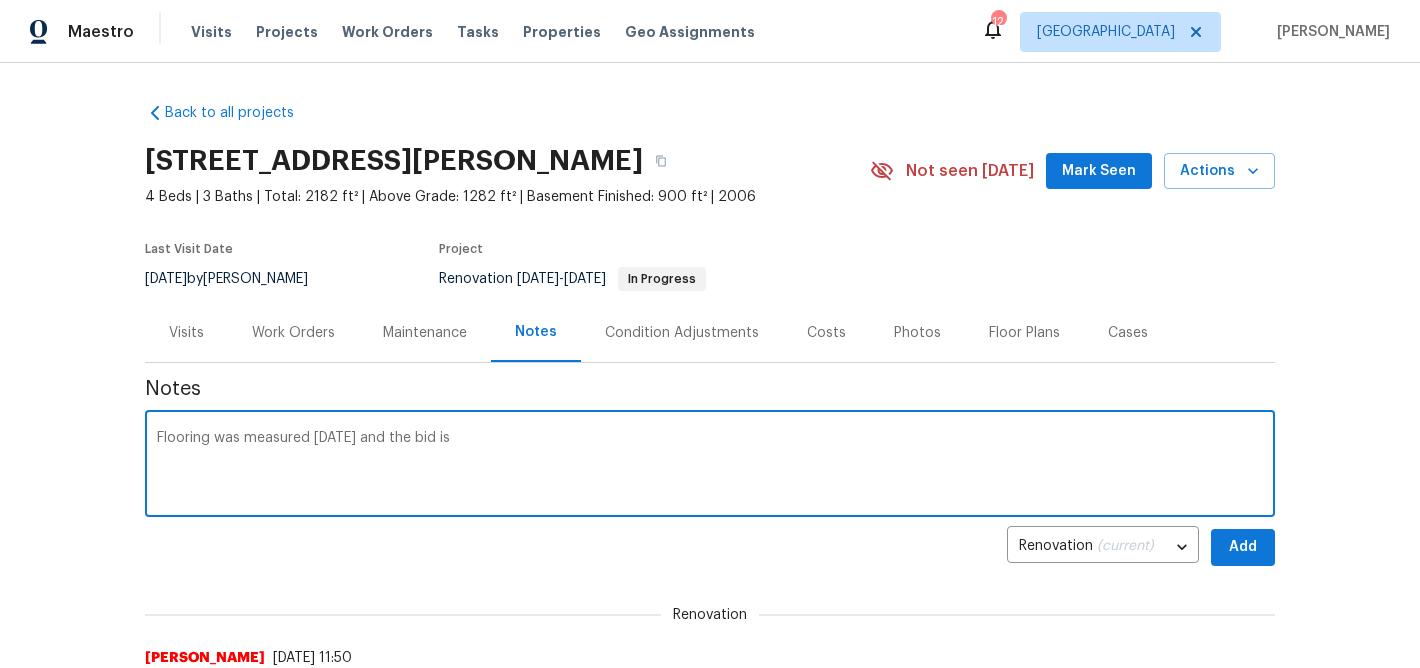 paste on "1,868.32" 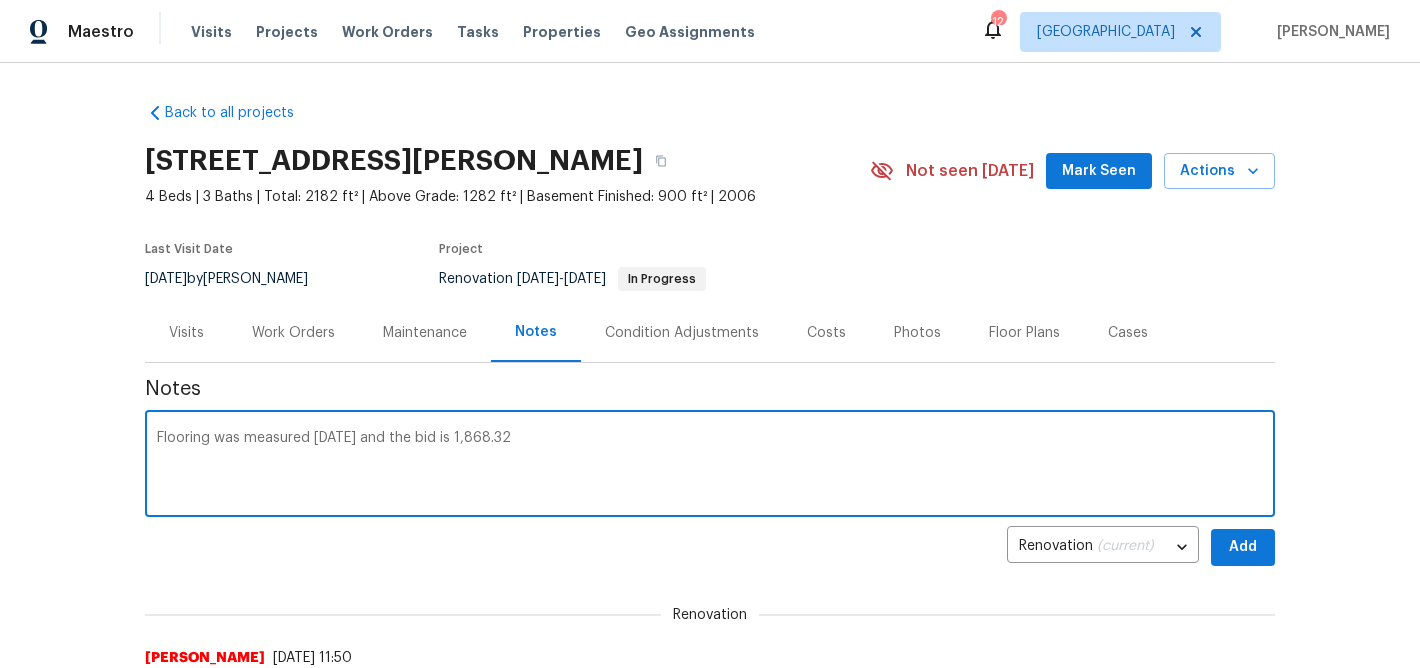 click on "Flooring was measured [DATE] and the bid is 1,868.32" at bounding box center (710, 466) 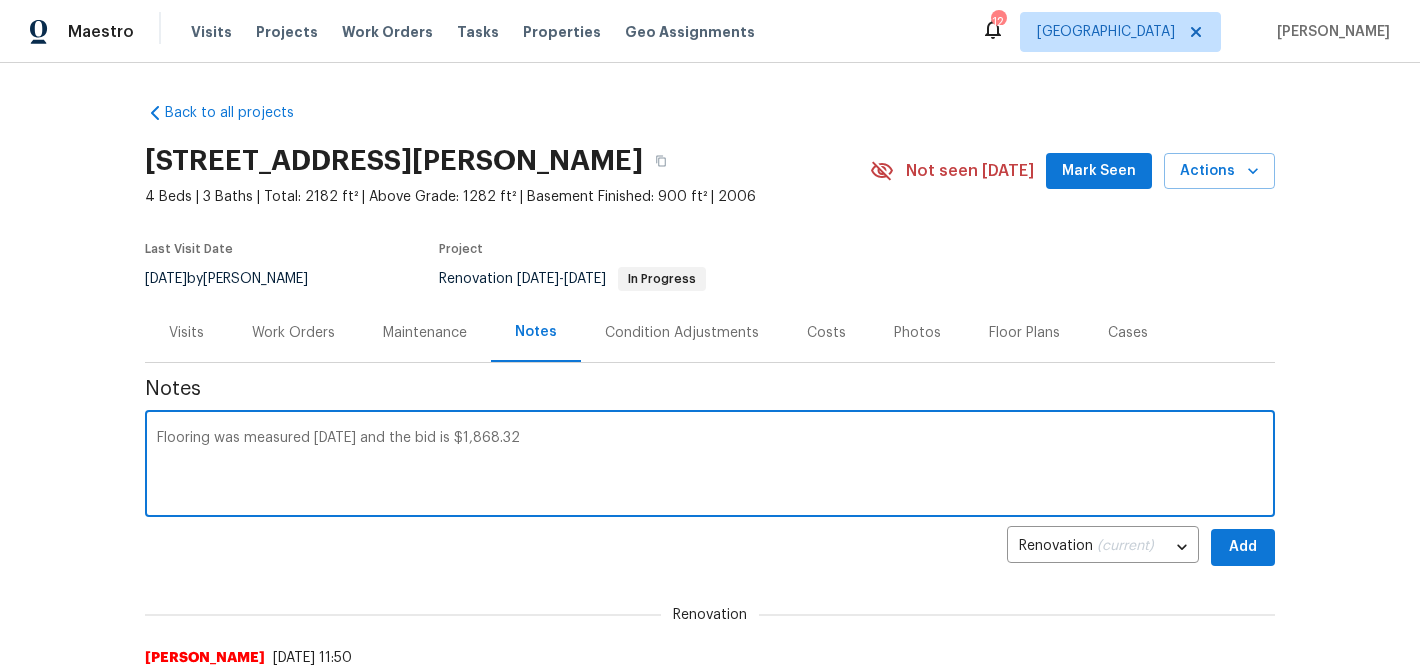 click on "Flooring was measured [DATE] and the bid is $1,868.32" at bounding box center [710, 466] 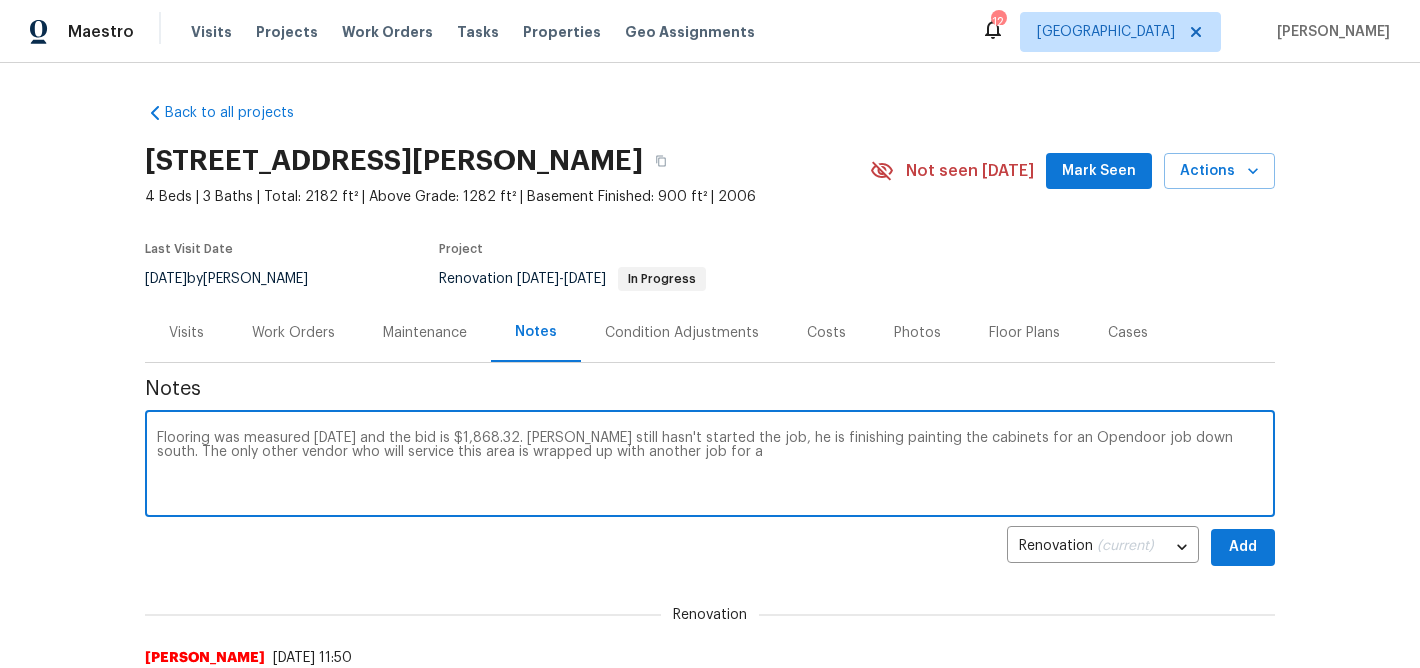 click on "Flooring was measured [DATE] and the bid is $1,868.32. [PERSON_NAME] still hasn't started the job, he is finishing painting the cabinets for an Opendoor job down south. The only other vendor who will service this area is wrapped up with another job for a" at bounding box center [710, 466] 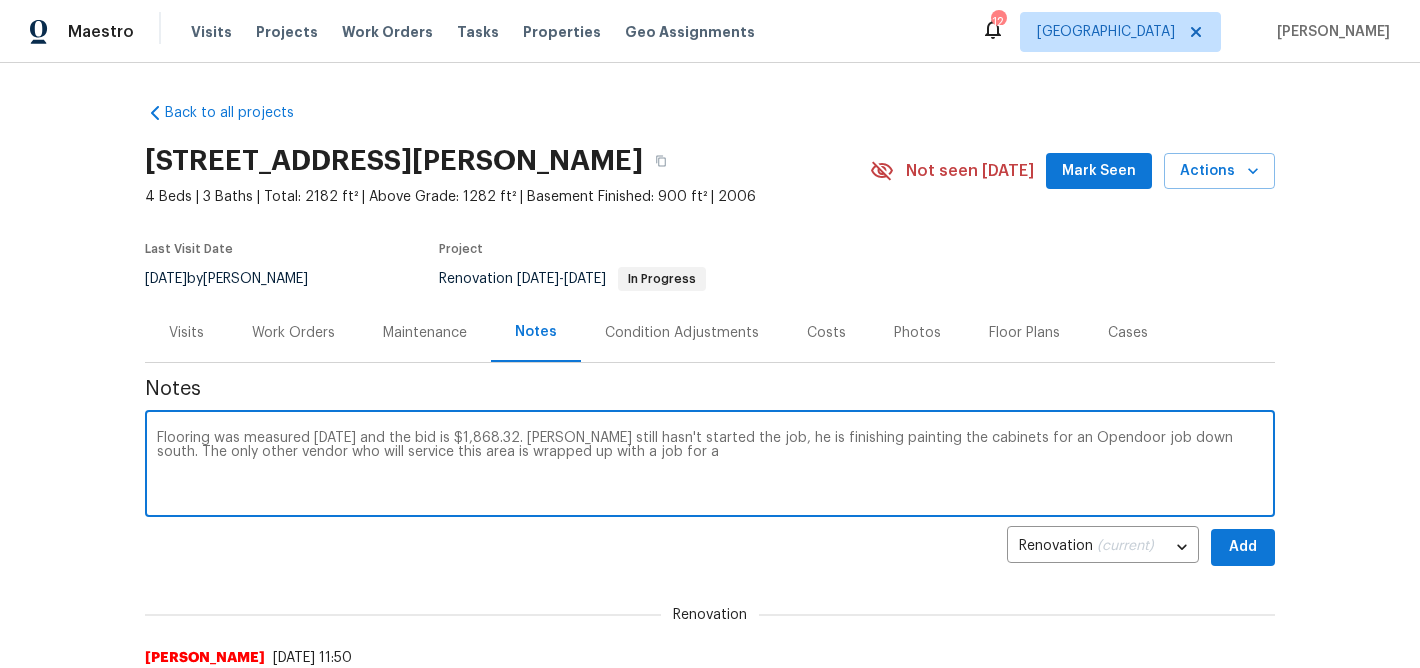 click on "Flooring was measured [DATE] and the bid is $1,868.32. [PERSON_NAME] still hasn't started the job, he is finishing painting the cabinets for an Opendoor job down south. The only other vendor who will service this area is wrapped up with a job for a" at bounding box center [710, 466] 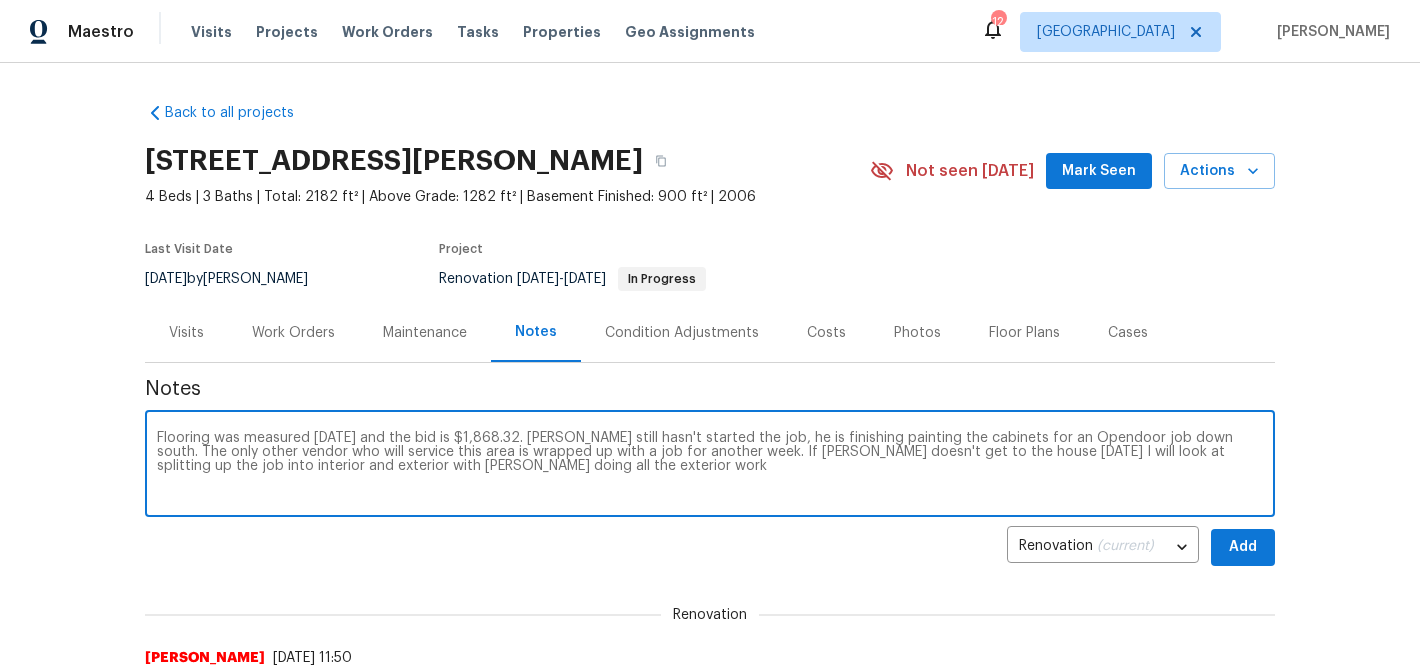 type on "Flooring was measured [DATE] and the bid is $1,868.32. [PERSON_NAME] still hasn't started the job, he is finishing painting the cabinets for an Opendoor job down south. The only other vendor who will service this area is wrapped up with a job for another week. If [PERSON_NAME] doesn't get to the house [DATE] I will look at splitting up the job into interior and exterior with [PERSON_NAME] doing all the exterior work" 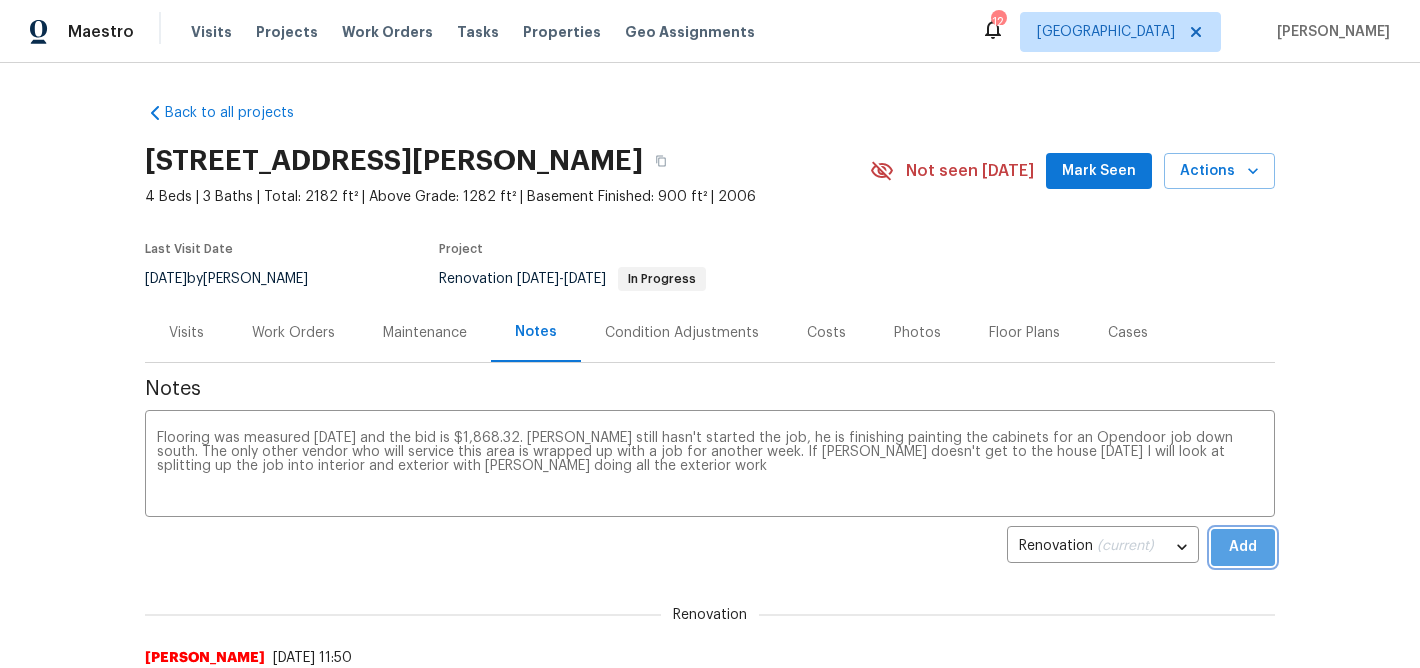 click on "Add" at bounding box center [1243, 547] 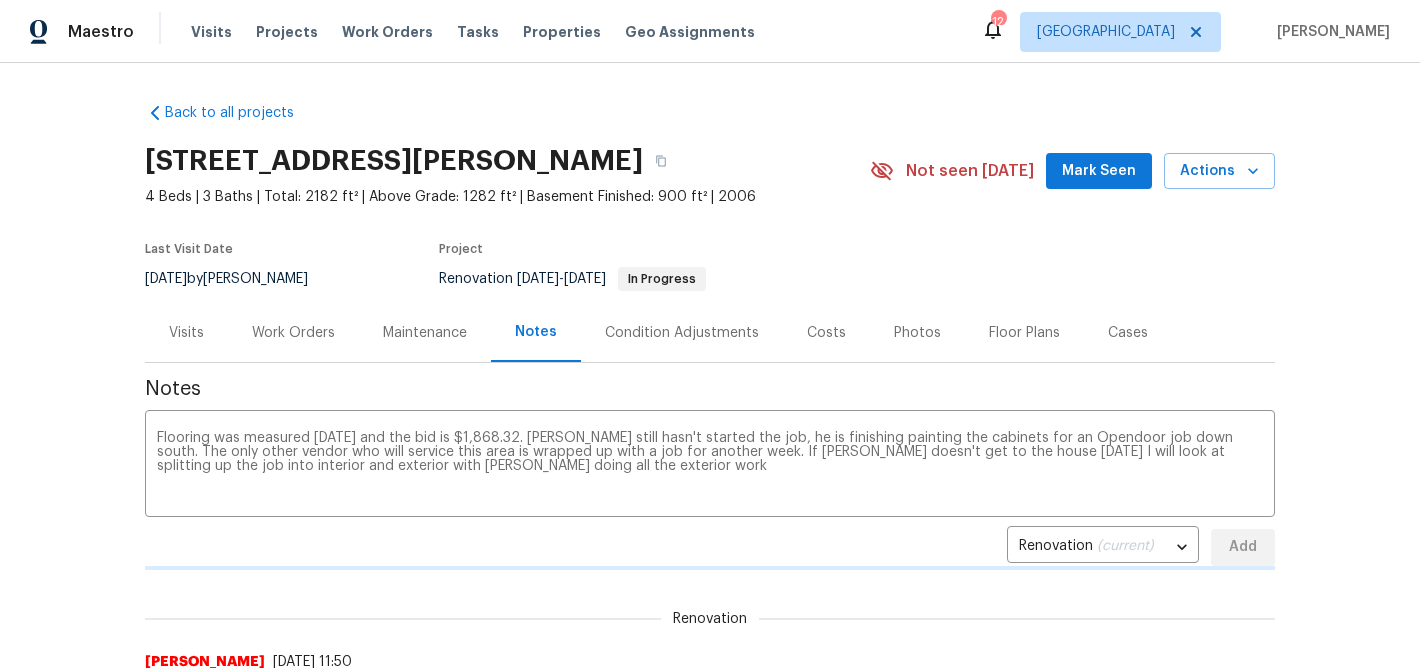 type 